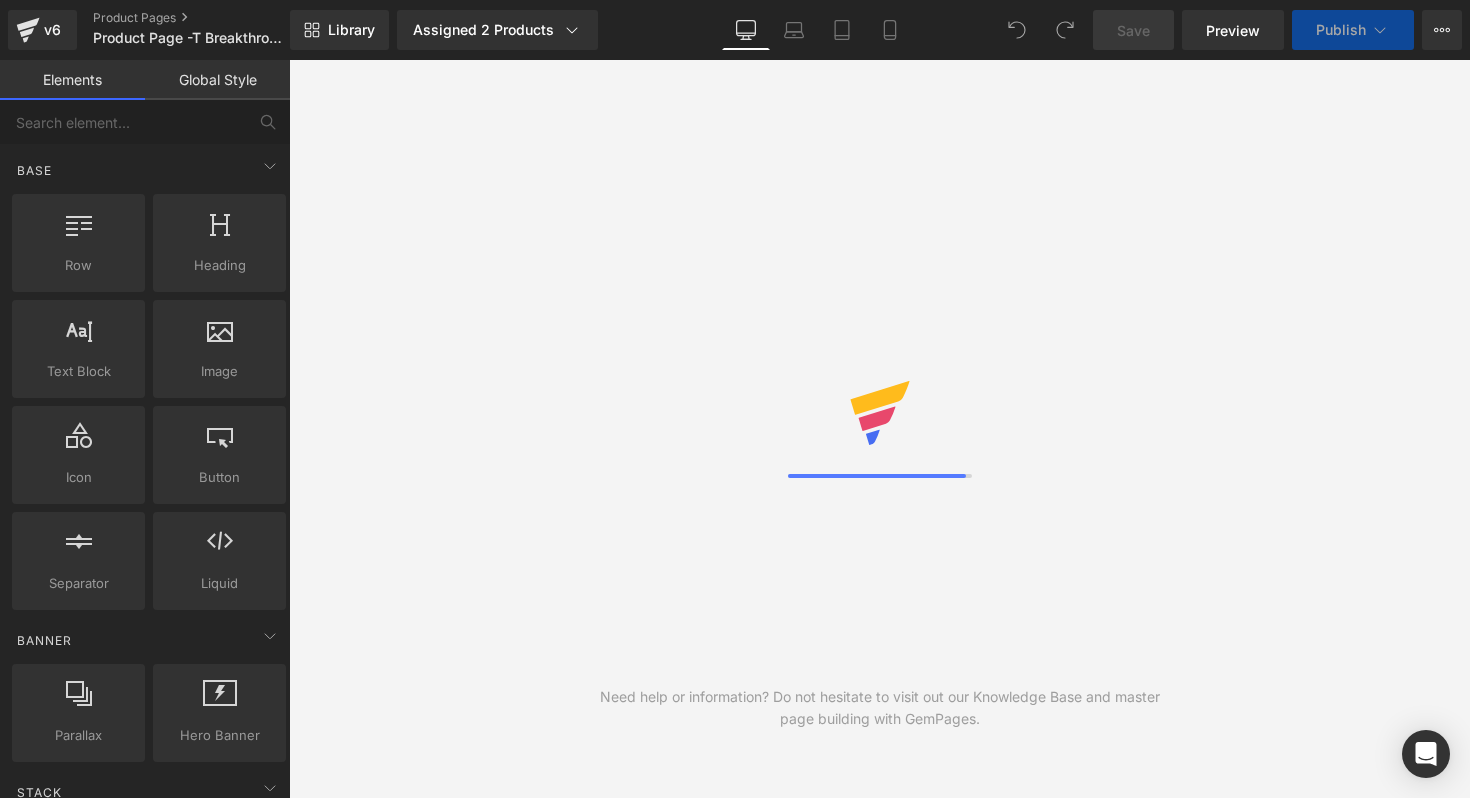 scroll, scrollTop: 0, scrollLeft: 0, axis: both 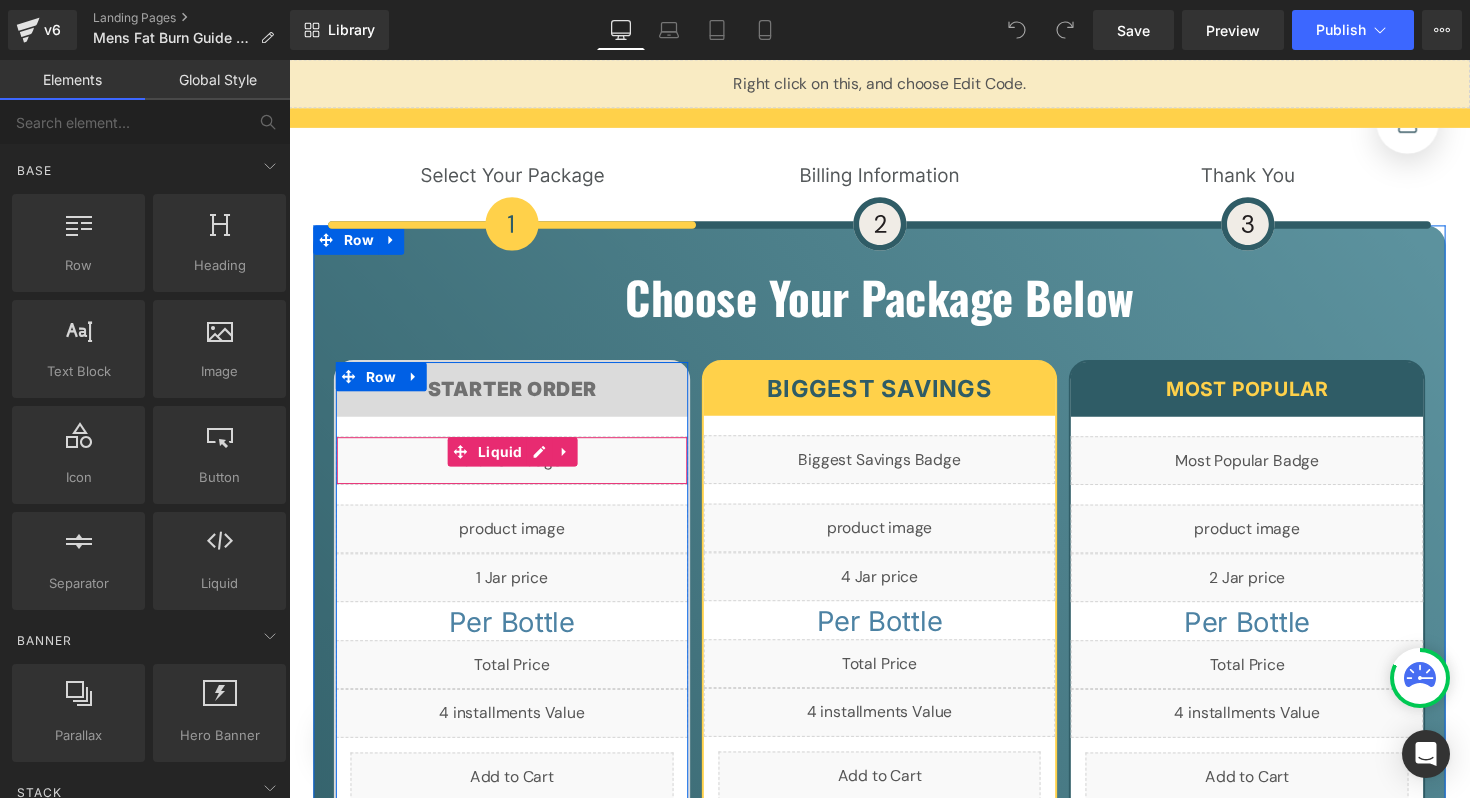 click on "Liquid" at bounding box center [517, 470] 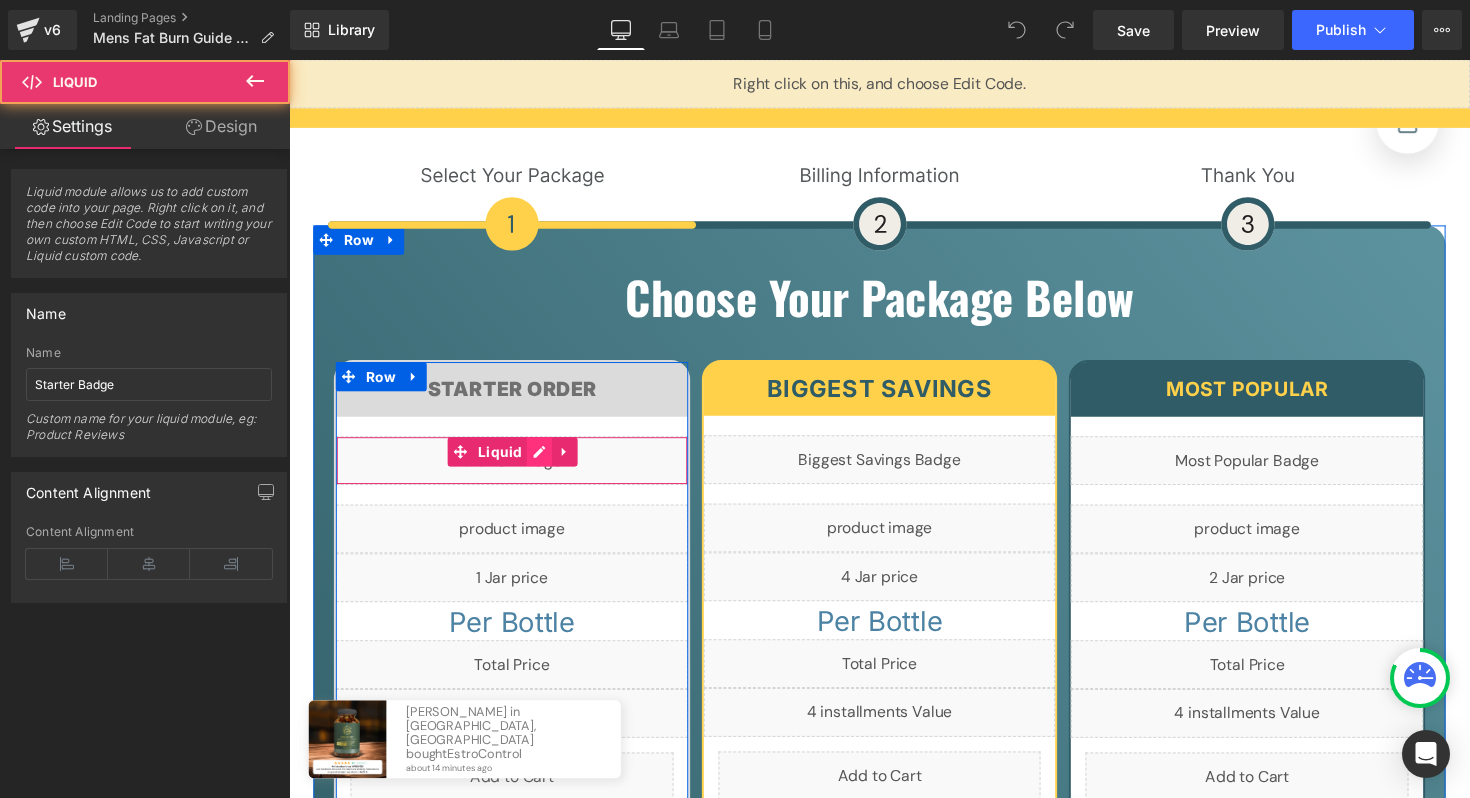 click on "Liquid" at bounding box center (517, 470) 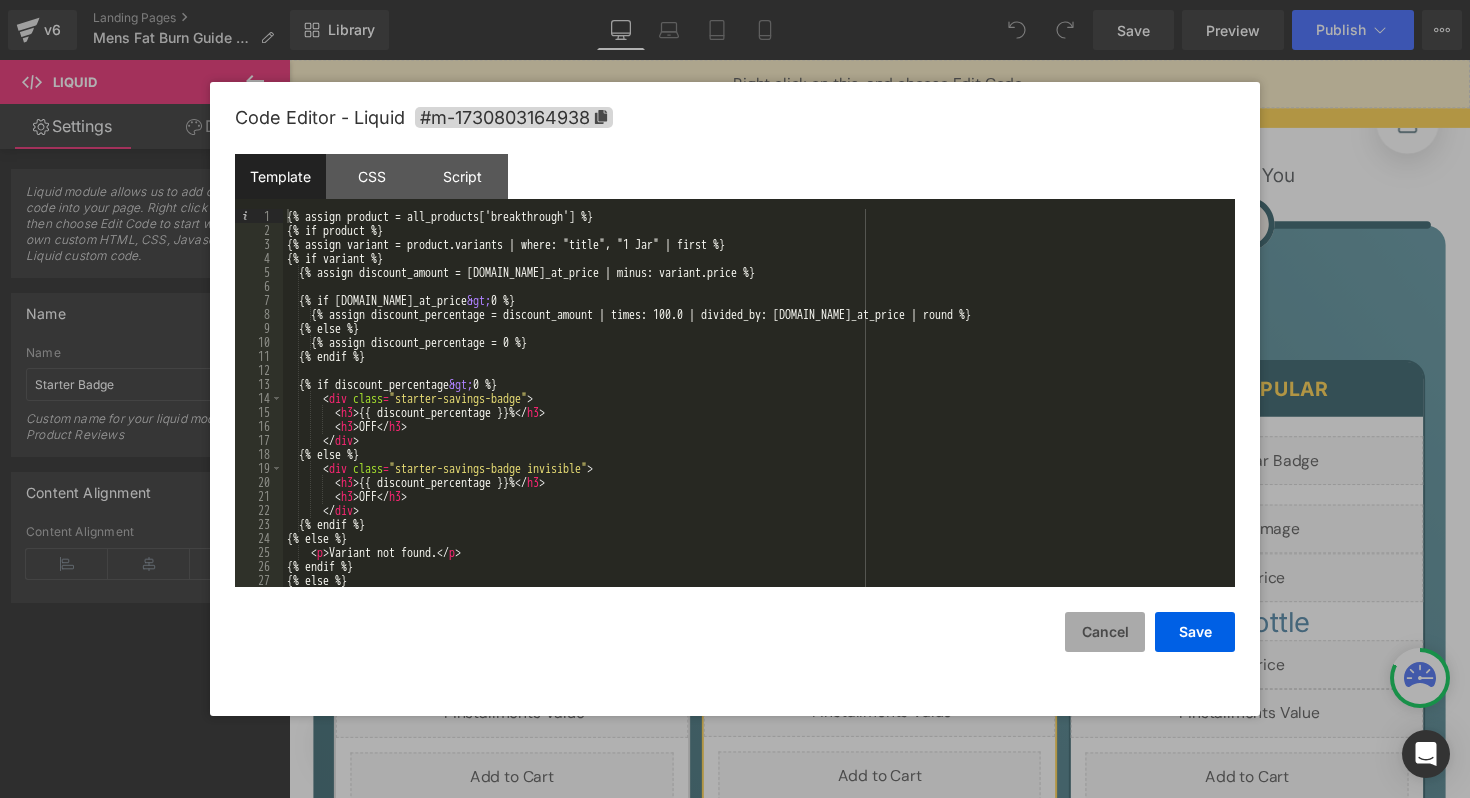 click on "Cancel" at bounding box center (1105, 632) 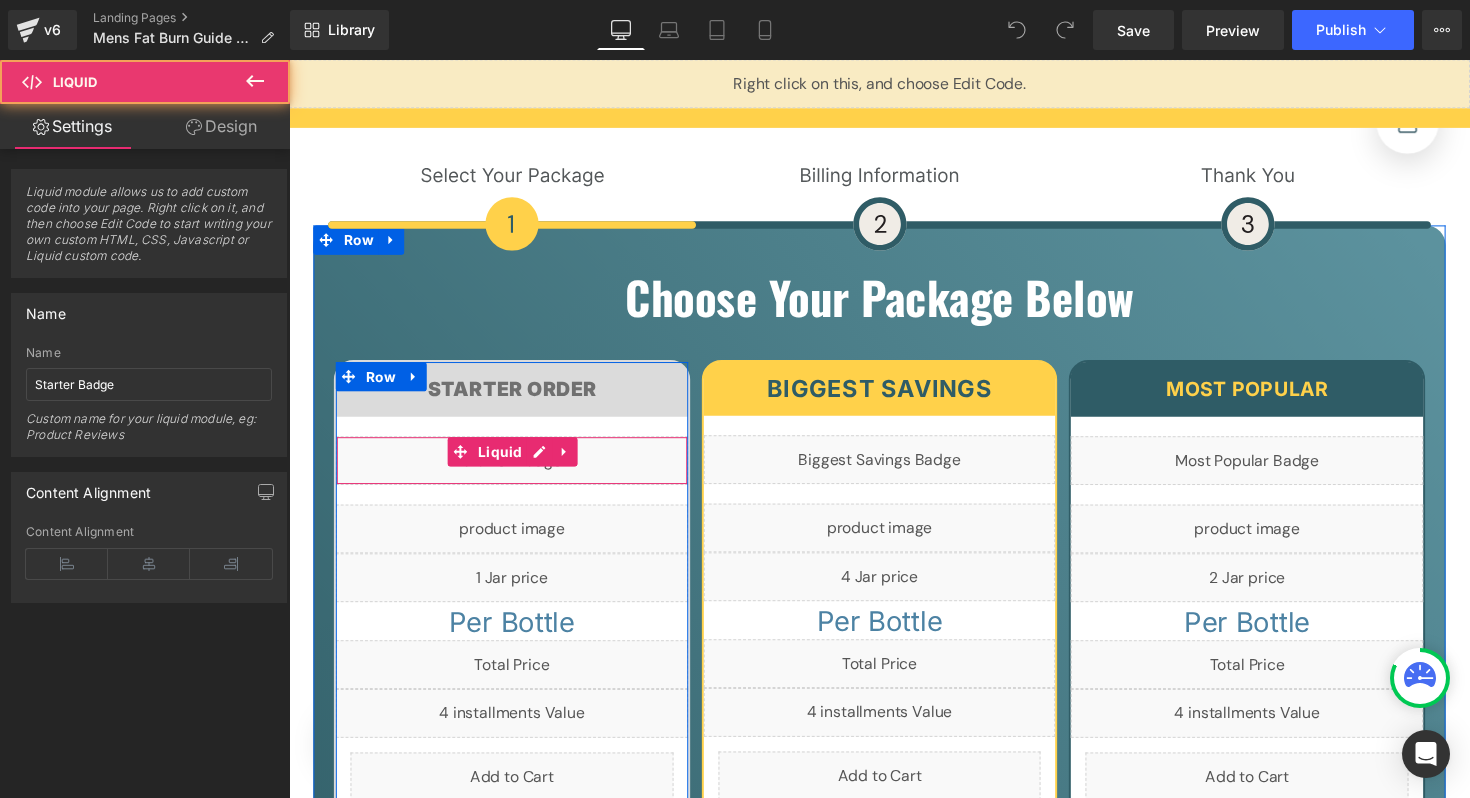 click on "Liquid" at bounding box center (517, 470) 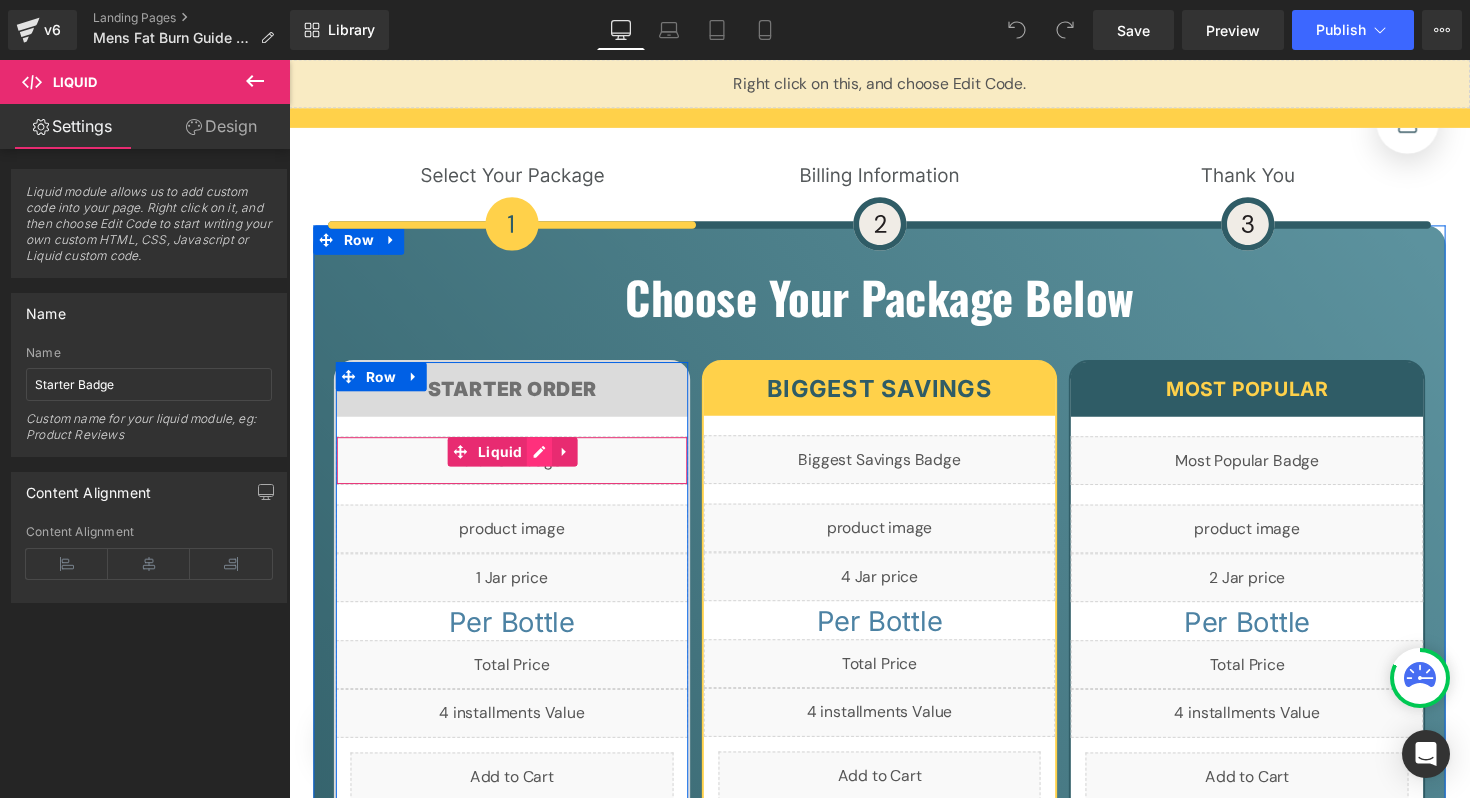 click on "Liquid" at bounding box center (517, 470) 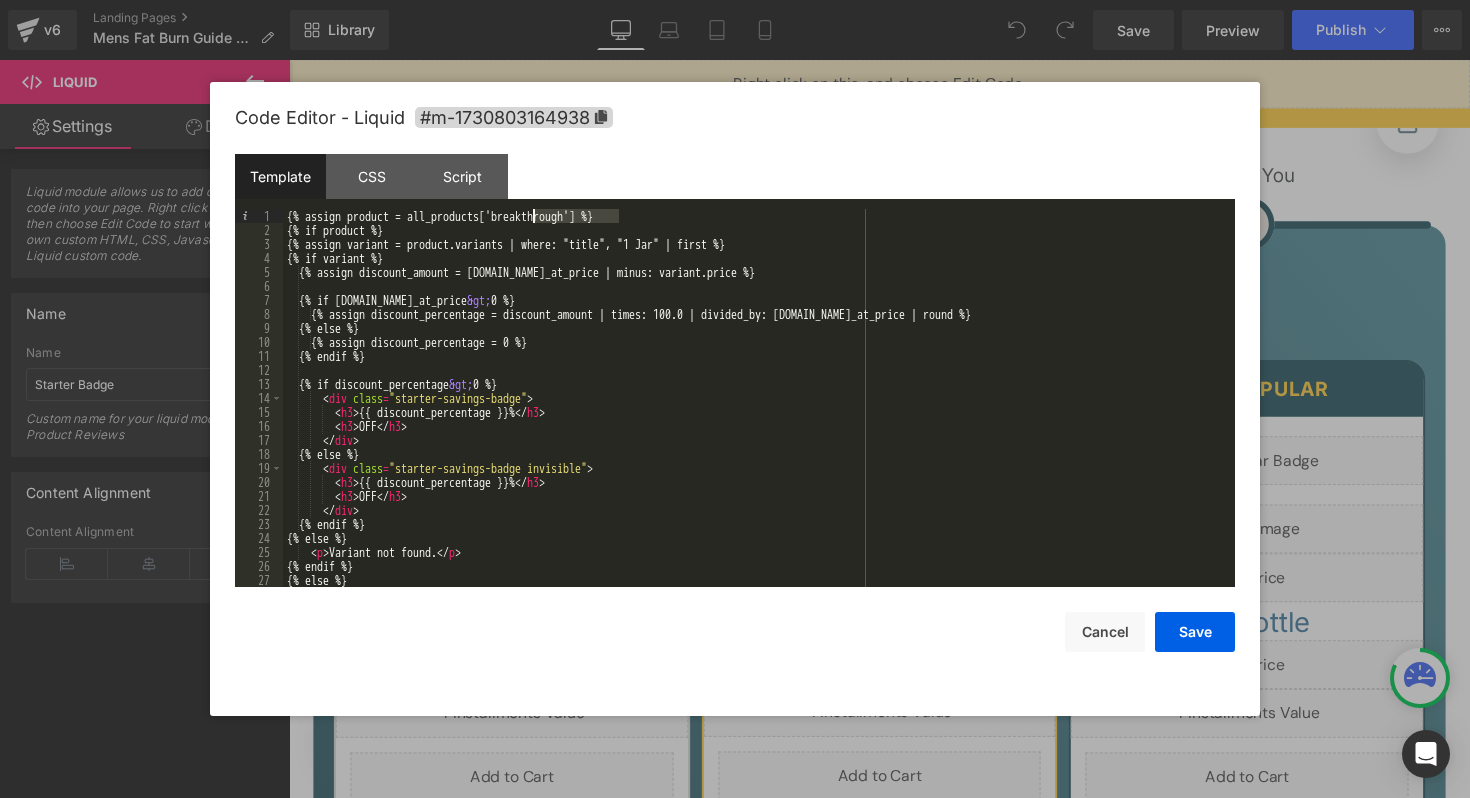drag, startPoint x: 620, startPoint y: 216, endPoint x: 534, endPoint y: 219, distance: 86.05231 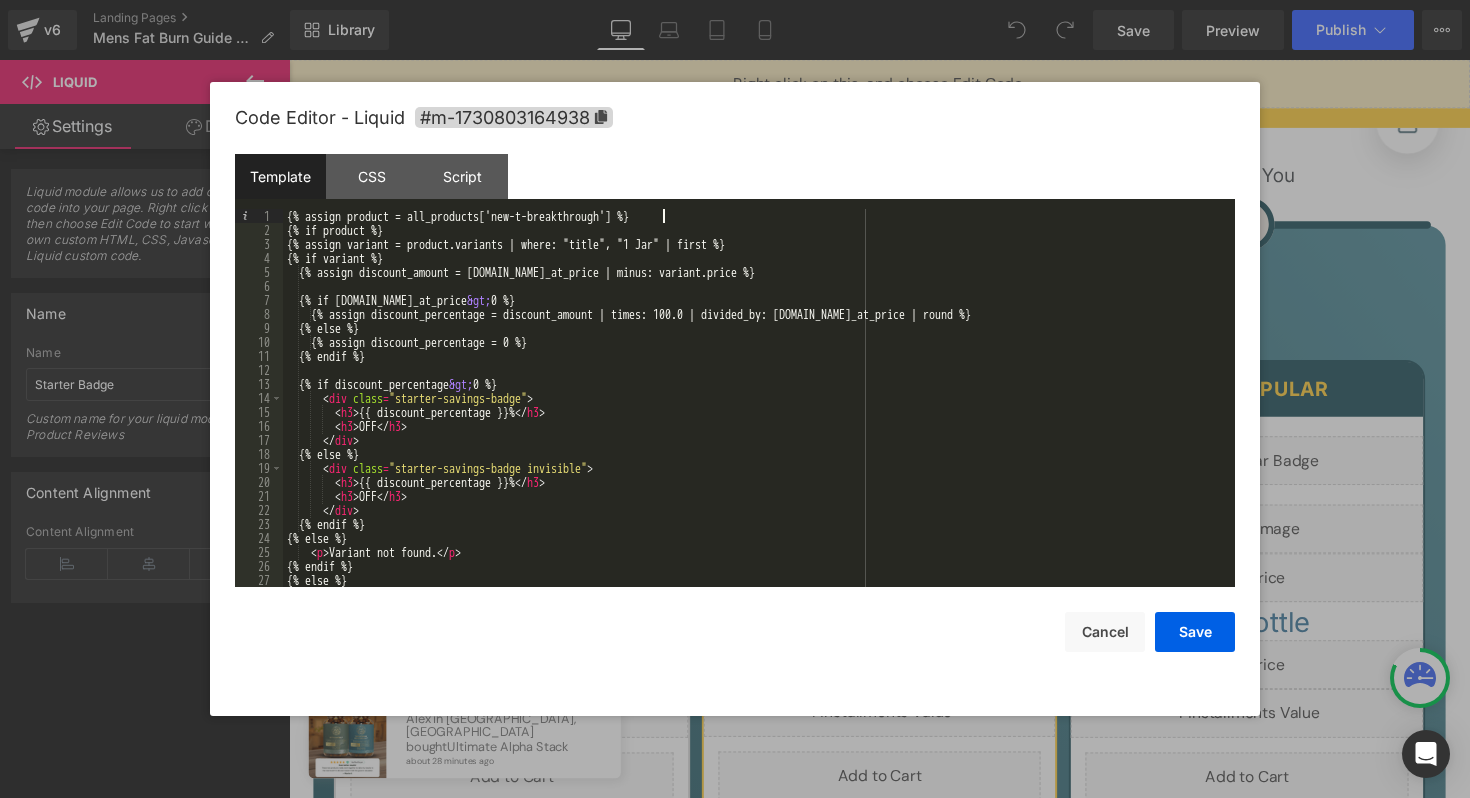 scroll, scrollTop: 0, scrollLeft: 0, axis: both 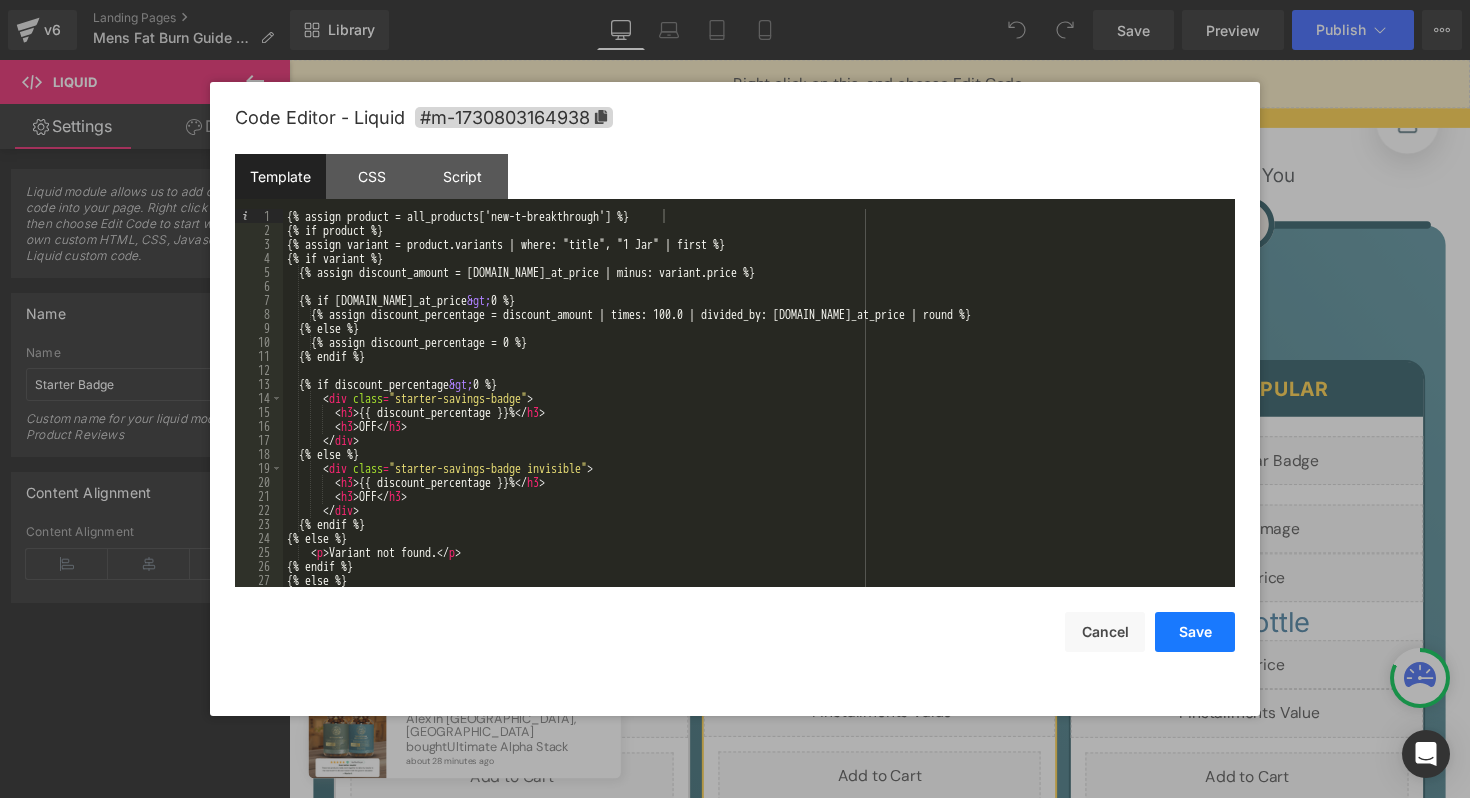 click on "Save" at bounding box center (1195, 632) 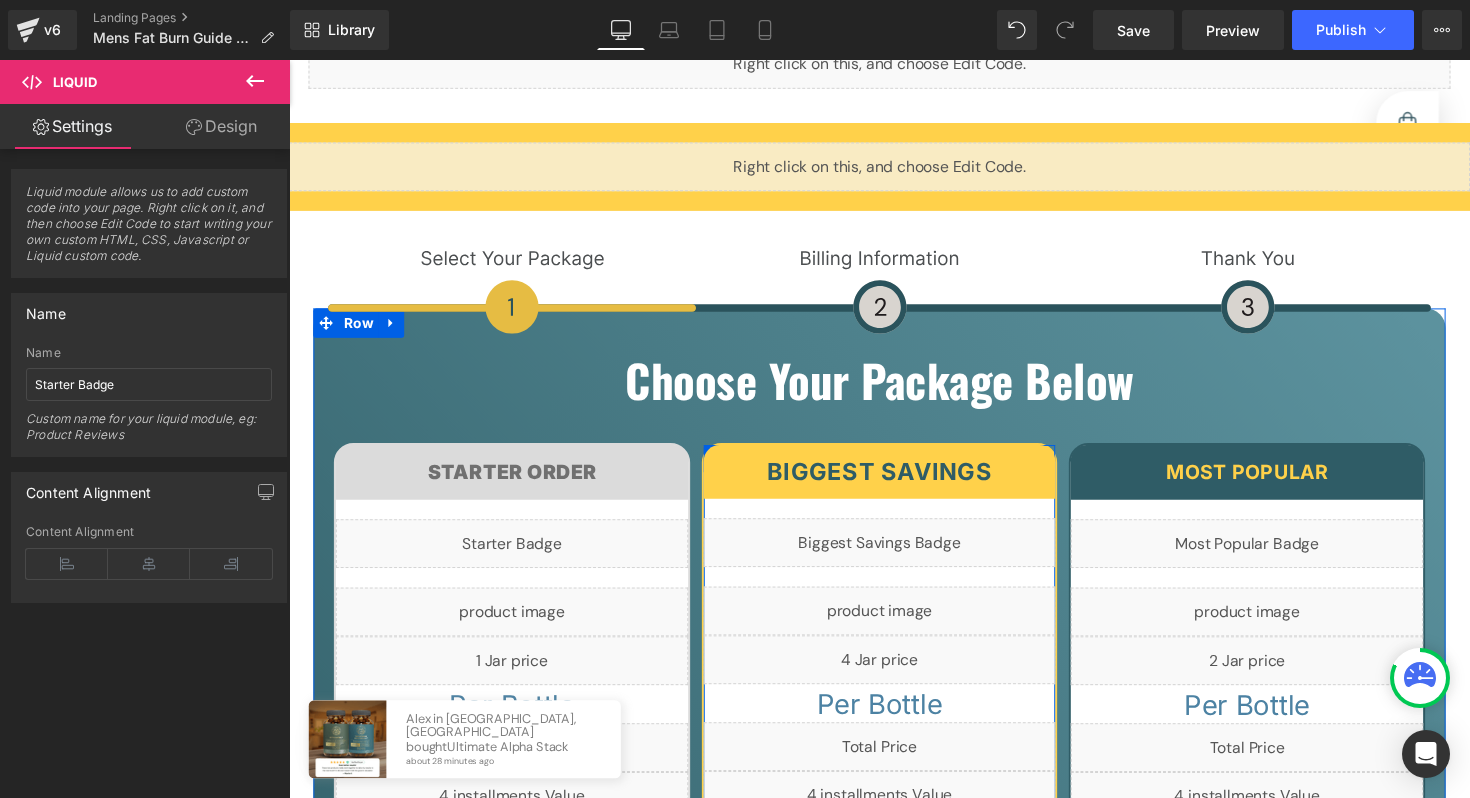 scroll, scrollTop: 9666, scrollLeft: 0, axis: vertical 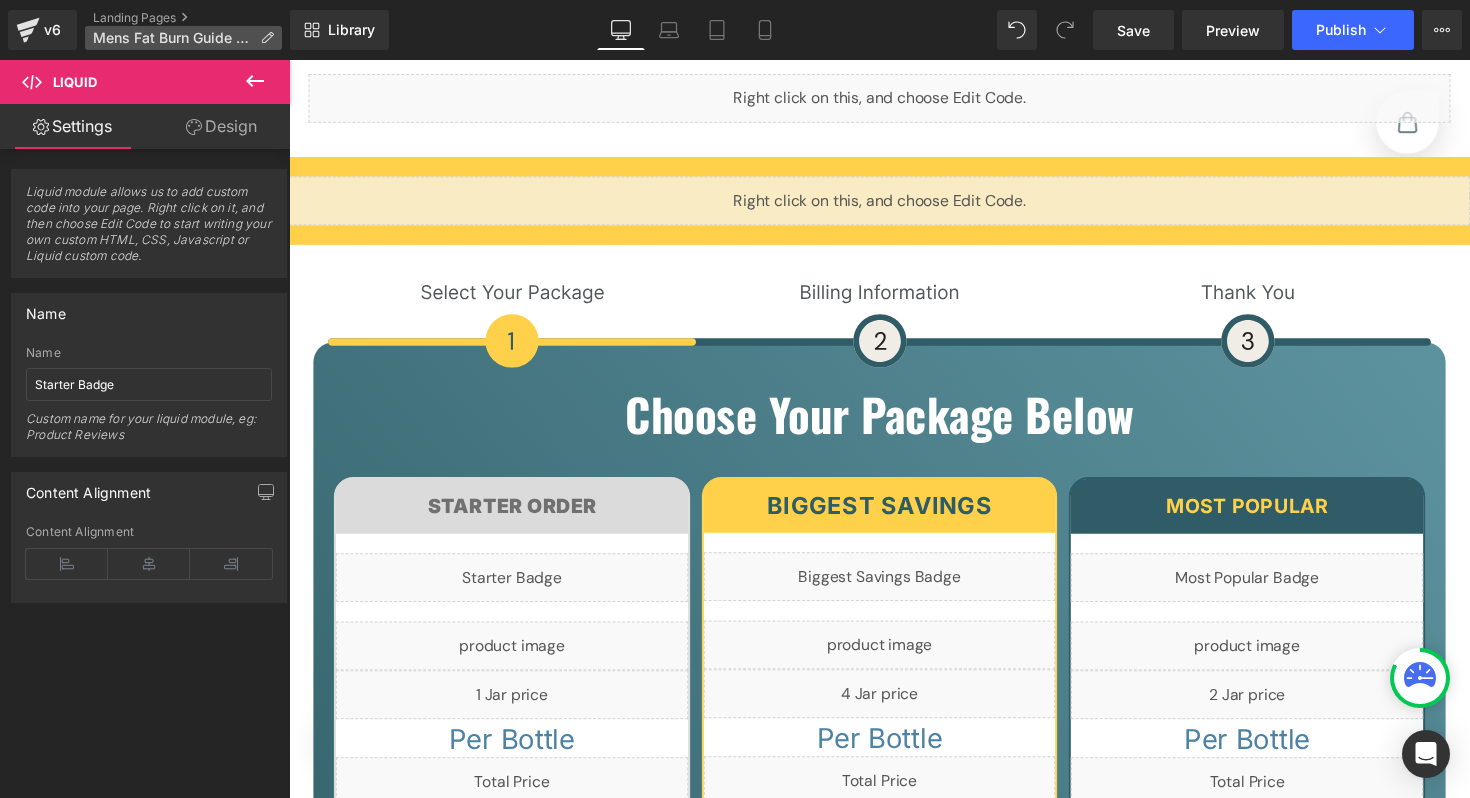 click on "Mens Fat Burn Guide v2" at bounding box center (172, 38) 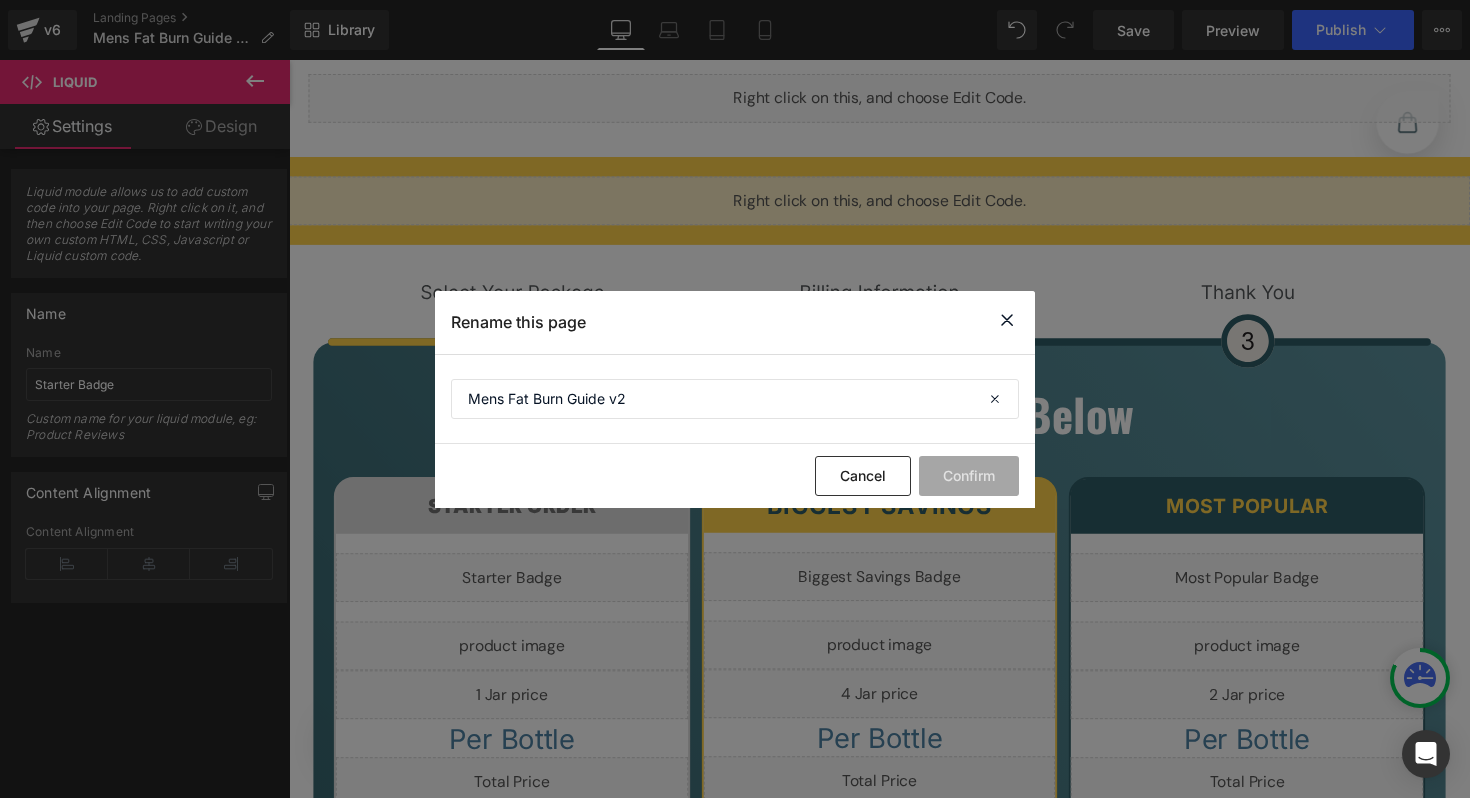 click at bounding box center (1007, 320) 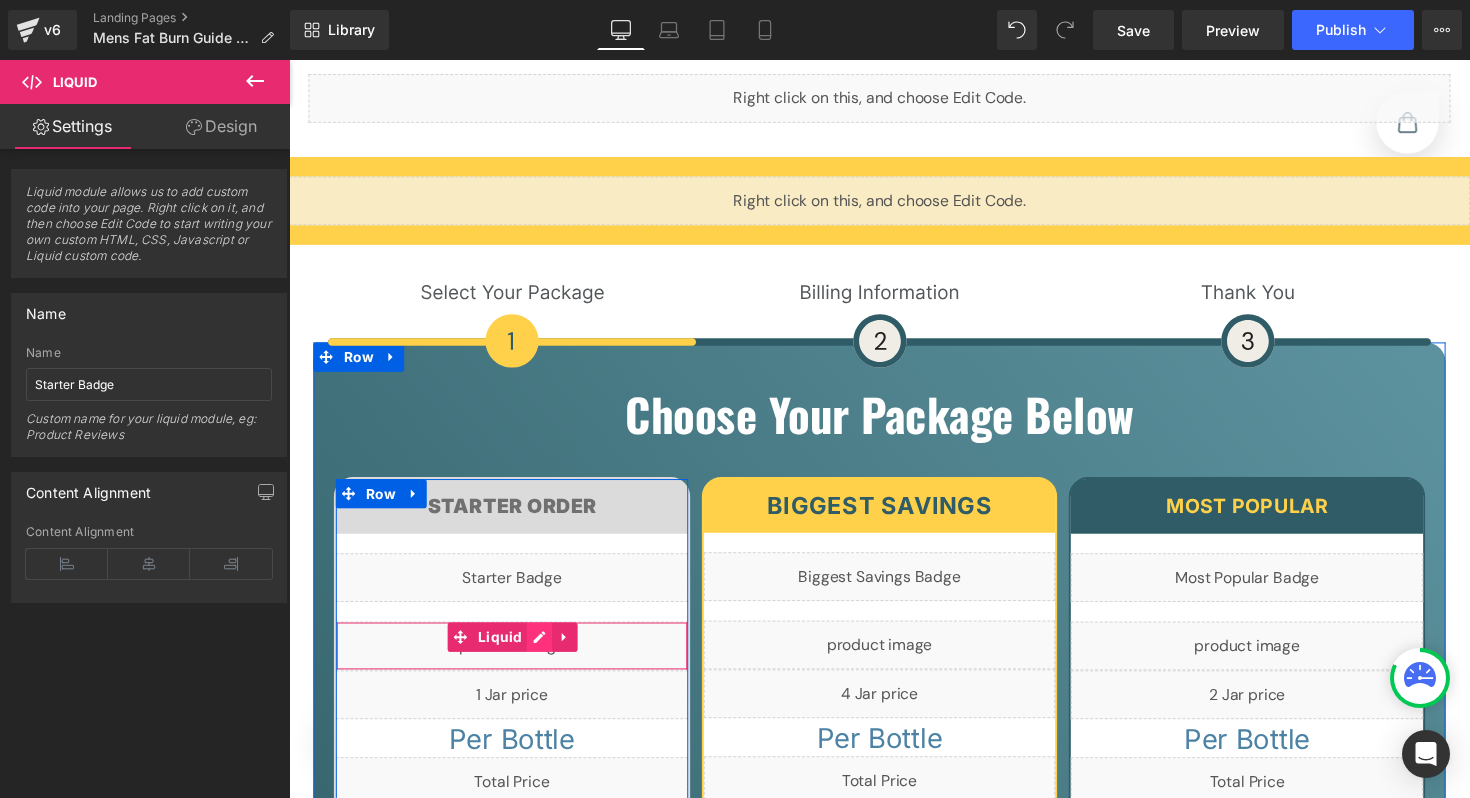 click on "Liquid" at bounding box center (517, 660) 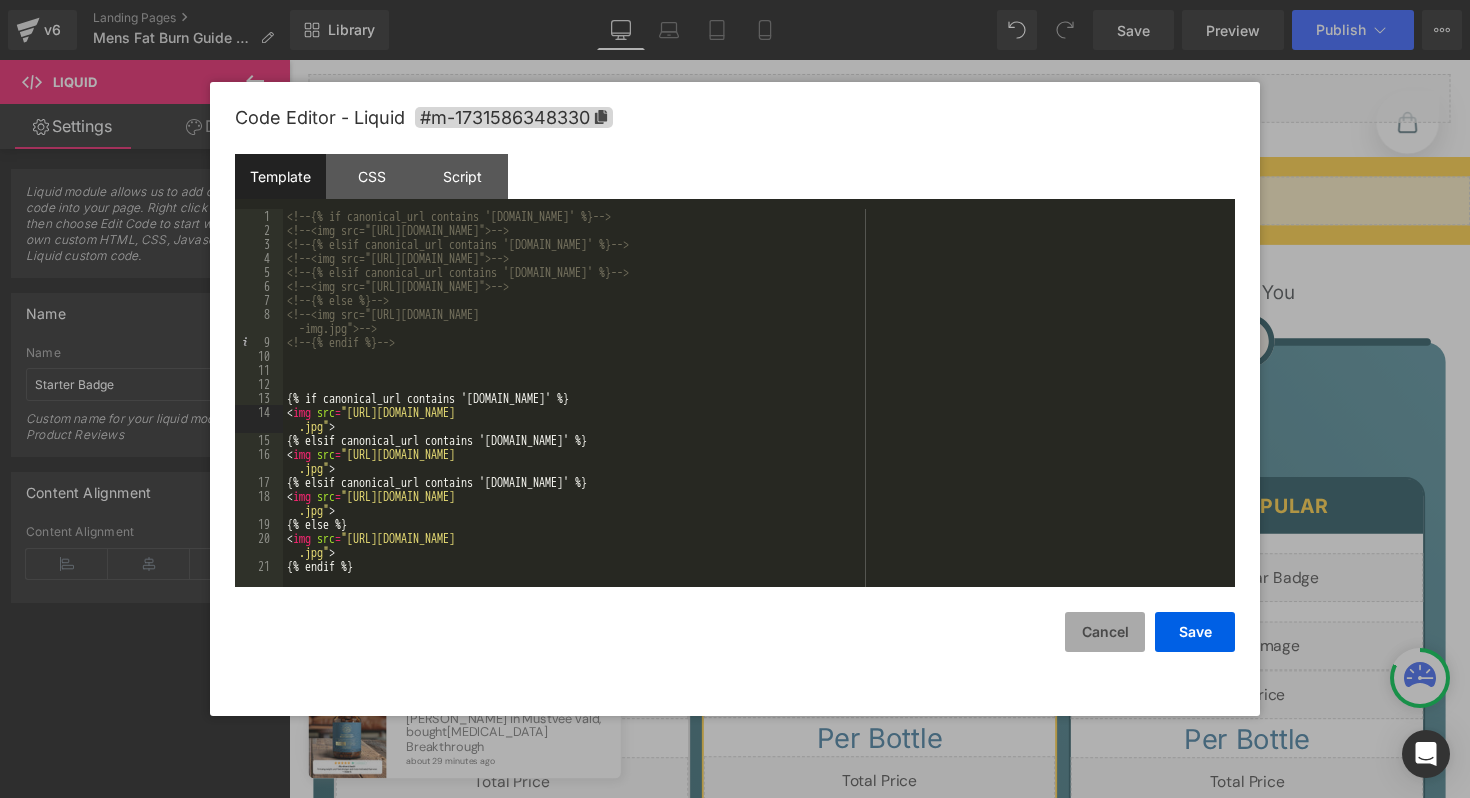 click on "Cancel" at bounding box center (1105, 632) 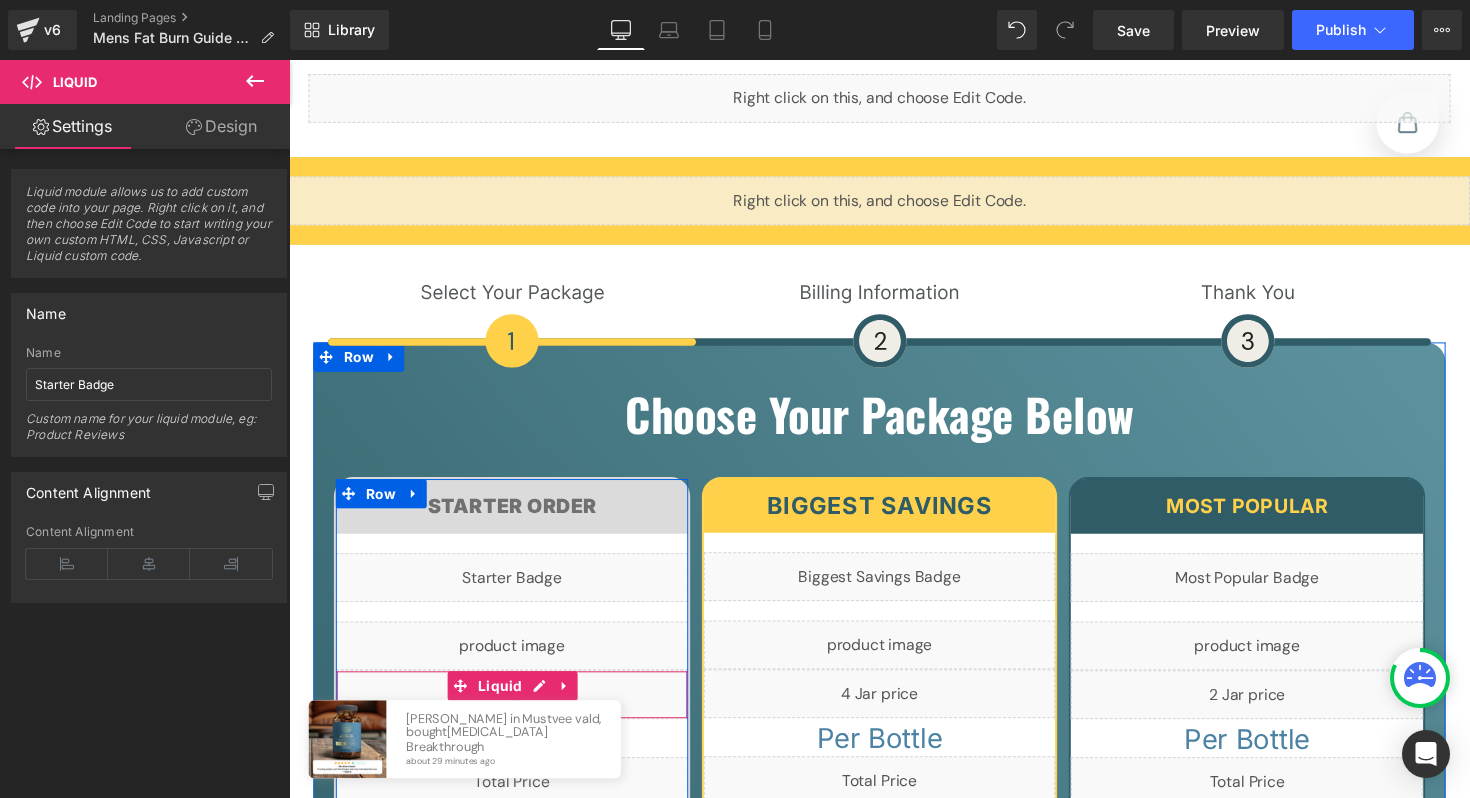 click on "Liquid" at bounding box center (517, 710) 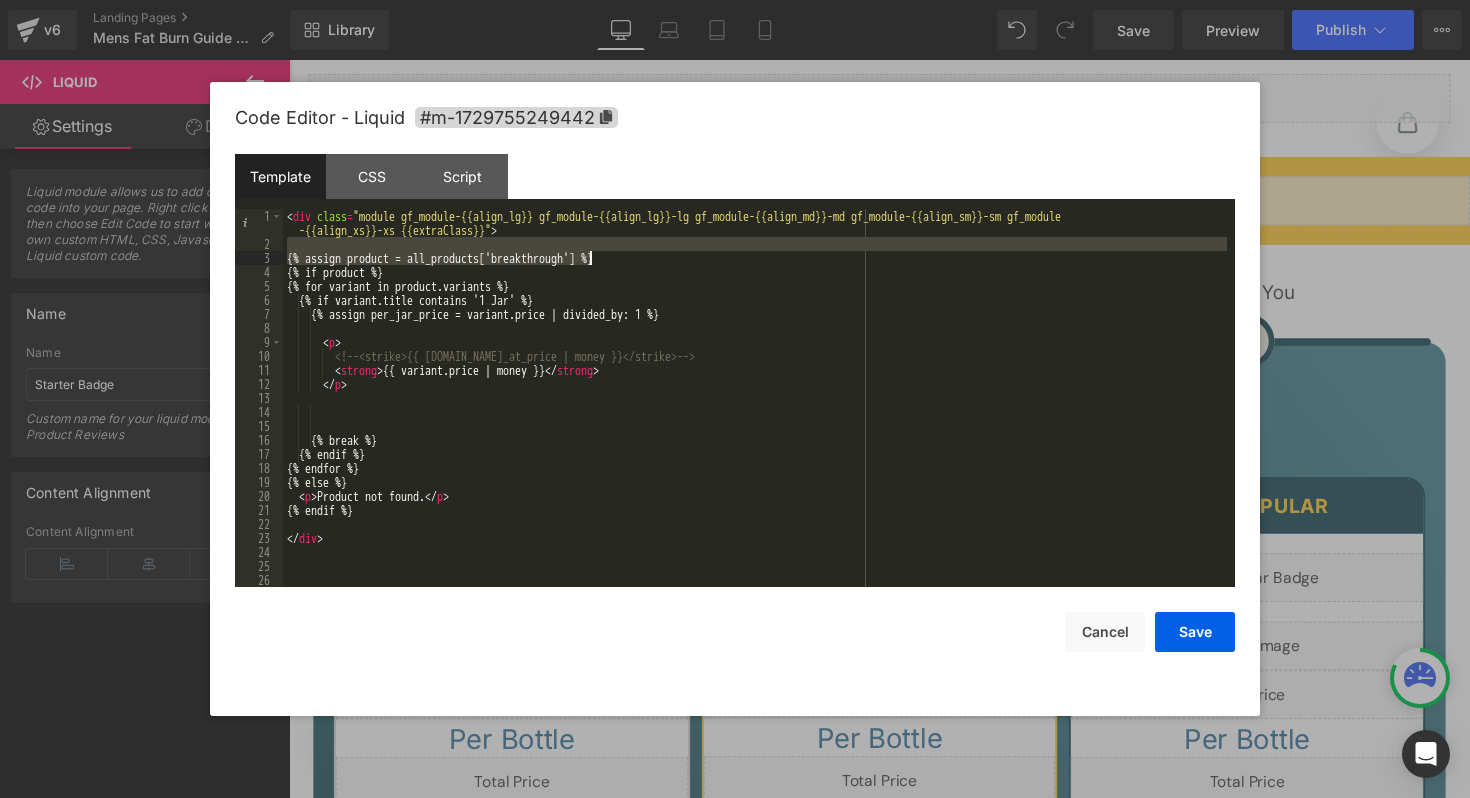 drag, startPoint x: 620, startPoint y: 251, endPoint x: 590, endPoint y: 252, distance: 30.016663 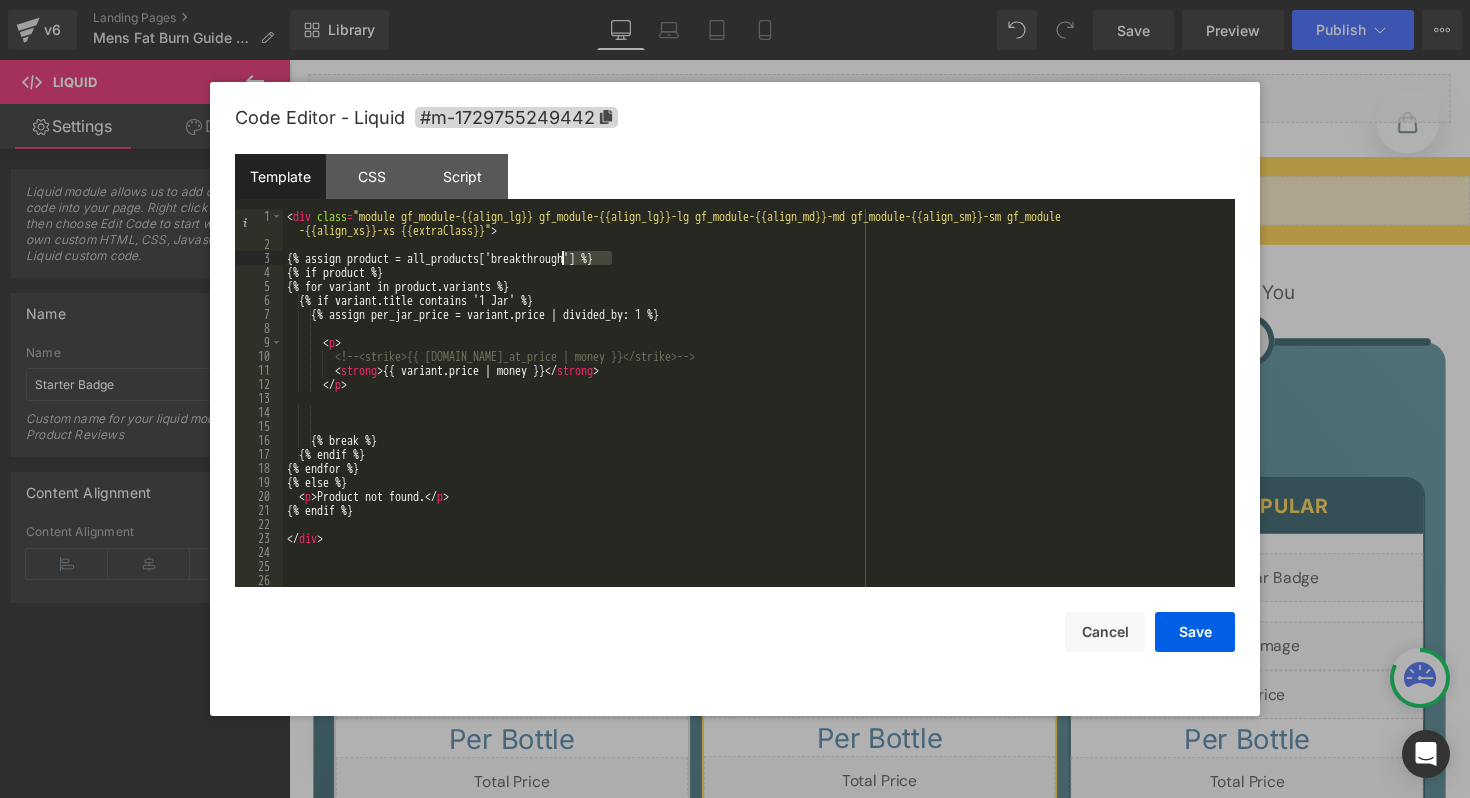 drag, startPoint x: 615, startPoint y: 262, endPoint x: 558, endPoint y: 254, distance: 57.558666 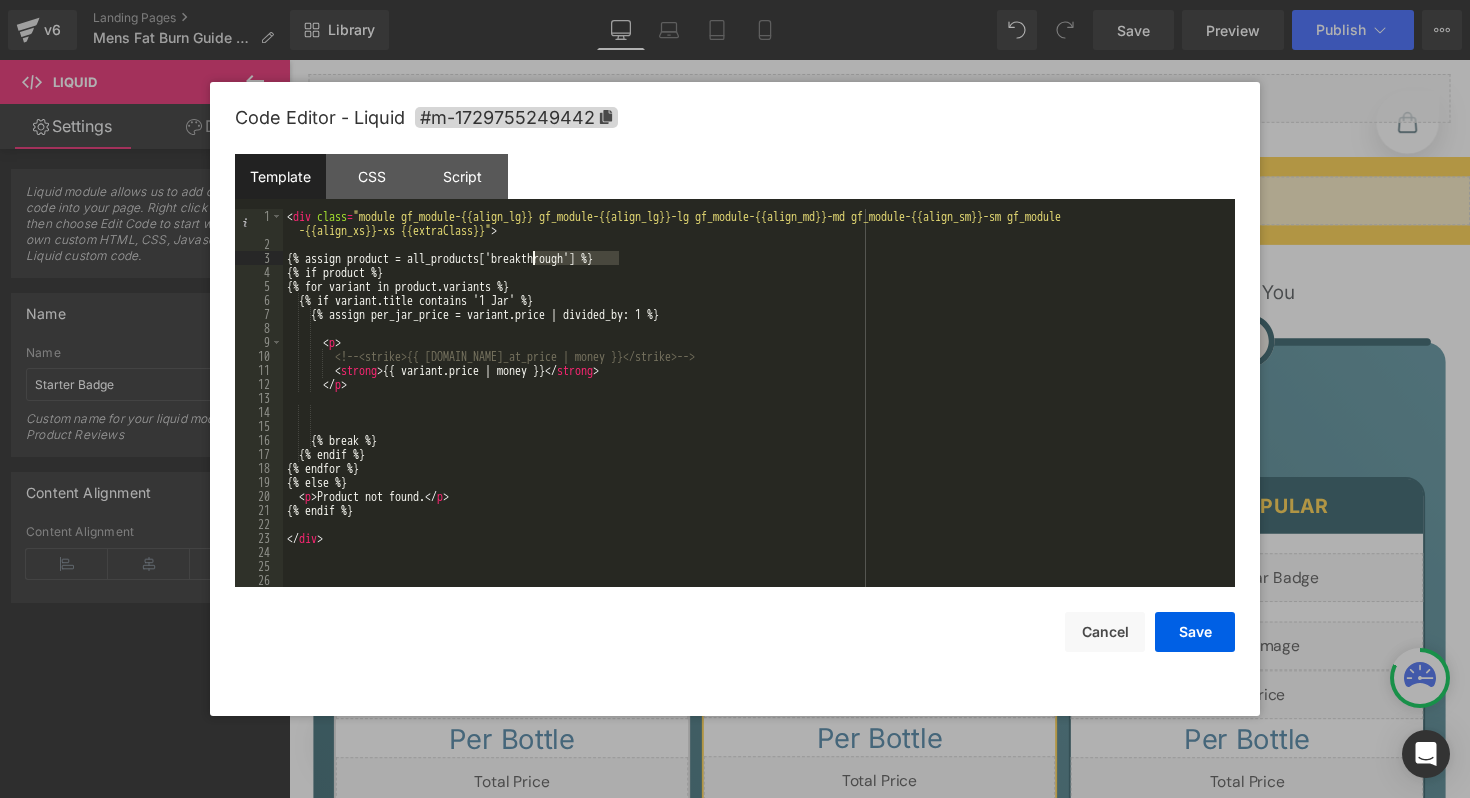 drag, startPoint x: 617, startPoint y: 259, endPoint x: 534, endPoint y: 259, distance: 83 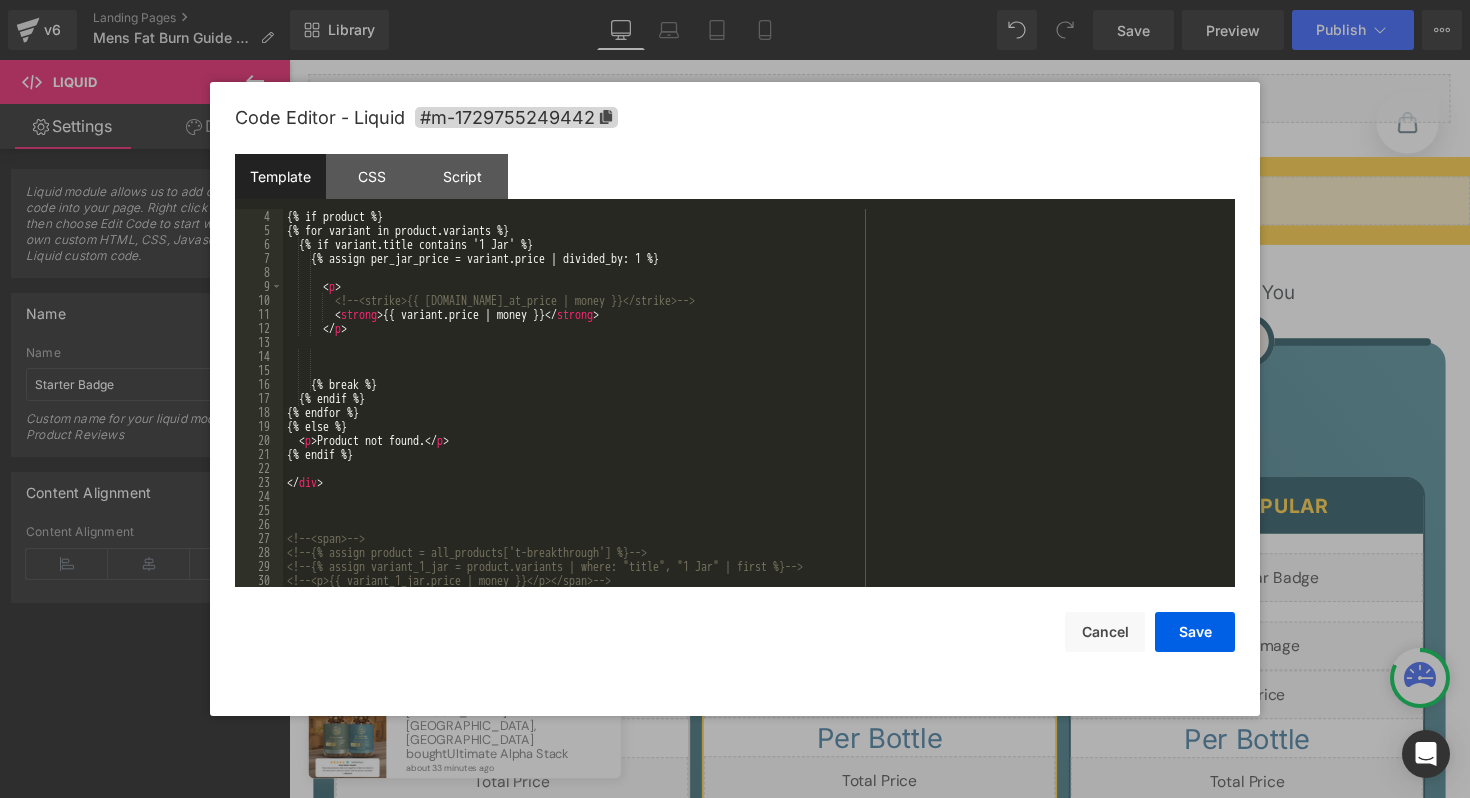 scroll, scrollTop: 56, scrollLeft: 0, axis: vertical 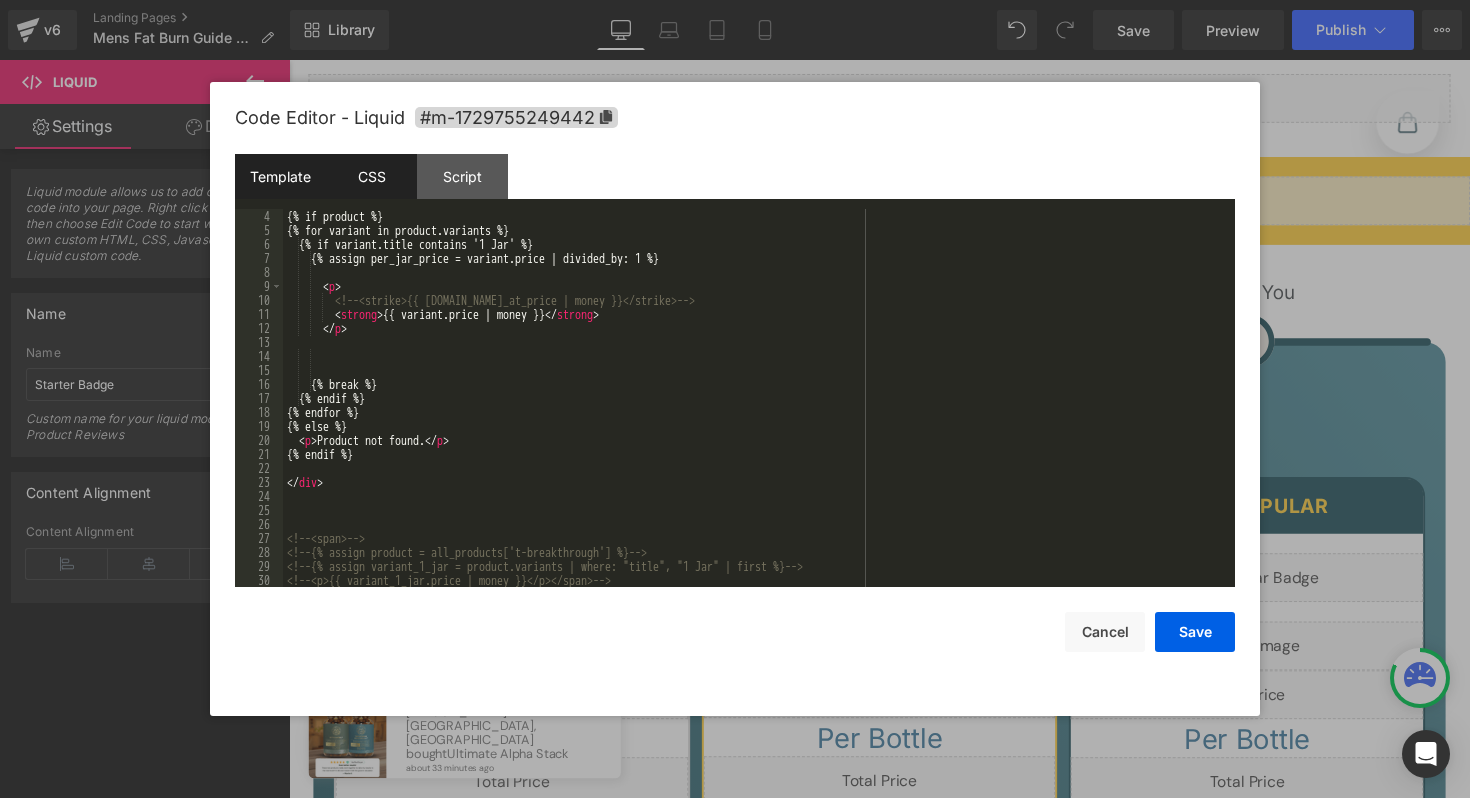 click on "CSS" at bounding box center [371, 176] 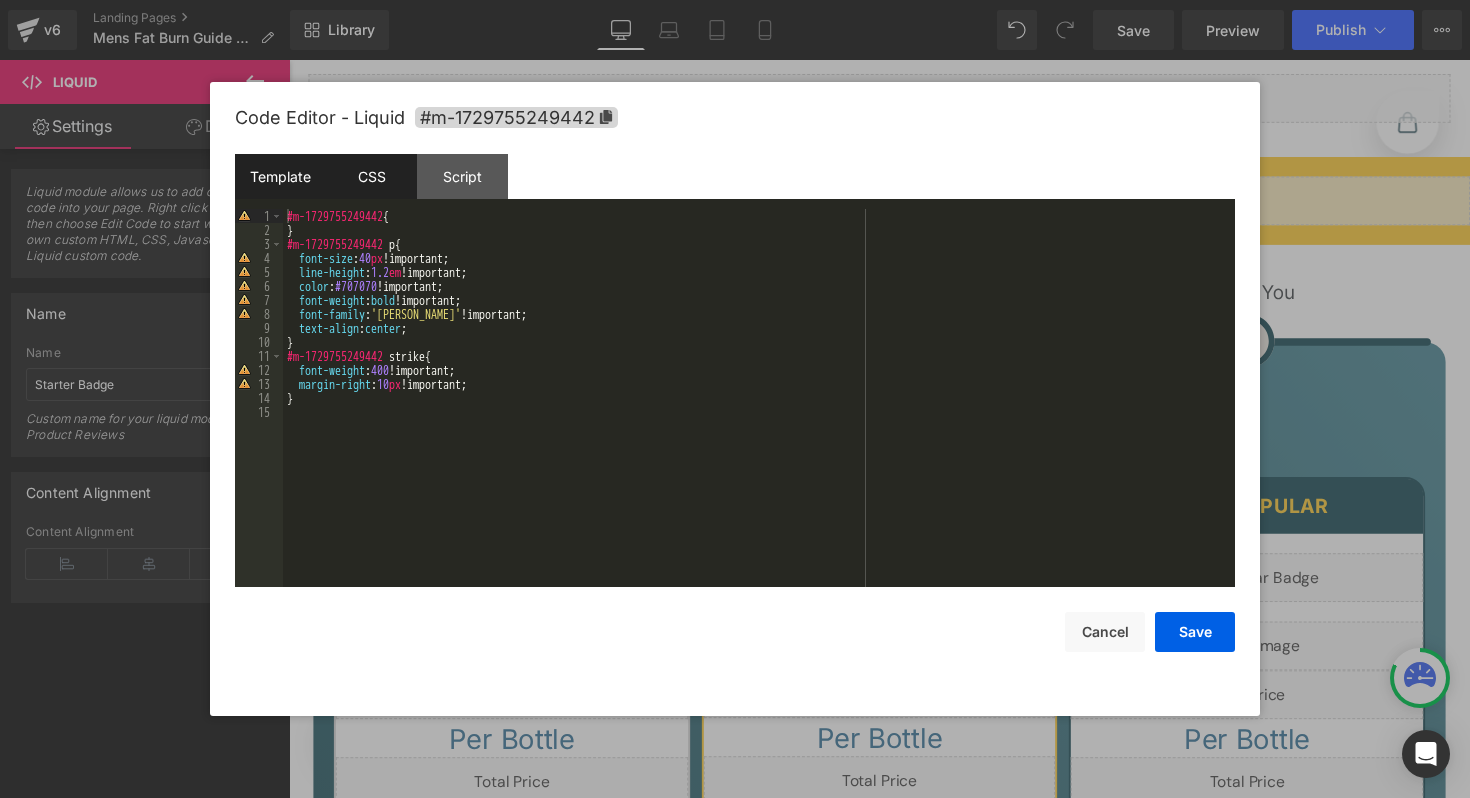 click on "Template" at bounding box center [280, 176] 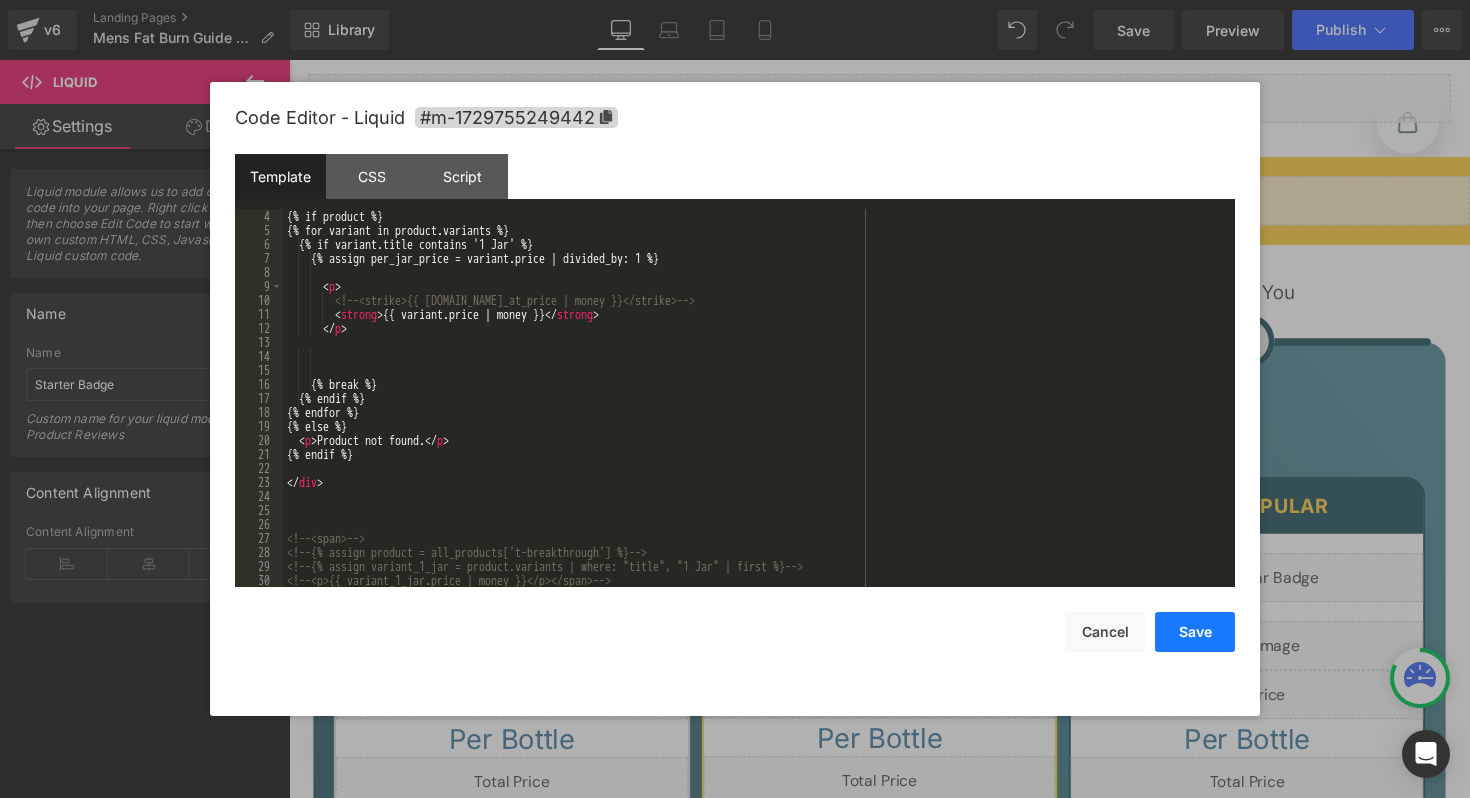 click on "Save" at bounding box center (1195, 632) 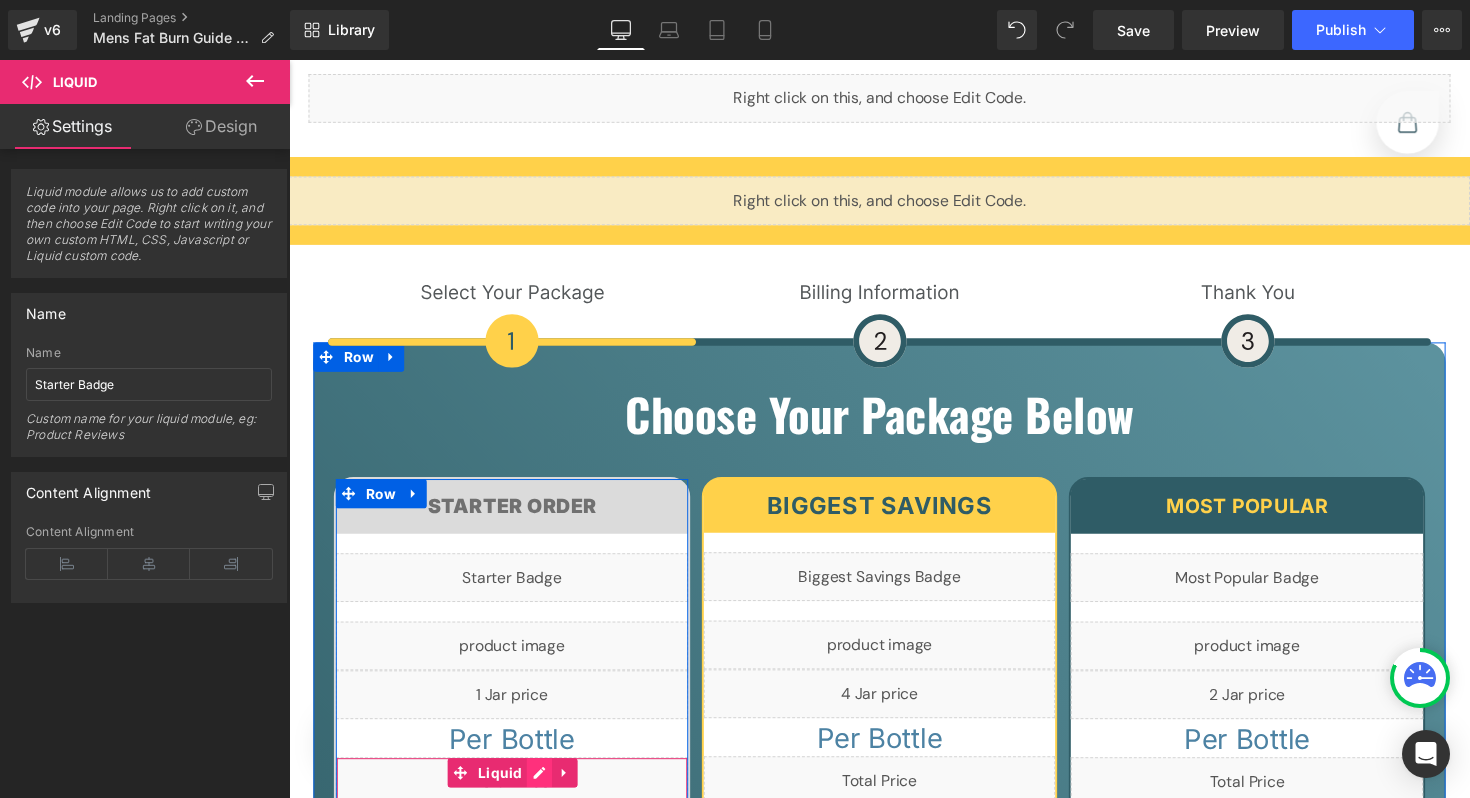 click on "Liquid" at bounding box center [517, 799] 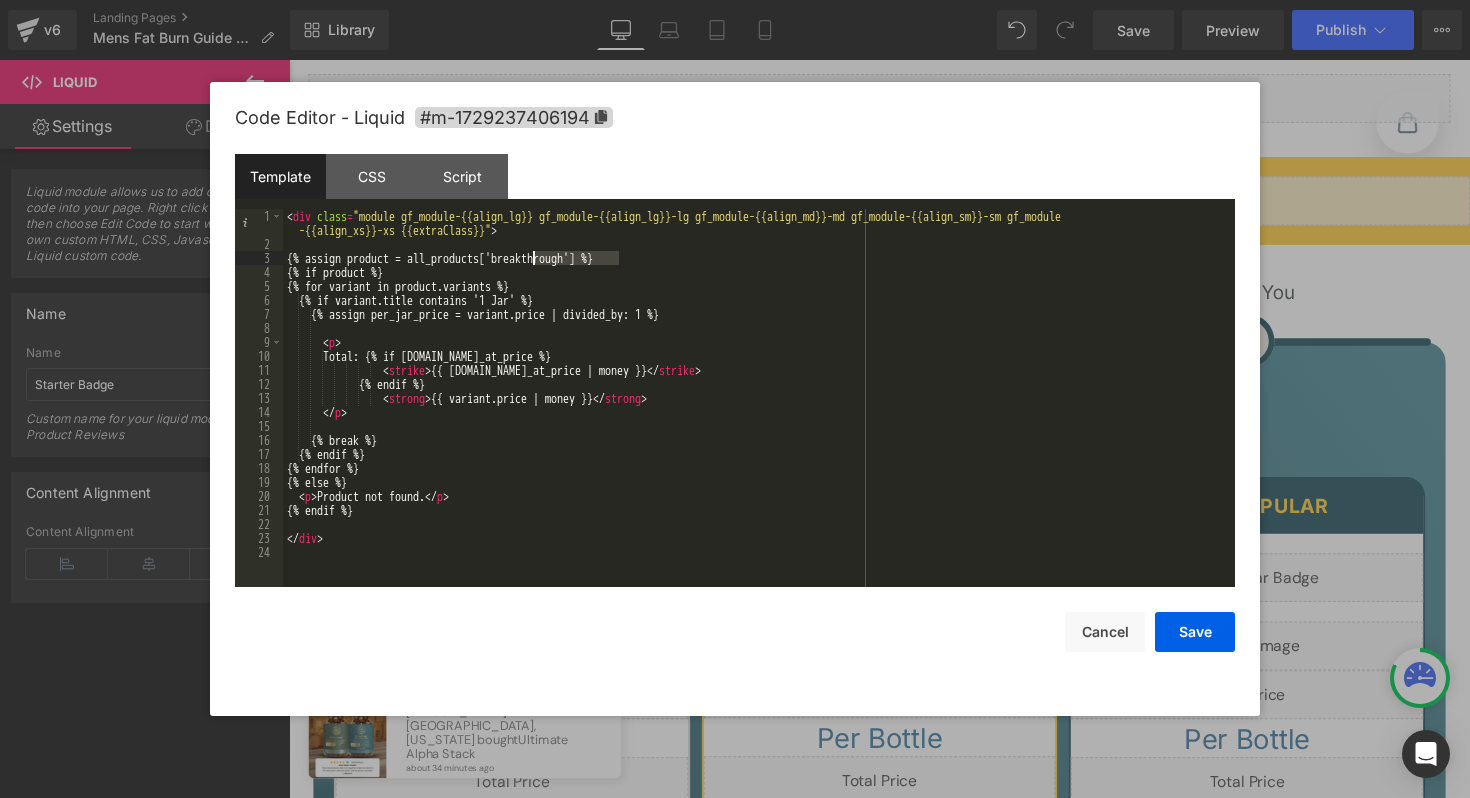drag, startPoint x: 619, startPoint y: 263, endPoint x: 535, endPoint y: 259, distance: 84.095184 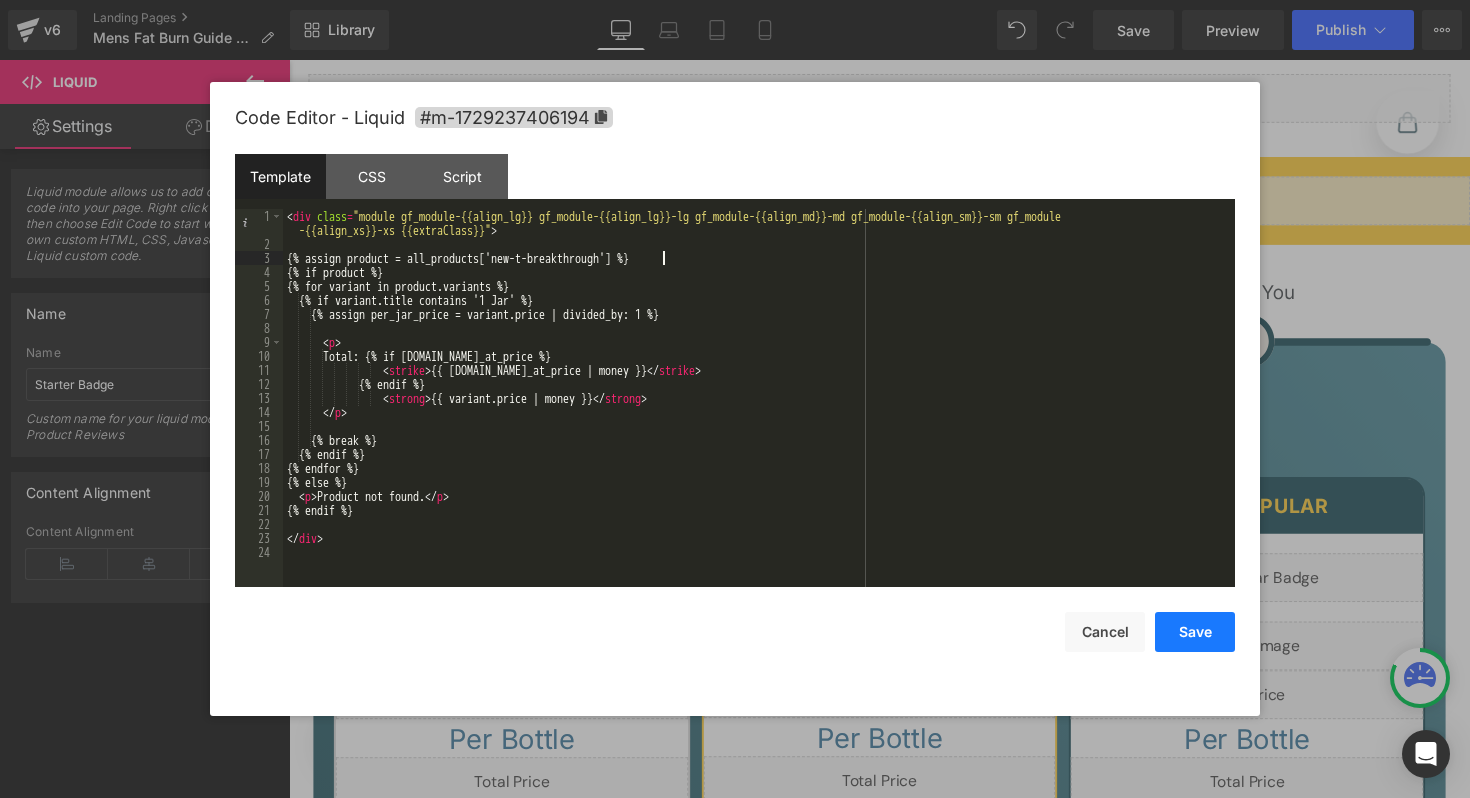click on "Save" at bounding box center [1195, 632] 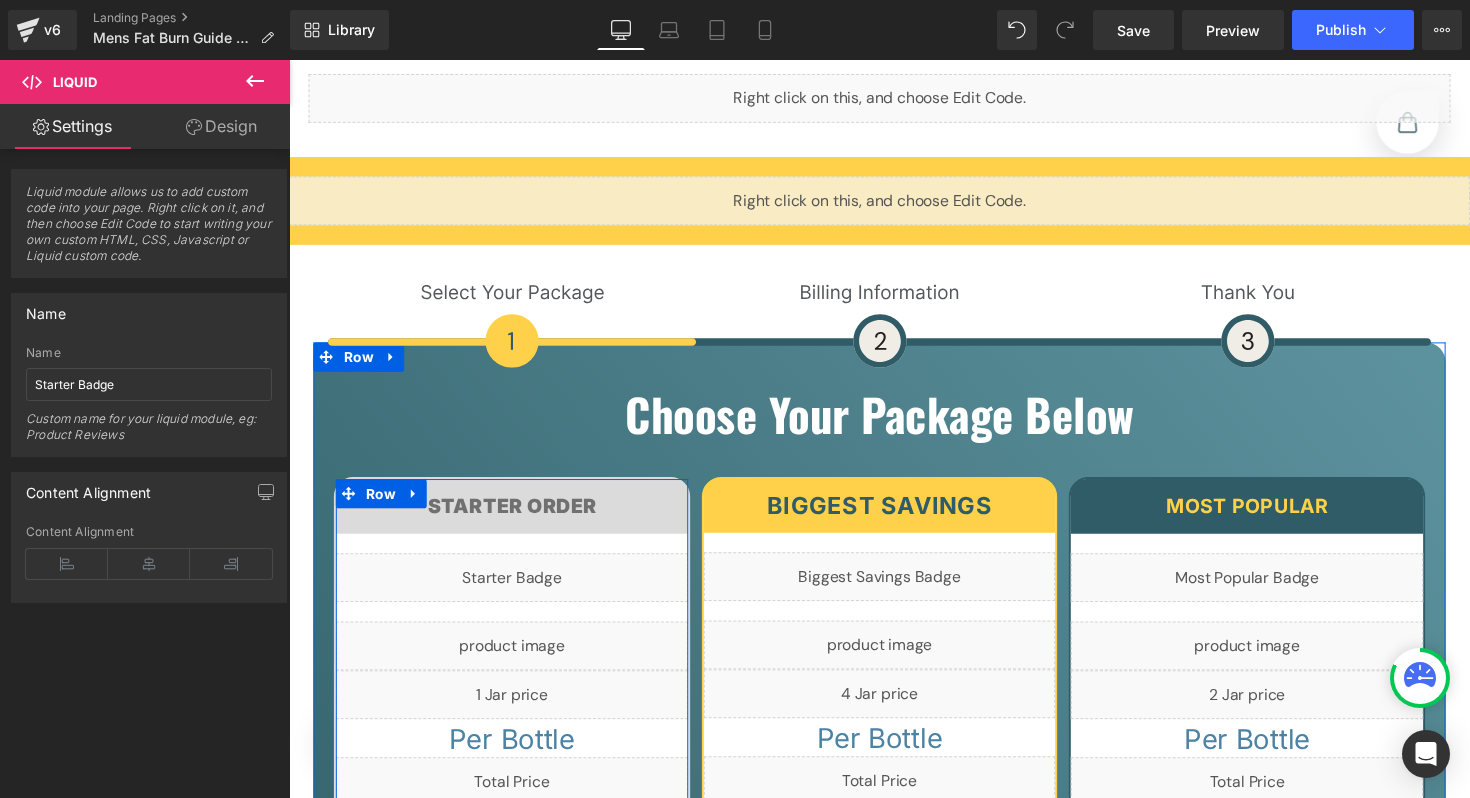 click on "Liquid" at bounding box center (517, 849) 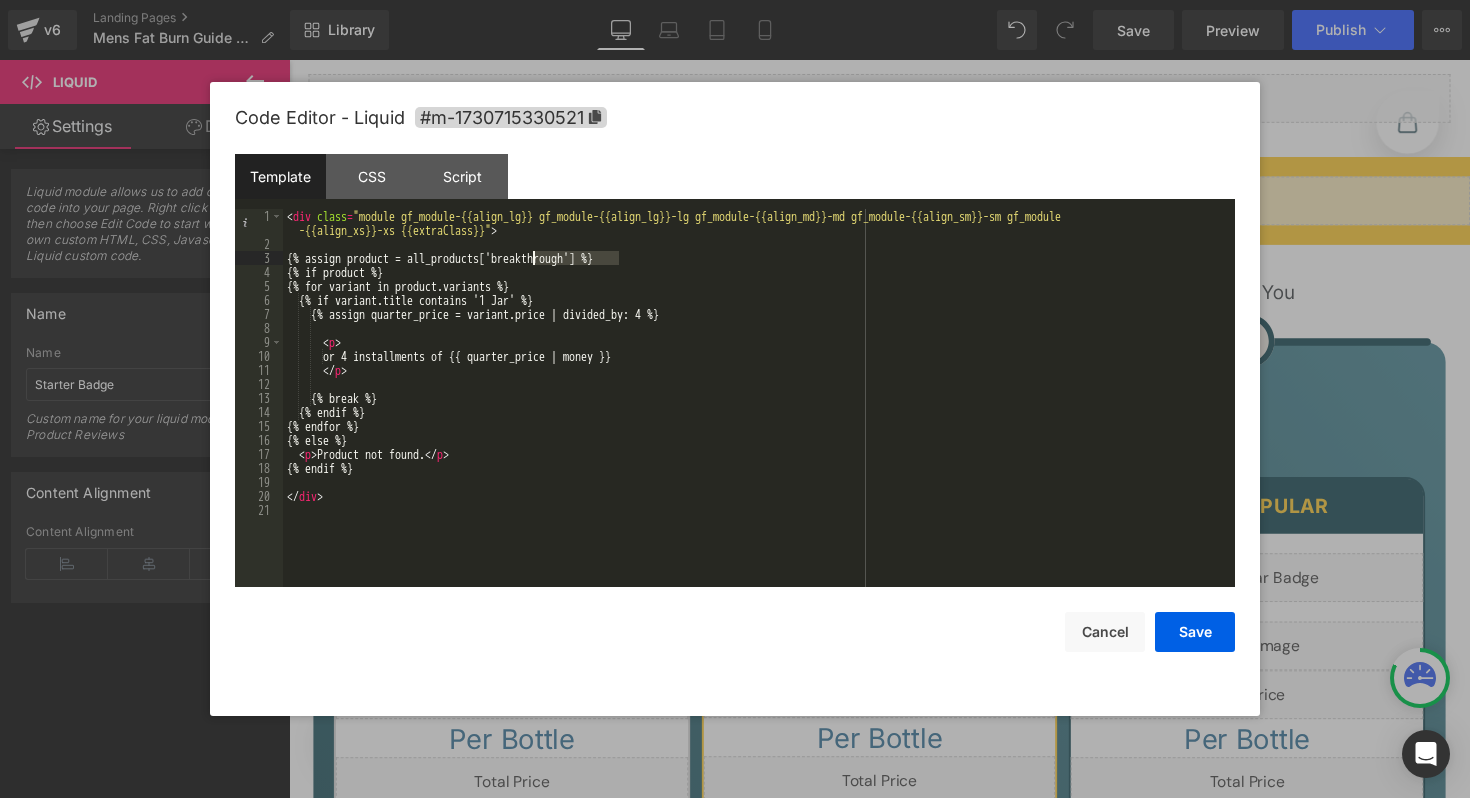 drag, startPoint x: 622, startPoint y: 262, endPoint x: 535, endPoint y: 258, distance: 87.0919 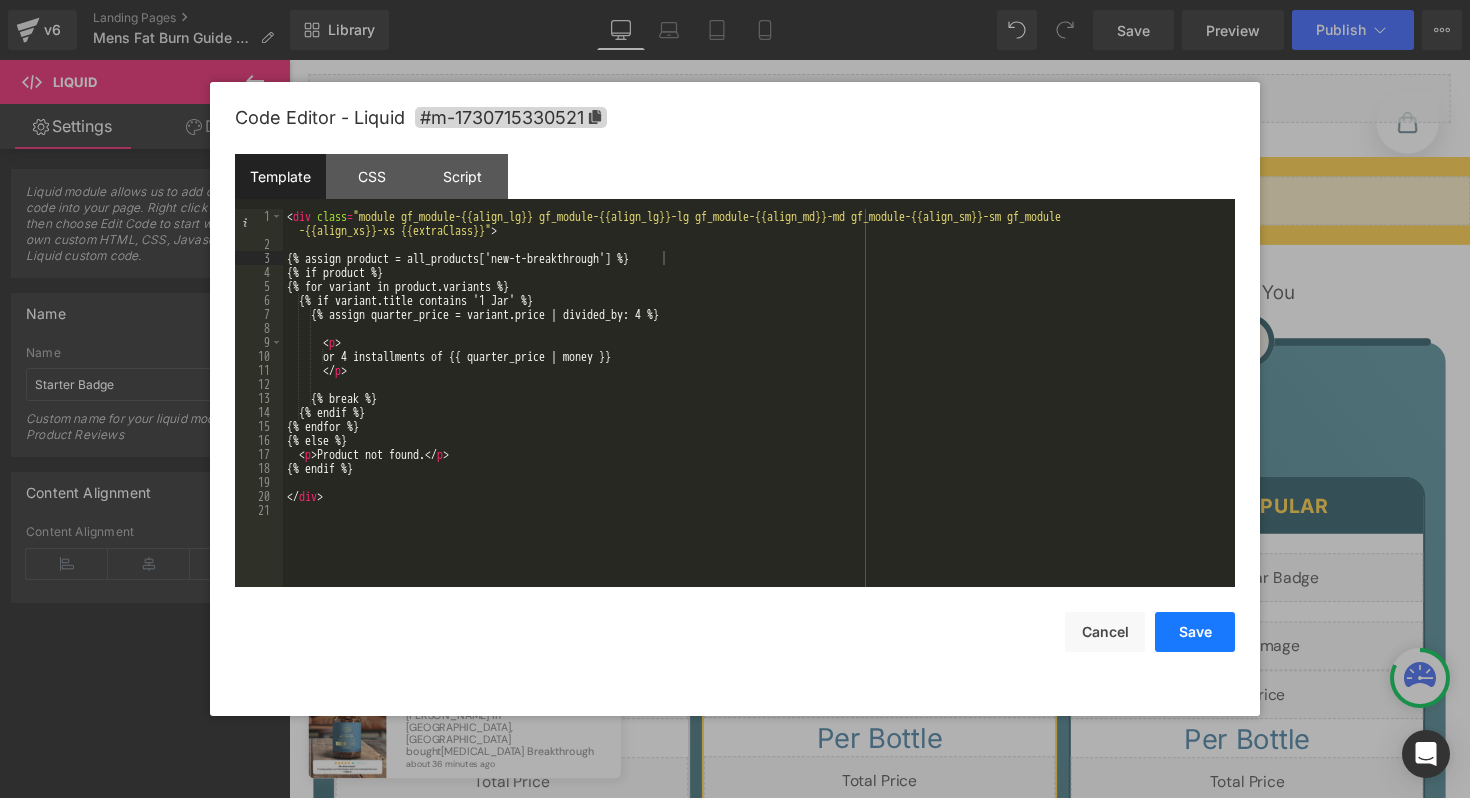click on "Save" at bounding box center [1195, 632] 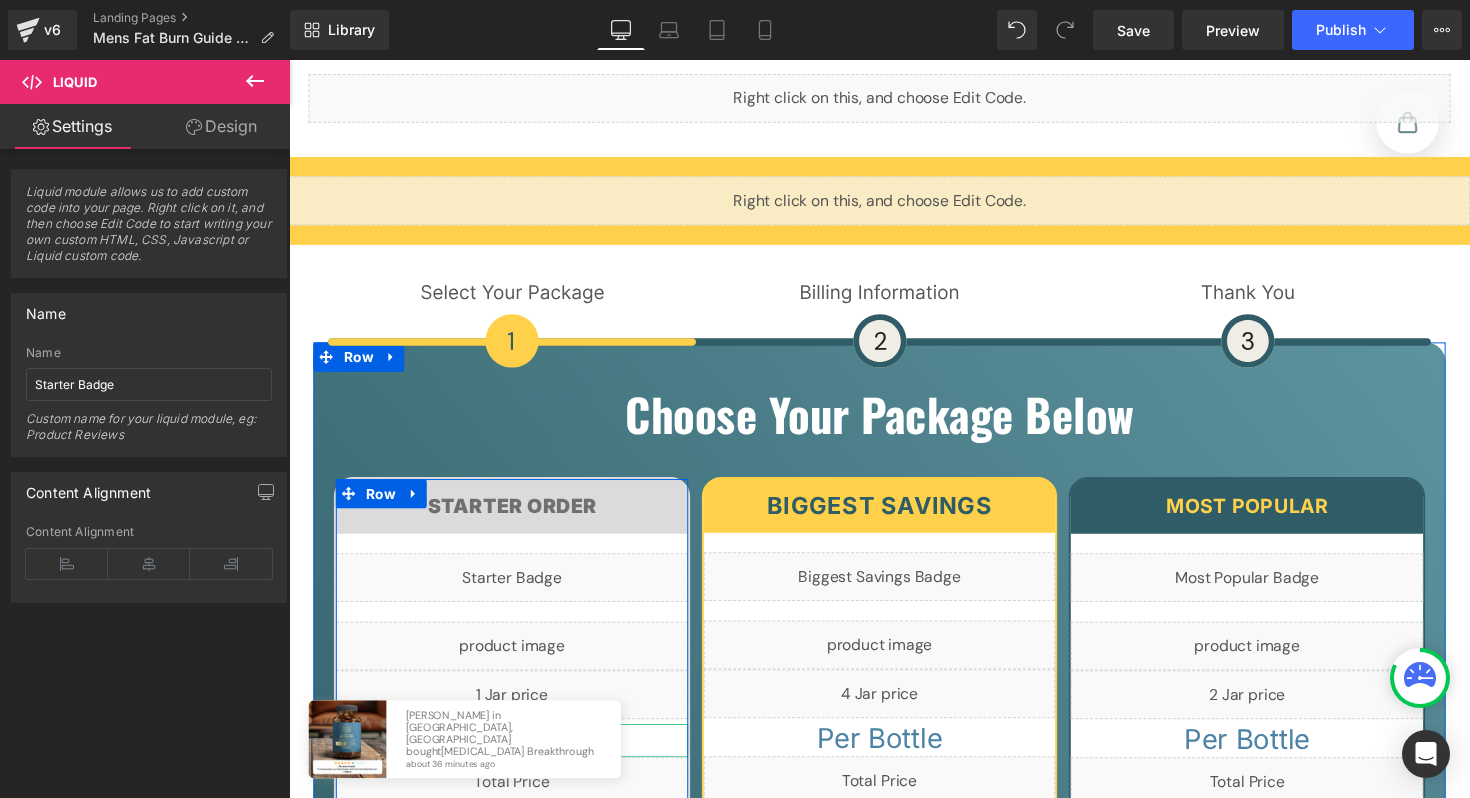 scroll, scrollTop: 9742, scrollLeft: 0, axis: vertical 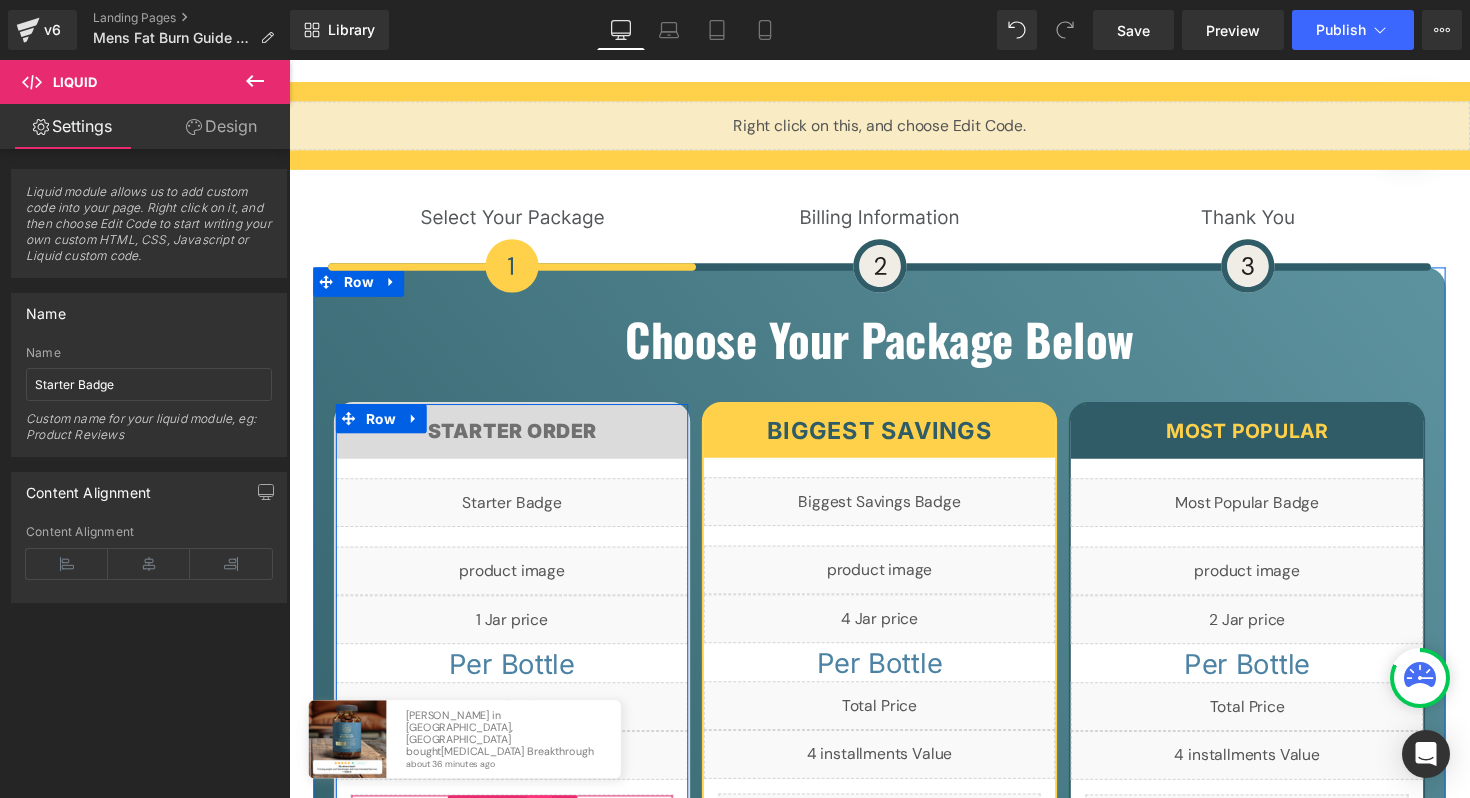 click on "Liquid" at bounding box center (517, 838) 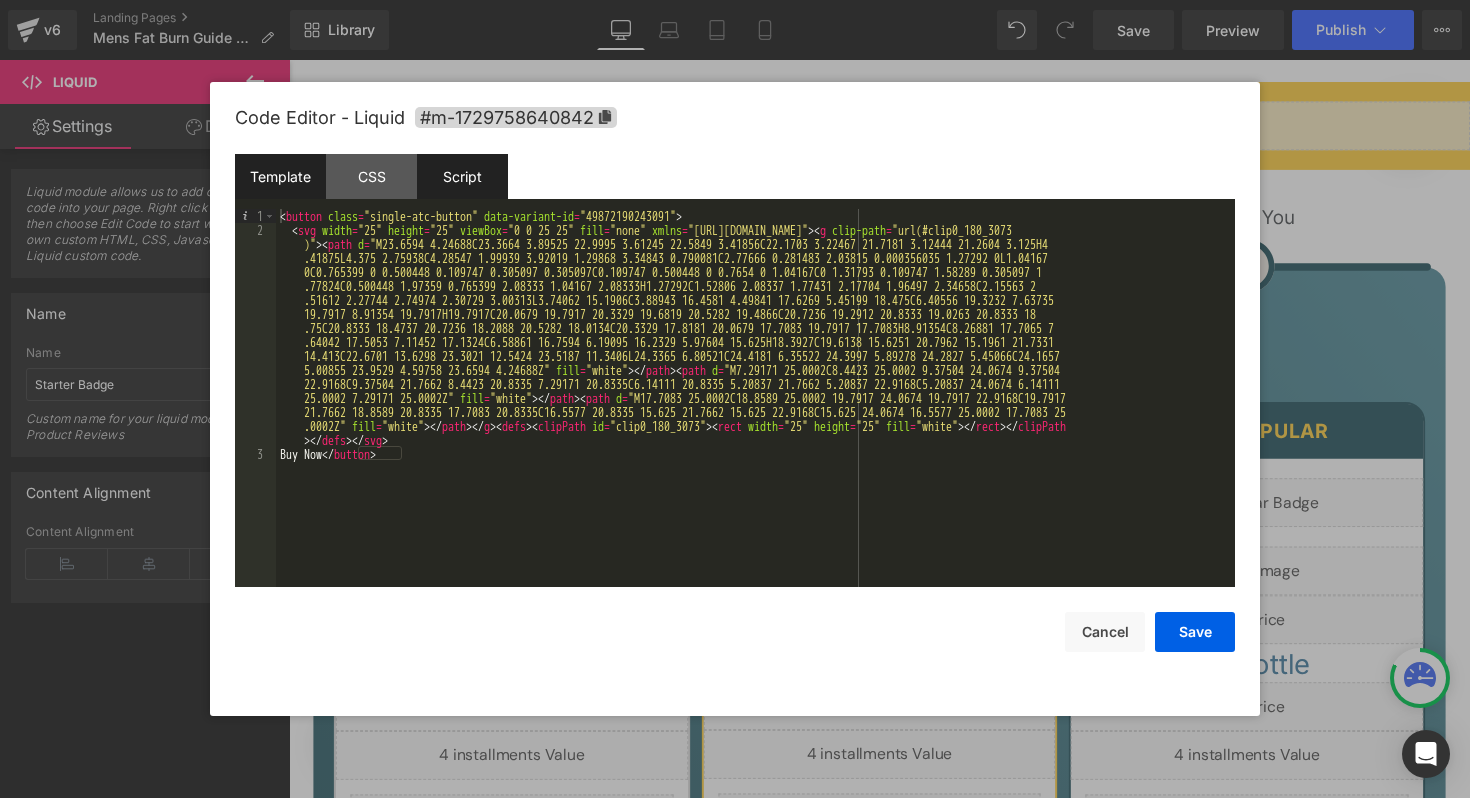 click on "Script" at bounding box center [462, 176] 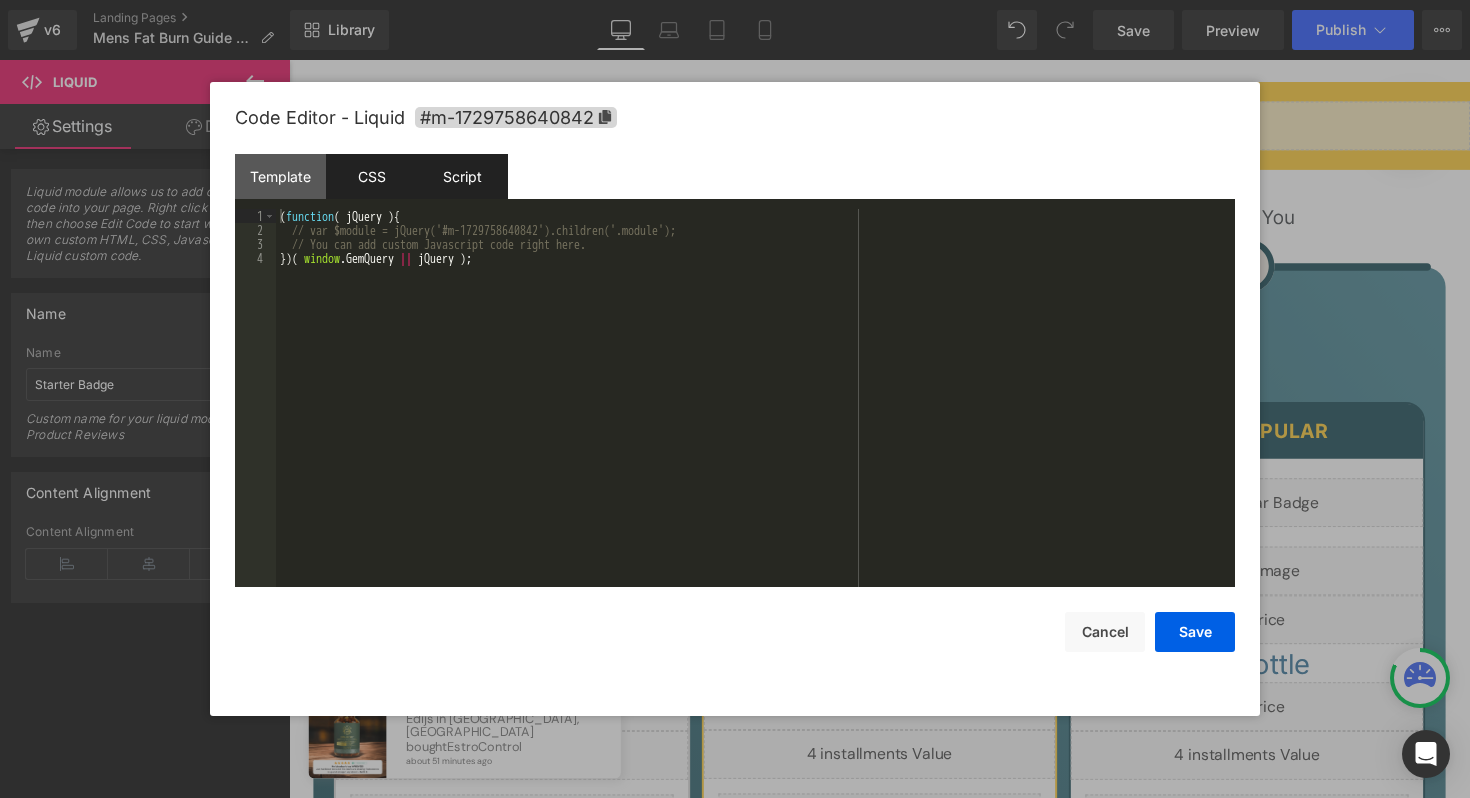 click on "CSS" at bounding box center (371, 176) 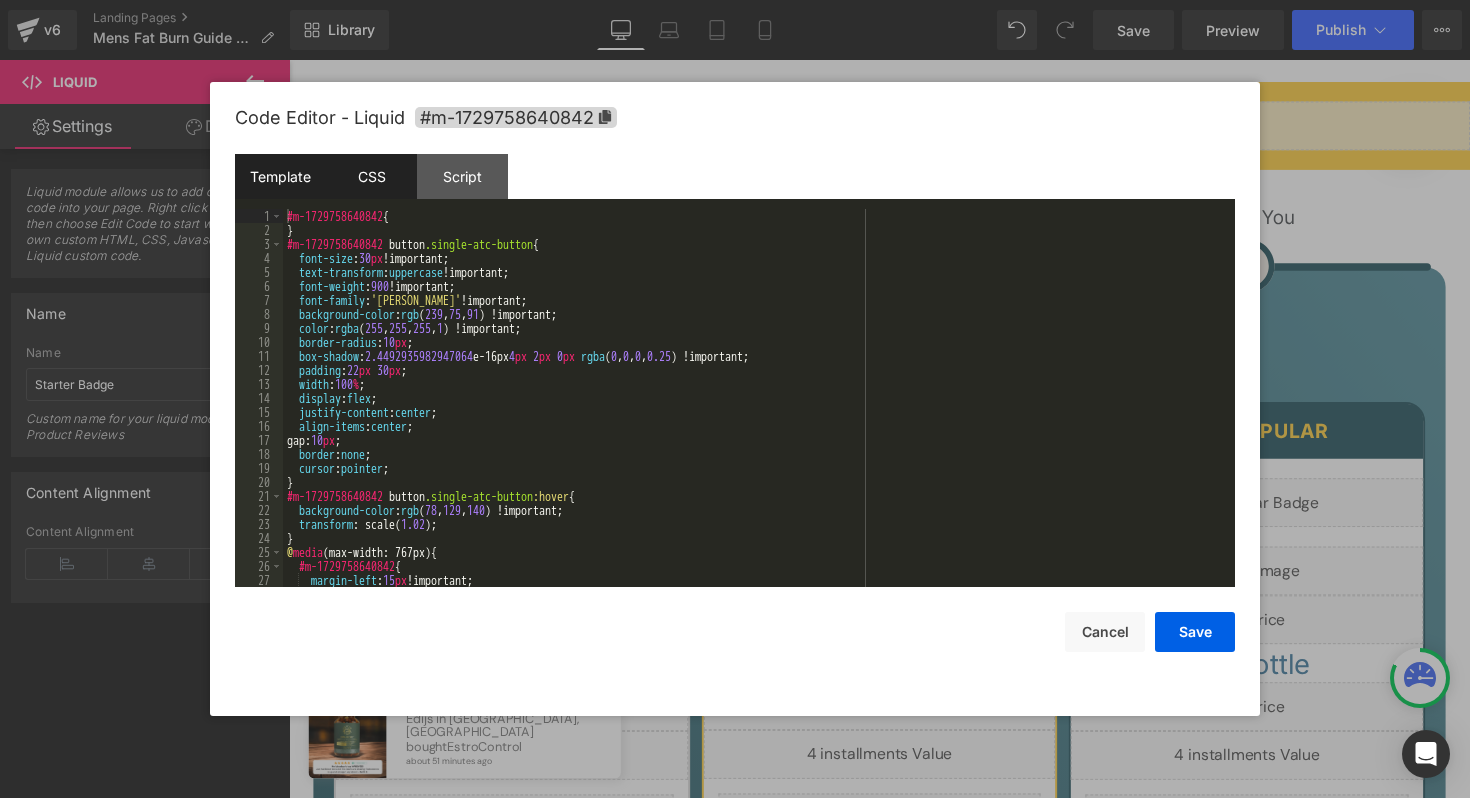 click on "Template" at bounding box center [280, 176] 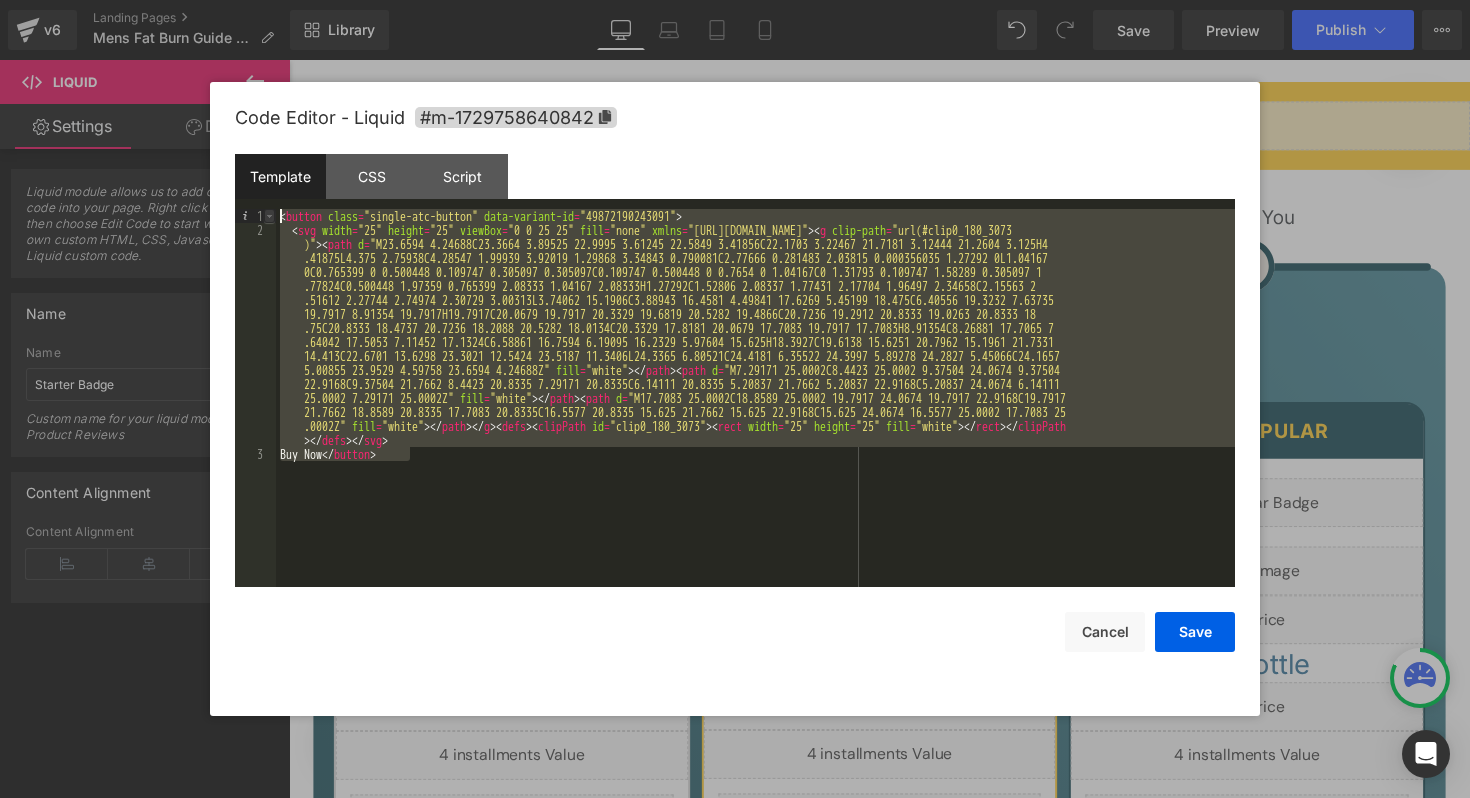 drag, startPoint x: 440, startPoint y: 461, endPoint x: 264, endPoint y: 216, distance: 301.66373 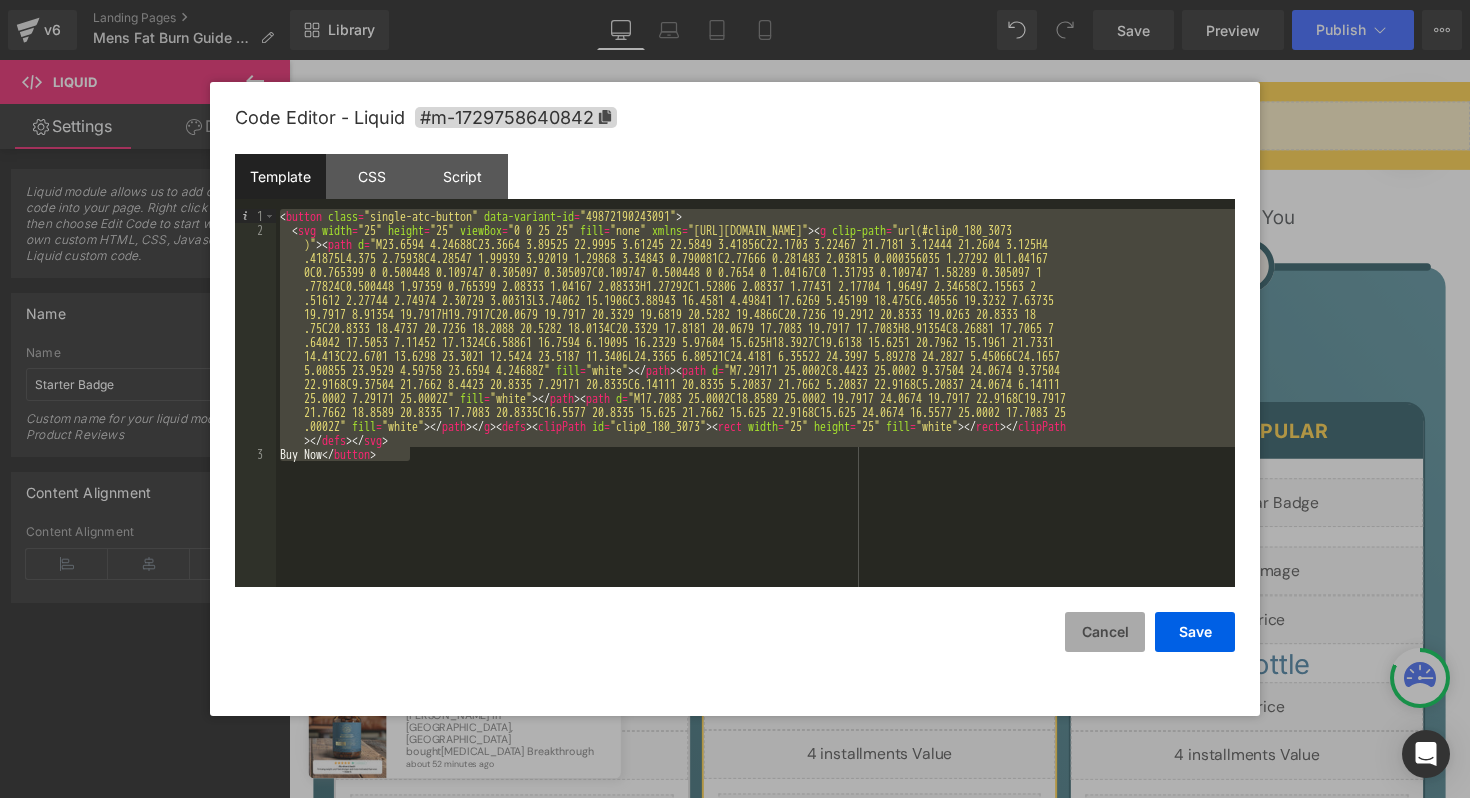 click on "Cancel" at bounding box center [1105, 632] 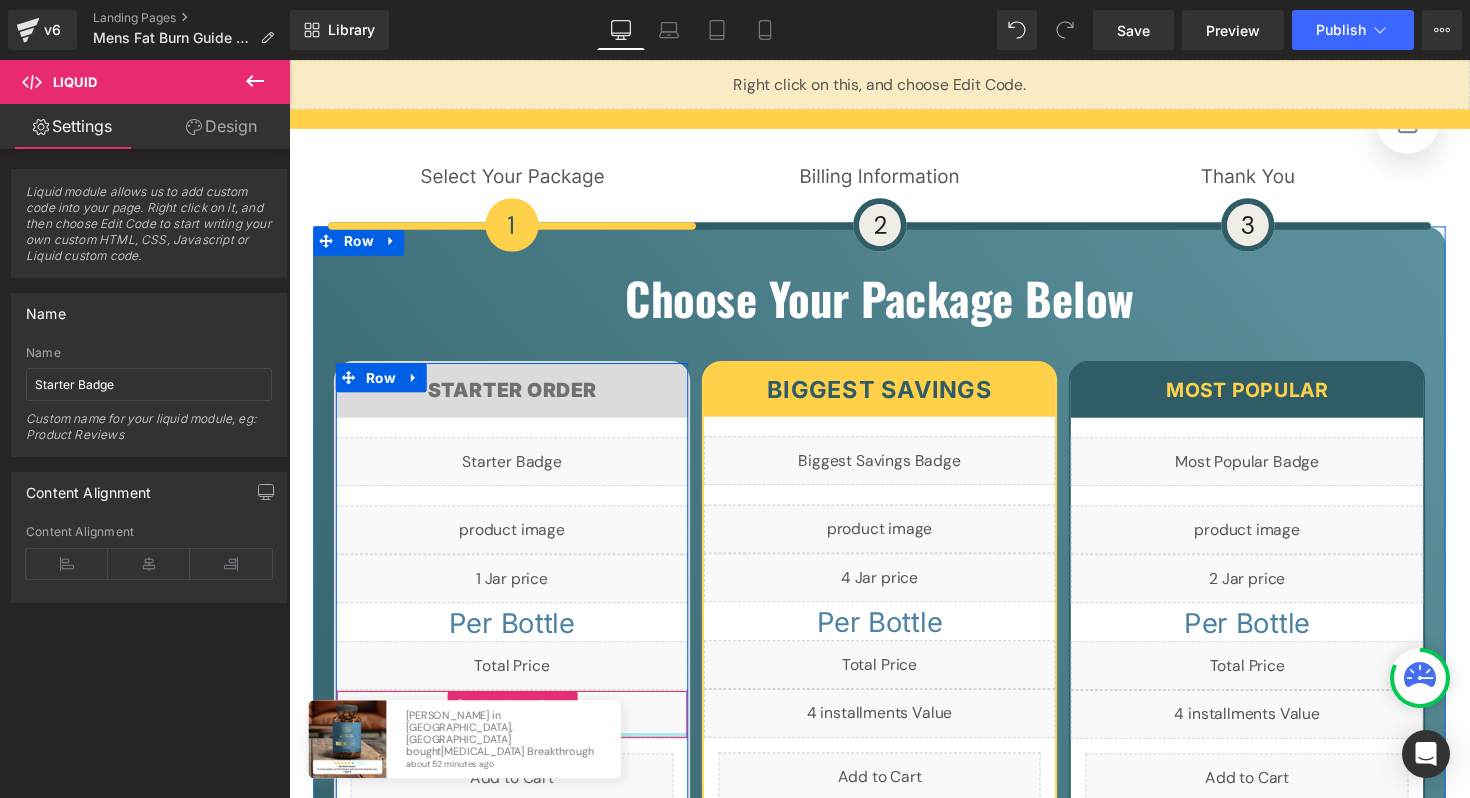 scroll, scrollTop: 9791, scrollLeft: 0, axis: vertical 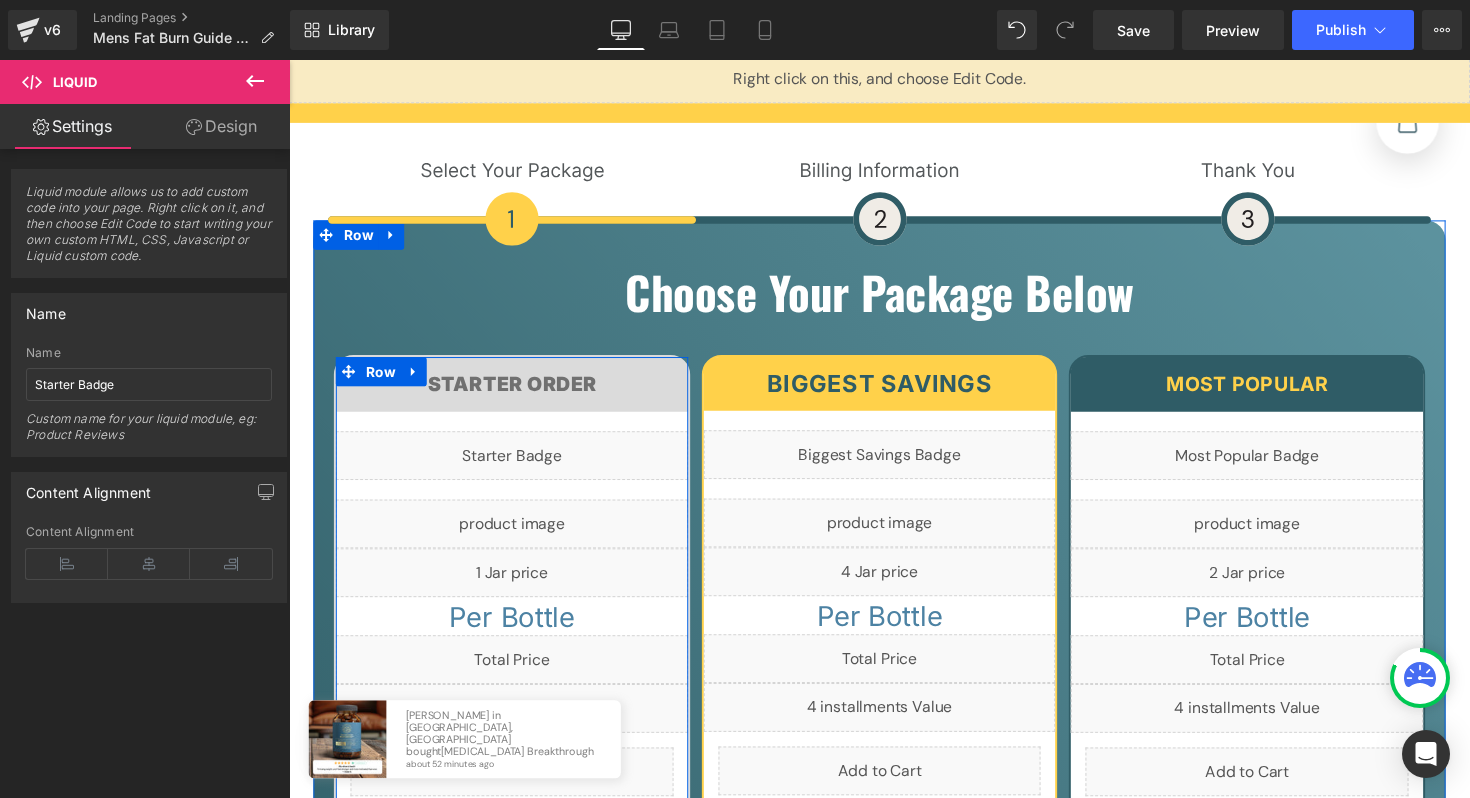 click on "Liquid" at bounding box center [517, 854] 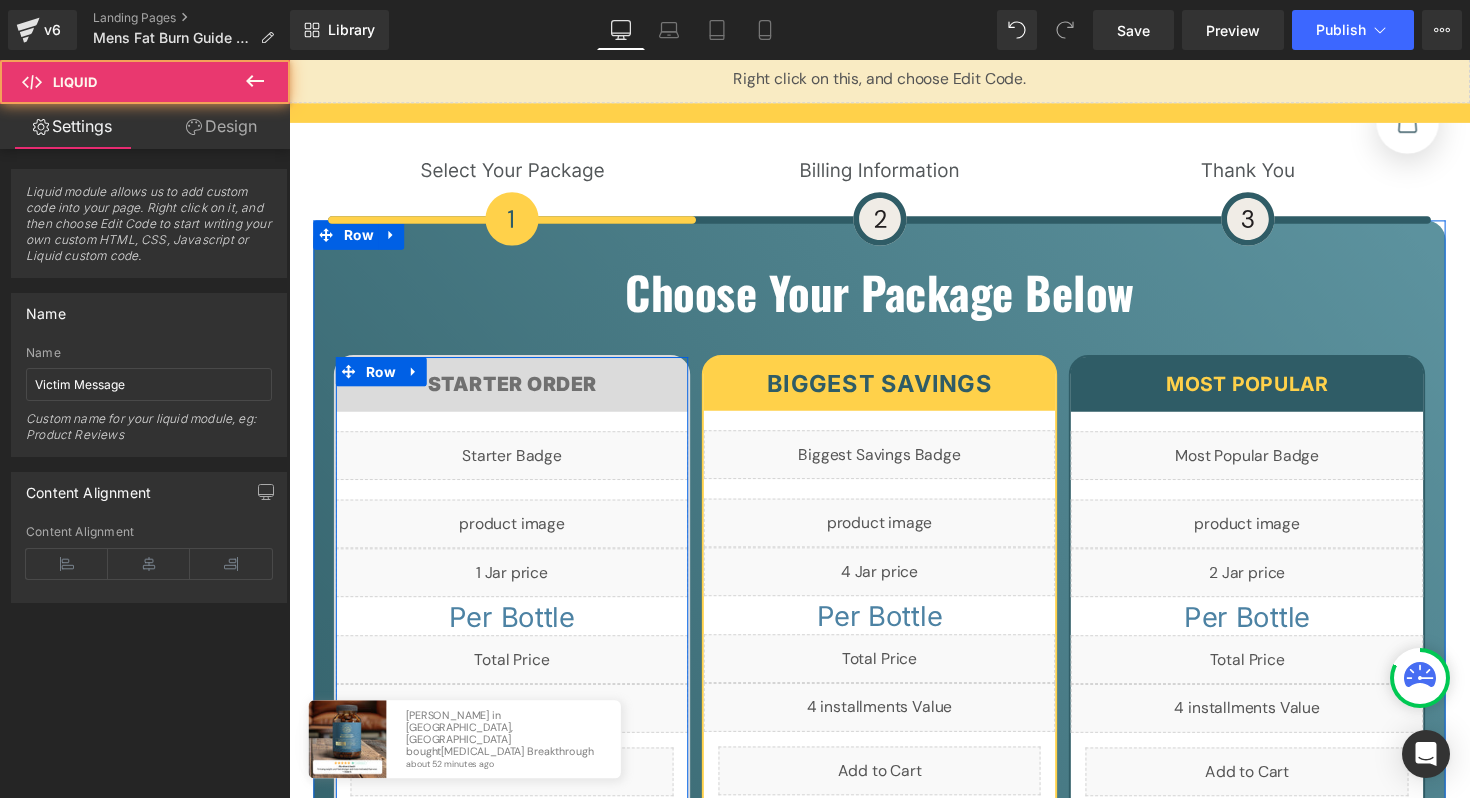 click on "Liquid" at bounding box center [517, 854] 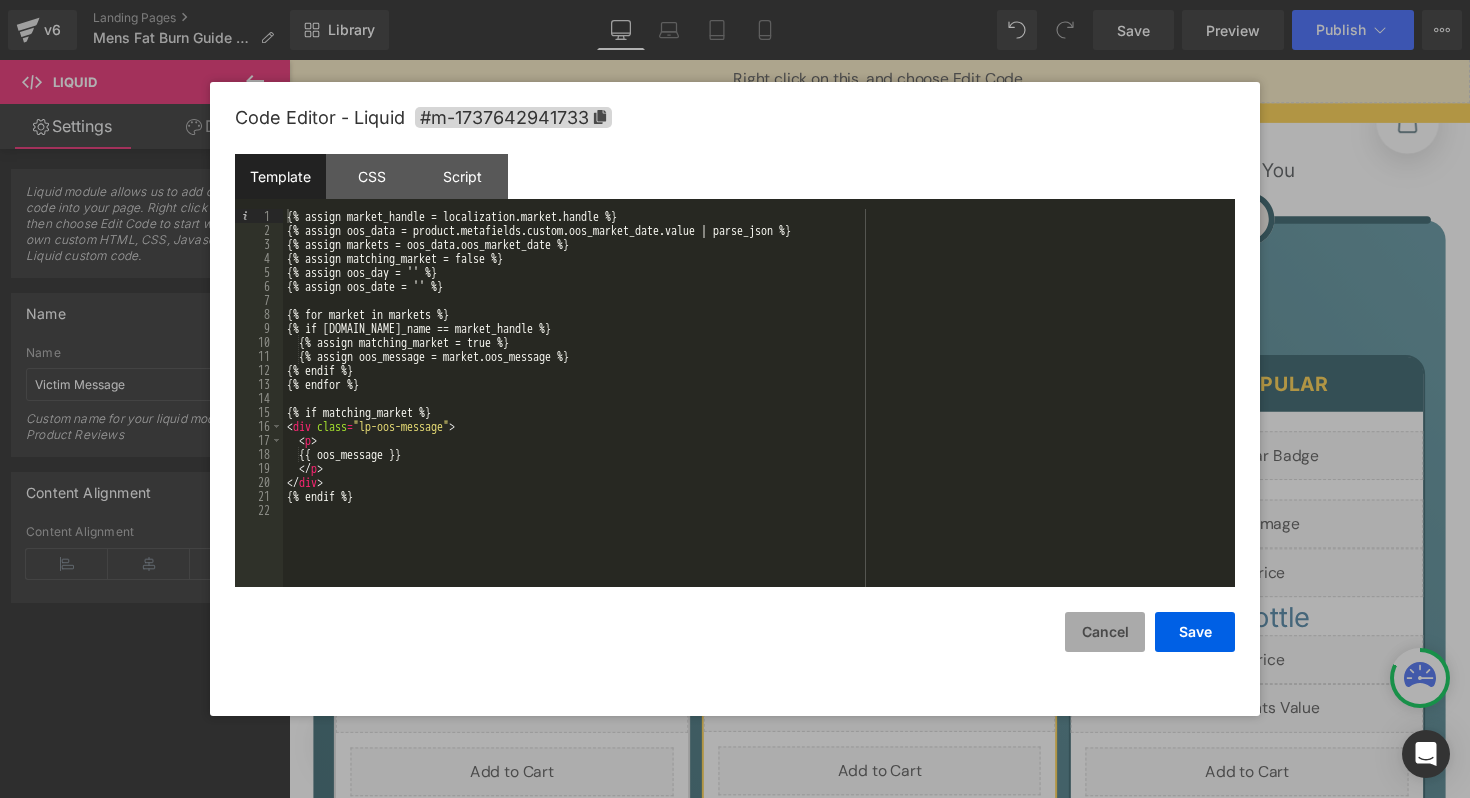 click on "Cancel" at bounding box center [1105, 632] 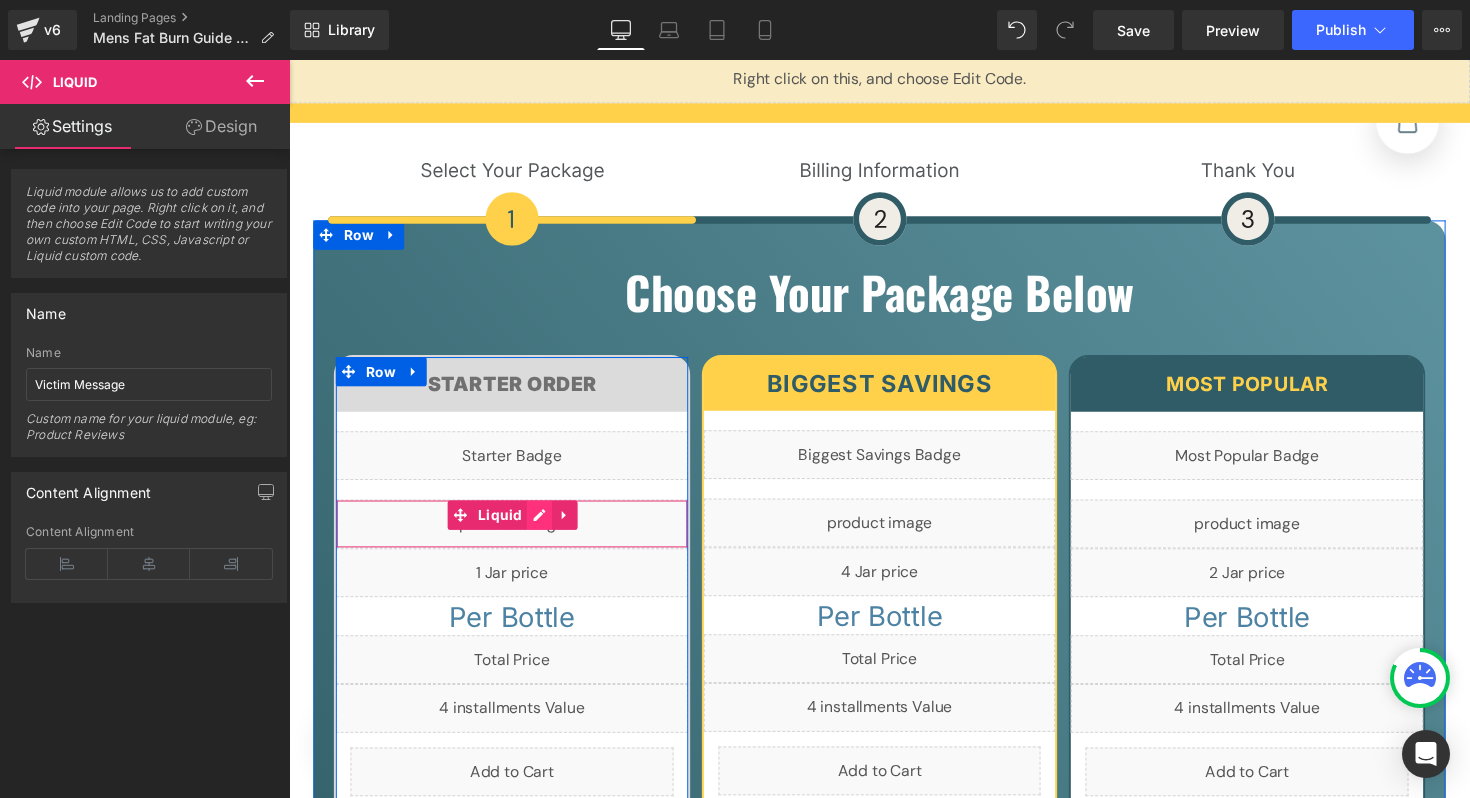 click on "Liquid" at bounding box center (517, 535) 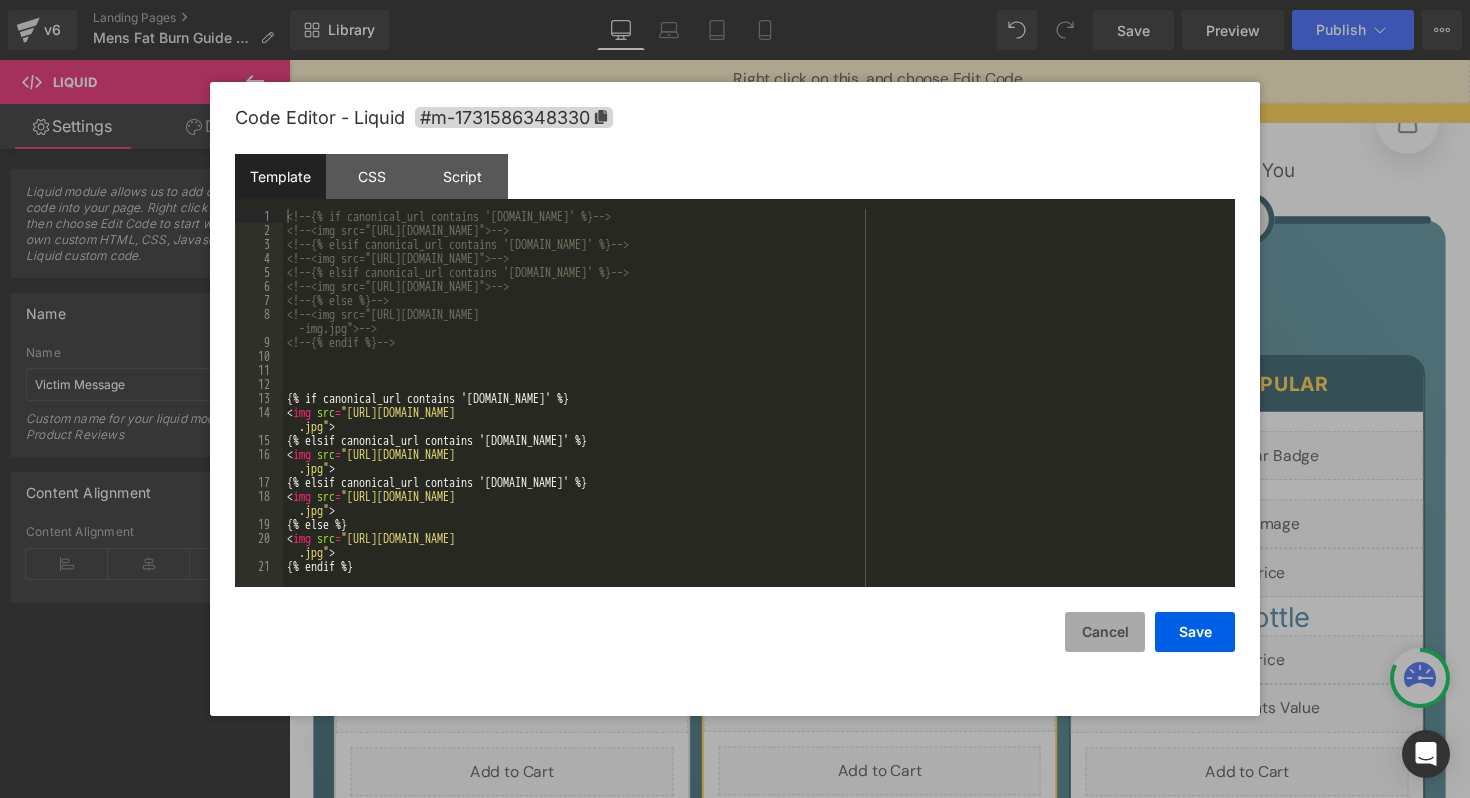 click on "Cancel" at bounding box center [1105, 632] 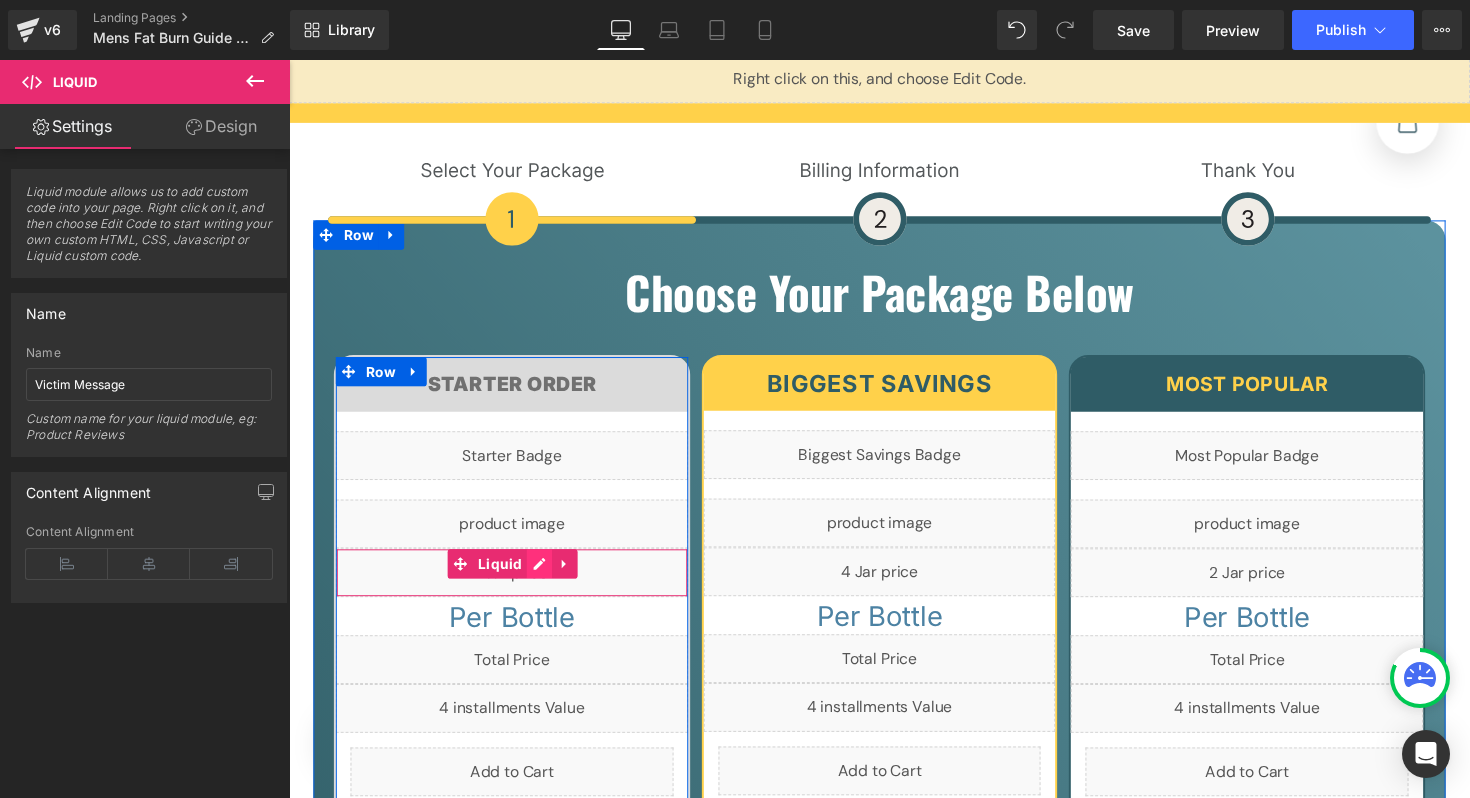 click on "Liquid" at bounding box center [517, 585] 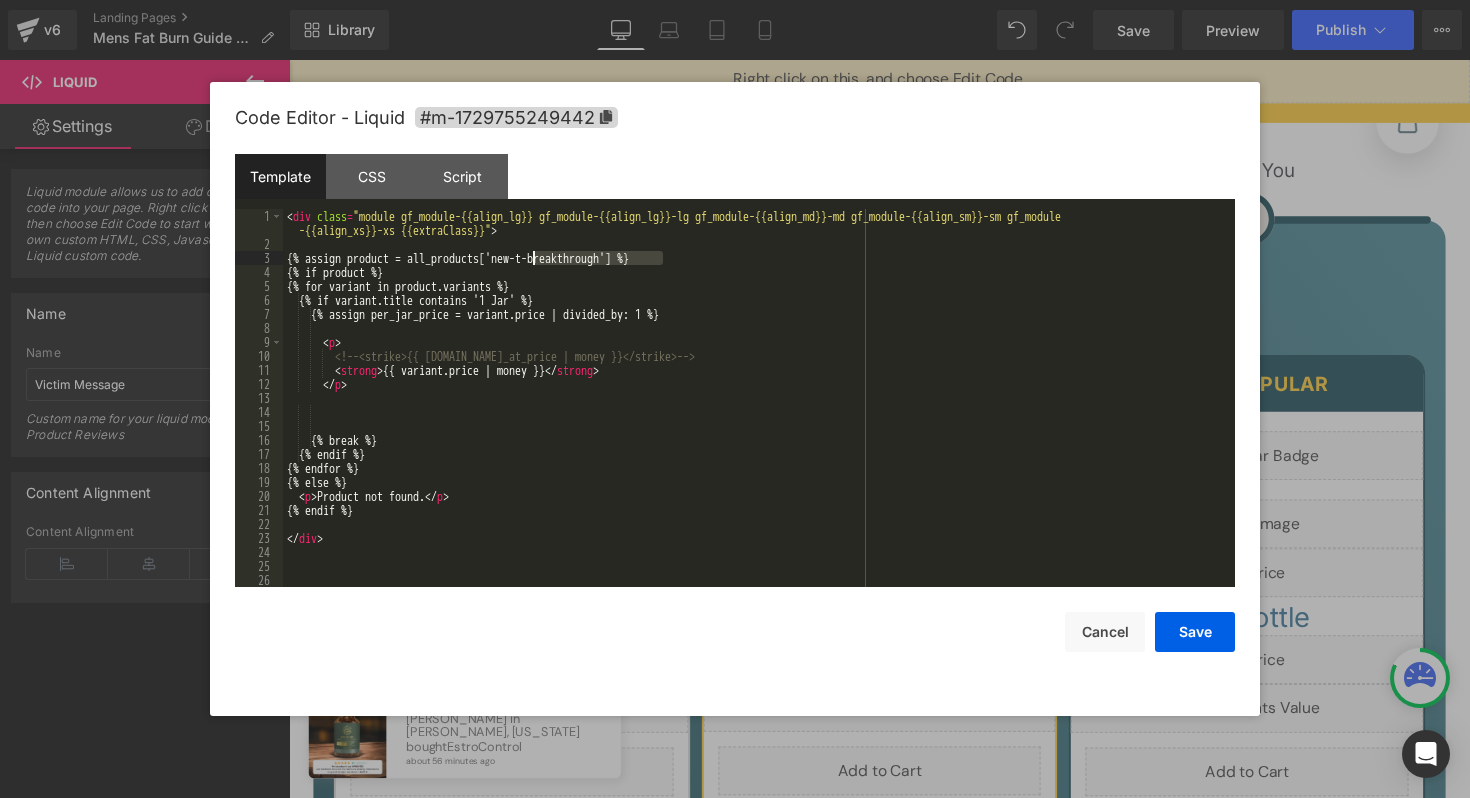 drag, startPoint x: 665, startPoint y: 253, endPoint x: 537, endPoint y: 253, distance: 128 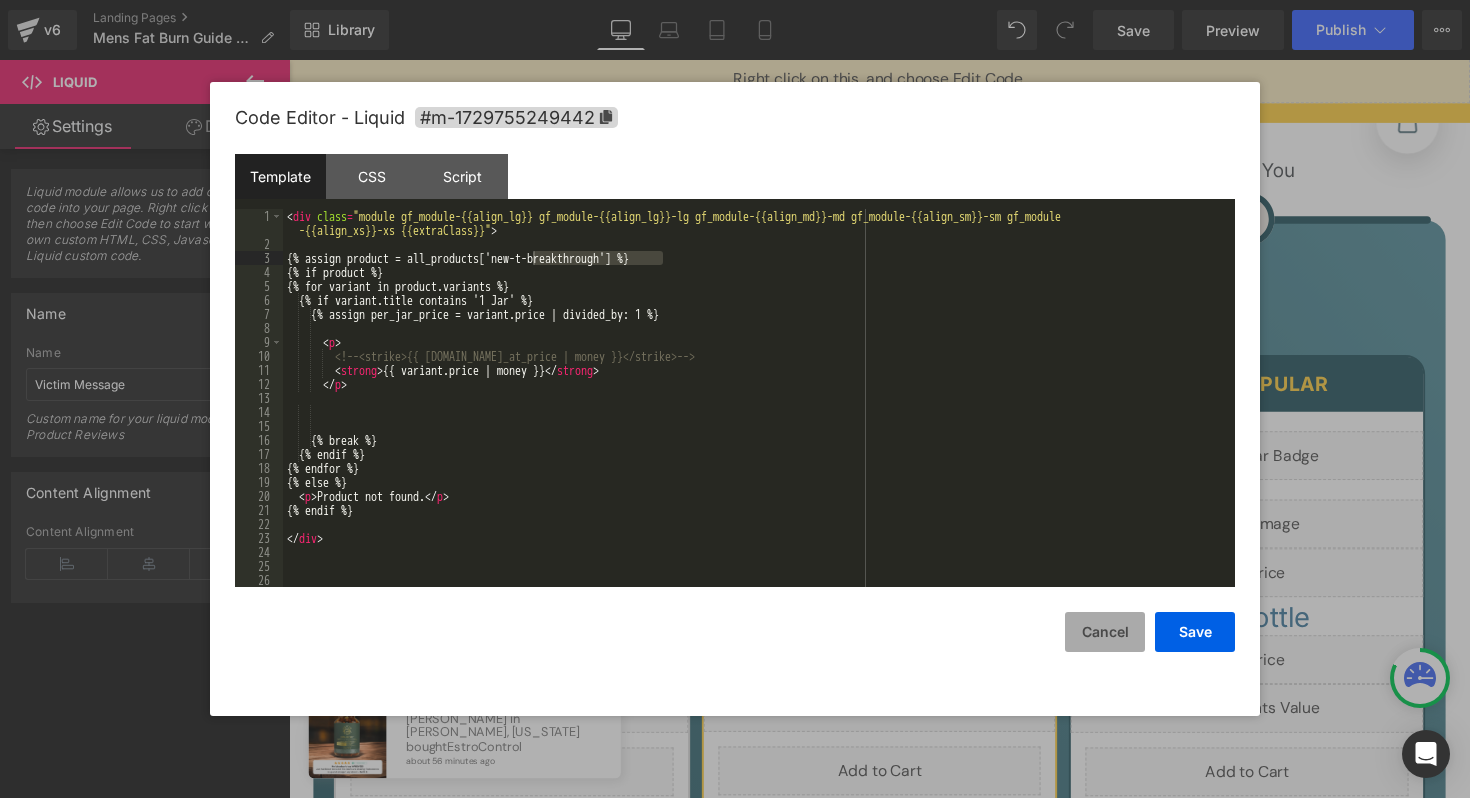 click on "Cancel" at bounding box center [1105, 632] 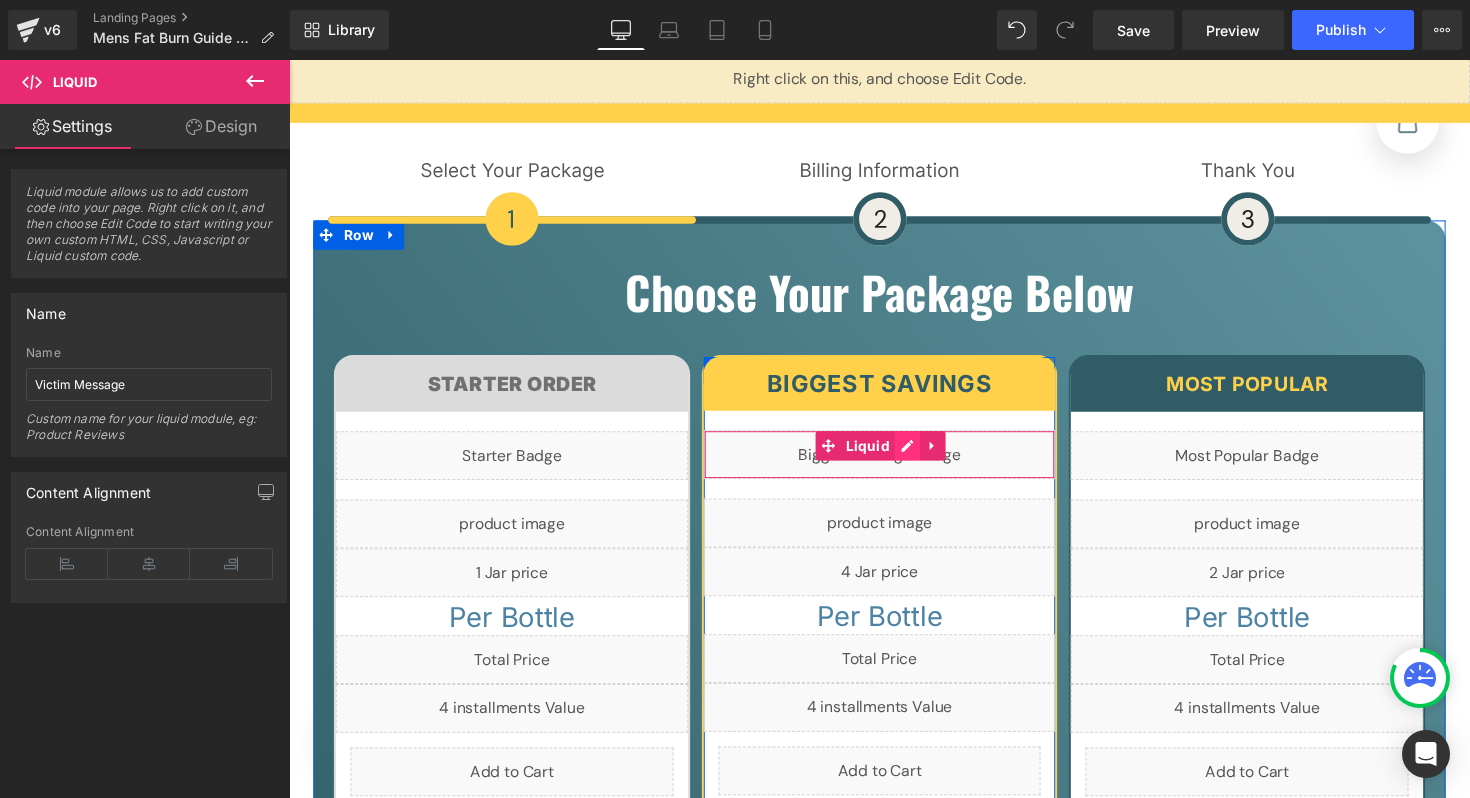 click on "Liquid" at bounding box center [894, 464] 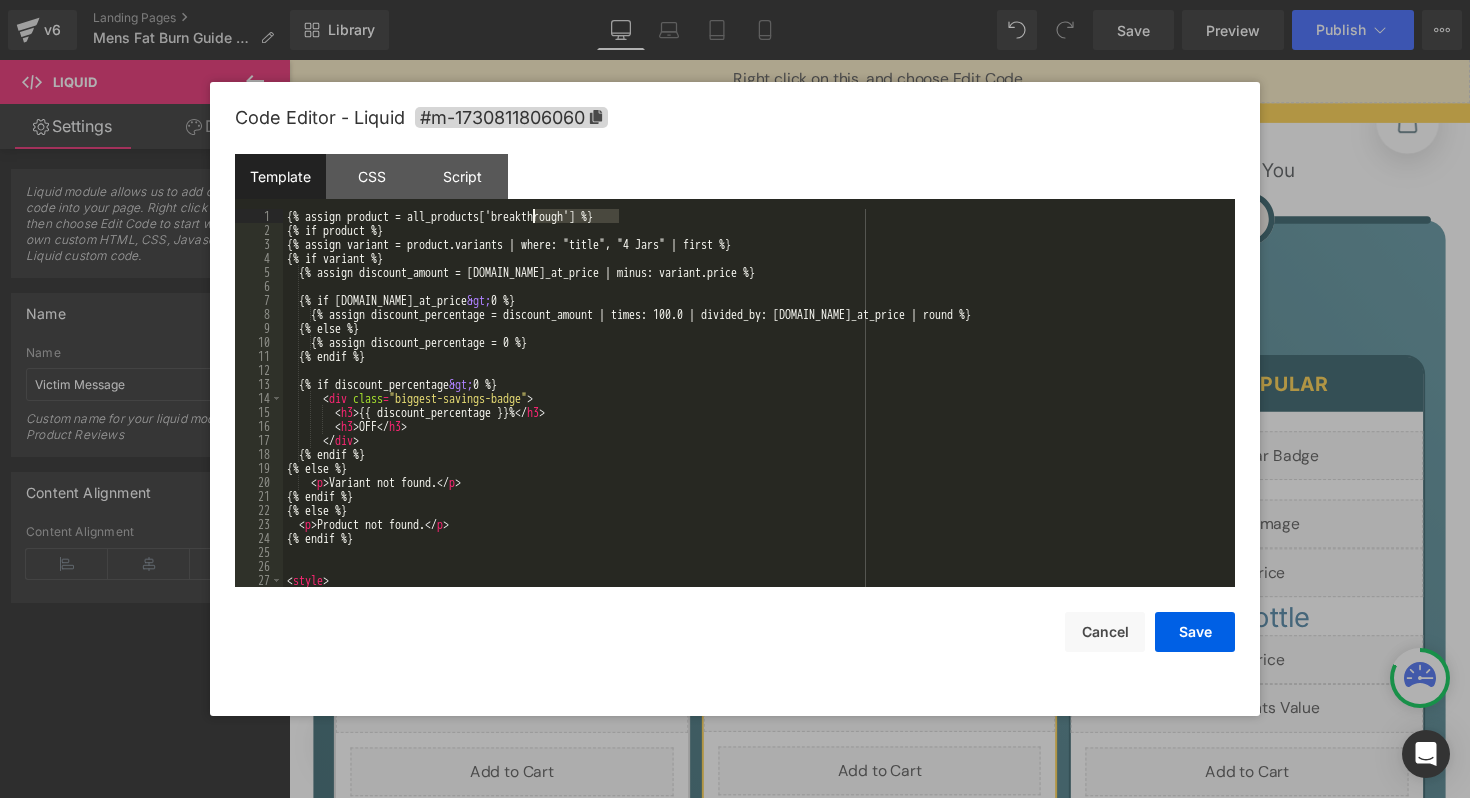 drag, startPoint x: 617, startPoint y: 213, endPoint x: 530, endPoint y: 213, distance: 87 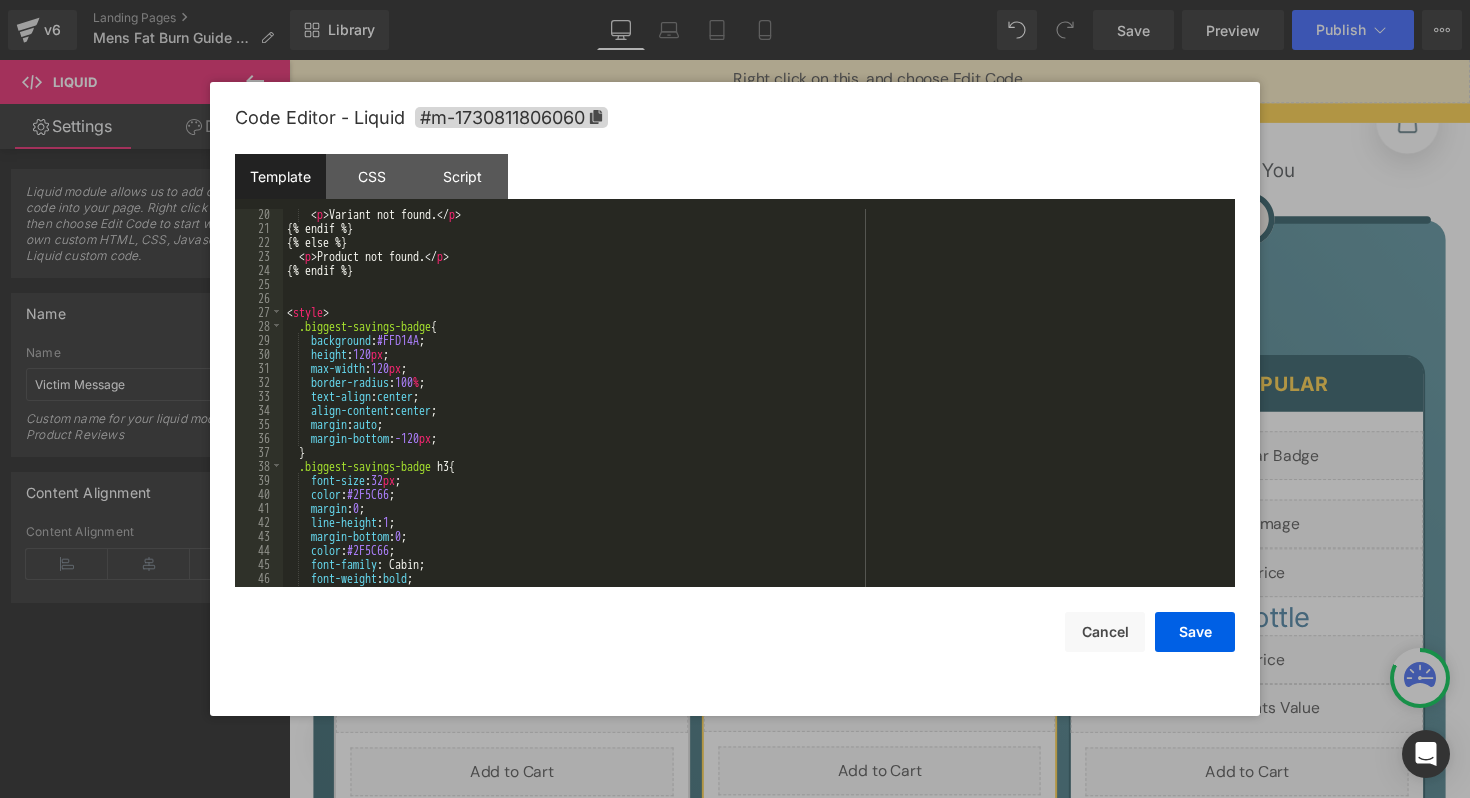 scroll, scrollTop: 294, scrollLeft: 0, axis: vertical 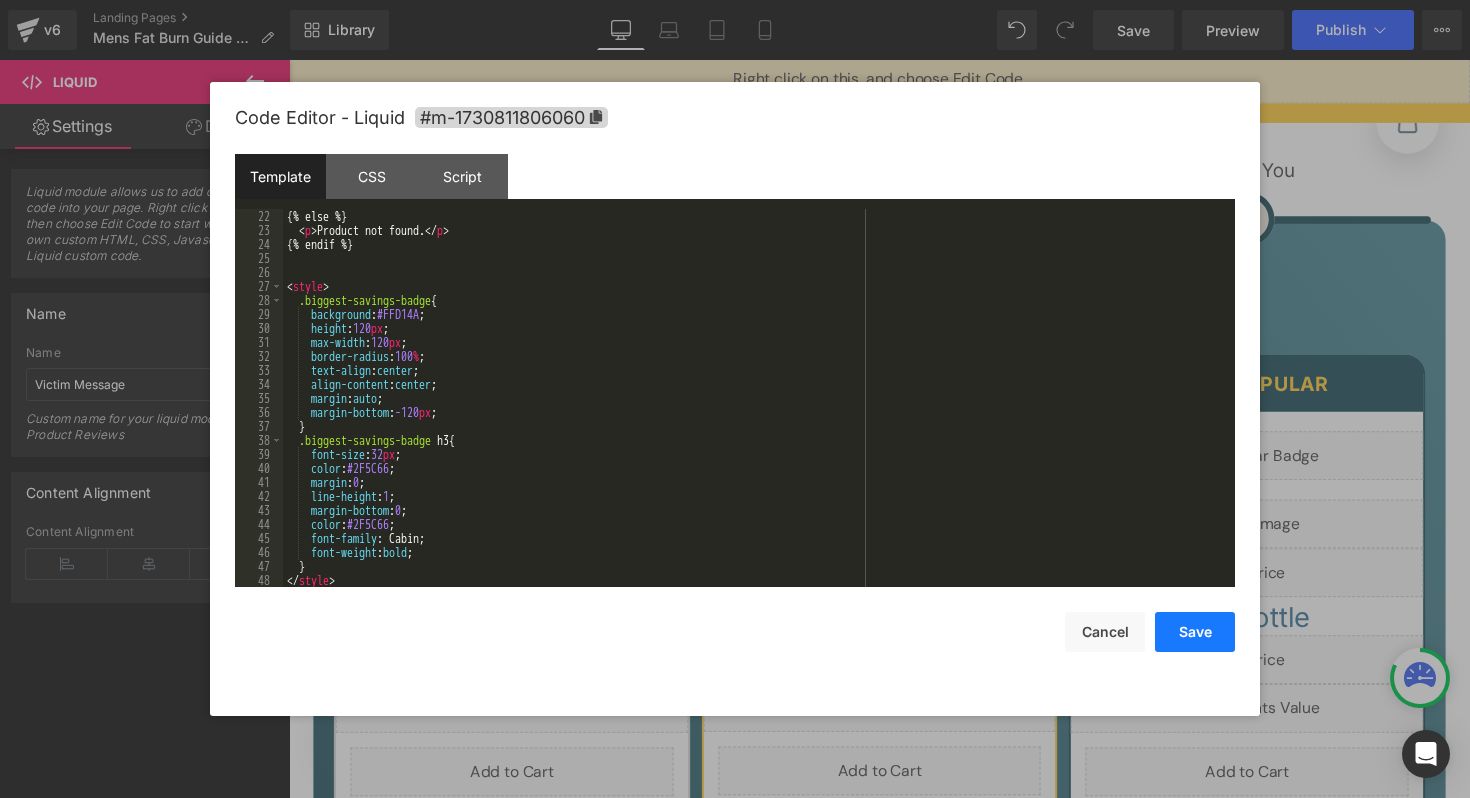 click on "Save" at bounding box center [1195, 632] 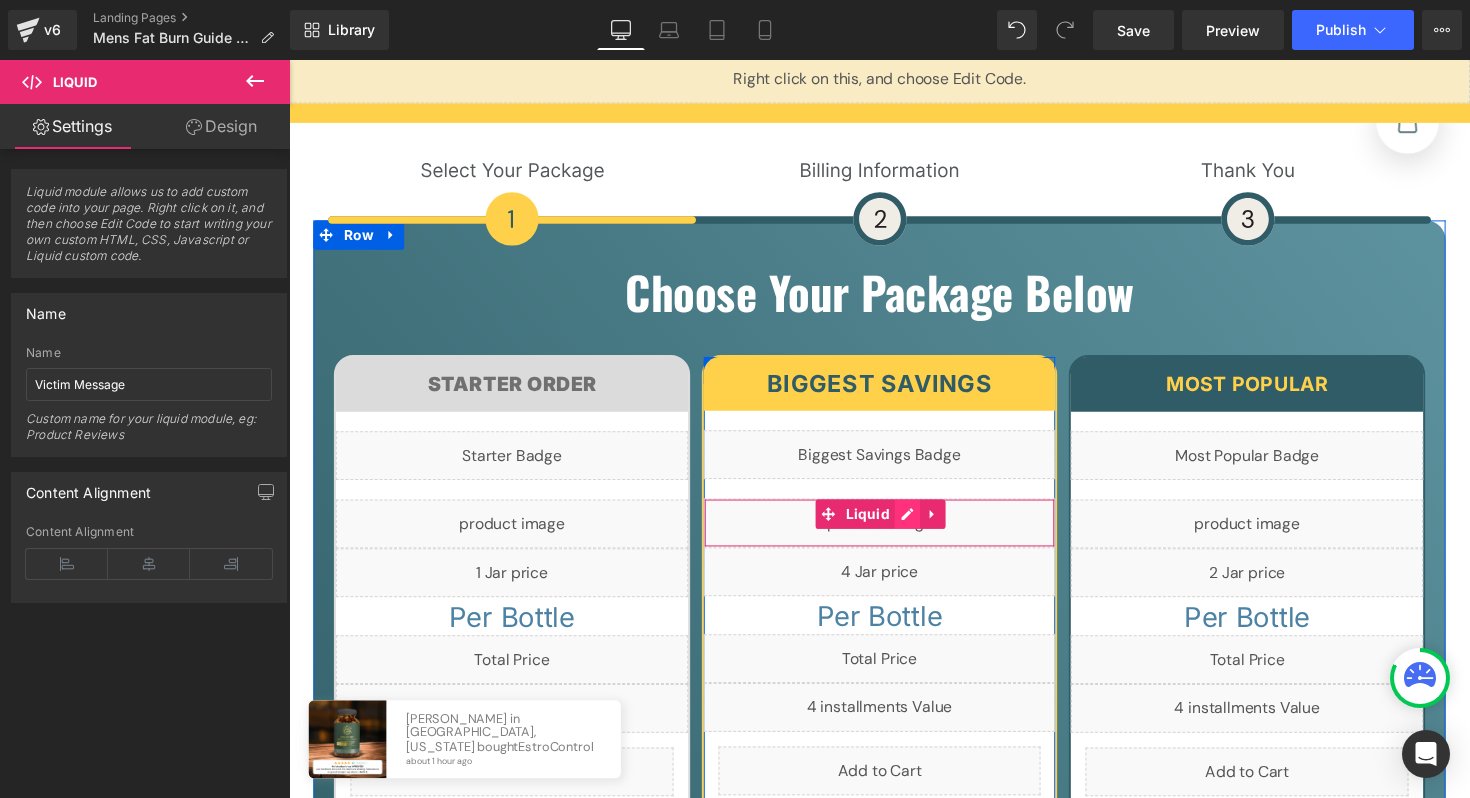 click on "Liquid" at bounding box center [894, 534] 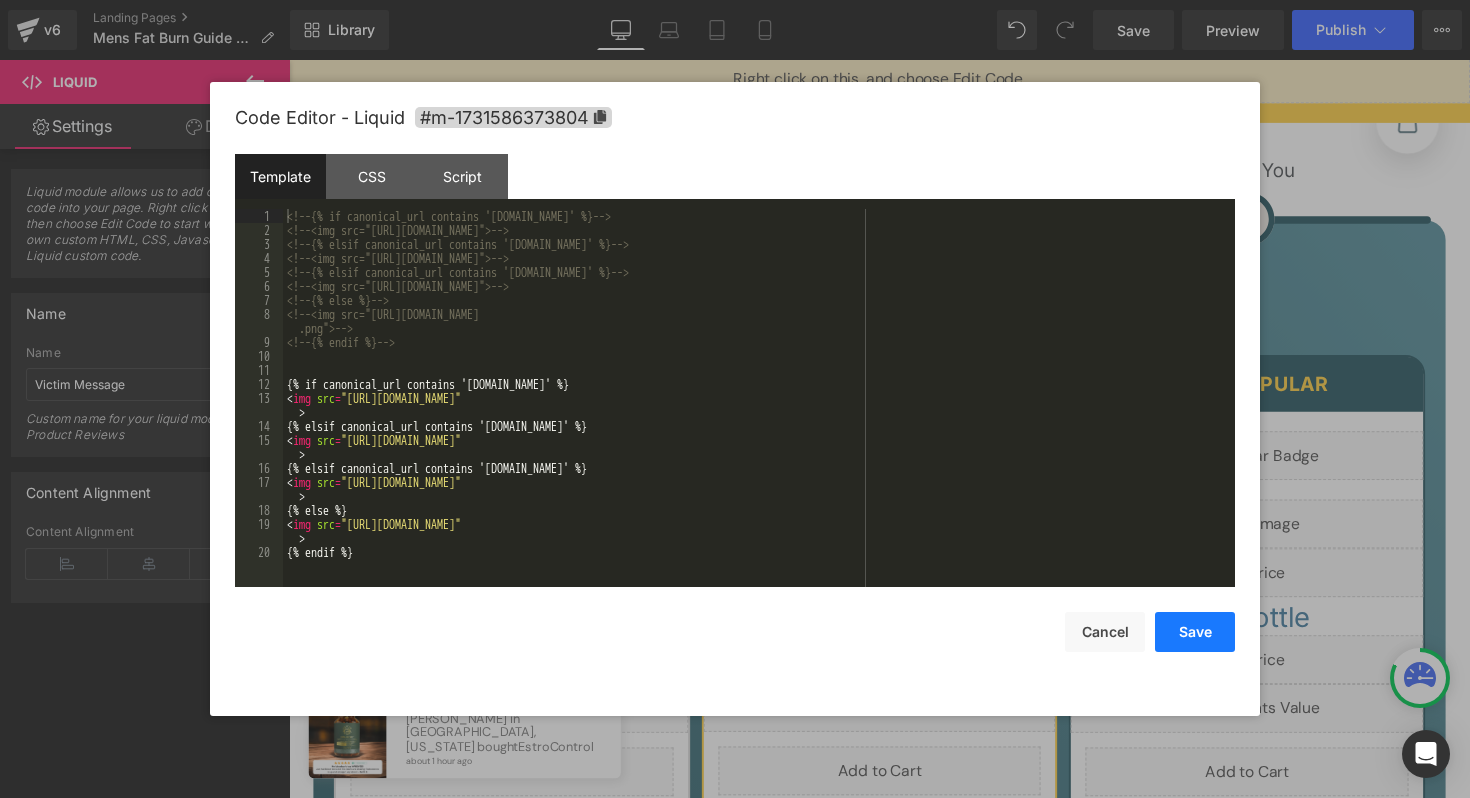click on "Save" at bounding box center (1195, 632) 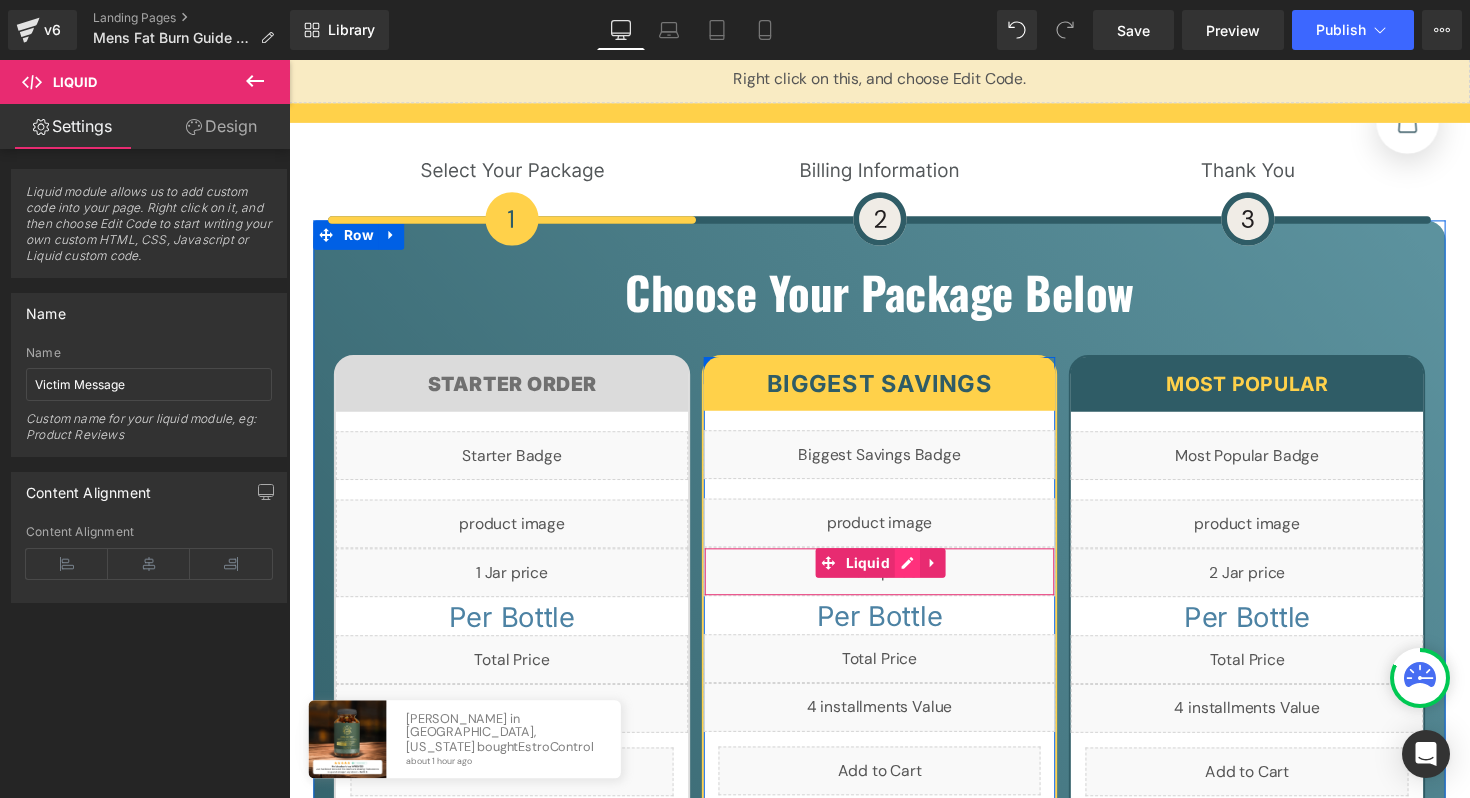 click on "Liquid" at bounding box center [894, 584] 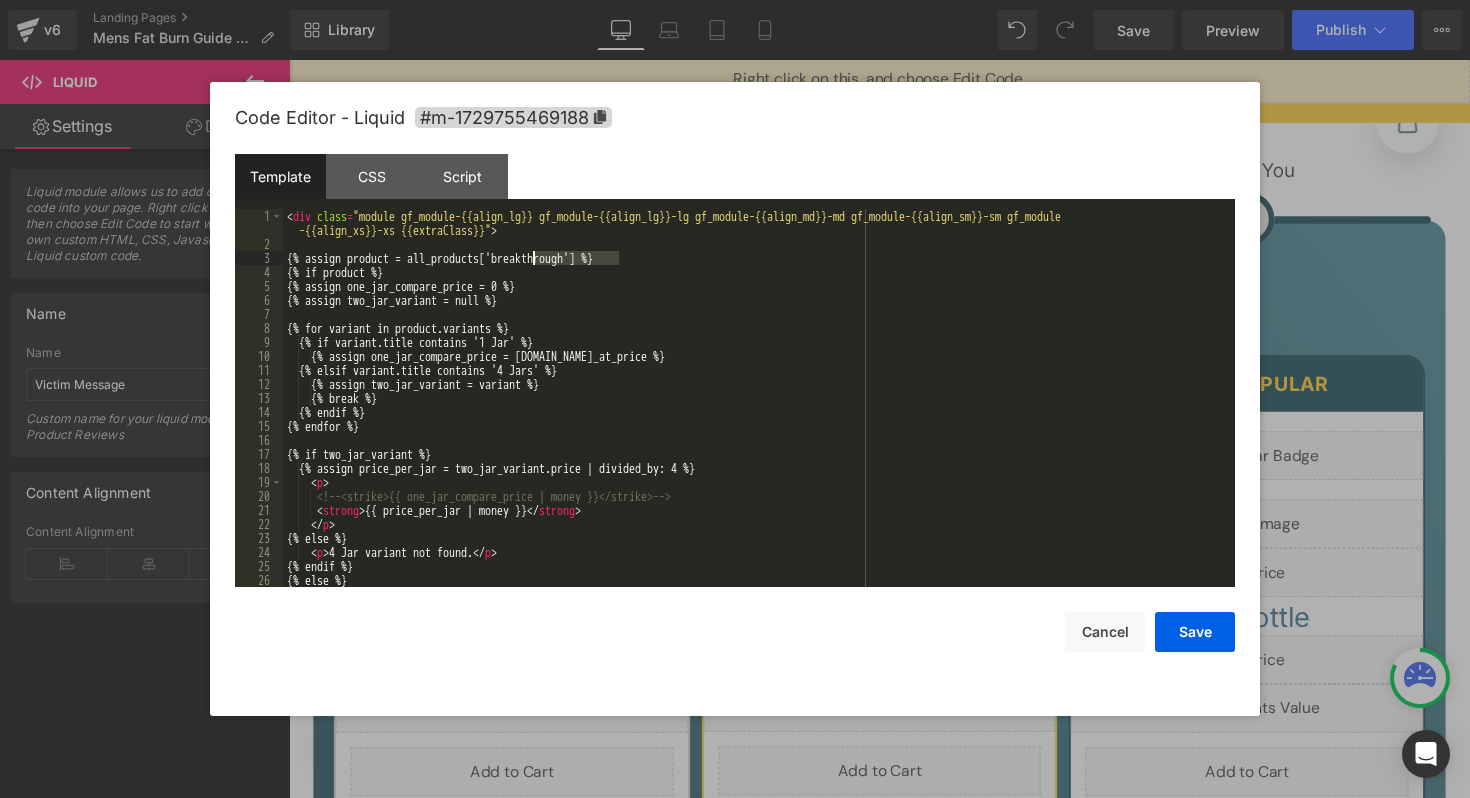 drag, startPoint x: 619, startPoint y: 254, endPoint x: 534, endPoint y: 257, distance: 85.052925 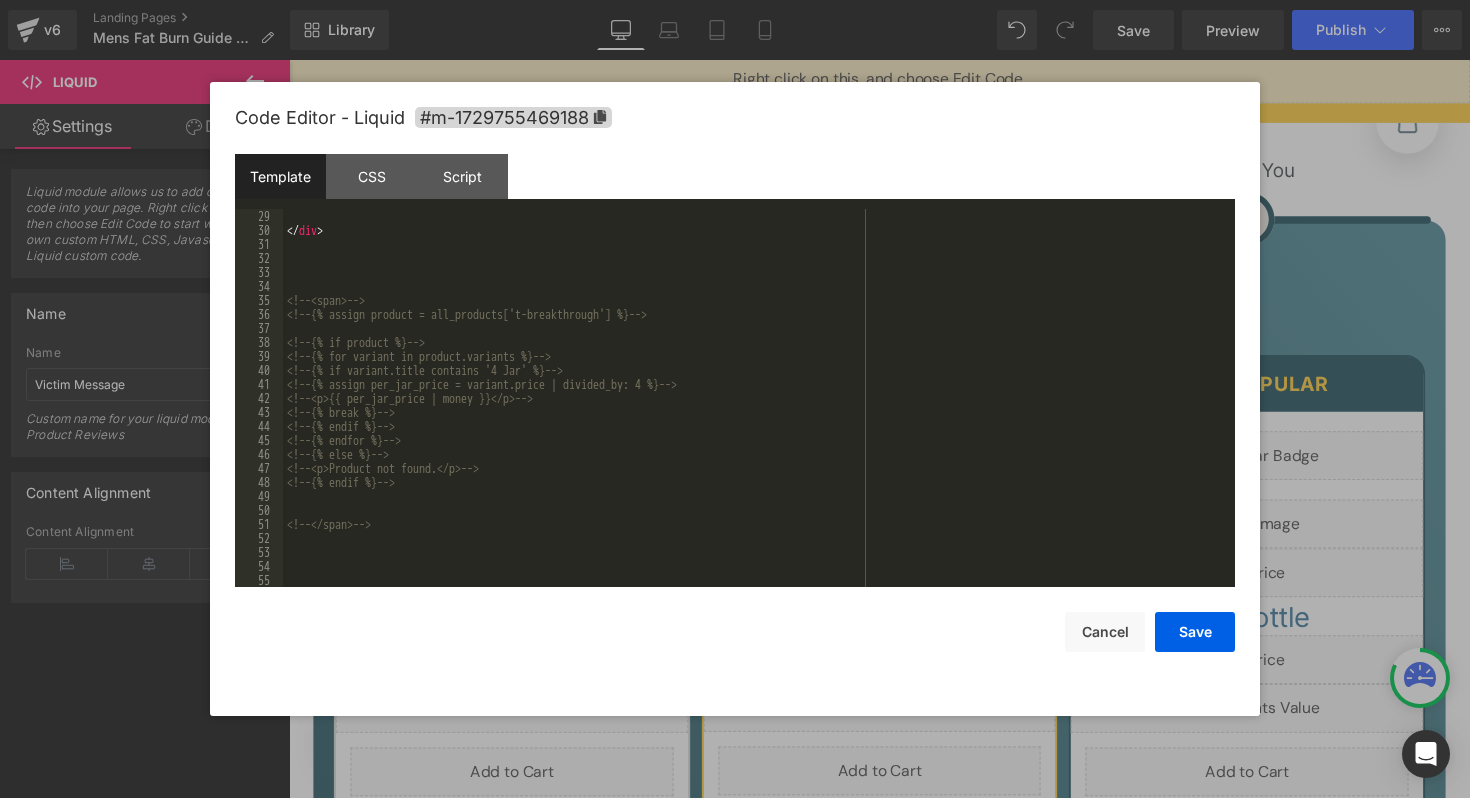 scroll, scrollTop: 406, scrollLeft: 0, axis: vertical 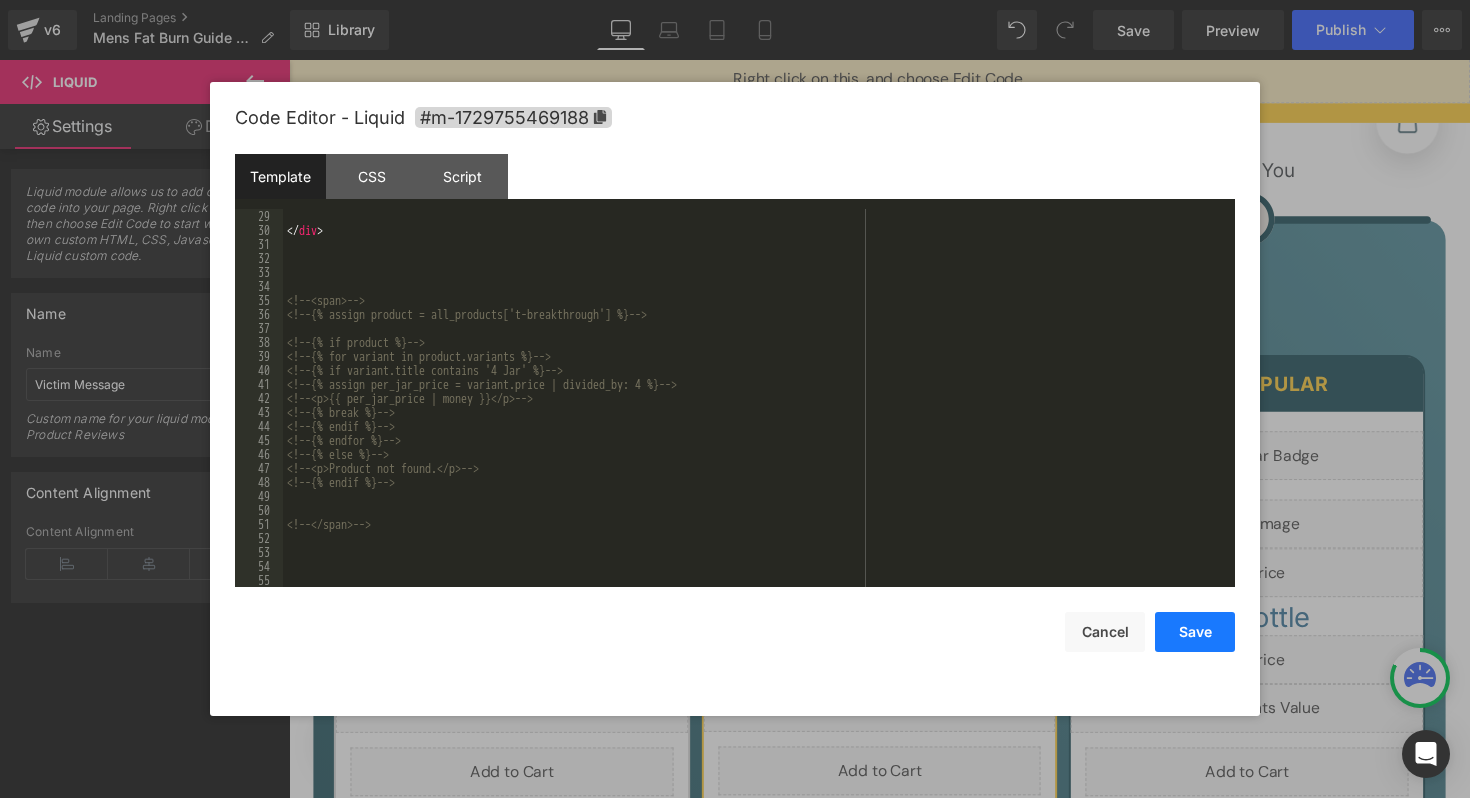 click on "Save" at bounding box center [1195, 632] 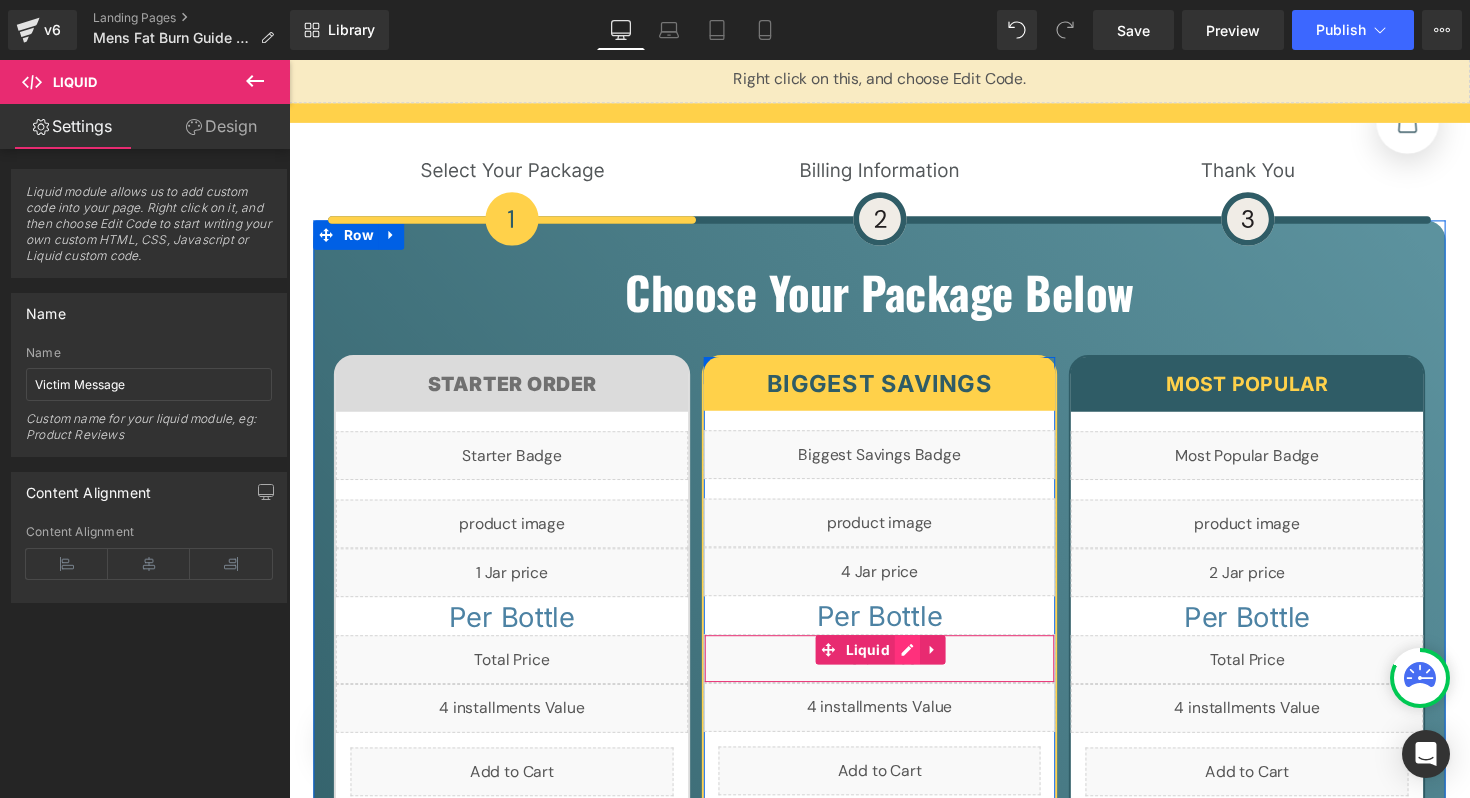 click on "Liquid" at bounding box center (894, 673) 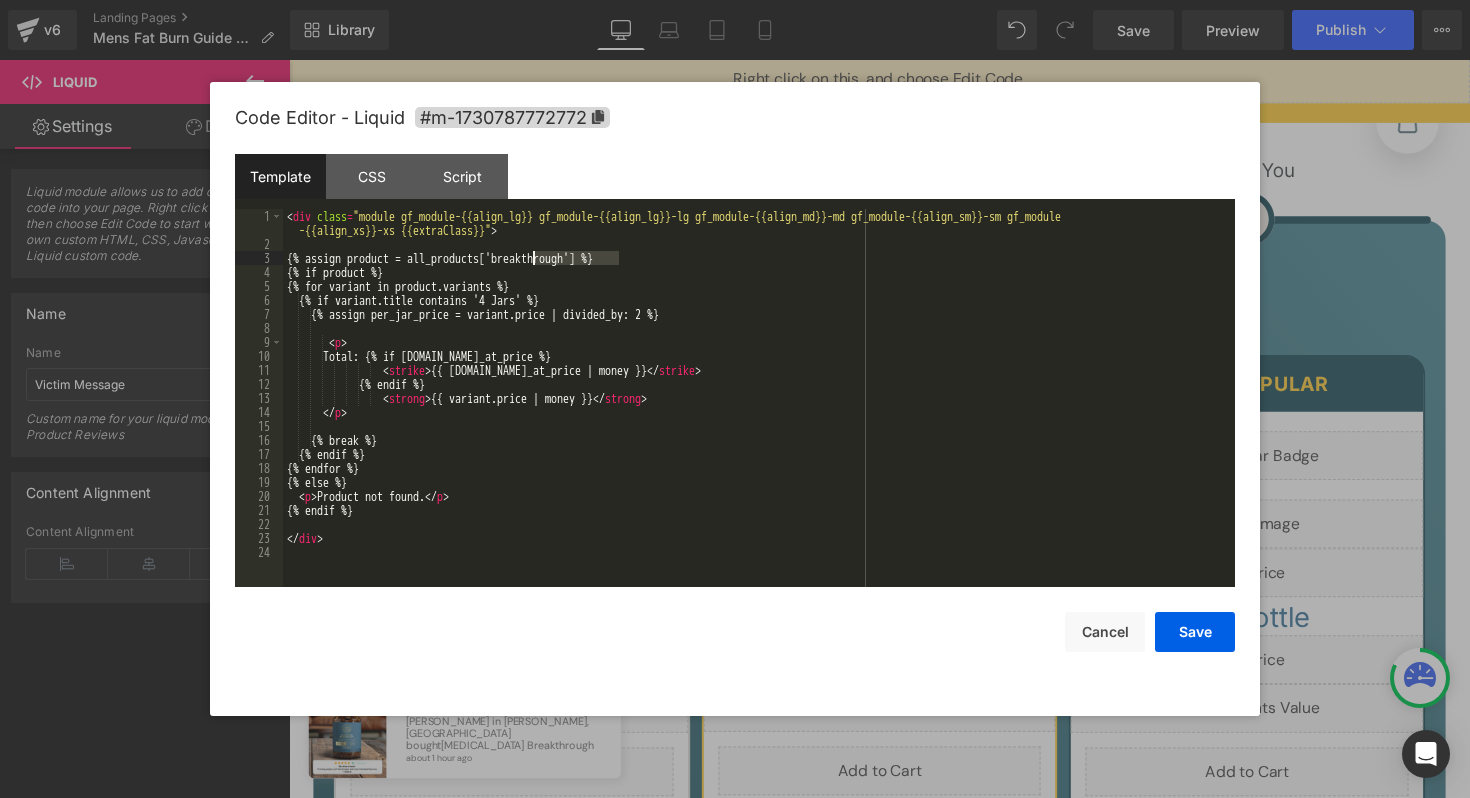 drag, startPoint x: 618, startPoint y: 258, endPoint x: 531, endPoint y: 264, distance: 87.20665 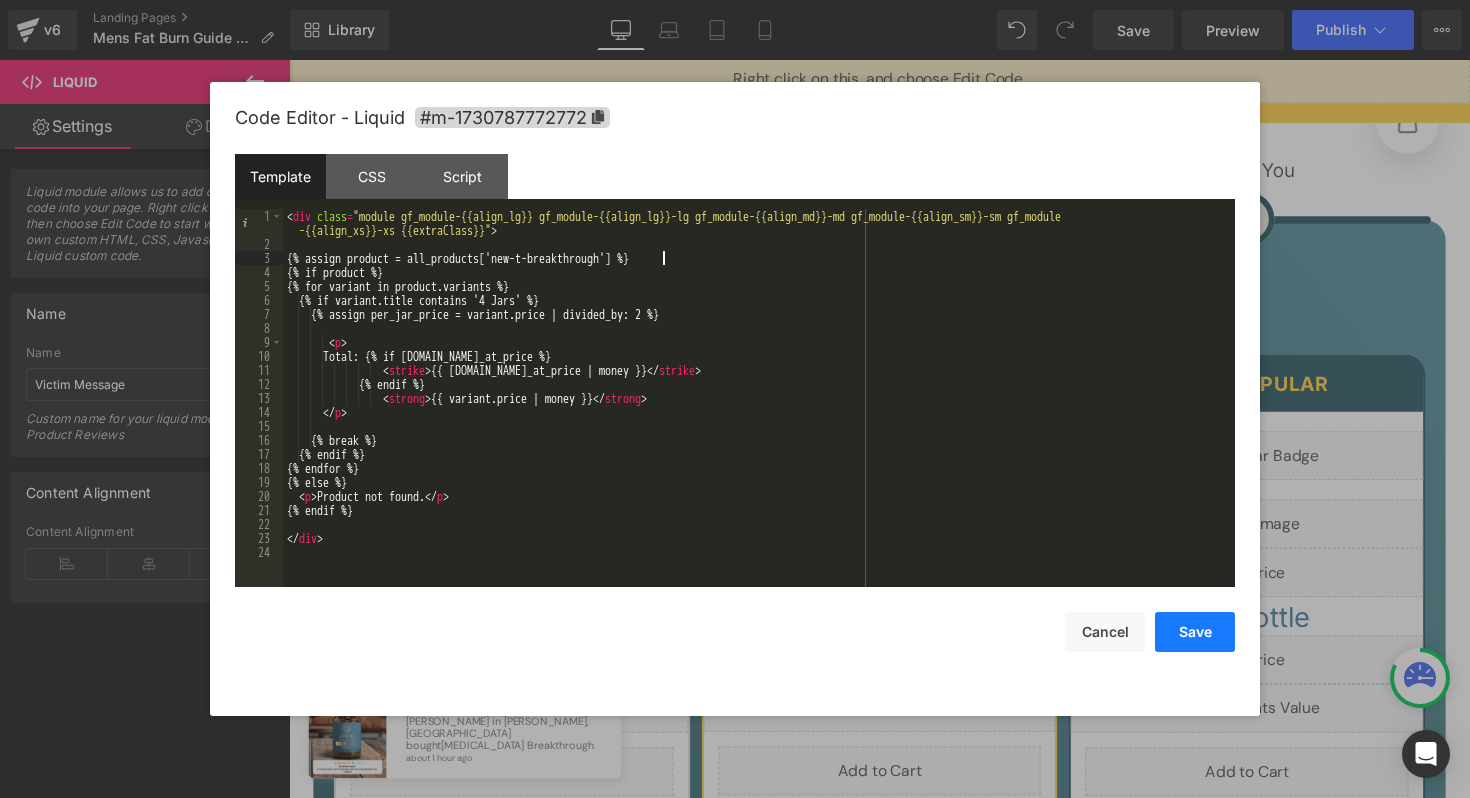 click on "Save" at bounding box center [1195, 632] 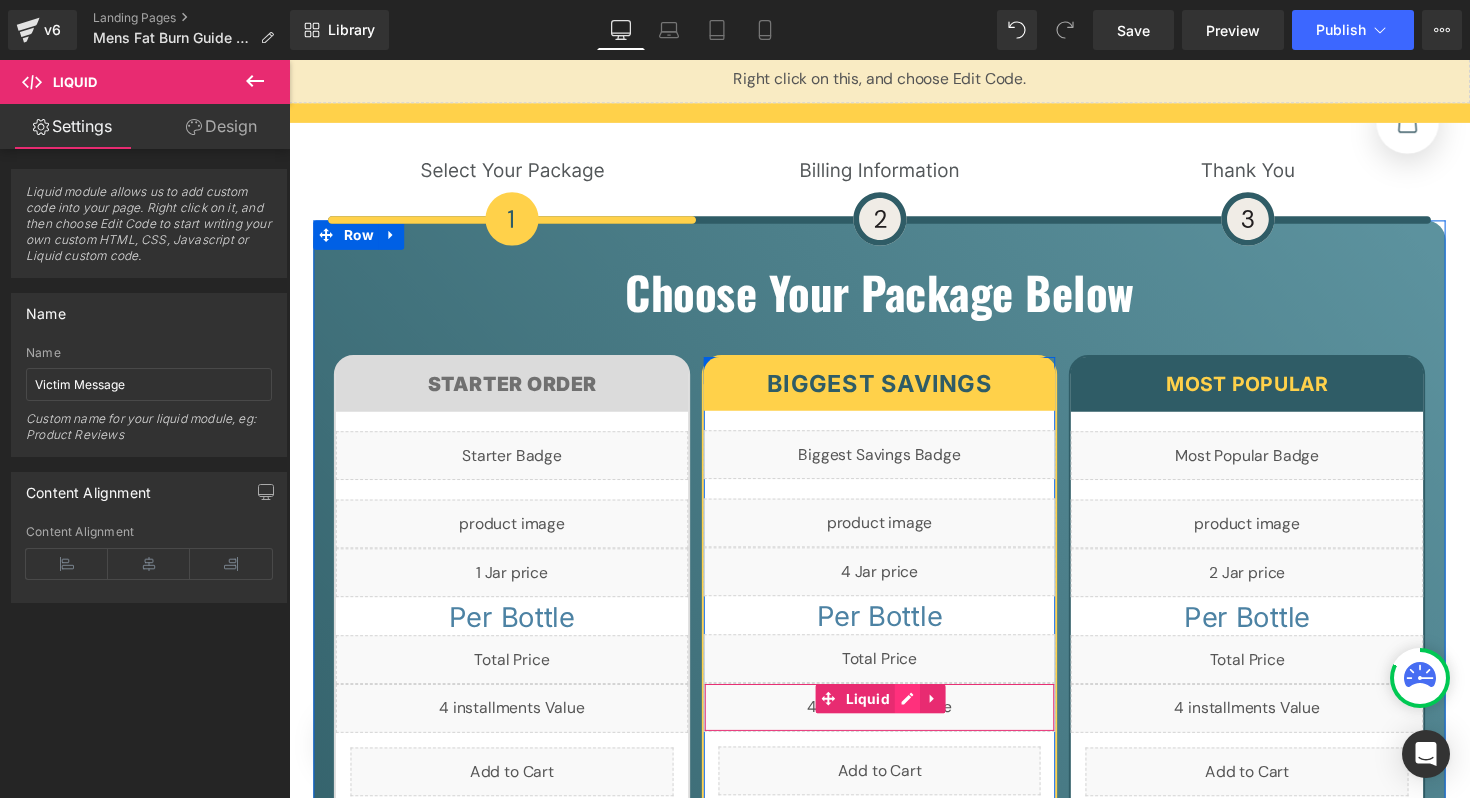 click on "Liquid" at bounding box center [894, 723] 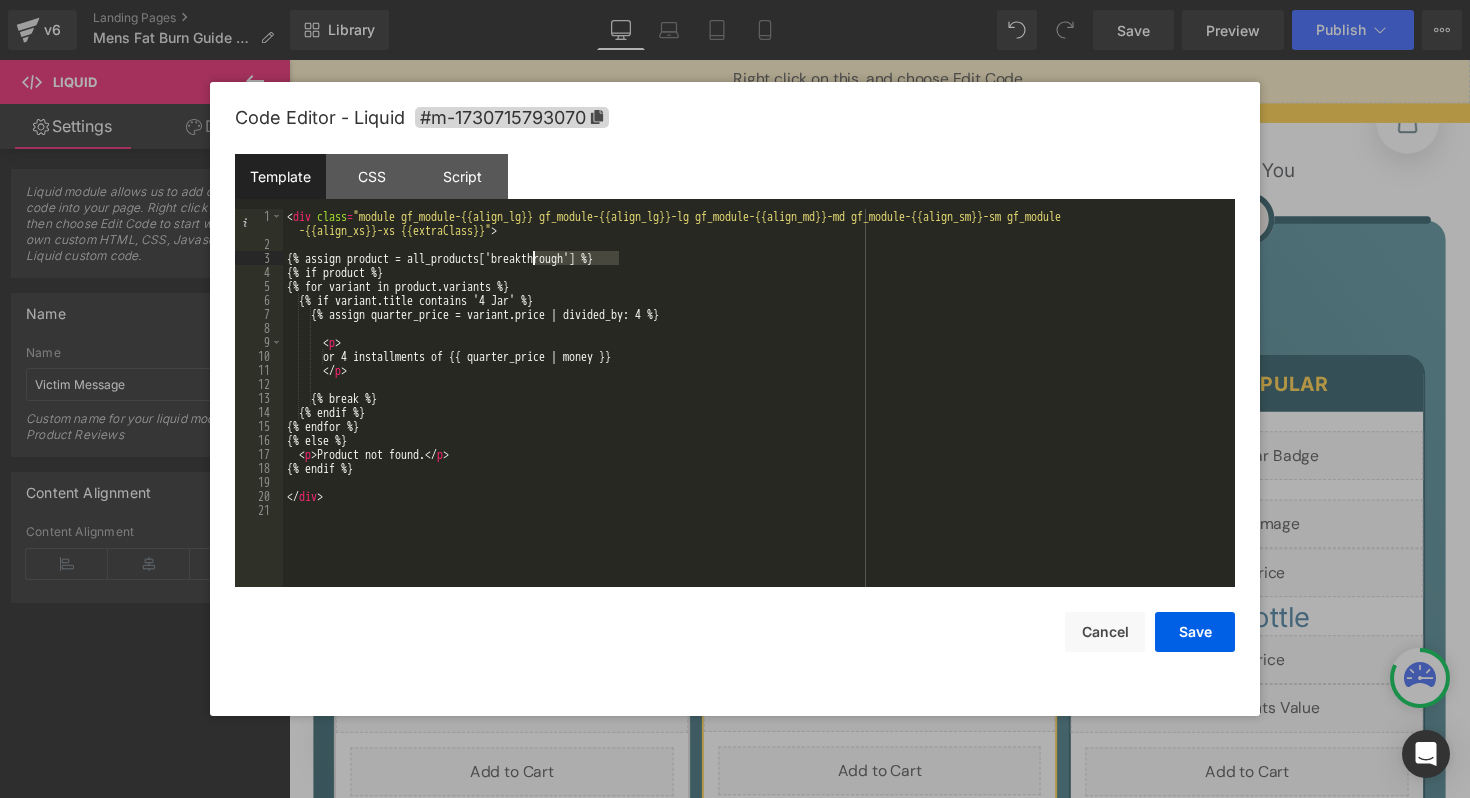 drag, startPoint x: 621, startPoint y: 258, endPoint x: 533, endPoint y: 255, distance: 88.051125 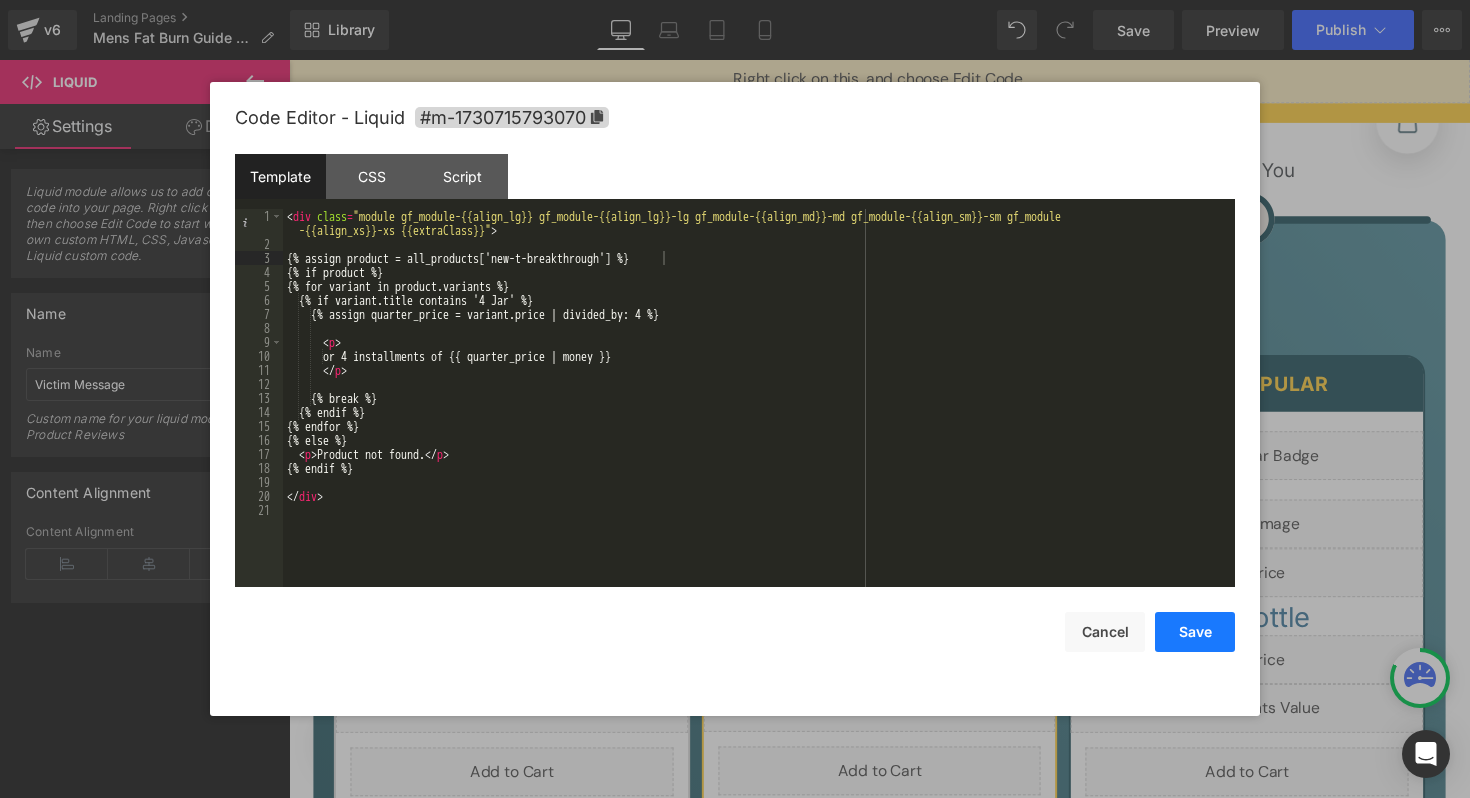 click on "Save" at bounding box center (1195, 632) 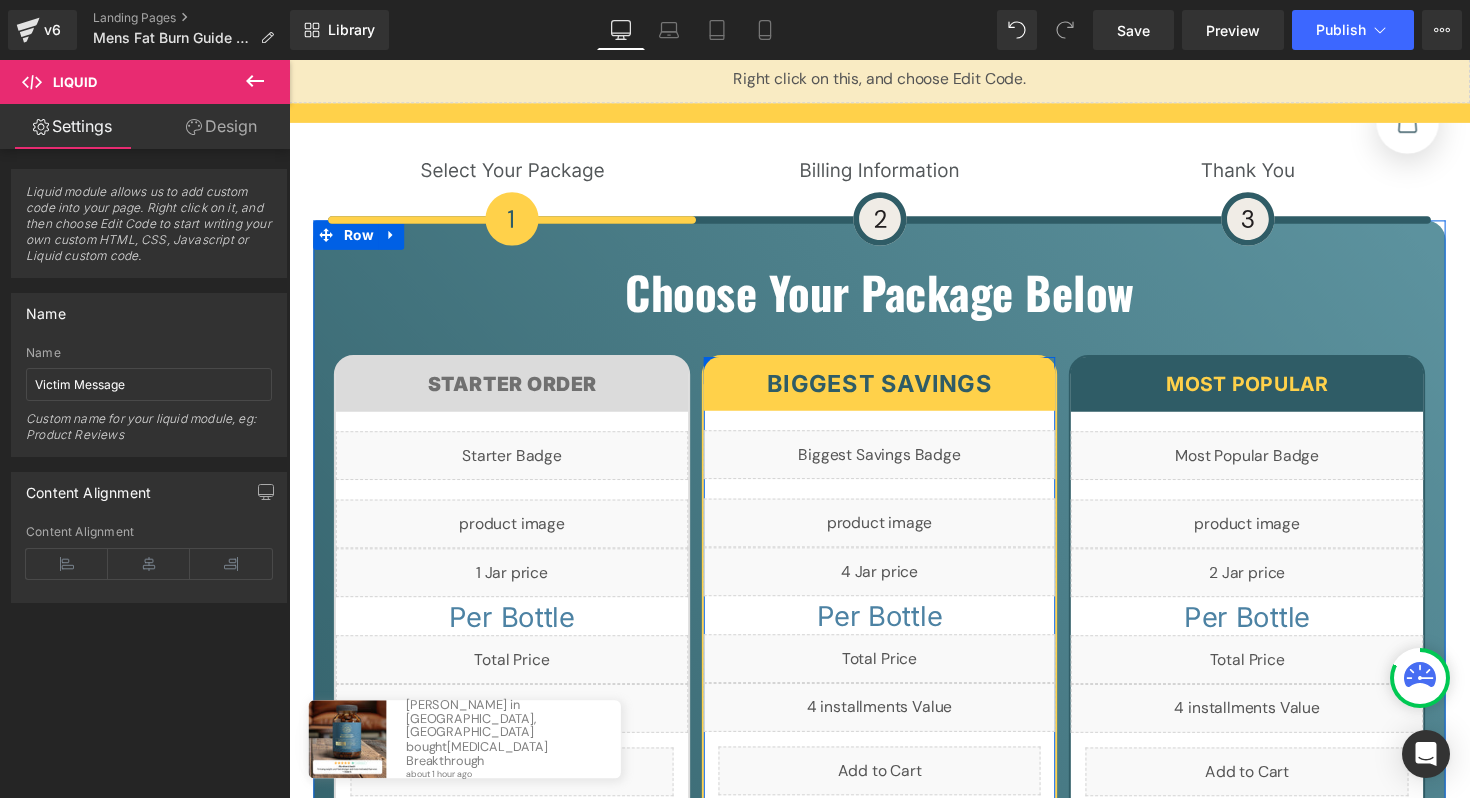 click on "Liquid" at bounding box center [894, 853] 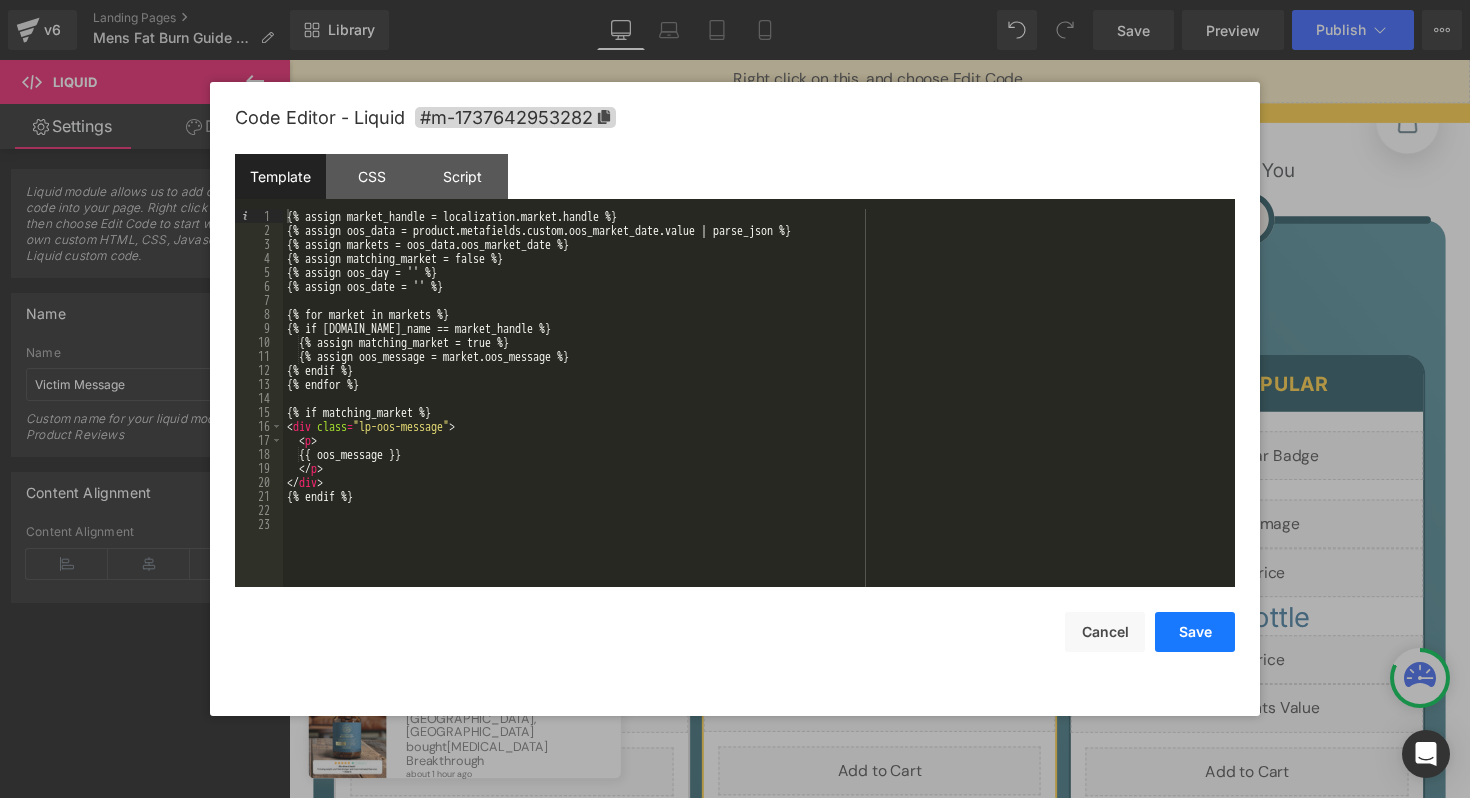 click on "Save" at bounding box center (1195, 632) 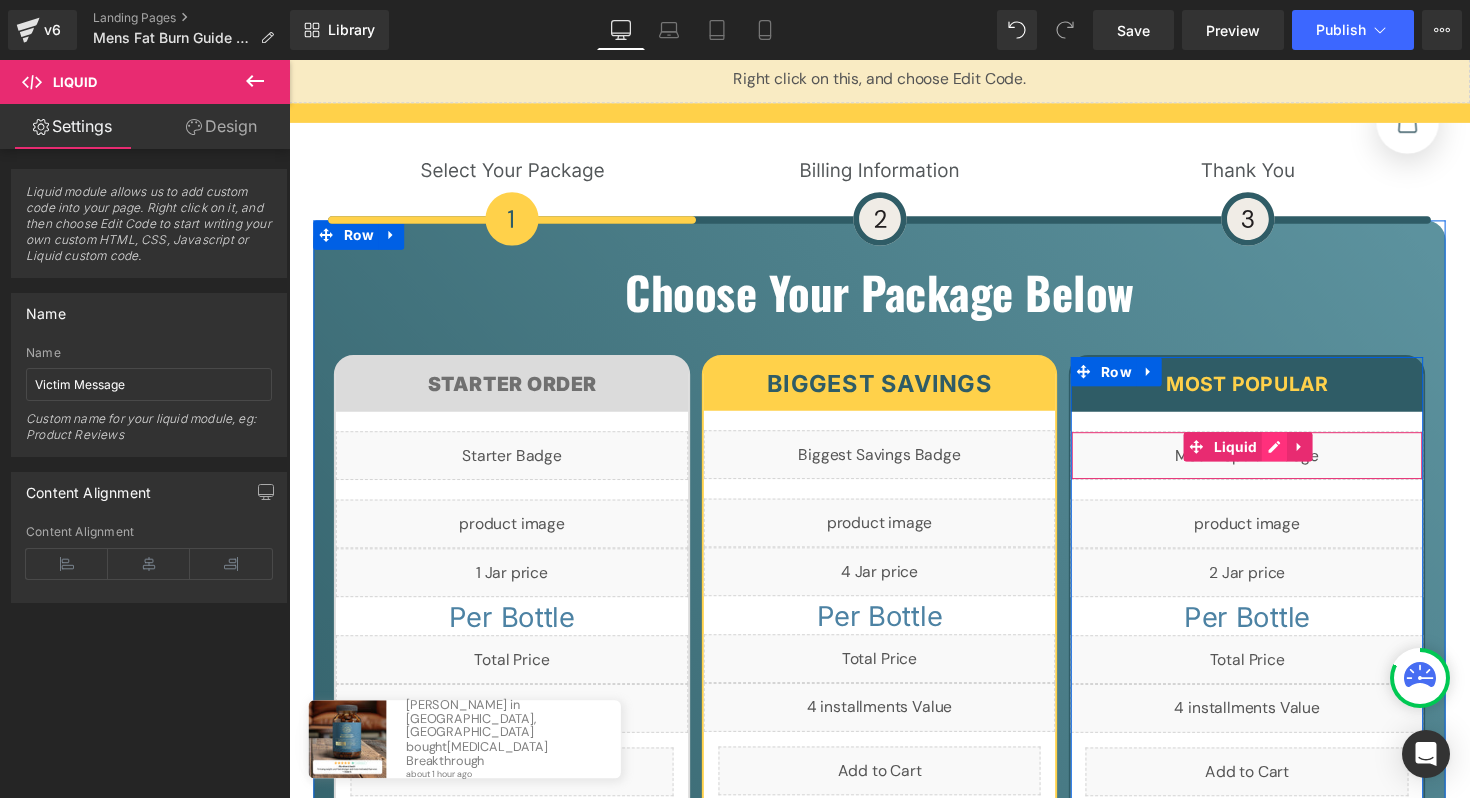 click on "Liquid" at bounding box center (1270, 465) 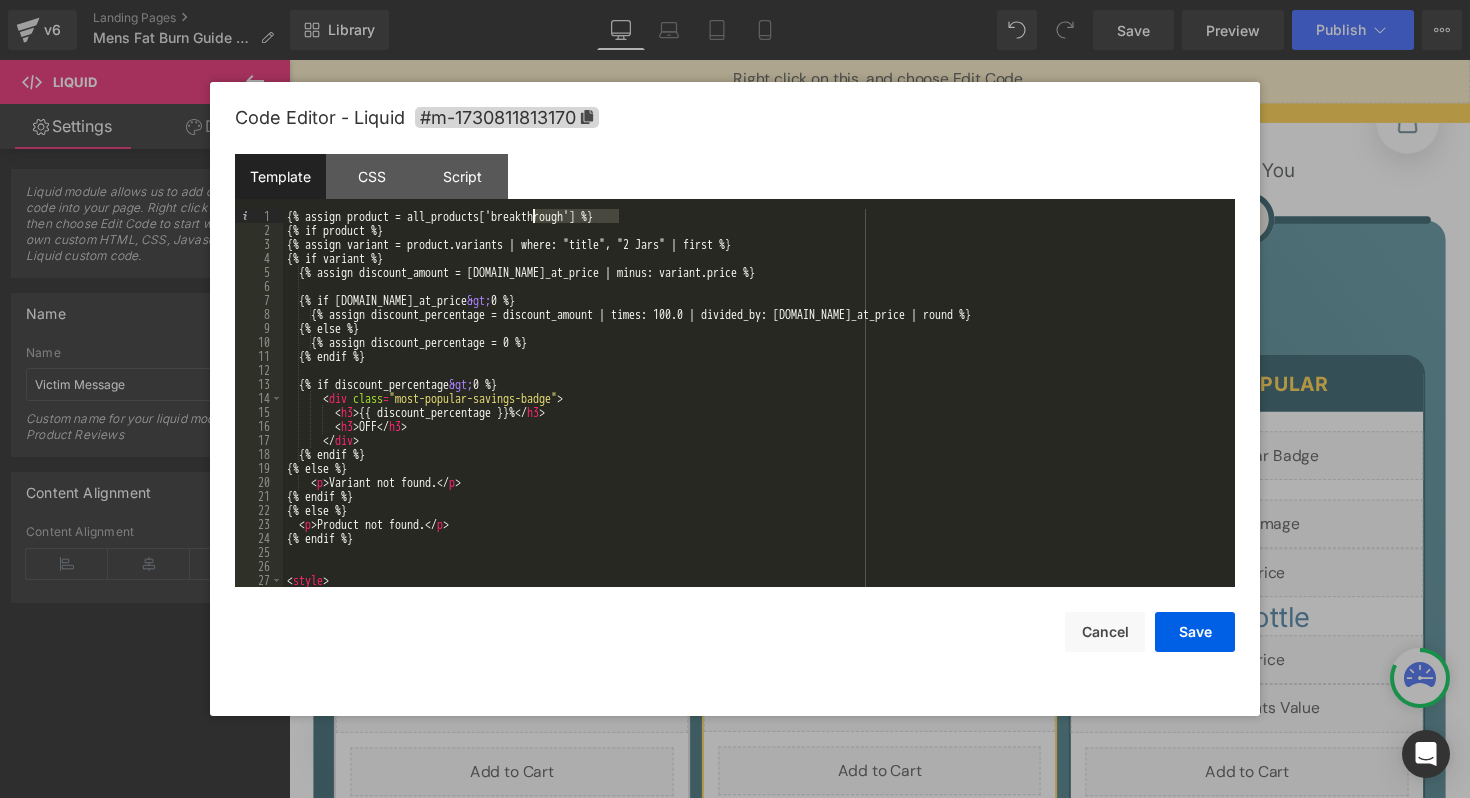drag, startPoint x: 619, startPoint y: 217, endPoint x: 533, endPoint y: 218, distance: 86.00581 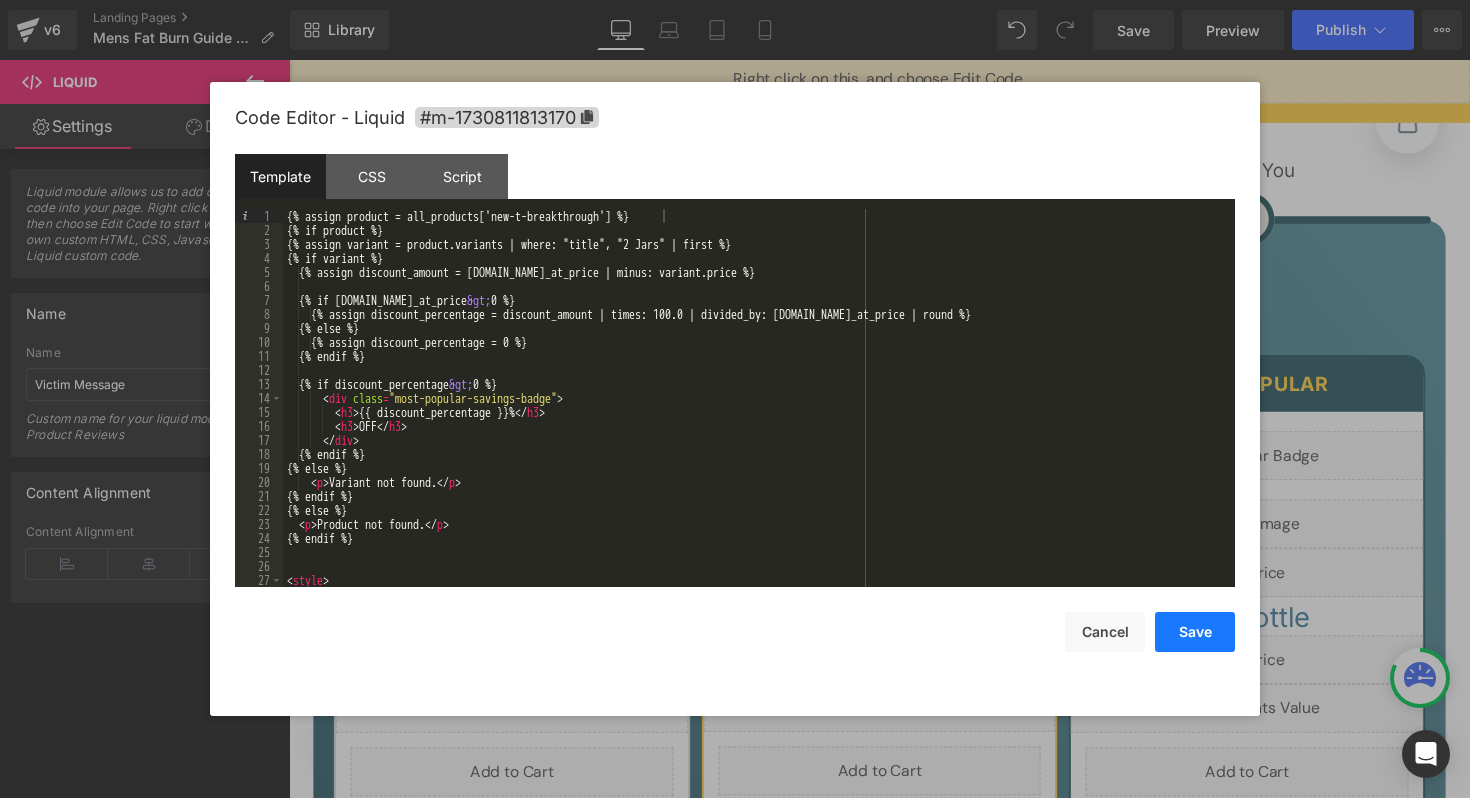 click on "Save" at bounding box center [1195, 632] 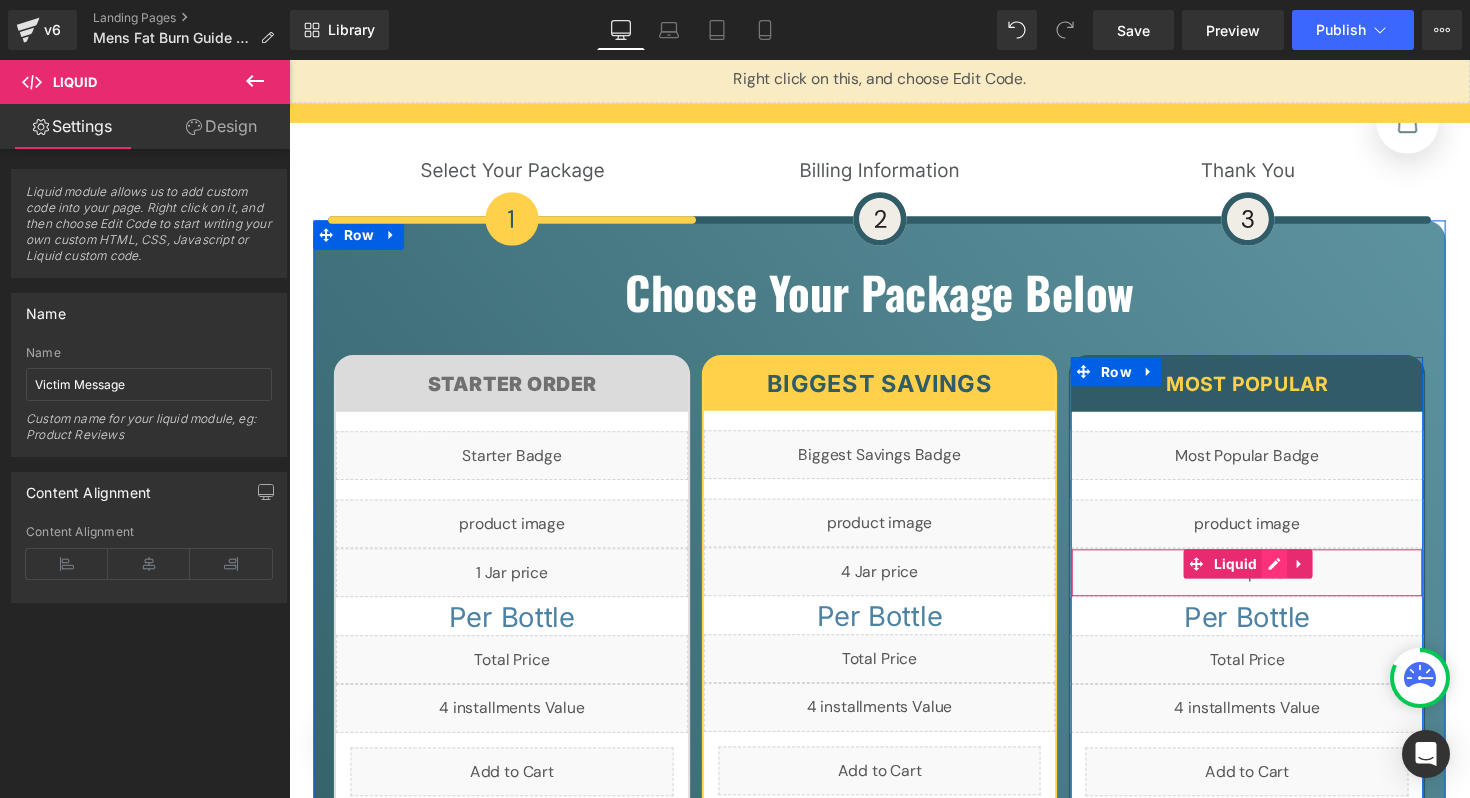 click on "Liquid" at bounding box center (1270, 585) 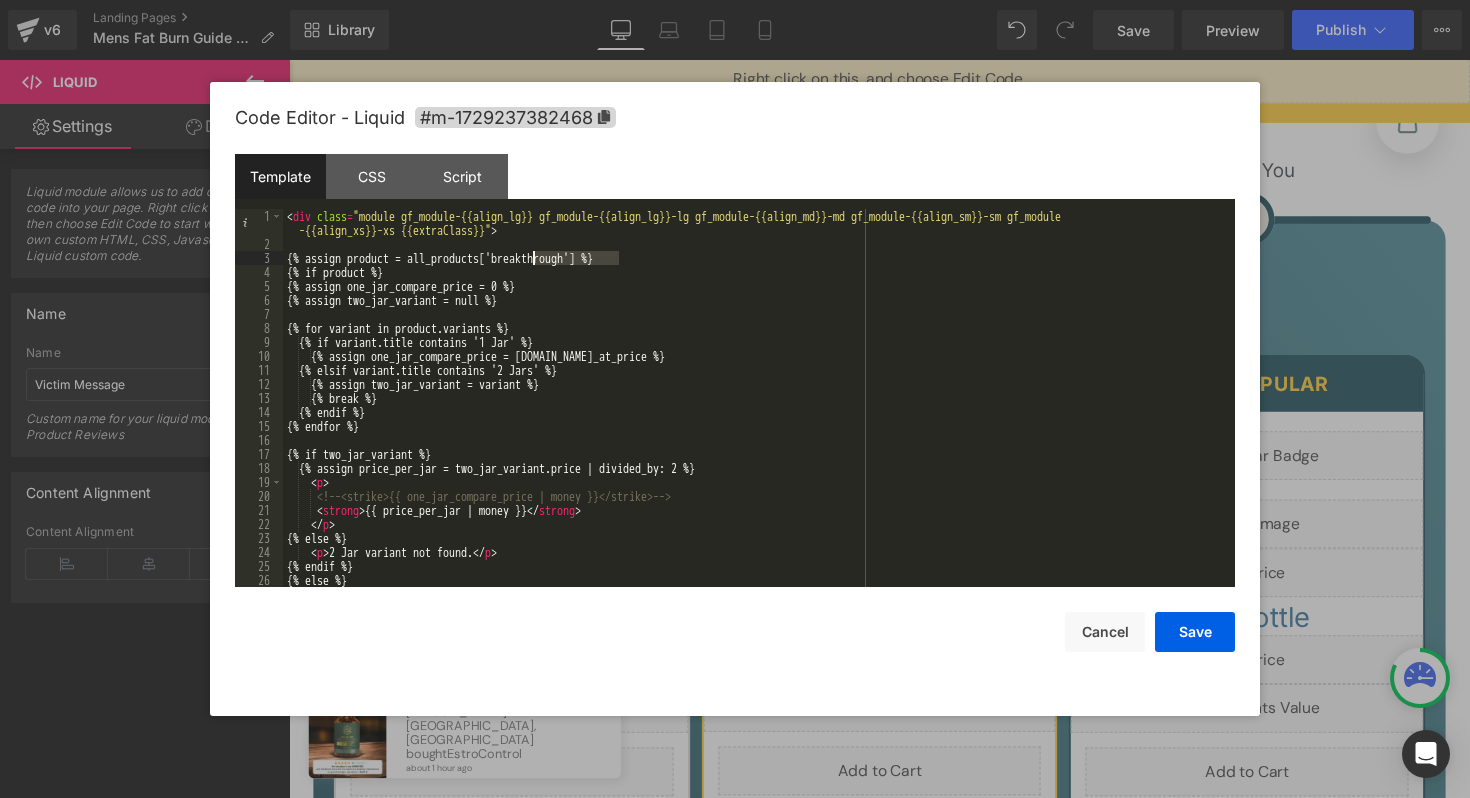 drag, startPoint x: 619, startPoint y: 255, endPoint x: 532, endPoint y: 257, distance: 87.02299 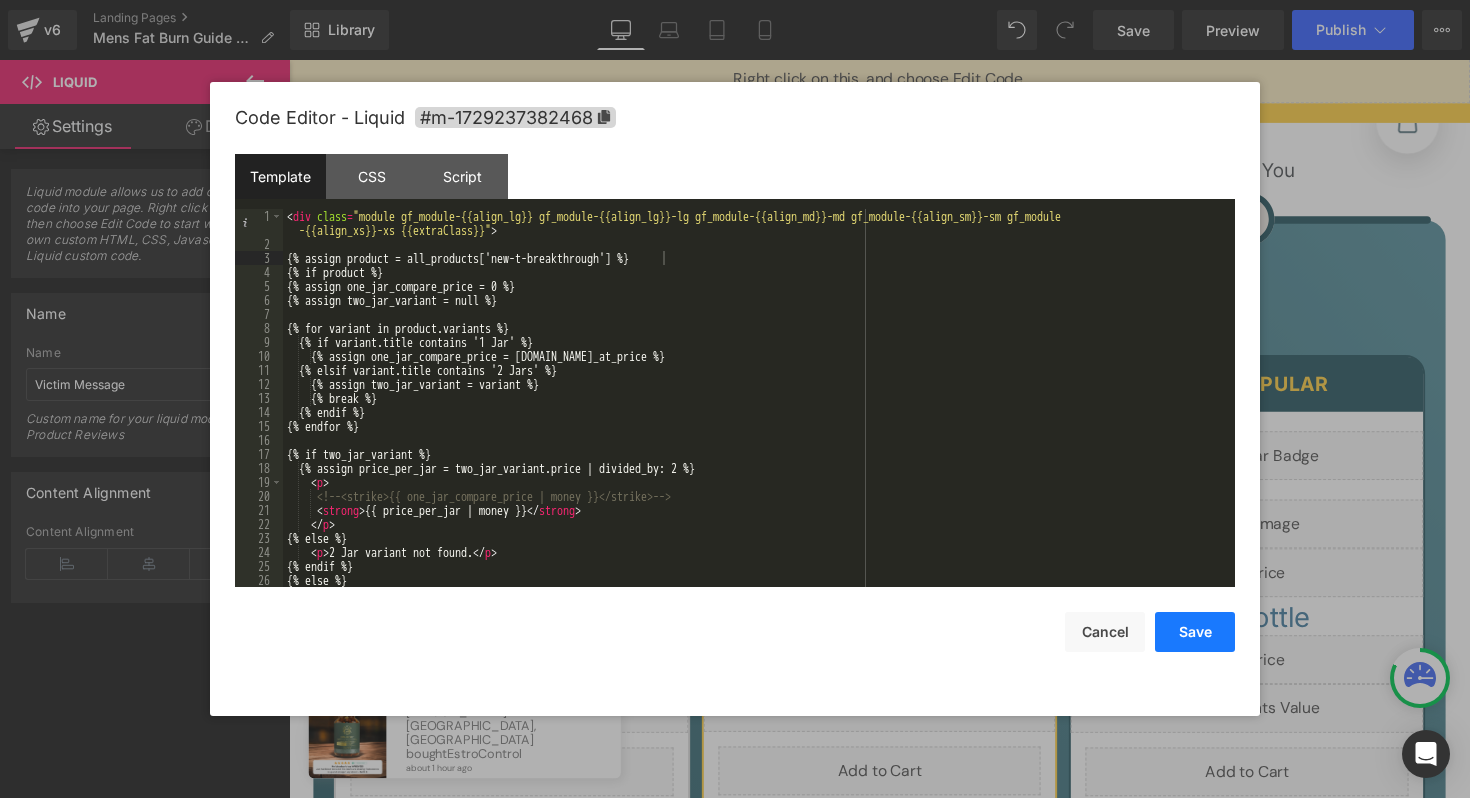 click on "Save" at bounding box center (1195, 632) 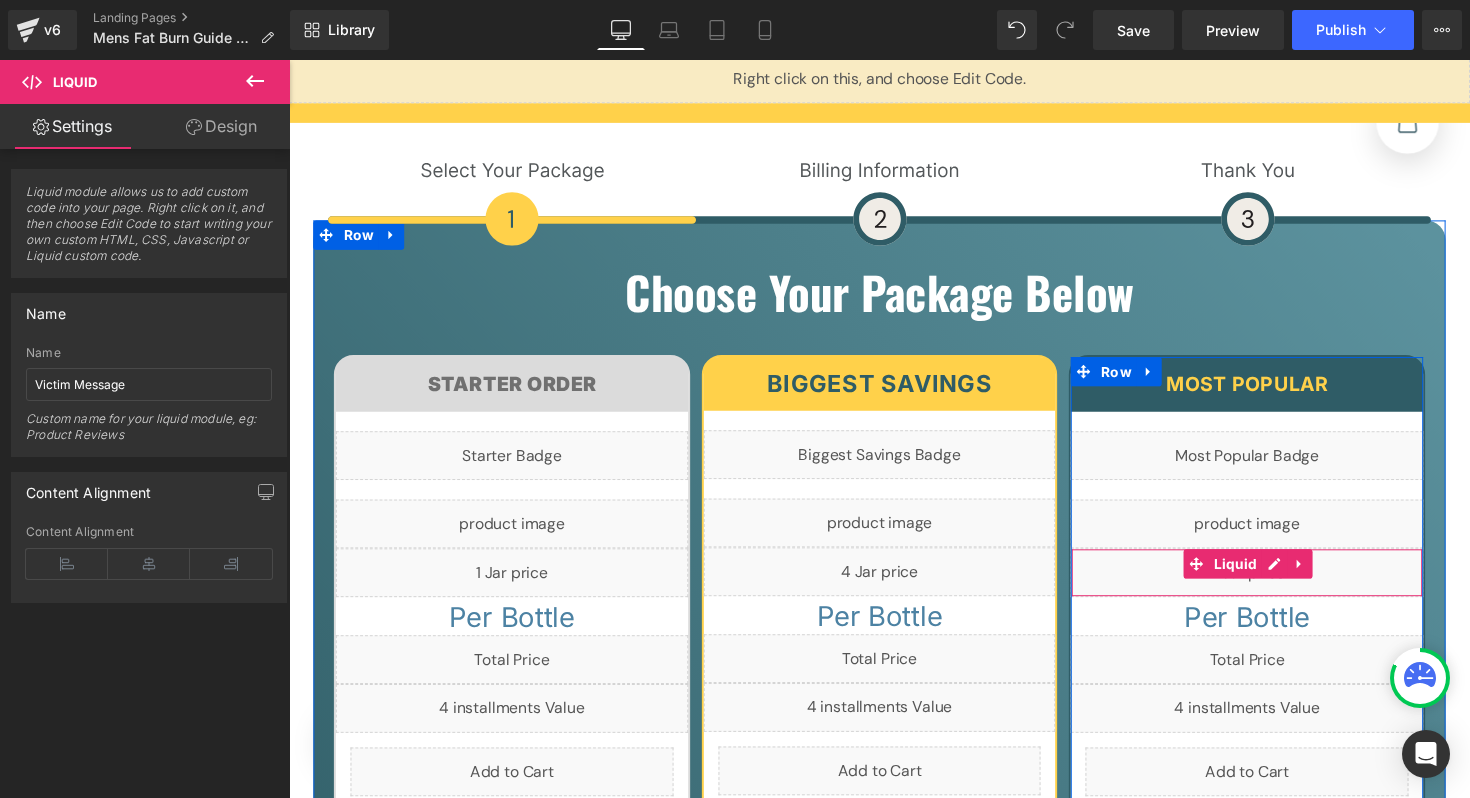 click on "Liquid" at bounding box center [1270, 585] 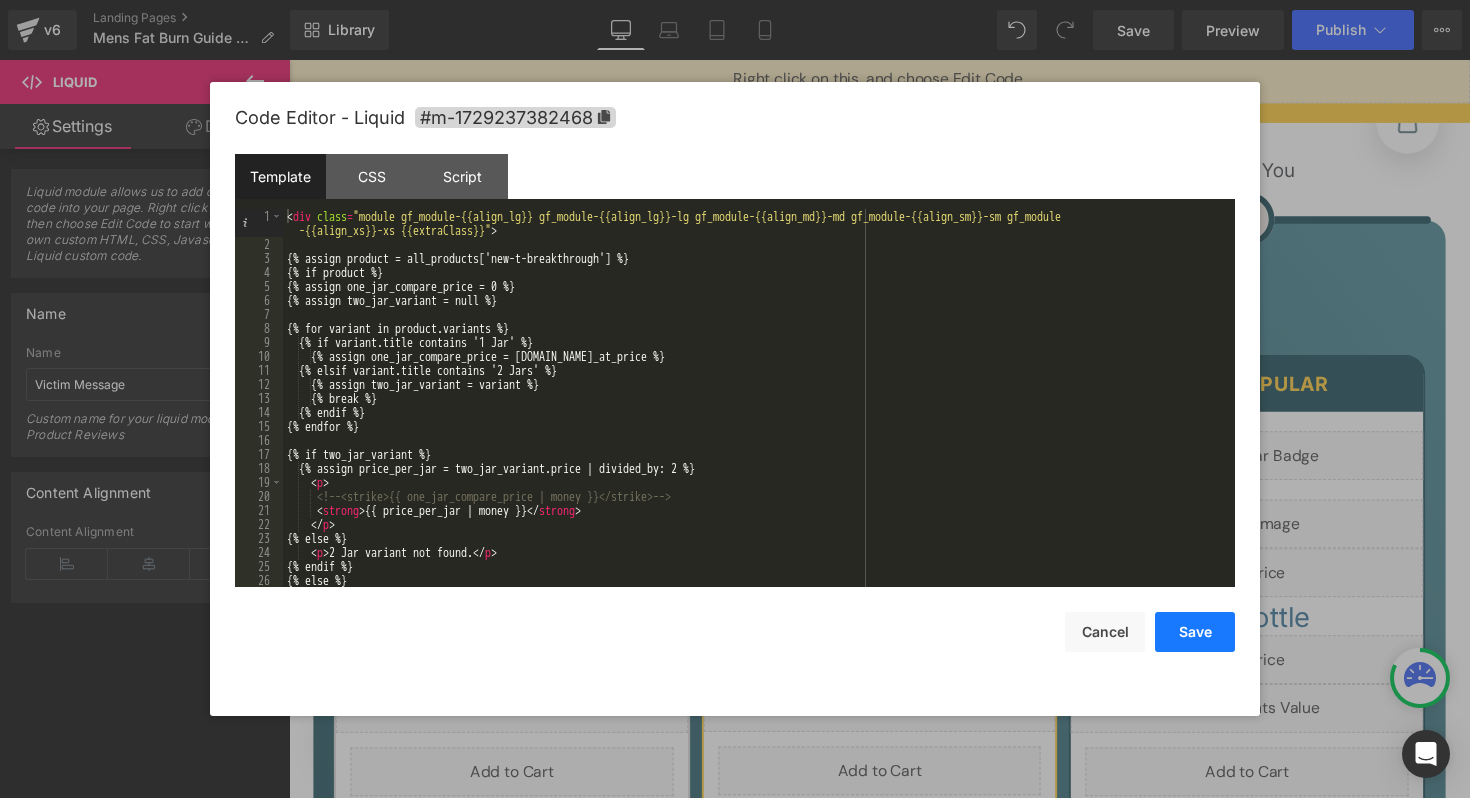 click on "Save" at bounding box center [1195, 632] 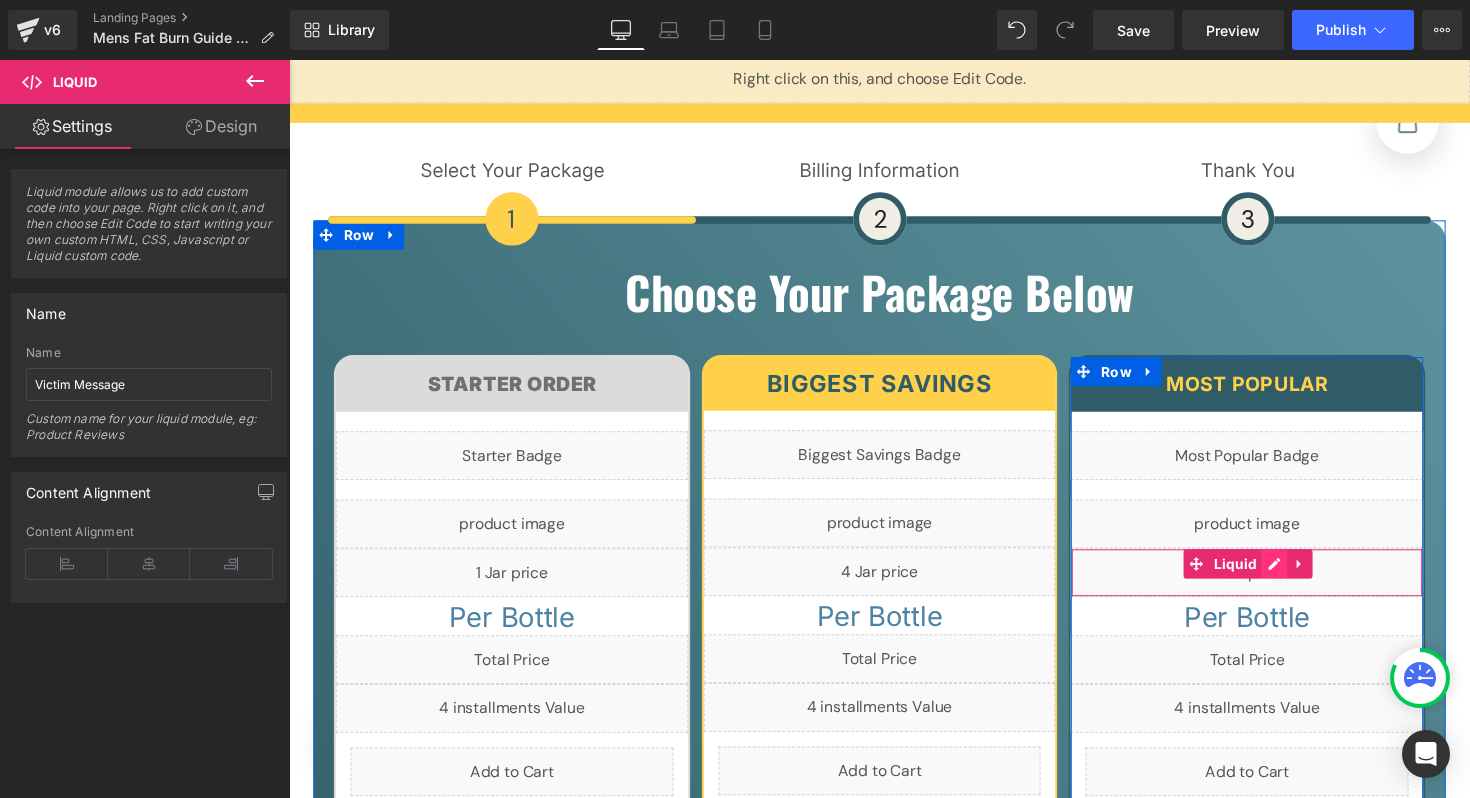 click on "Liquid" at bounding box center (1270, 585) 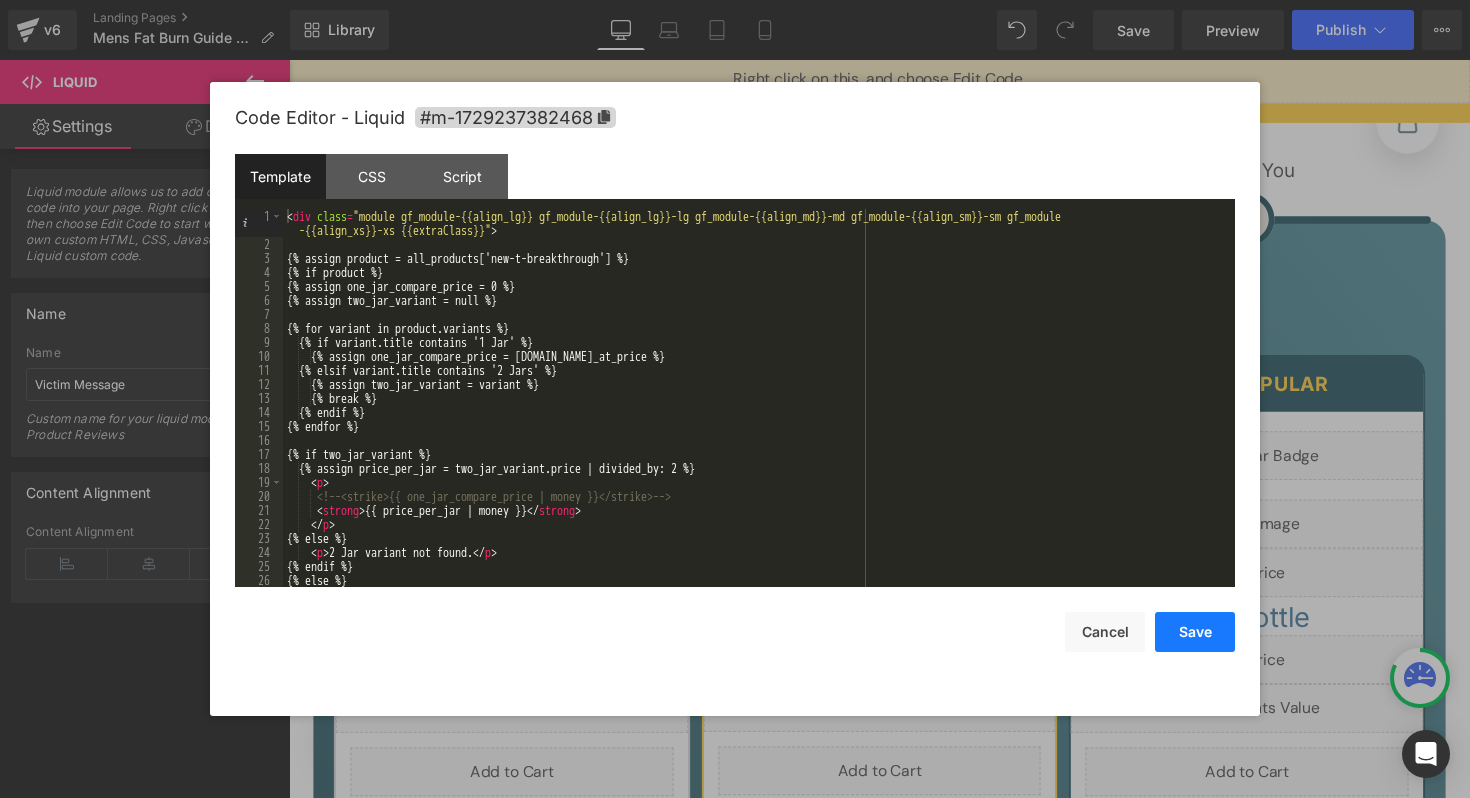 click on "Save" at bounding box center [1195, 632] 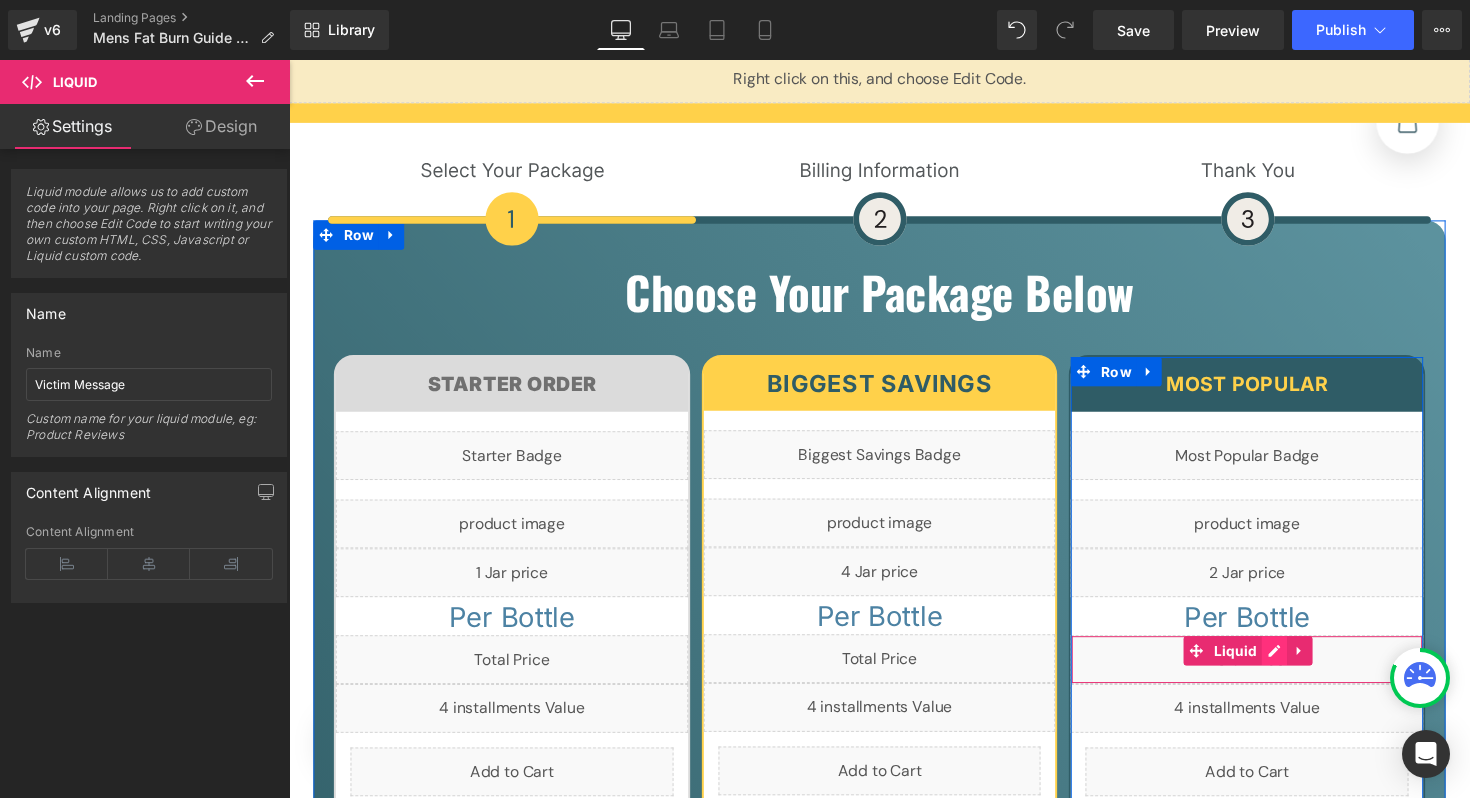 click on "Liquid" at bounding box center (1270, 674) 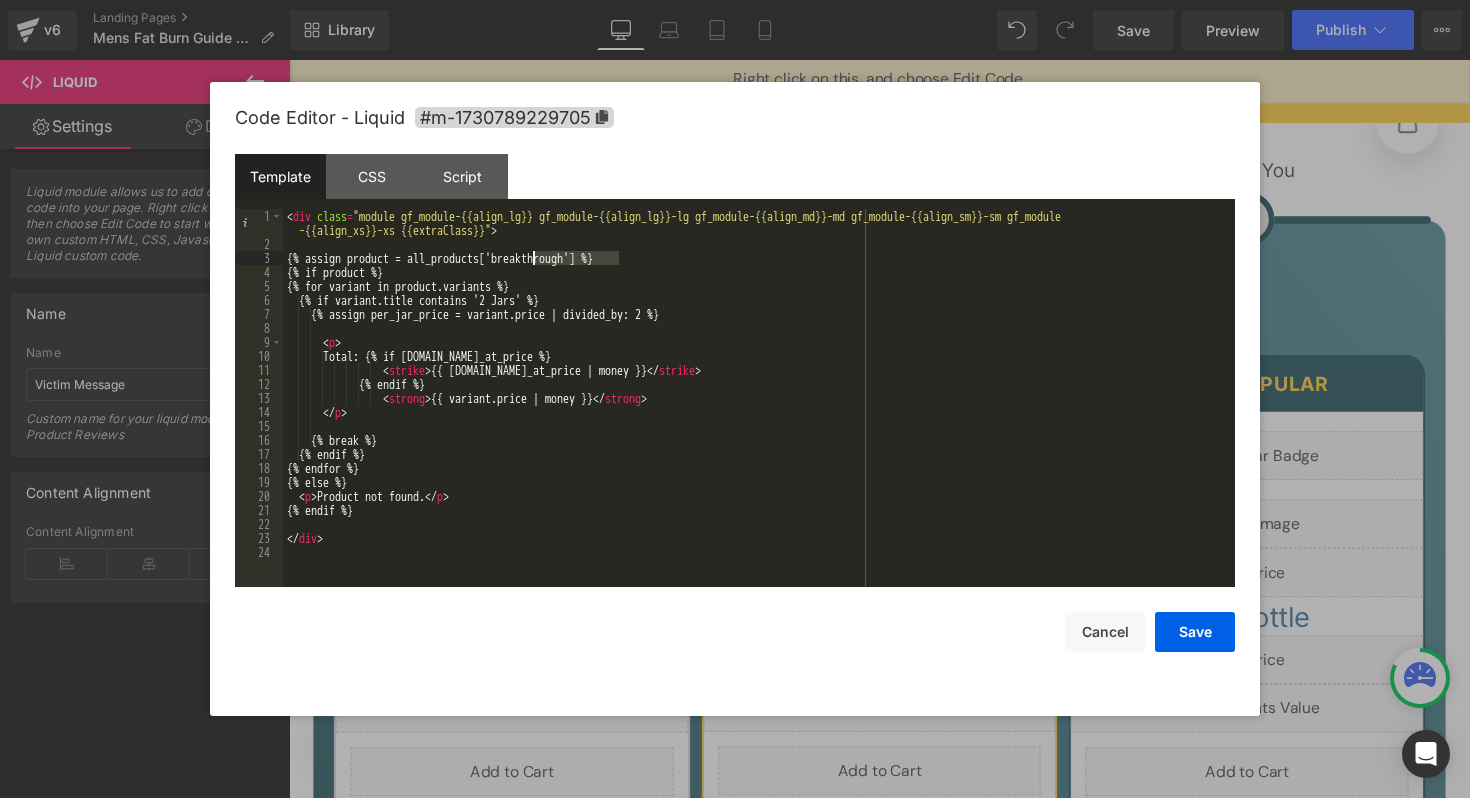 drag, startPoint x: 621, startPoint y: 260, endPoint x: 534, endPoint y: 258, distance: 87.02299 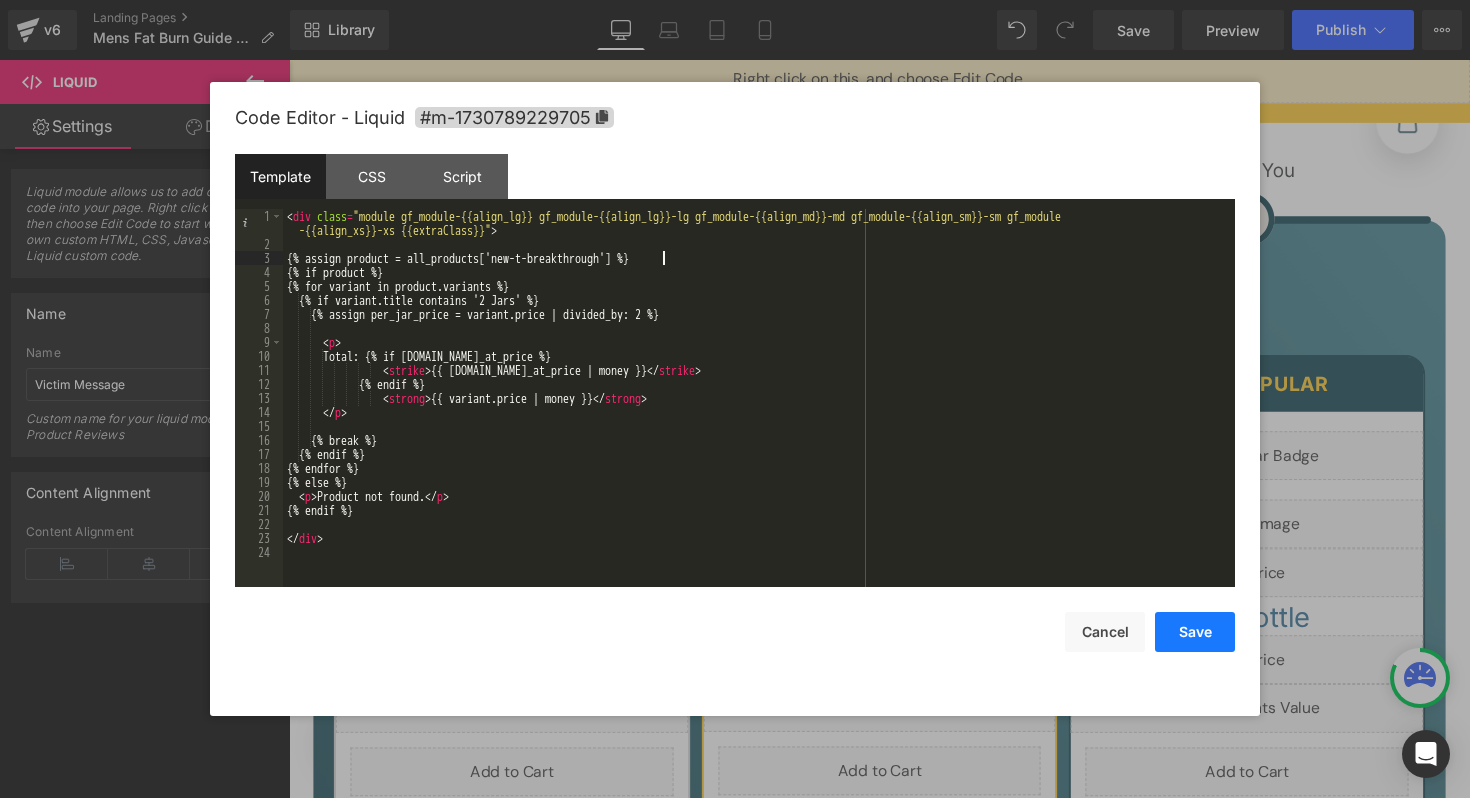 click on "Save" at bounding box center (1195, 632) 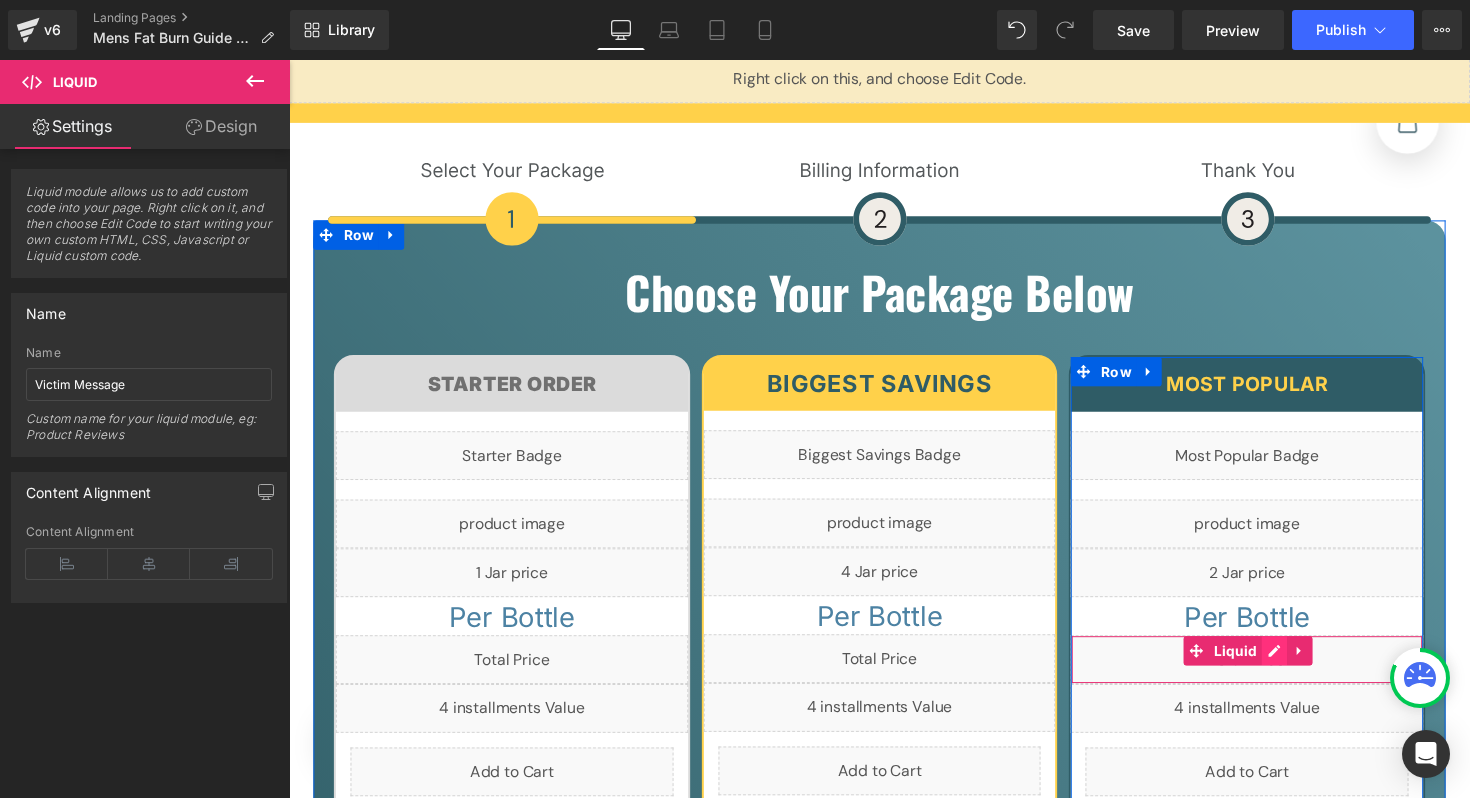 click on "Liquid" at bounding box center [1270, 674] 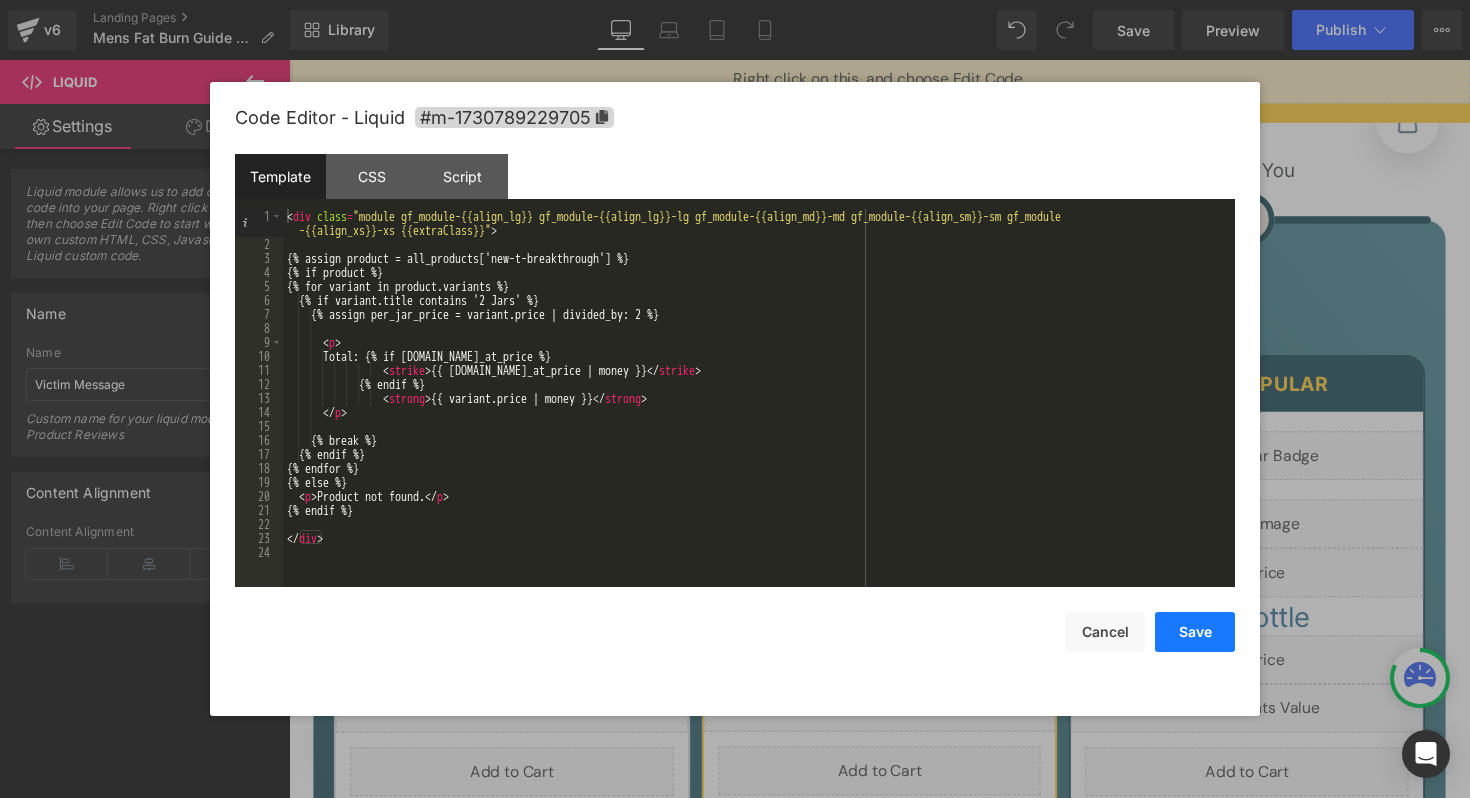 click on "Save" at bounding box center (1195, 632) 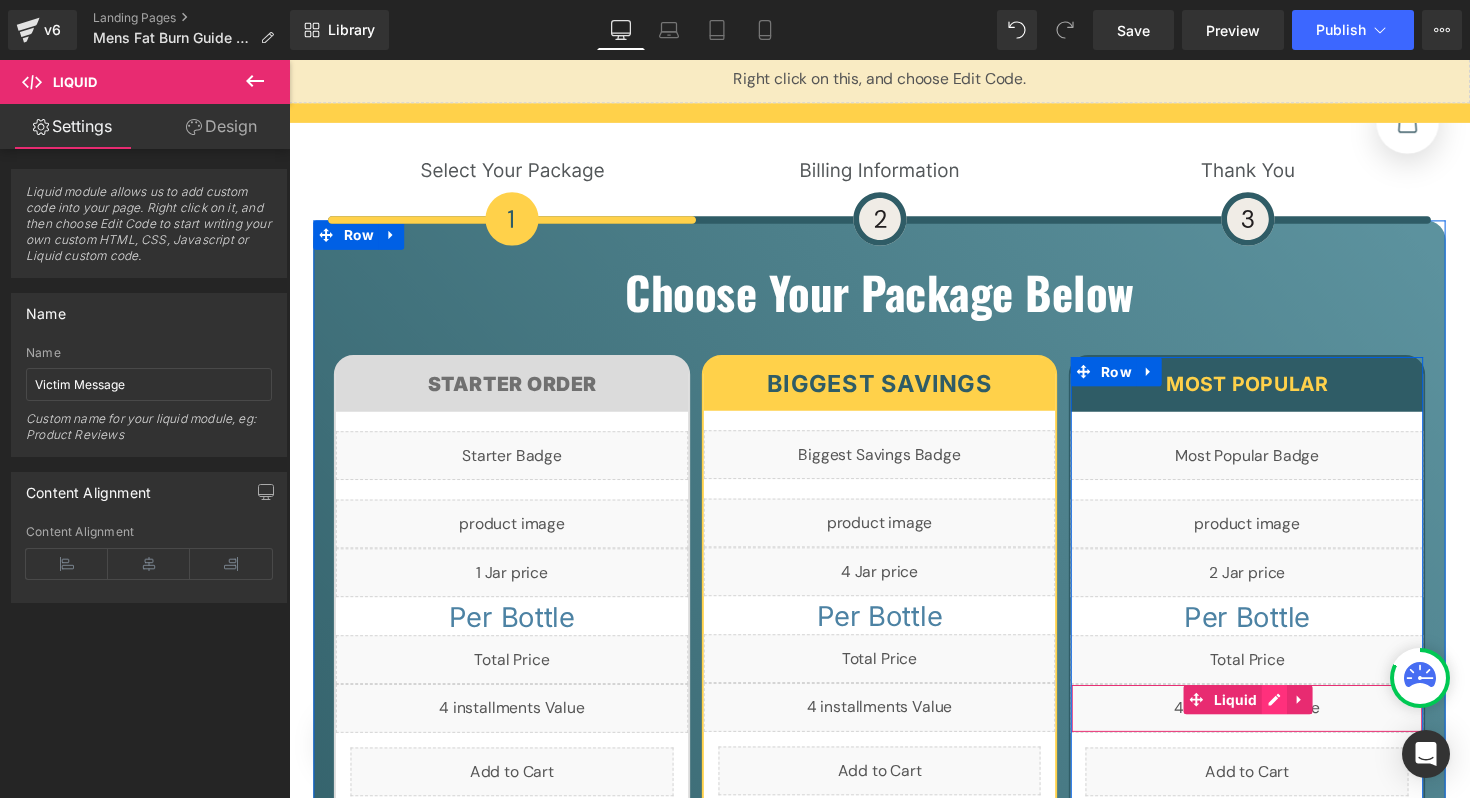 click on "Liquid" at bounding box center (1270, 724) 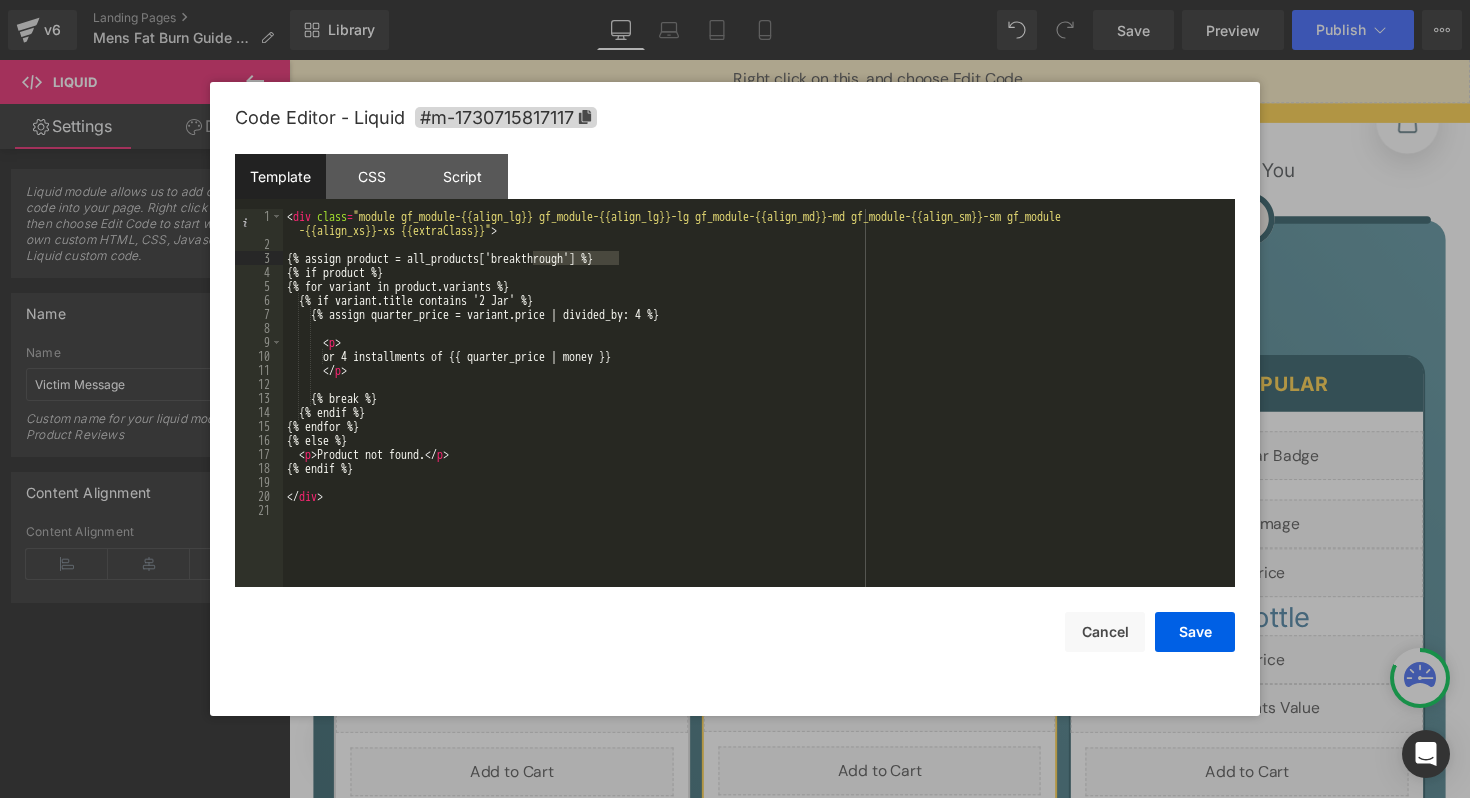 drag, startPoint x: 620, startPoint y: 259, endPoint x: 531, endPoint y: 258, distance: 89.005615 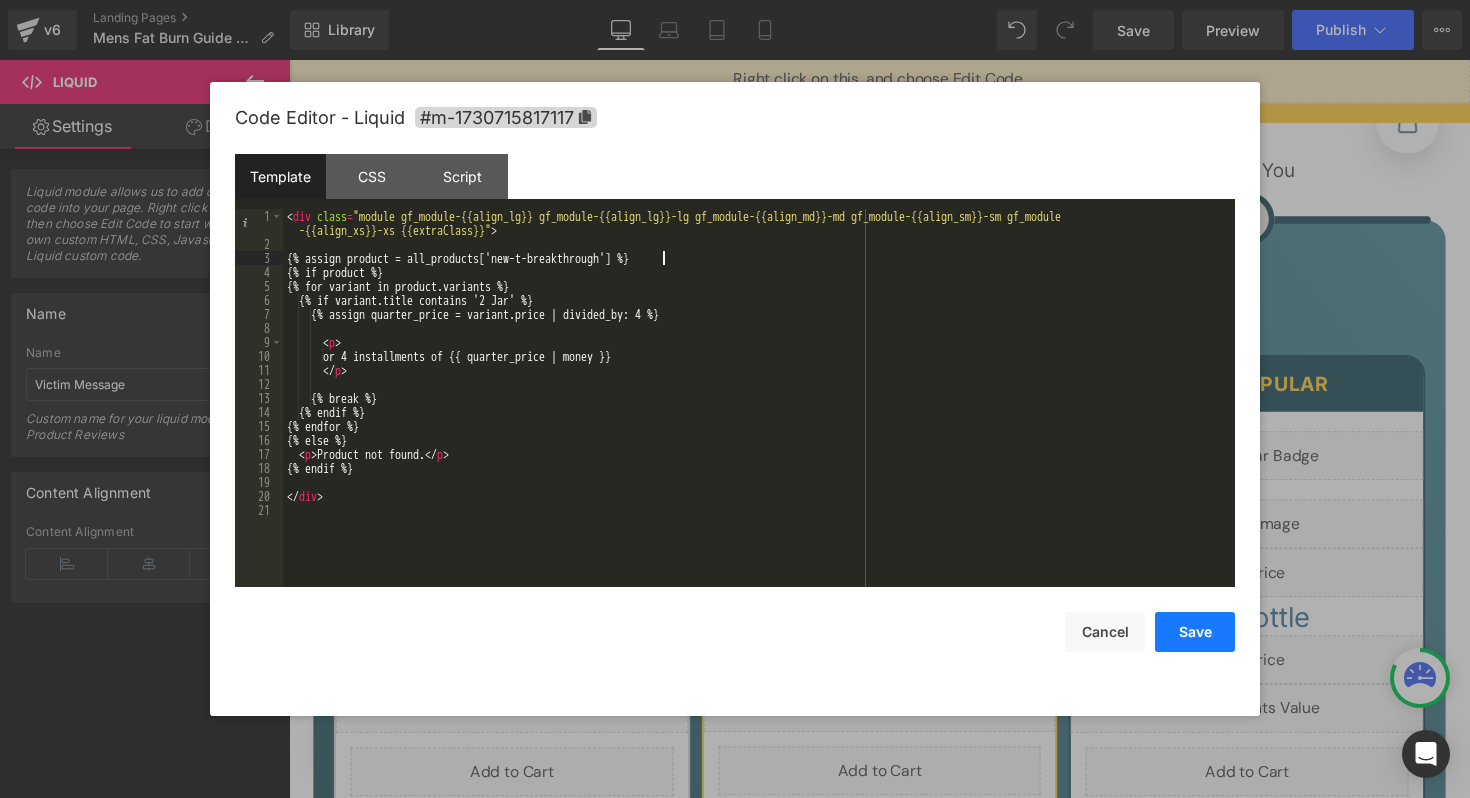 click on "Save" at bounding box center (1195, 632) 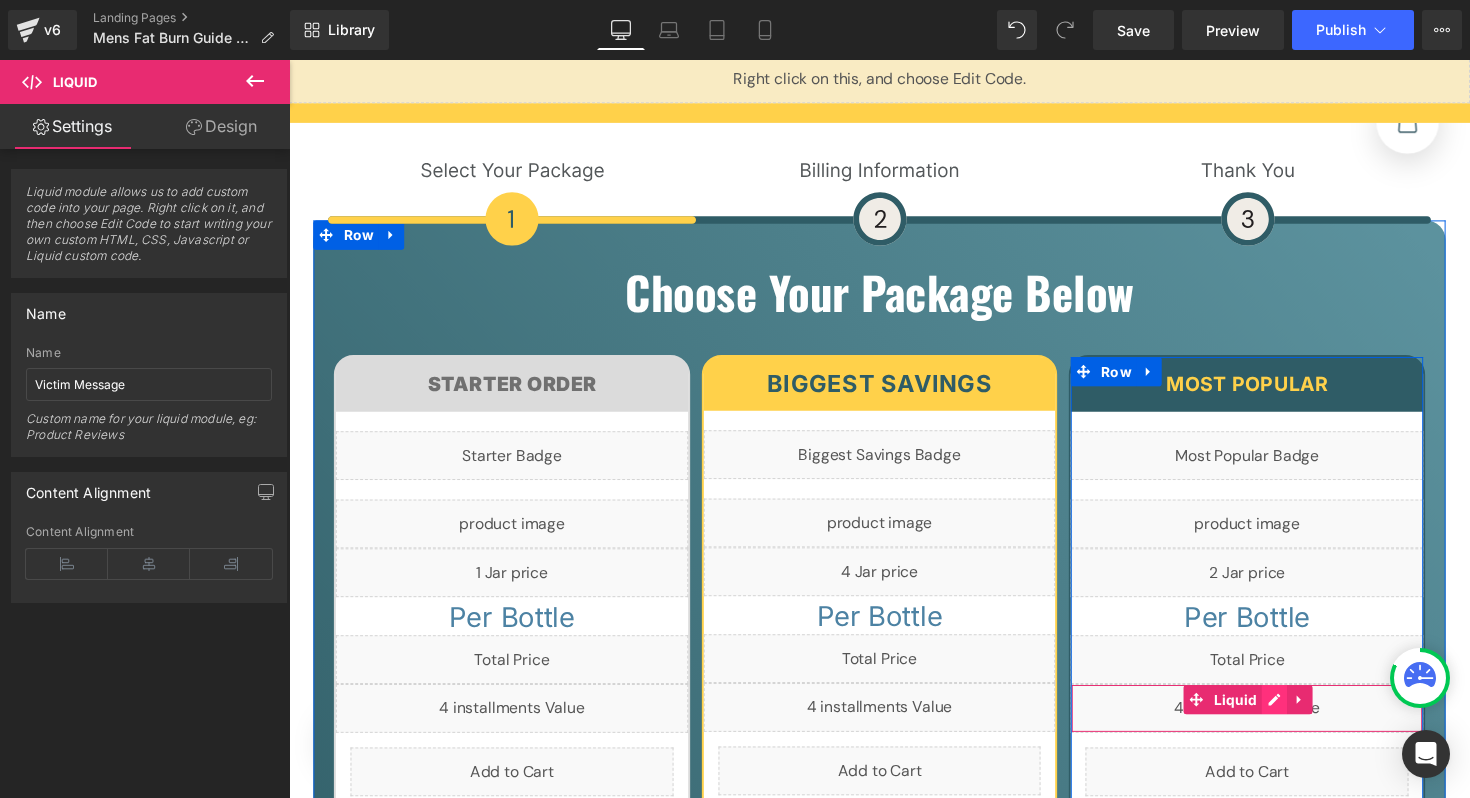 click on "Liquid" at bounding box center [1270, 724] 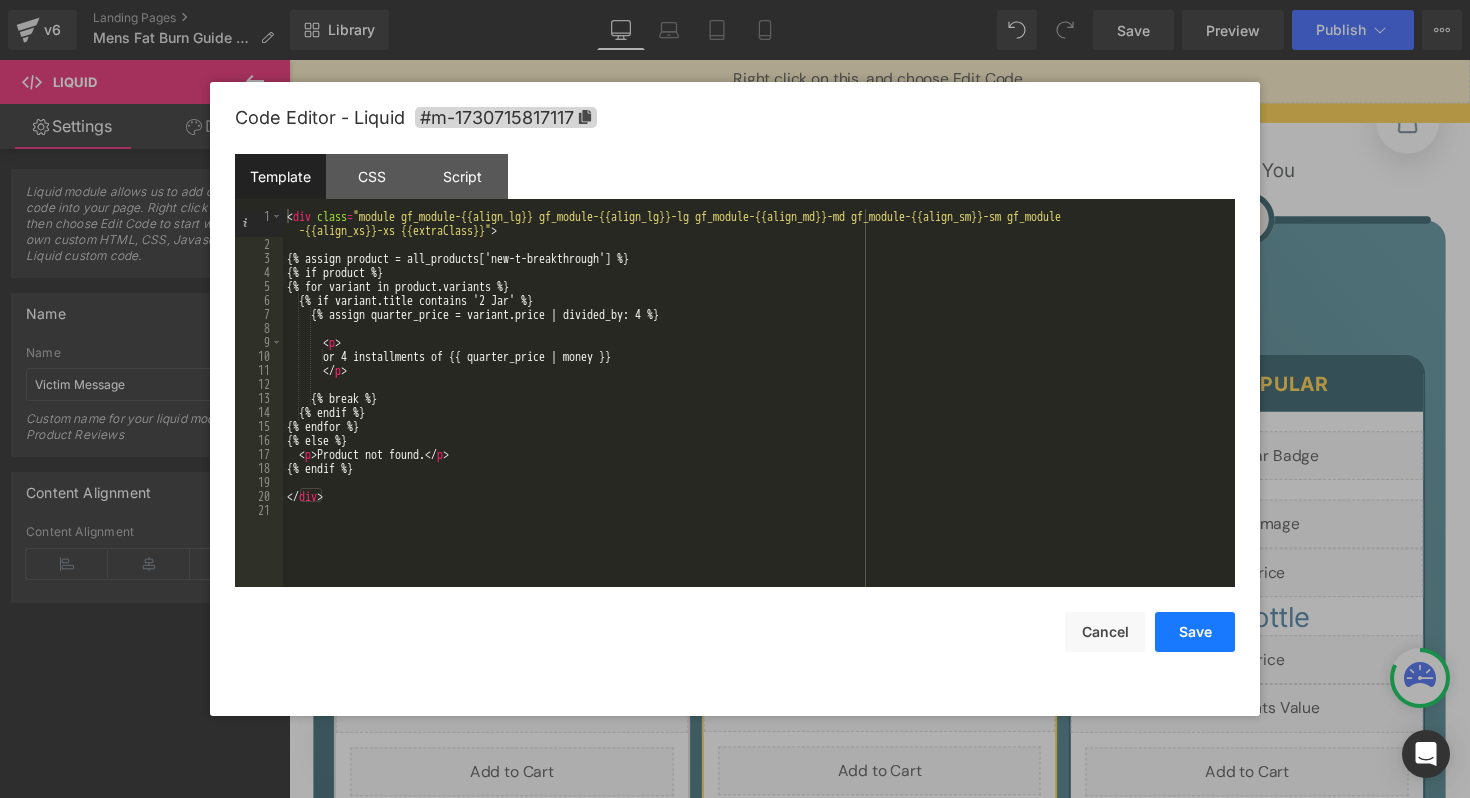 click on "Save" at bounding box center (1195, 632) 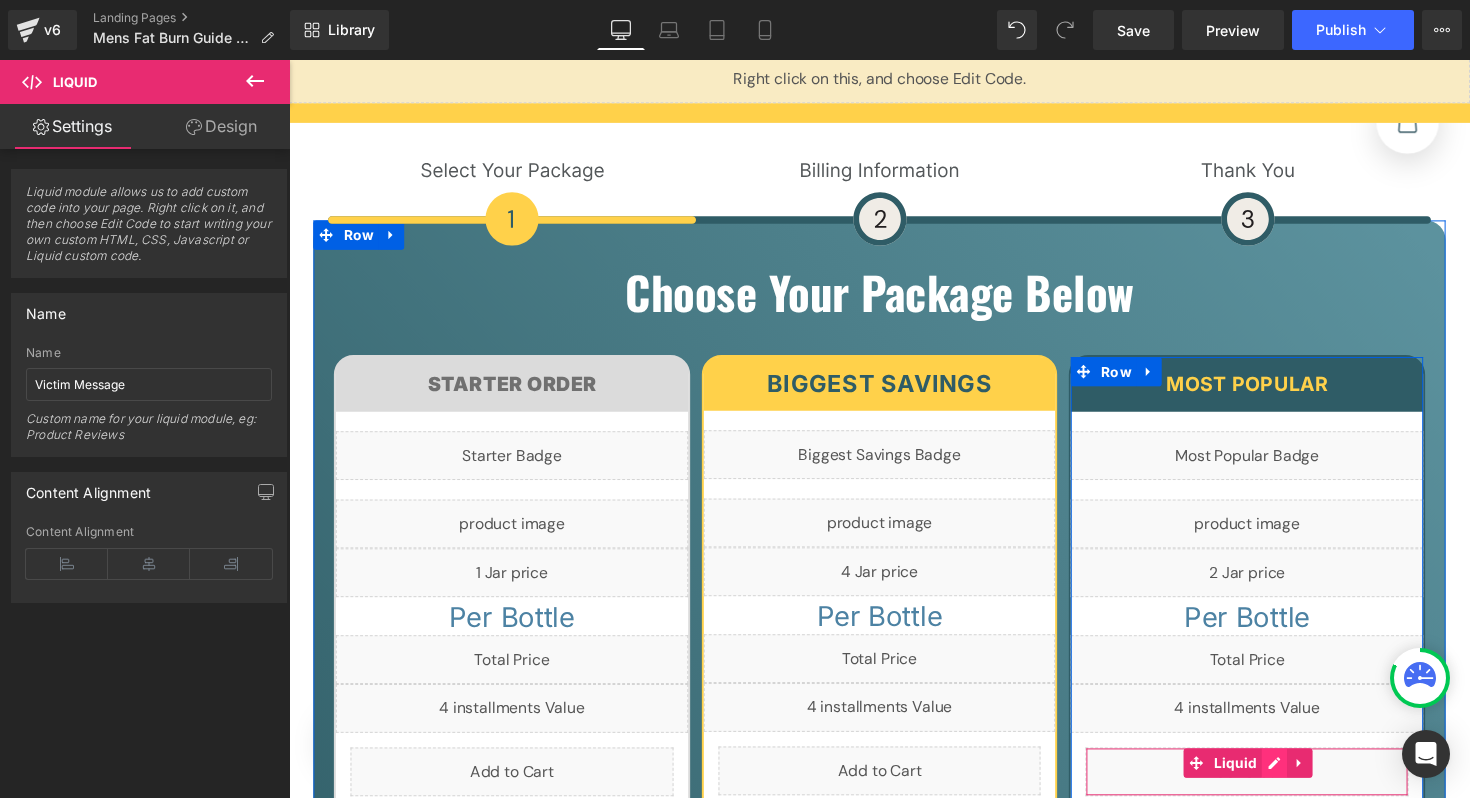 click on "Liquid" at bounding box center [1270, 789] 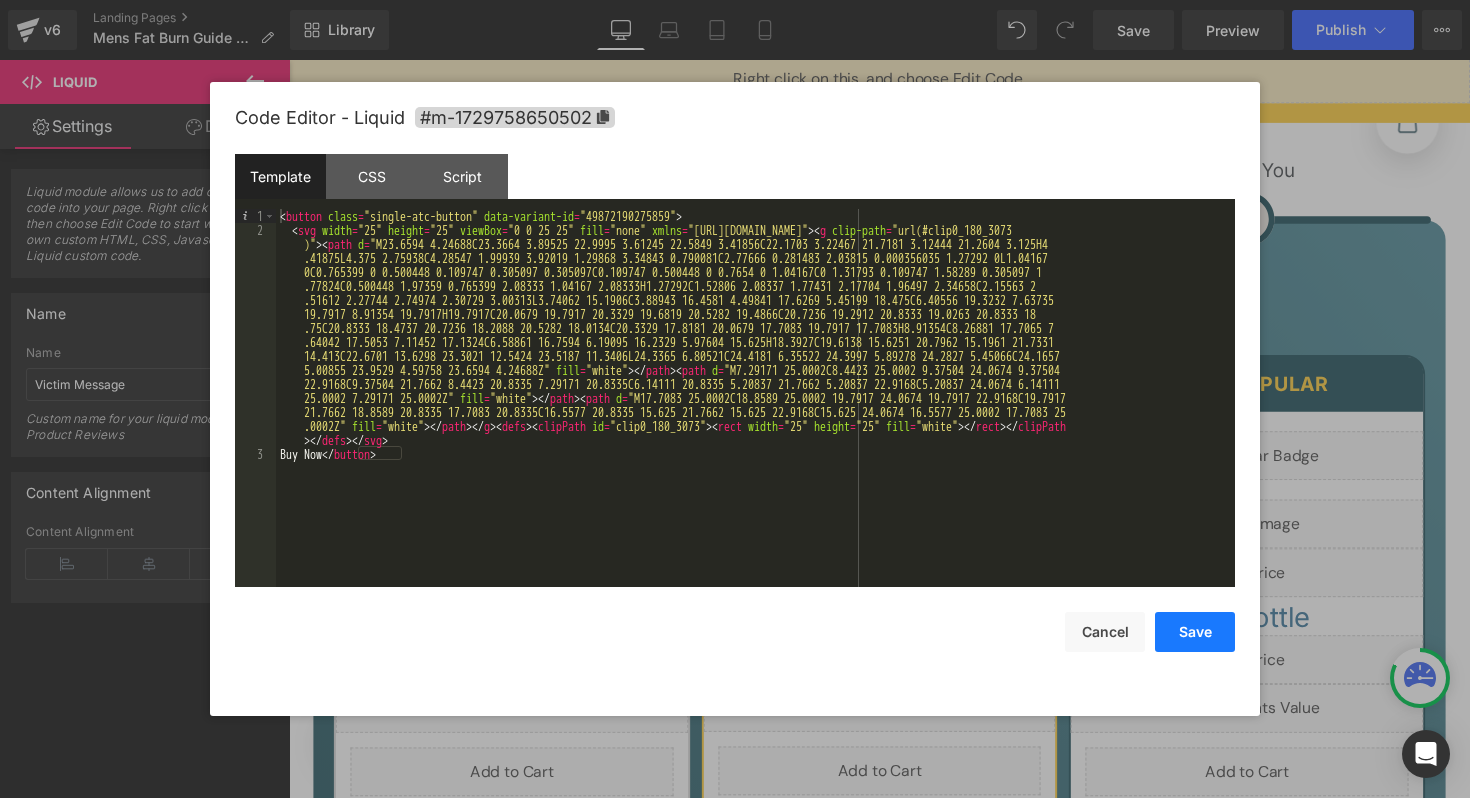 click on "Save" at bounding box center (1195, 632) 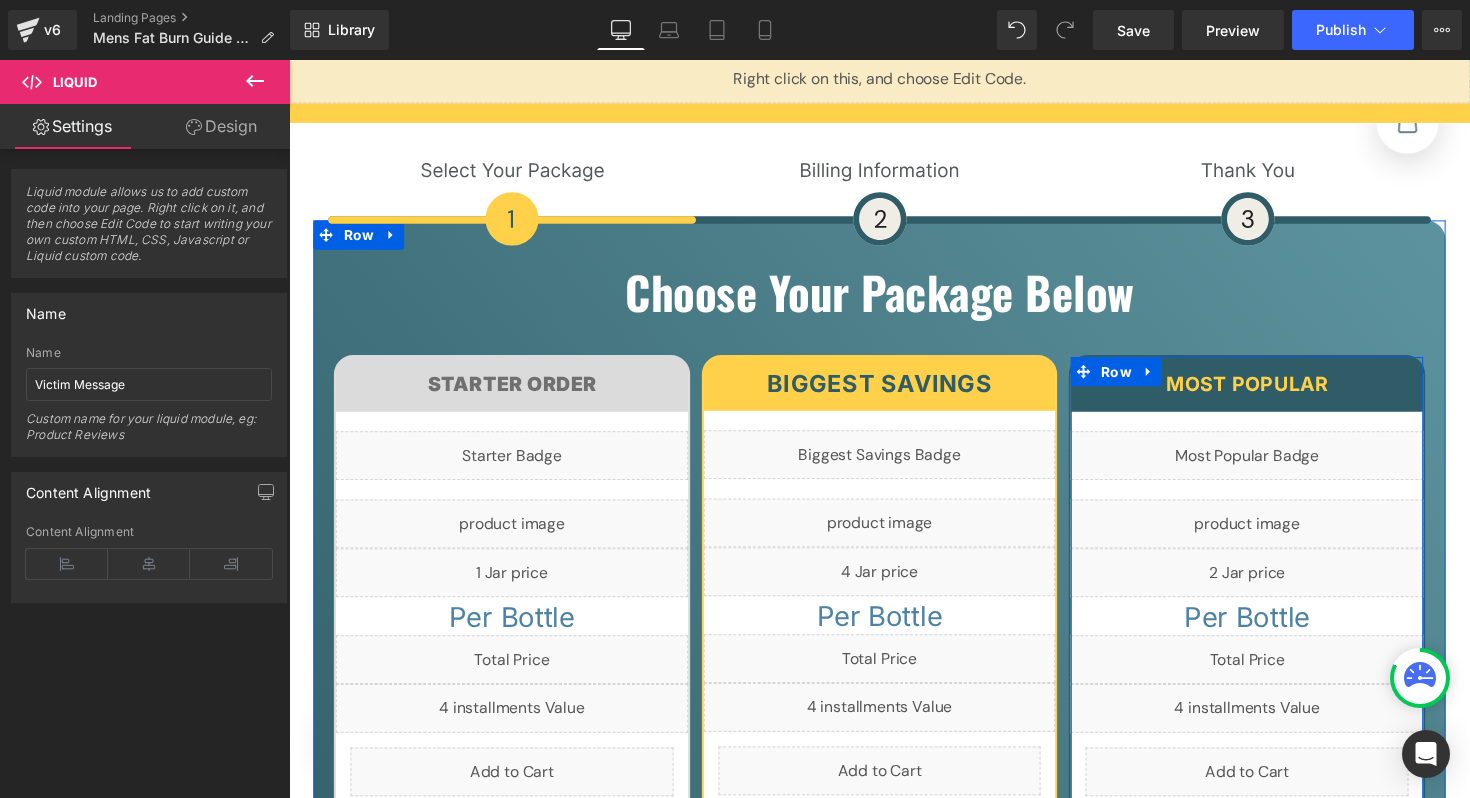 click on "Liquid" at bounding box center (1270, 854) 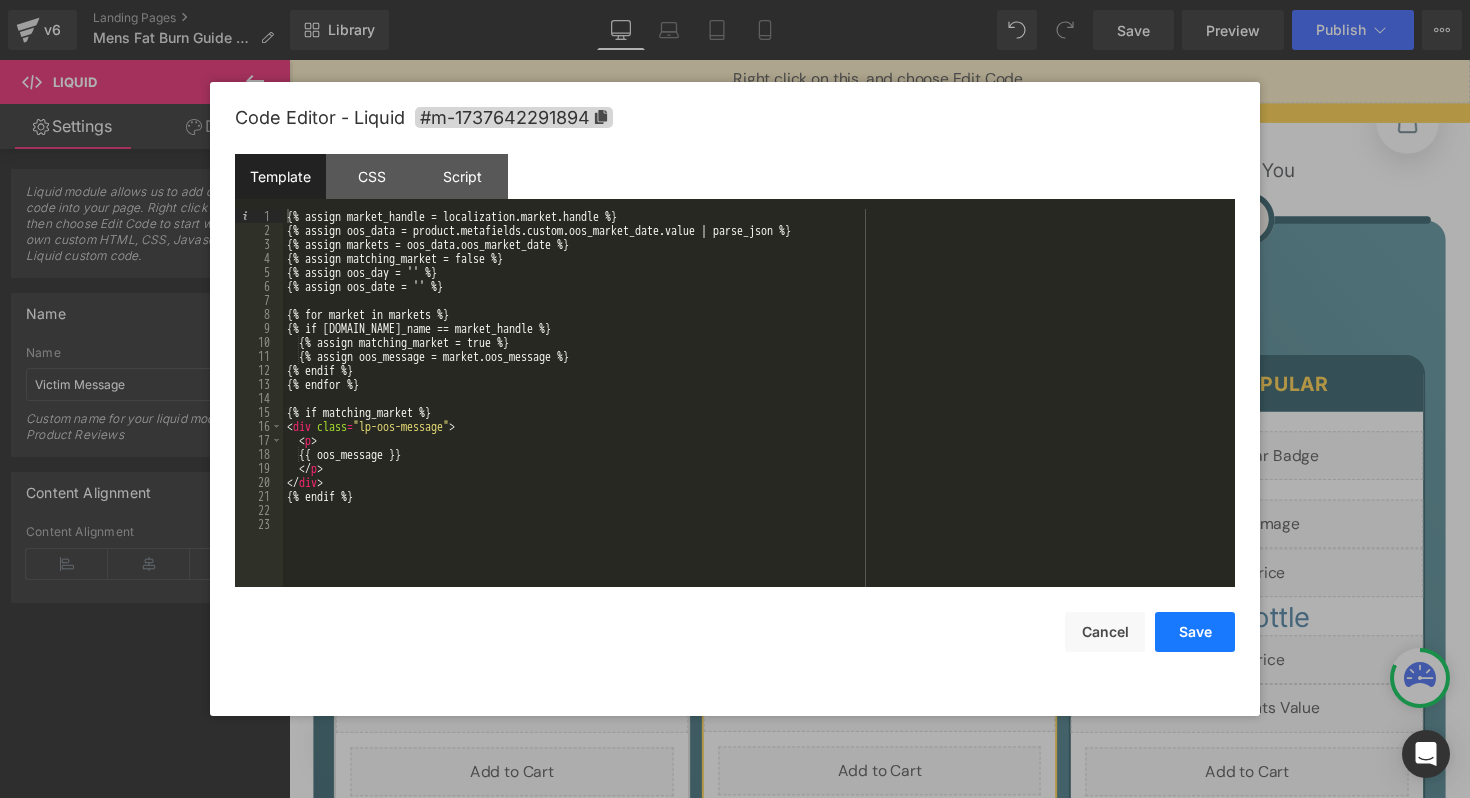click on "Save" at bounding box center (1195, 632) 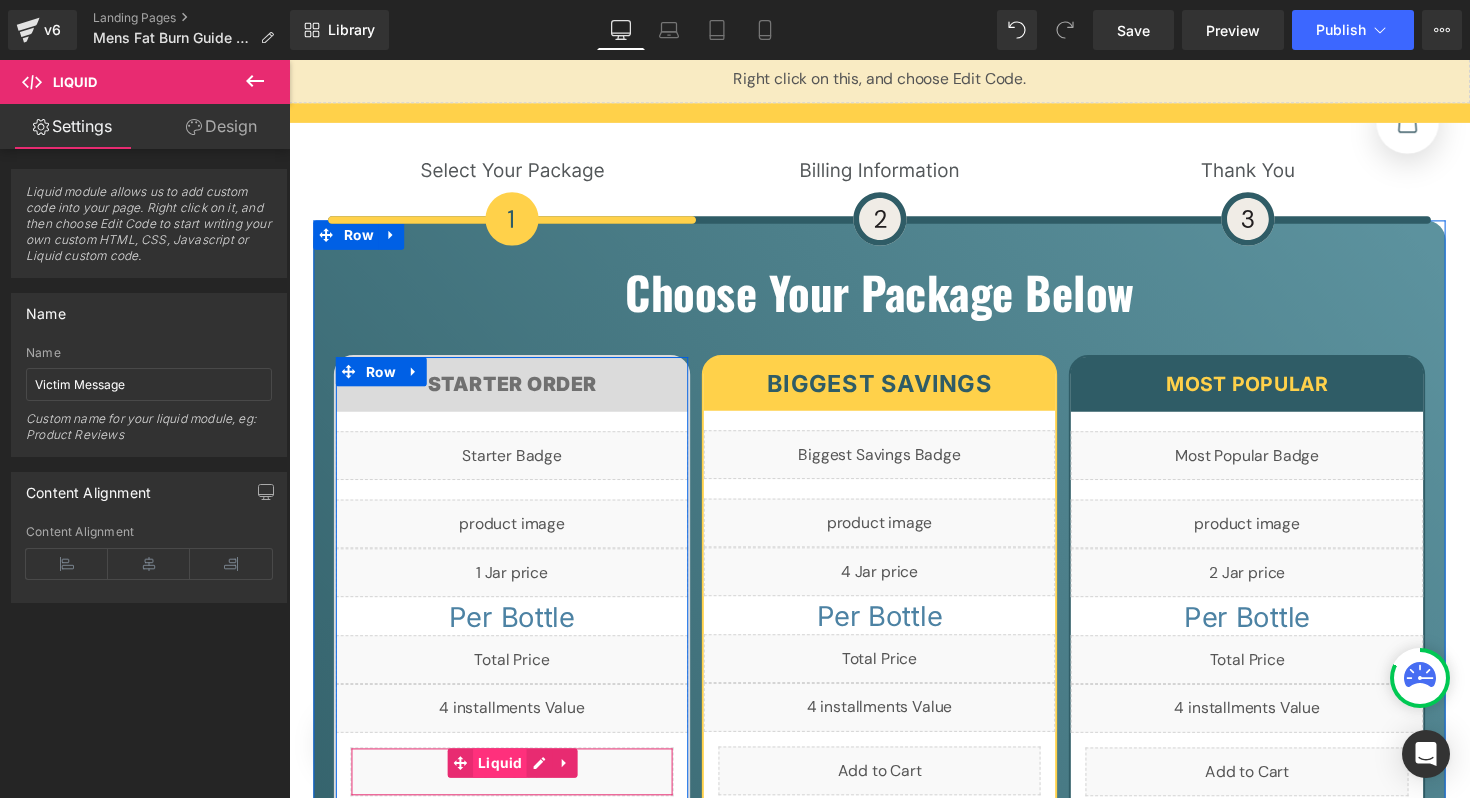 click on "Liquid" at bounding box center [517, 789] 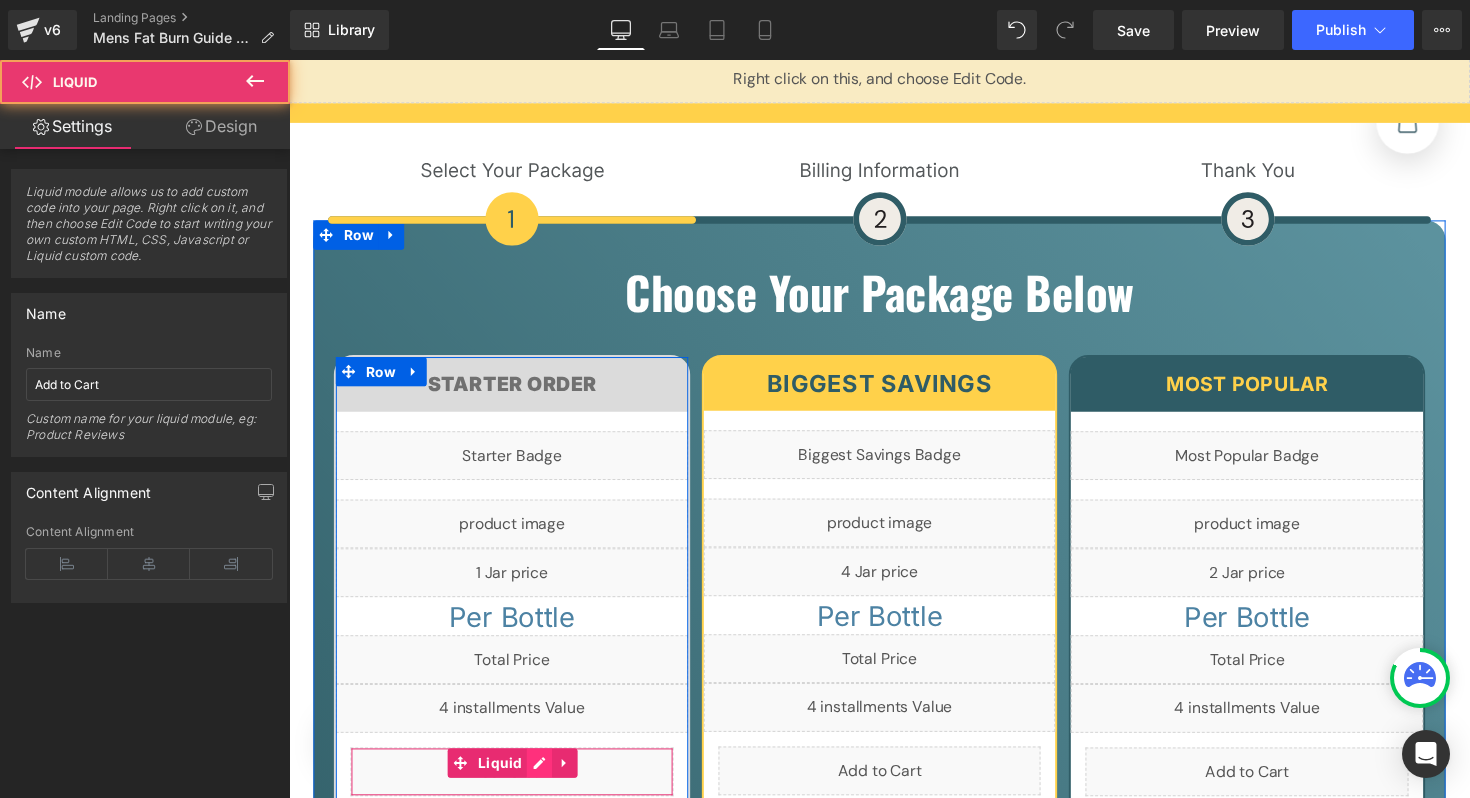 click on "Liquid" at bounding box center (517, 789) 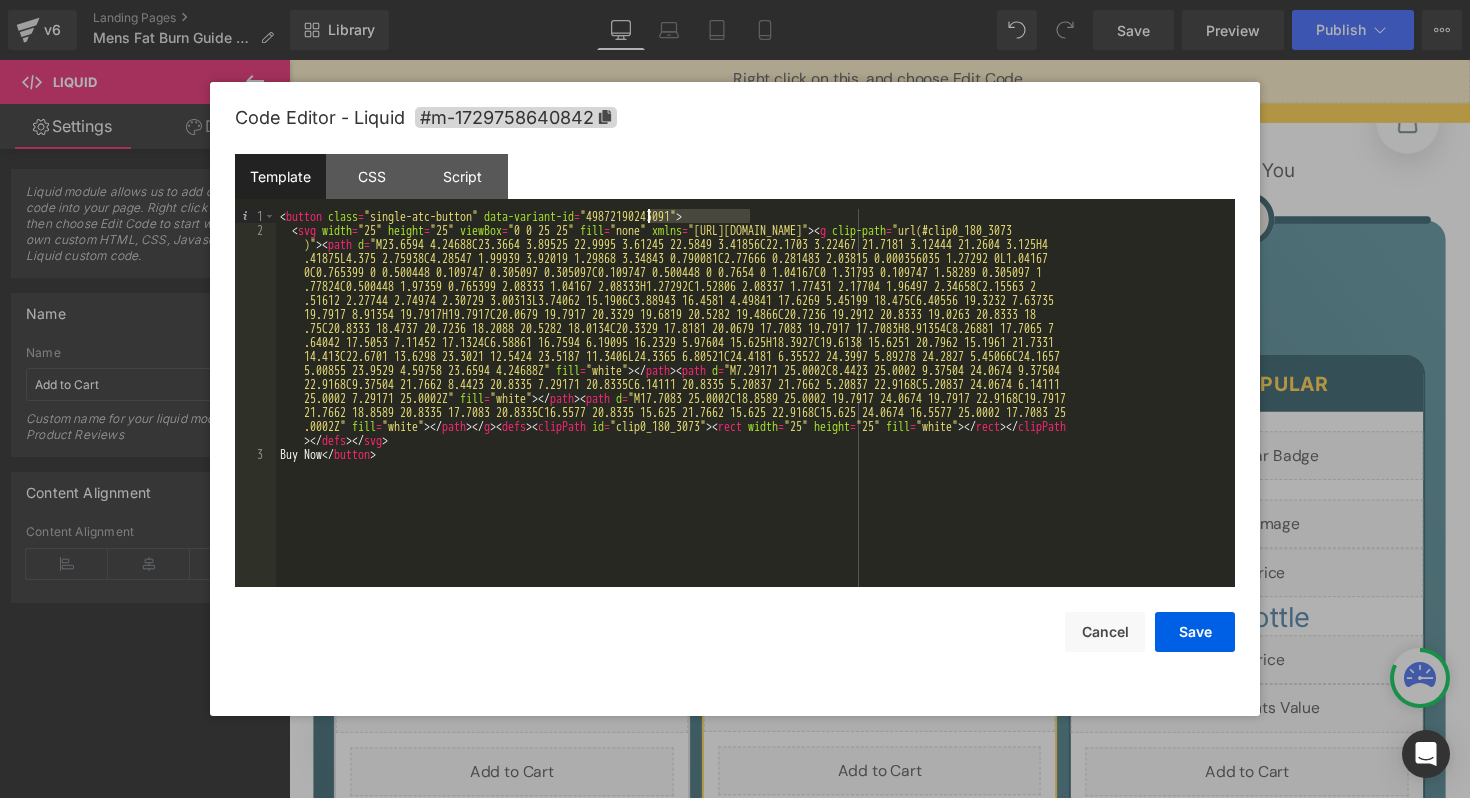drag, startPoint x: 750, startPoint y: 221, endPoint x: 648, endPoint y: 223, distance: 102.01961 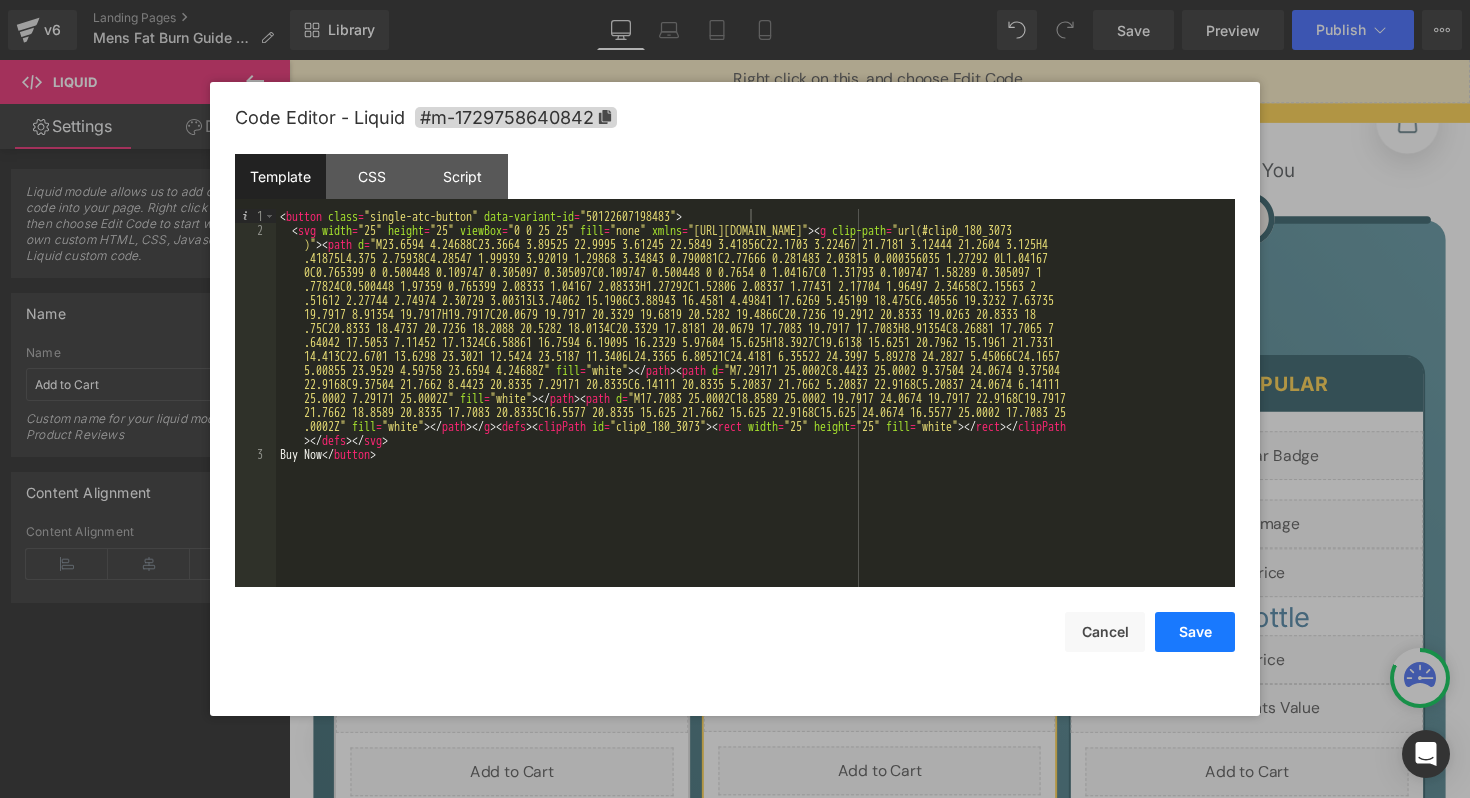click on "Save" at bounding box center (1195, 632) 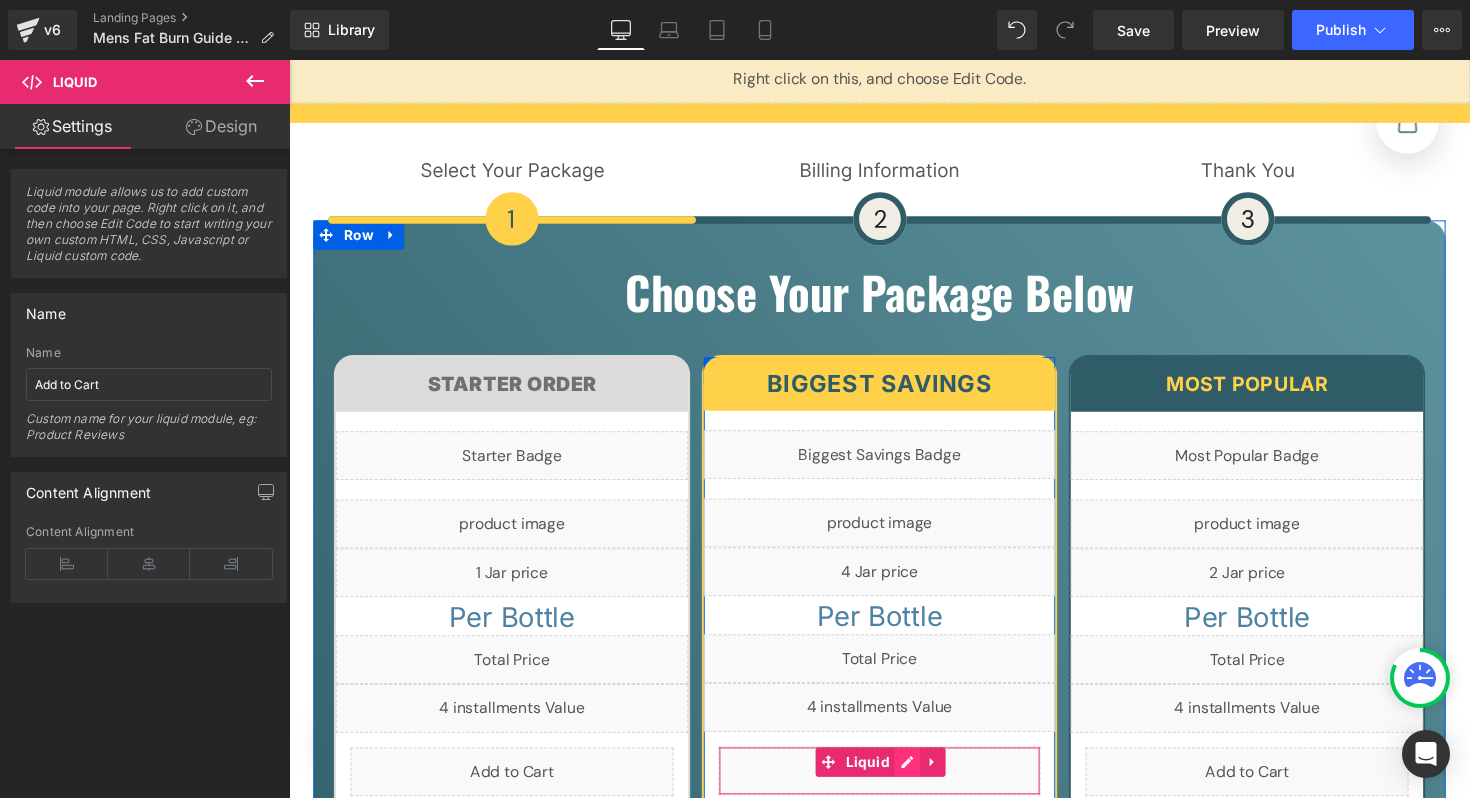 click on "Liquid" at bounding box center [894, 788] 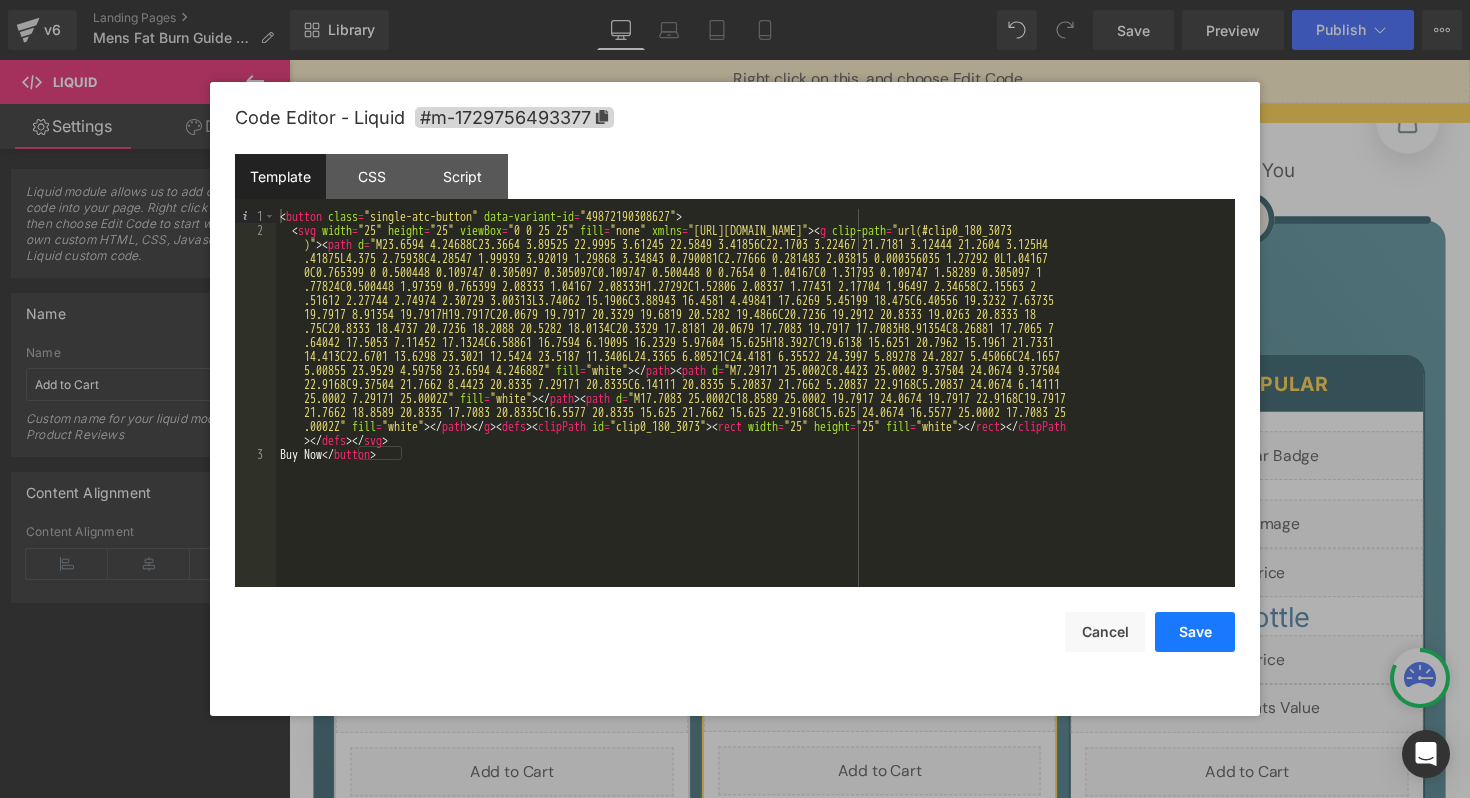 click on "Save" at bounding box center [1195, 632] 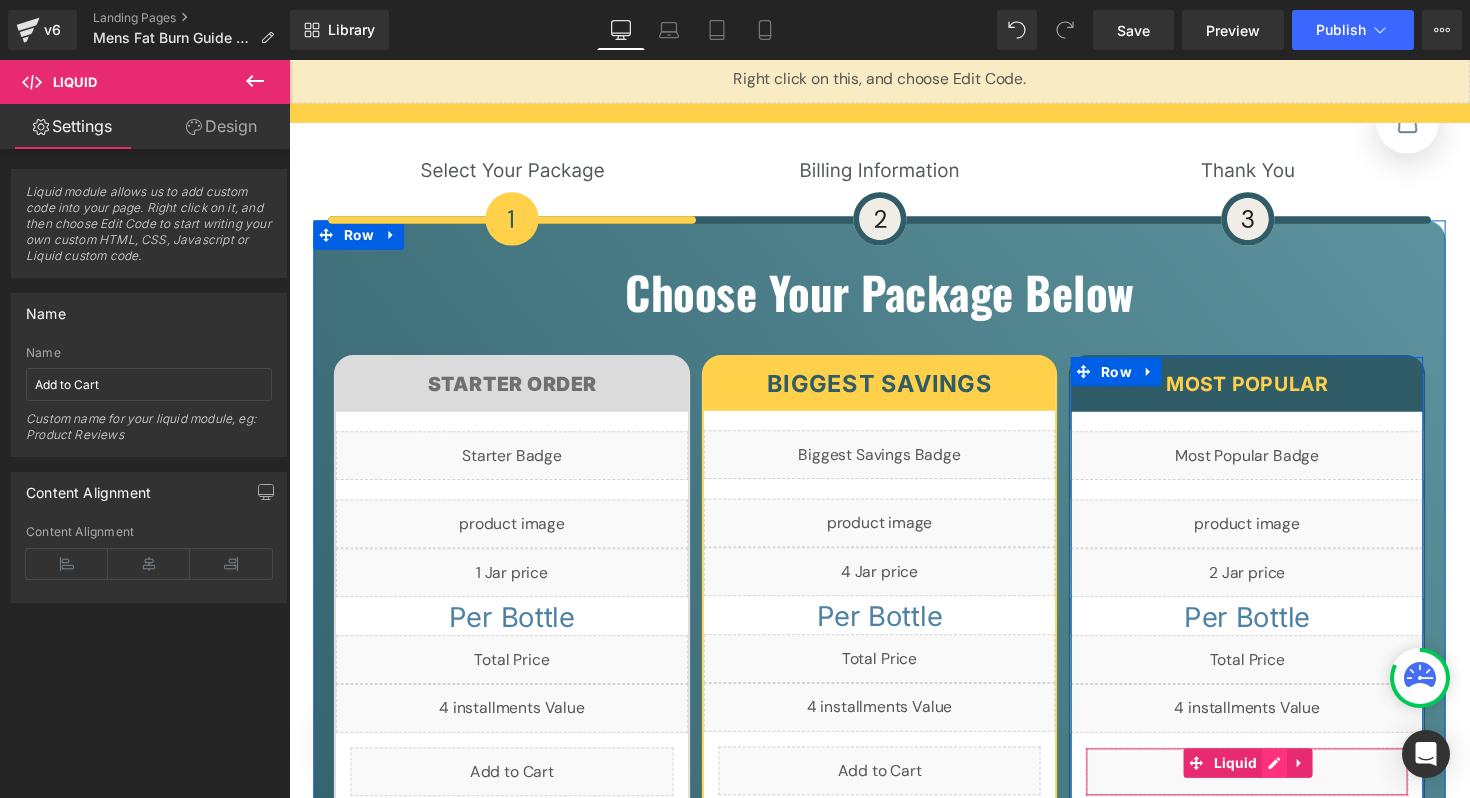 click on "Liquid" at bounding box center (1270, 789) 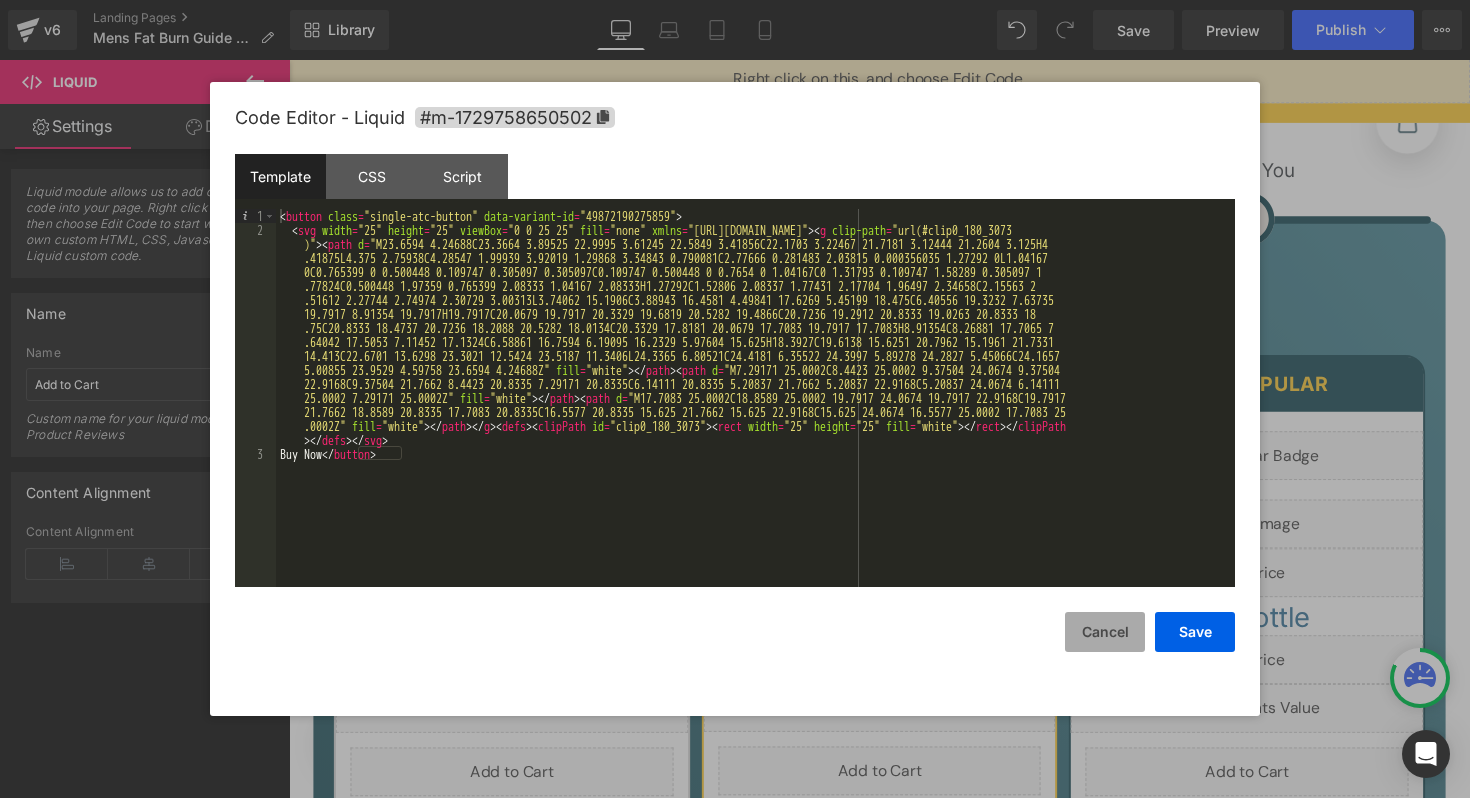 click on "Cancel" at bounding box center (1105, 632) 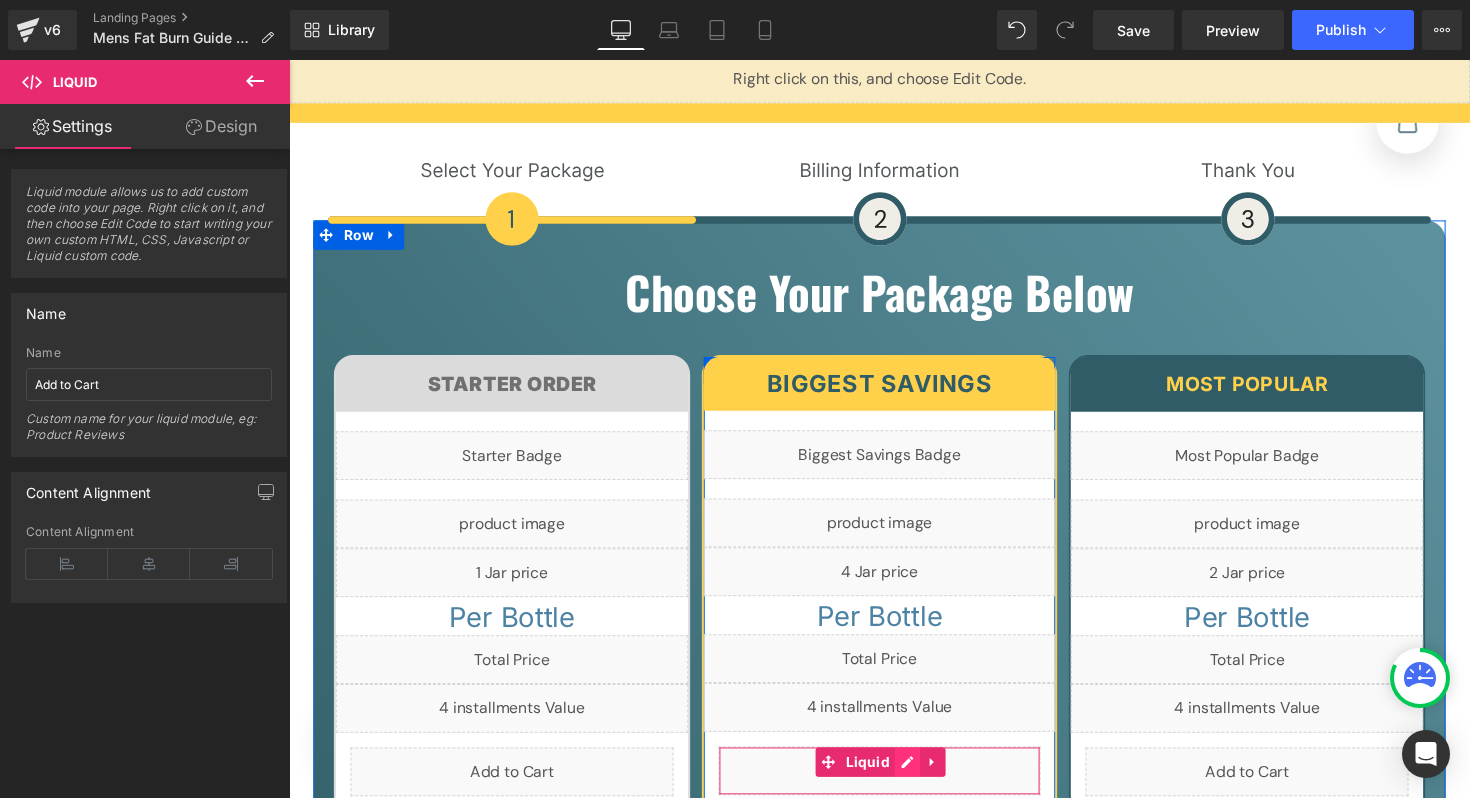 click on "Liquid" at bounding box center (894, 788) 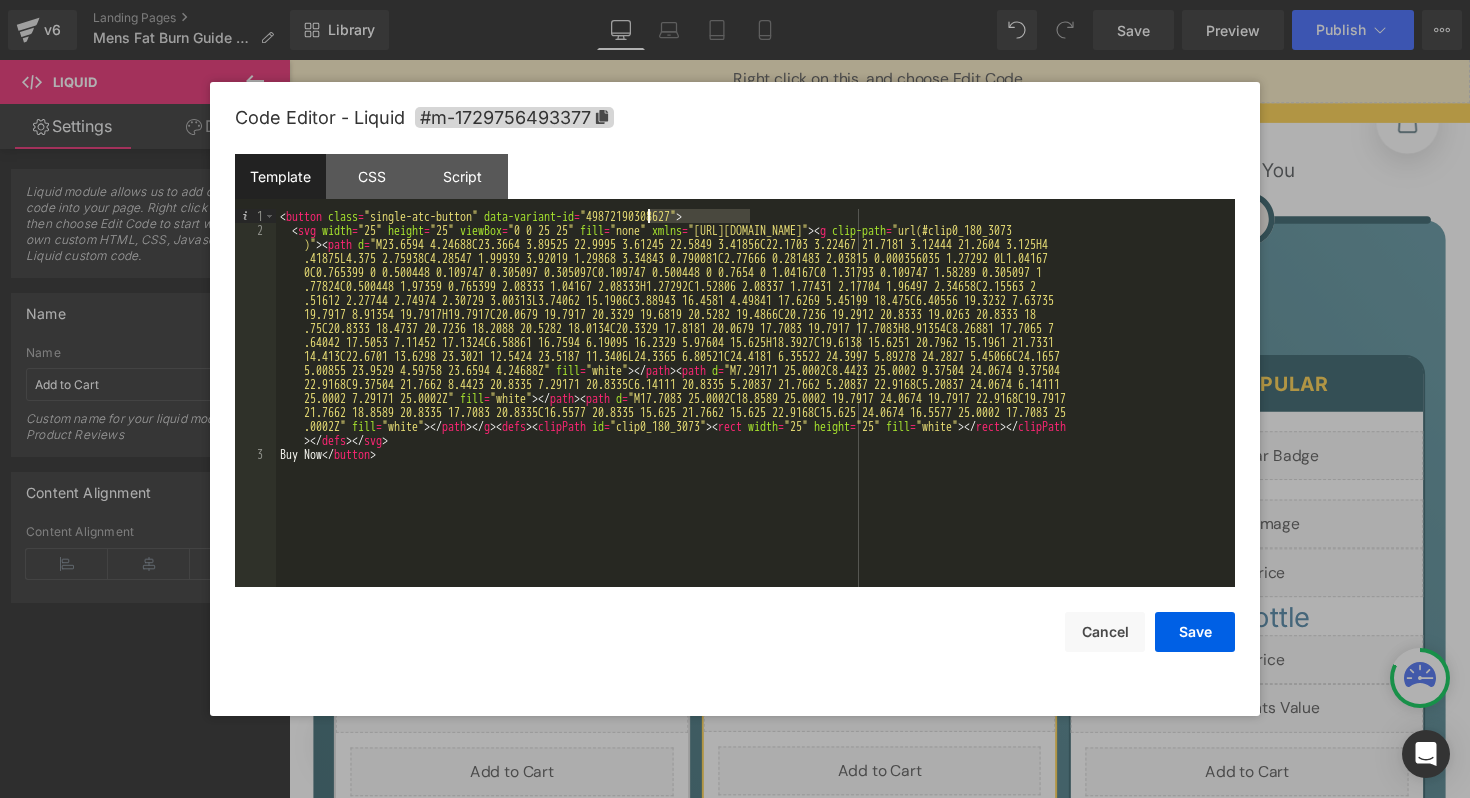 drag, startPoint x: 747, startPoint y: 217, endPoint x: 645, endPoint y: 221, distance: 102.0784 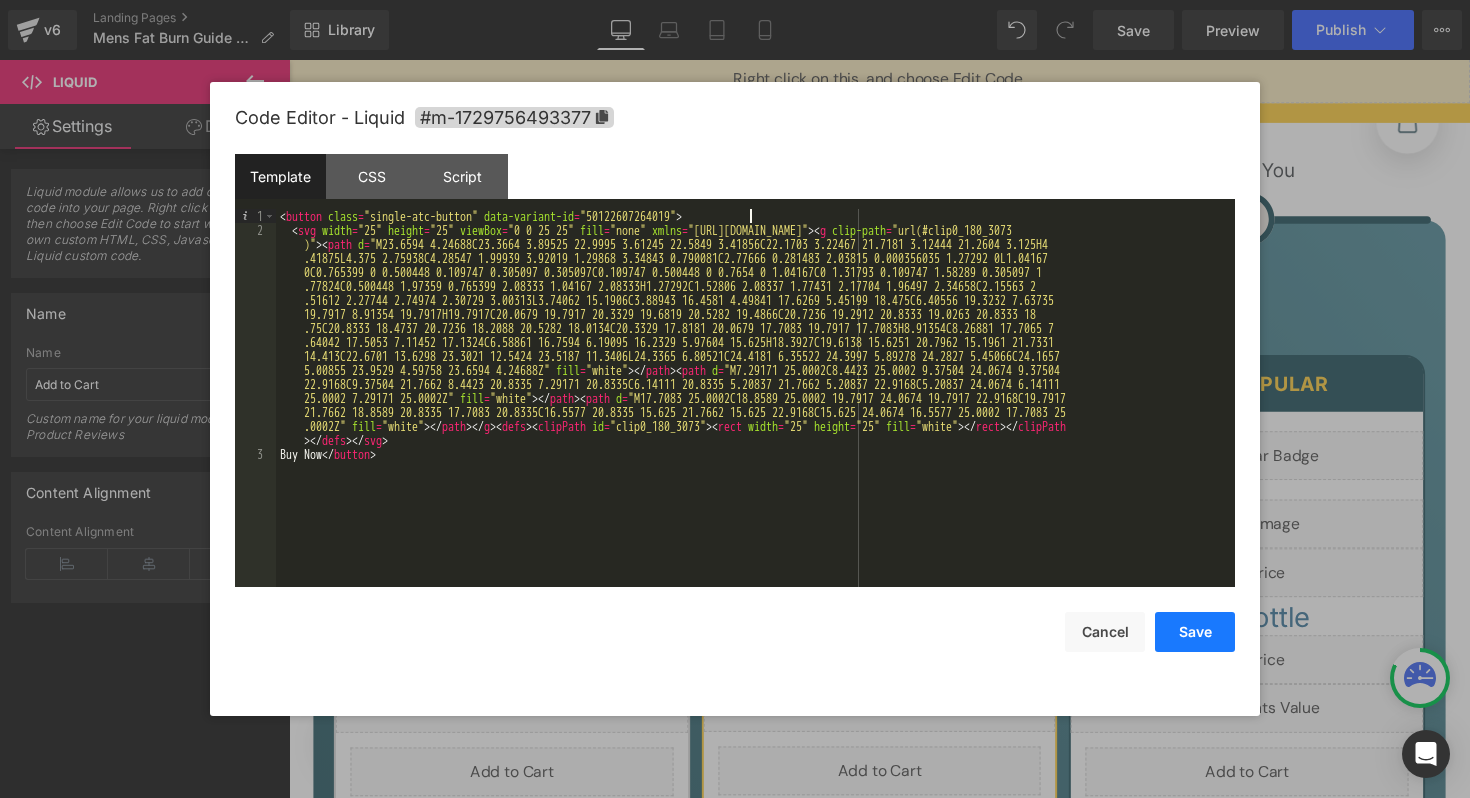 click on "Save" at bounding box center (1195, 632) 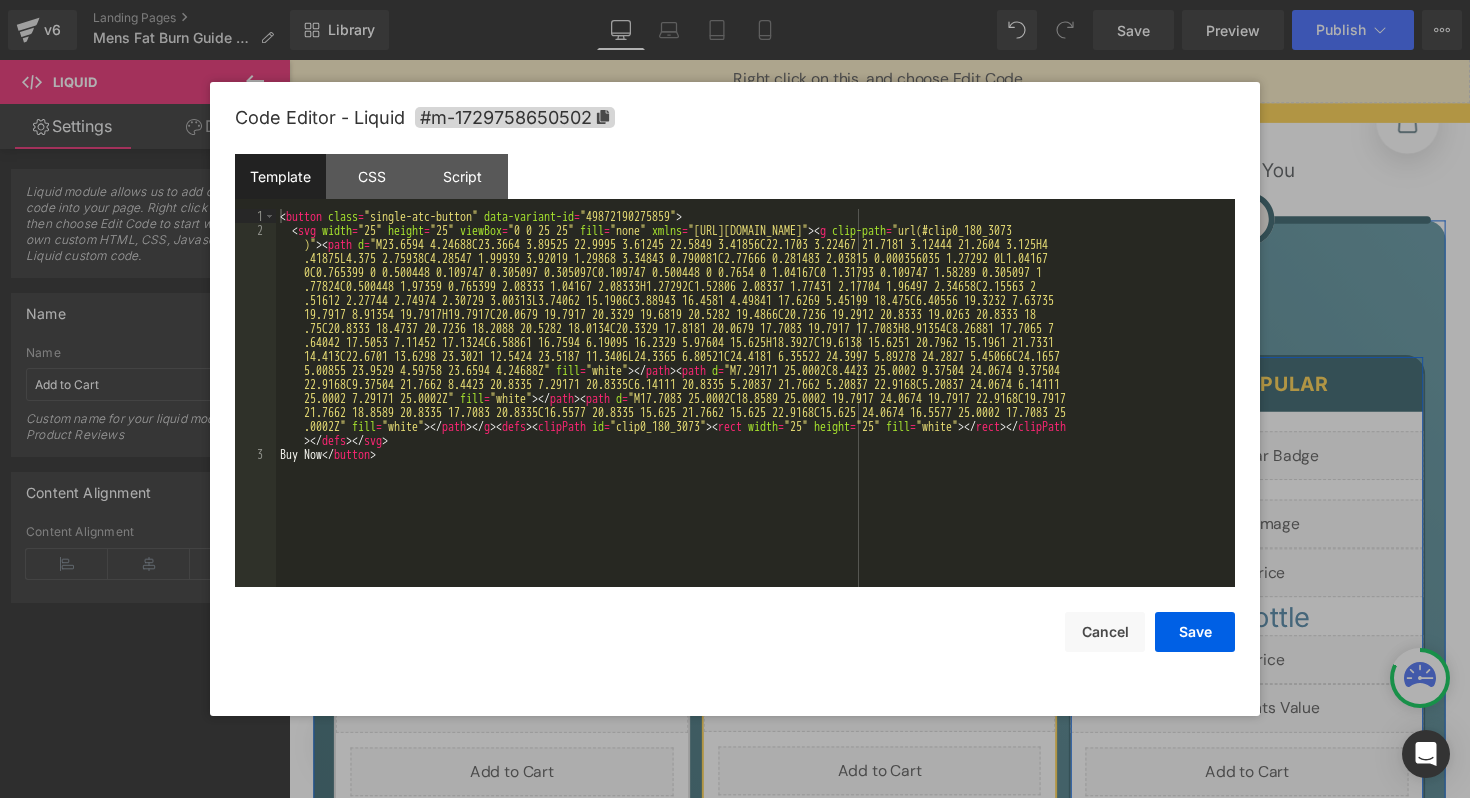 click on "Liquid" at bounding box center [1270, 789] 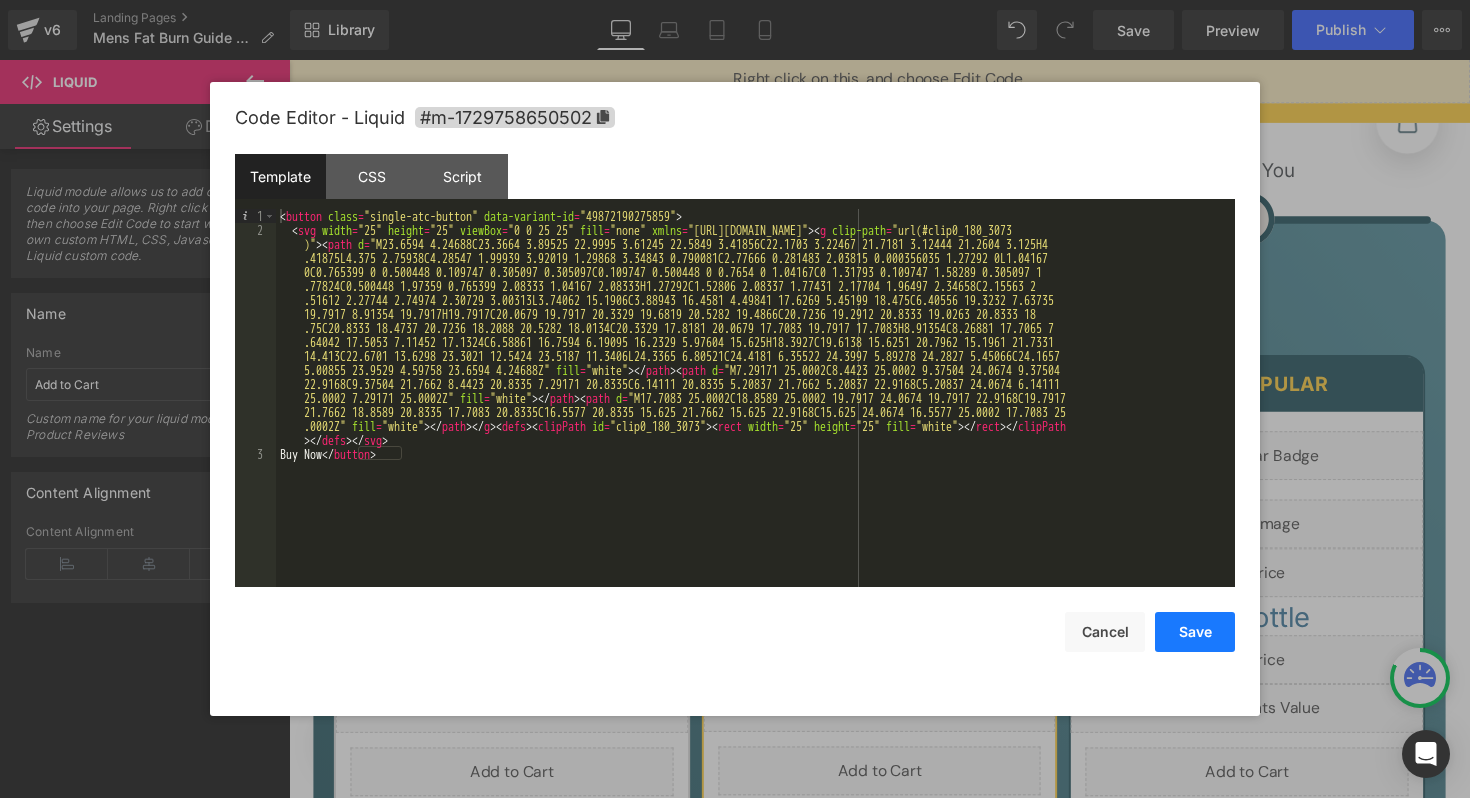 click on "Save" at bounding box center (1195, 632) 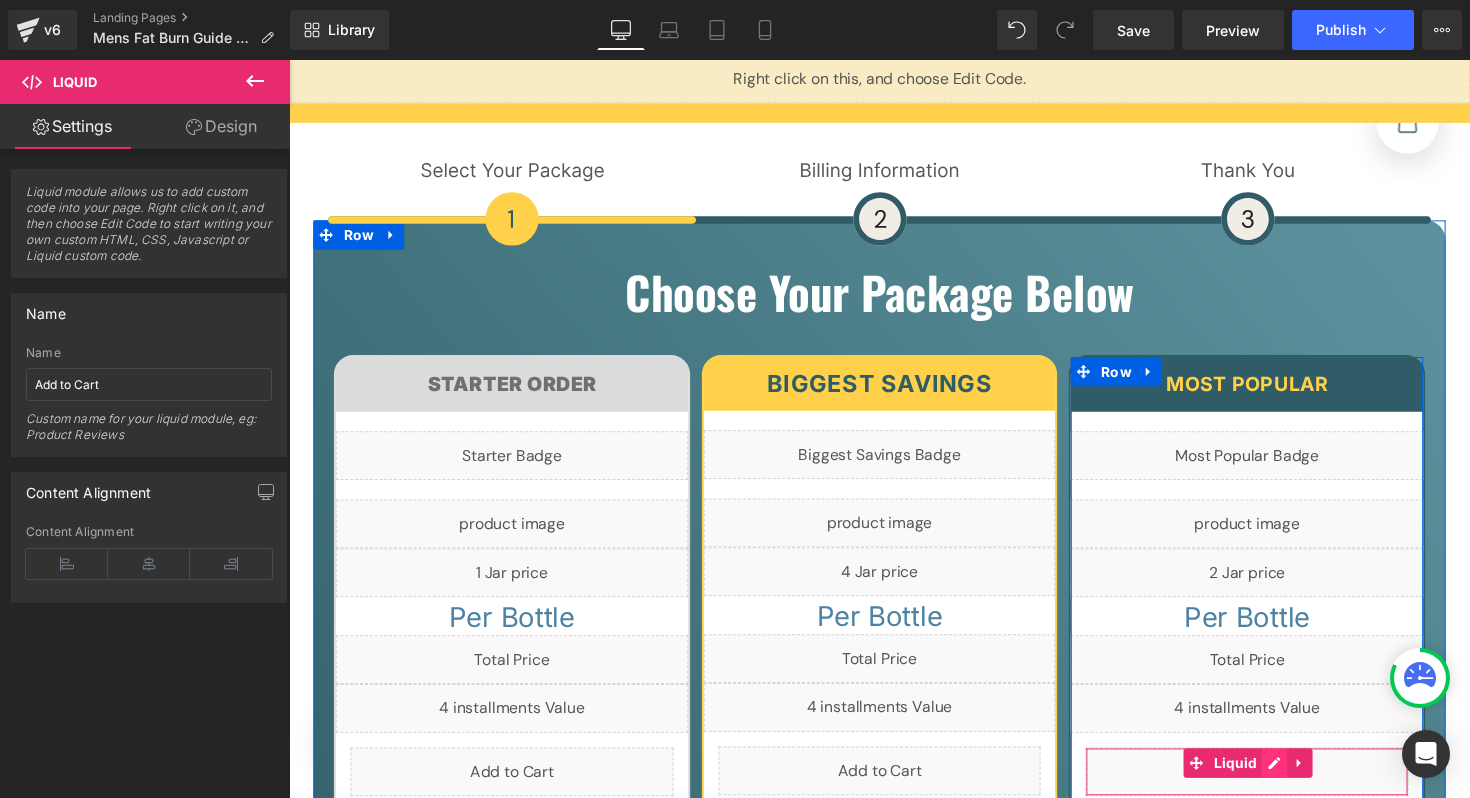 click on "Liquid" at bounding box center [1270, 789] 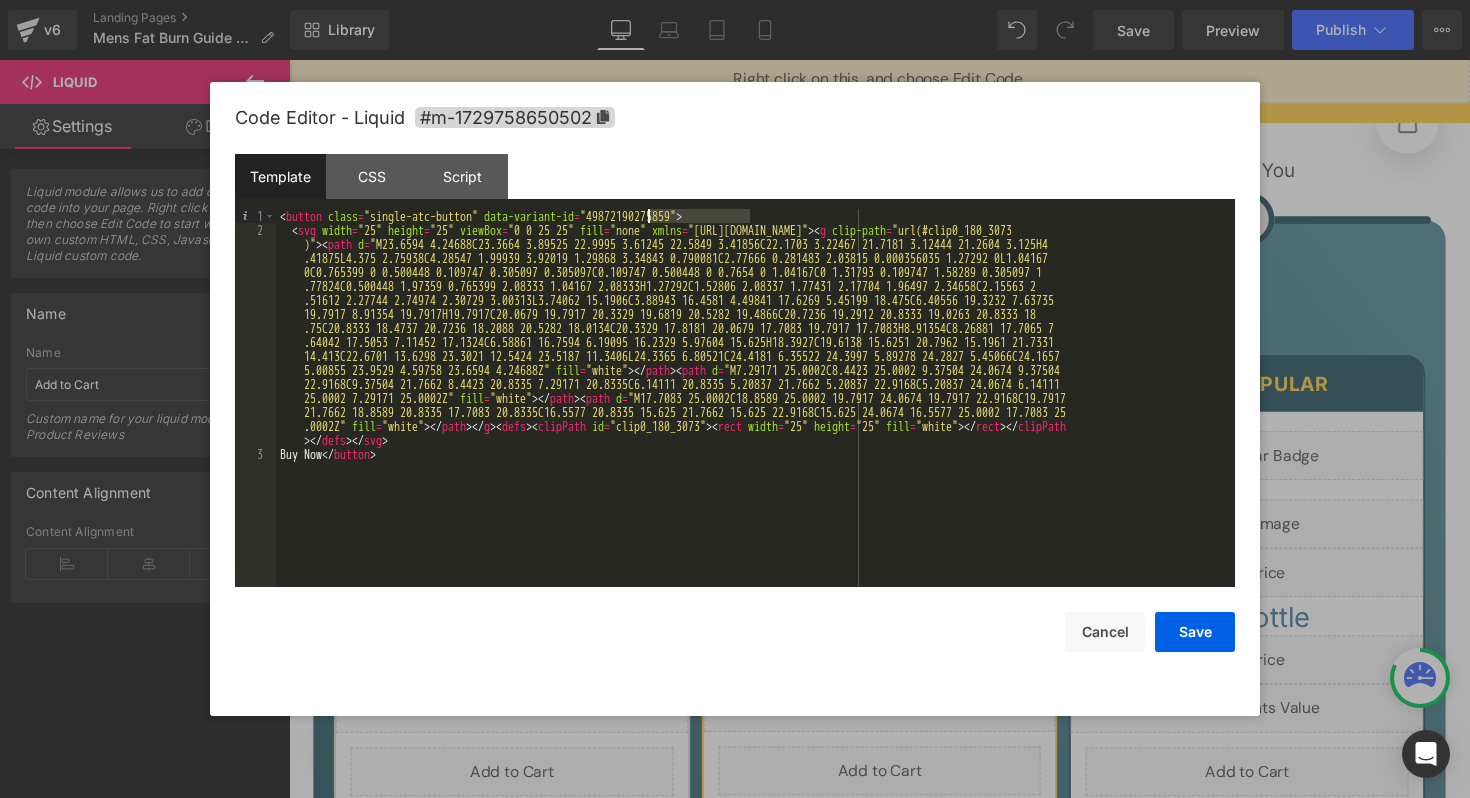 drag, startPoint x: 751, startPoint y: 216, endPoint x: 652, endPoint y: 217, distance: 99.00505 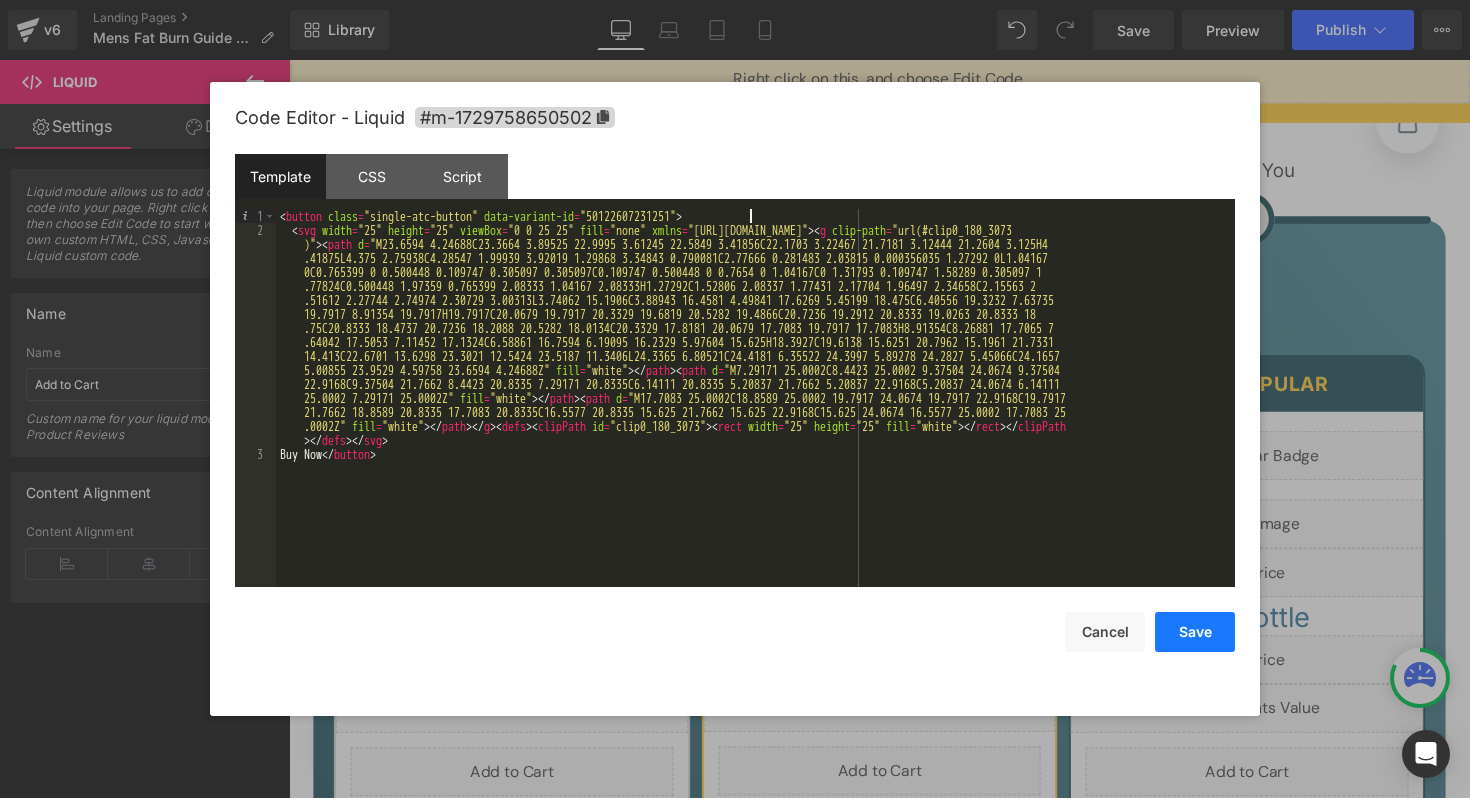 click on "Save" at bounding box center (1195, 632) 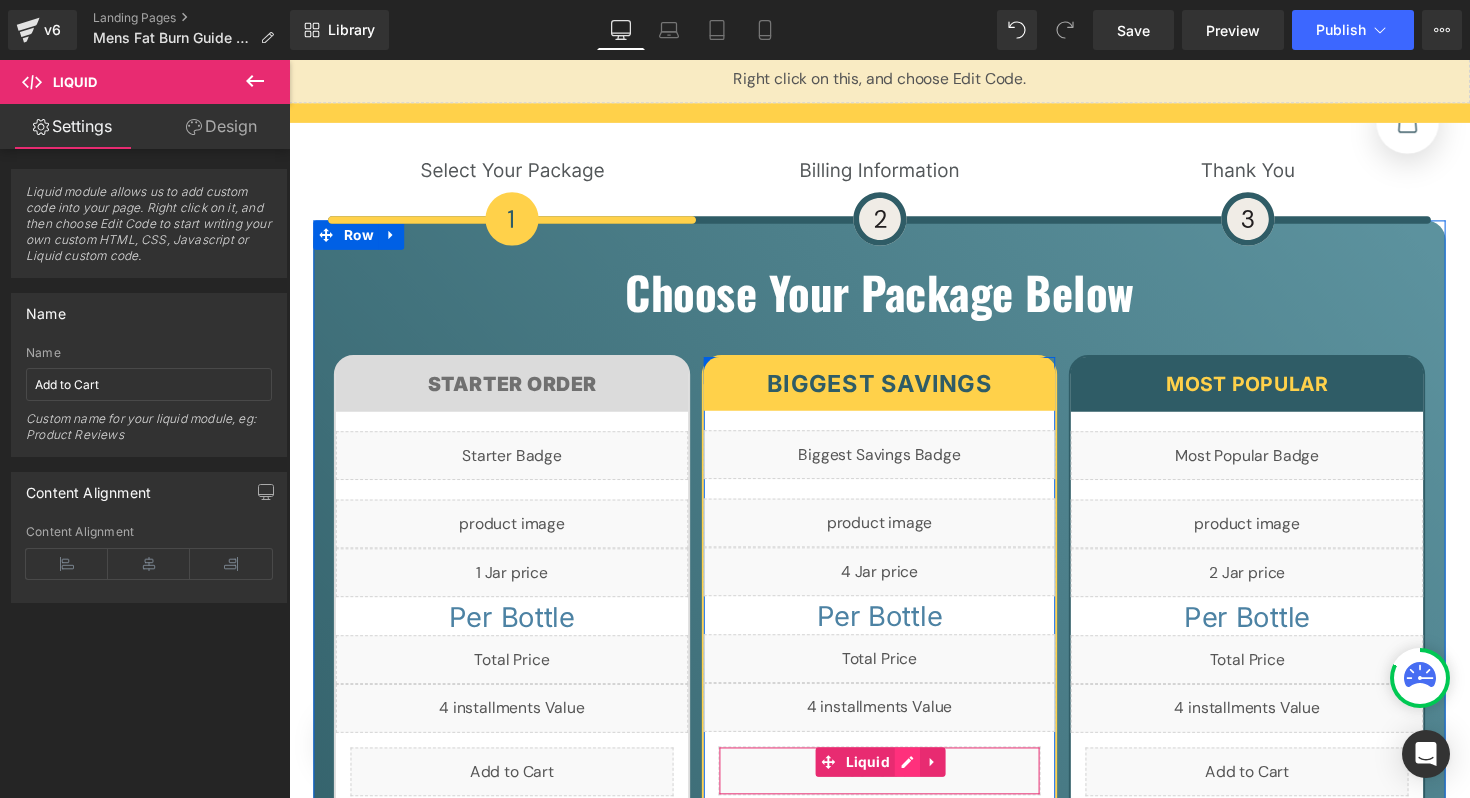 click on "Liquid" at bounding box center [894, 788] 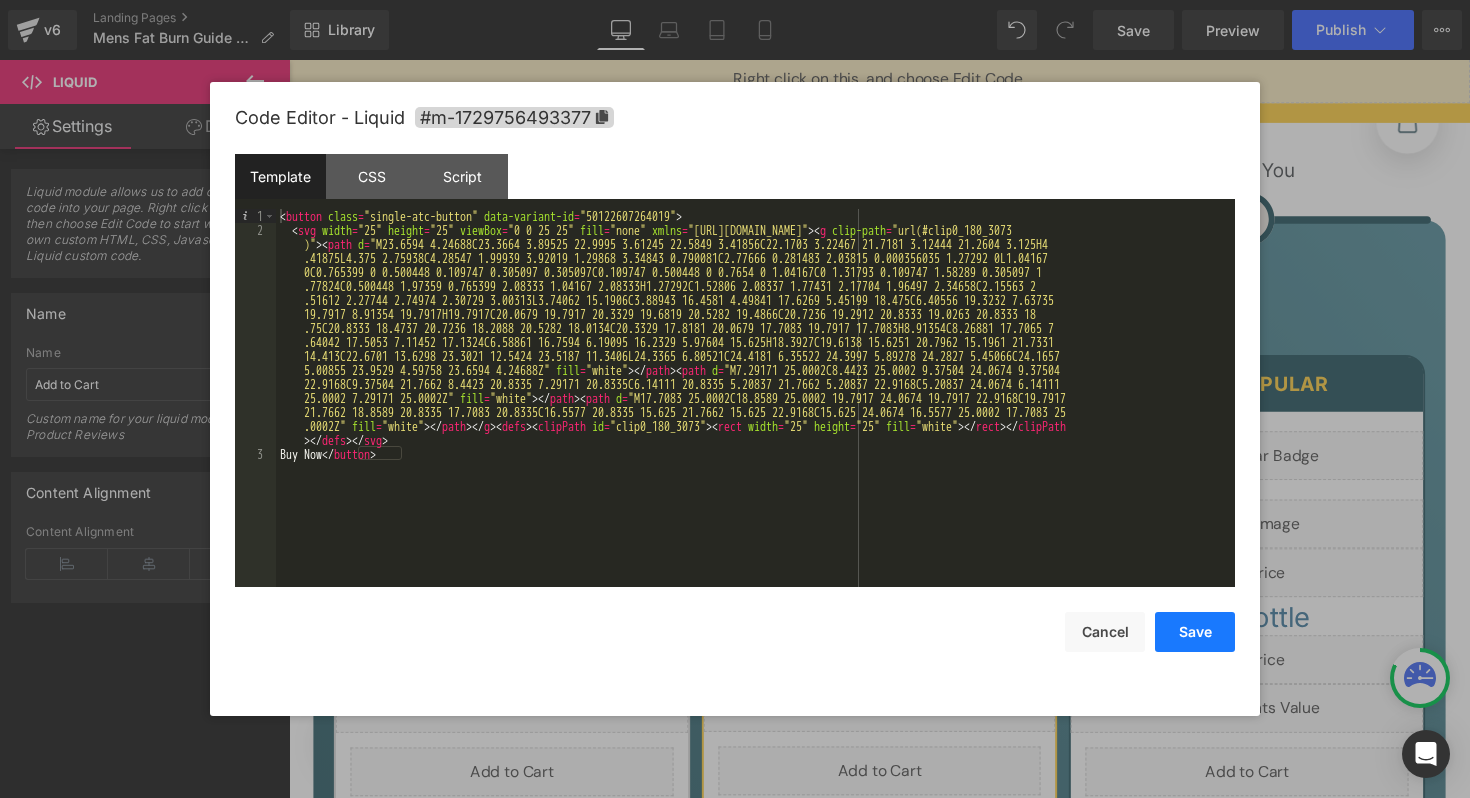 click on "Save" at bounding box center [1195, 632] 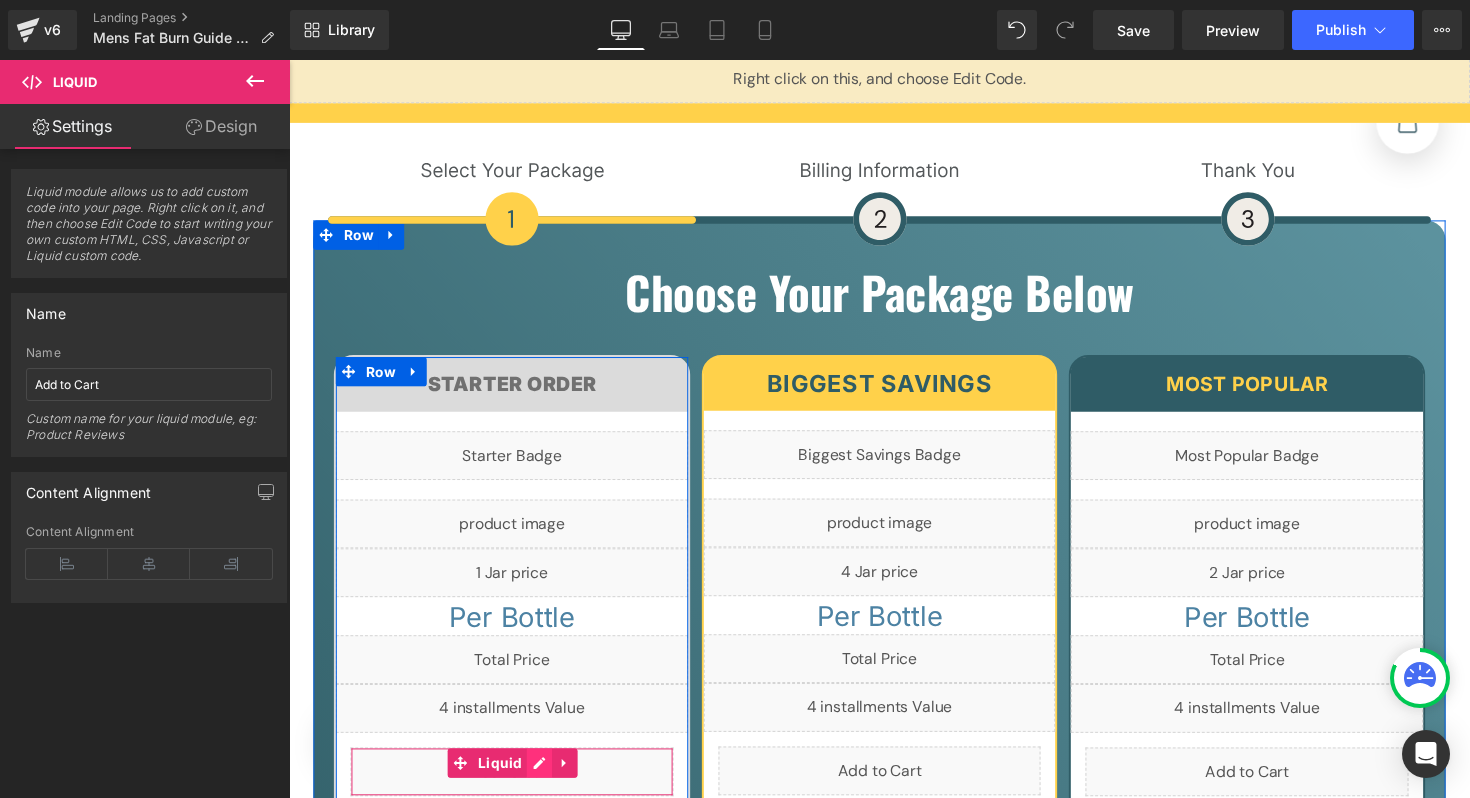 click on "Liquid" at bounding box center [517, 789] 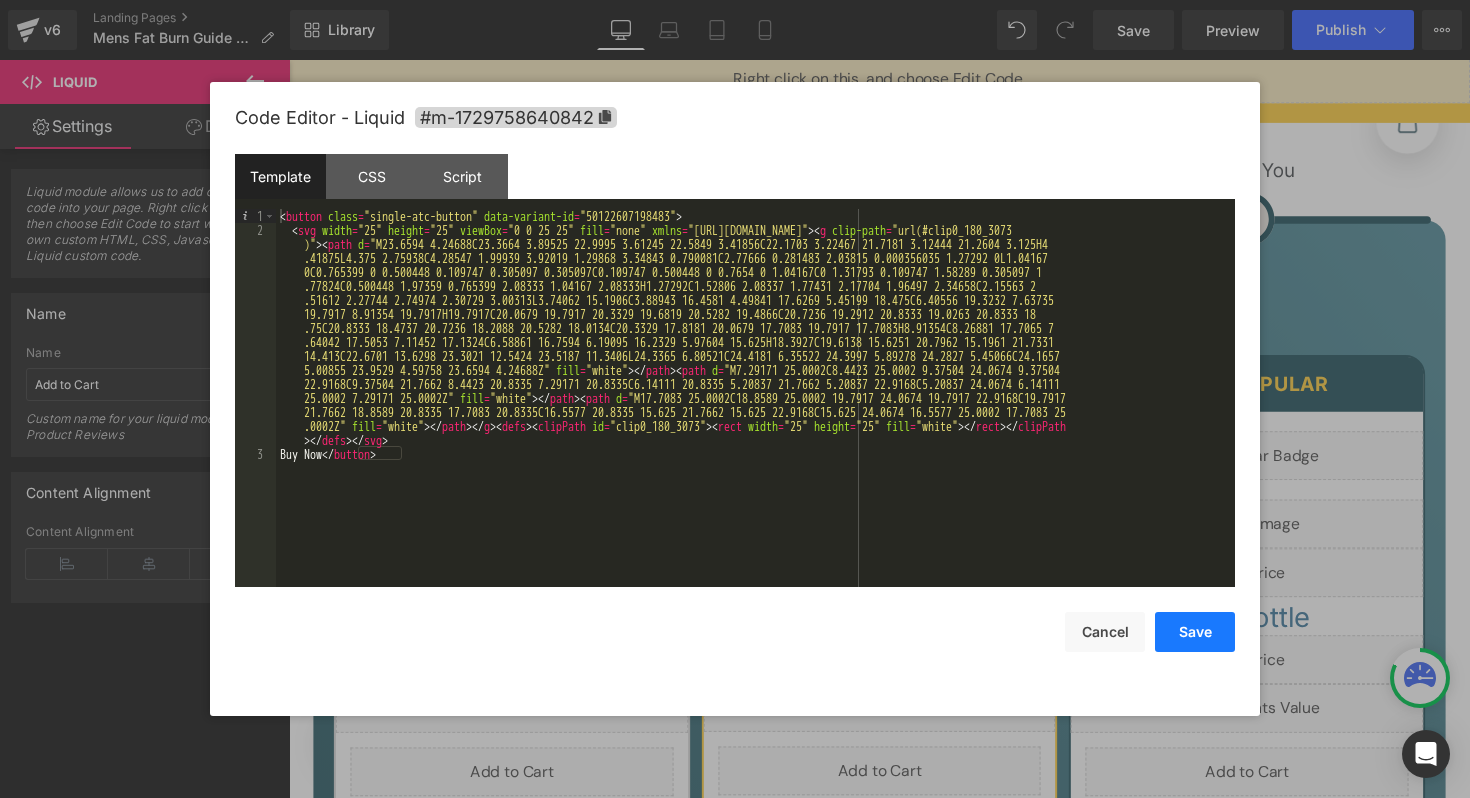 click on "Save" at bounding box center (1195, 632) 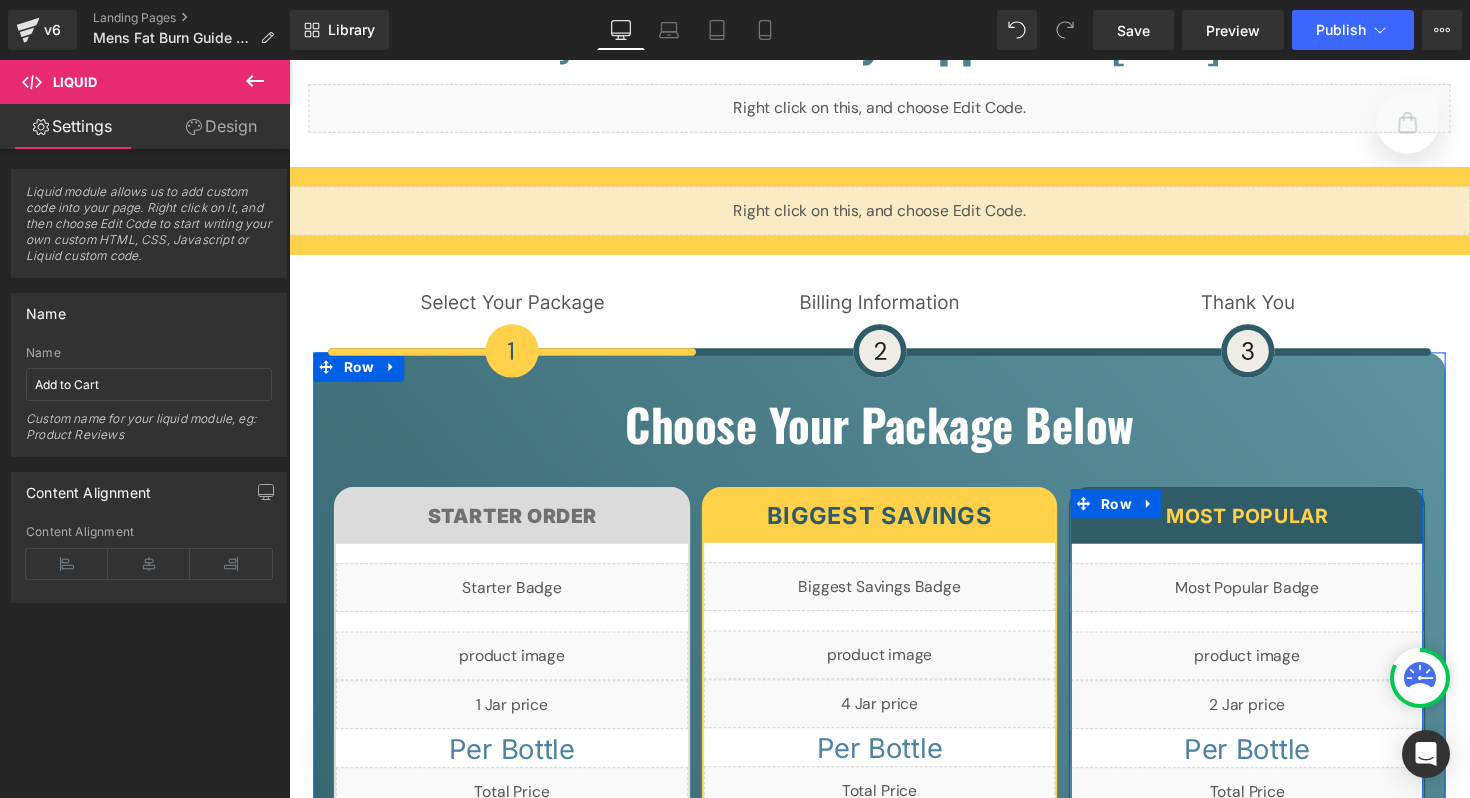 scroll, scrollTop: 9635, scrollLeft: 0, axis: vertical 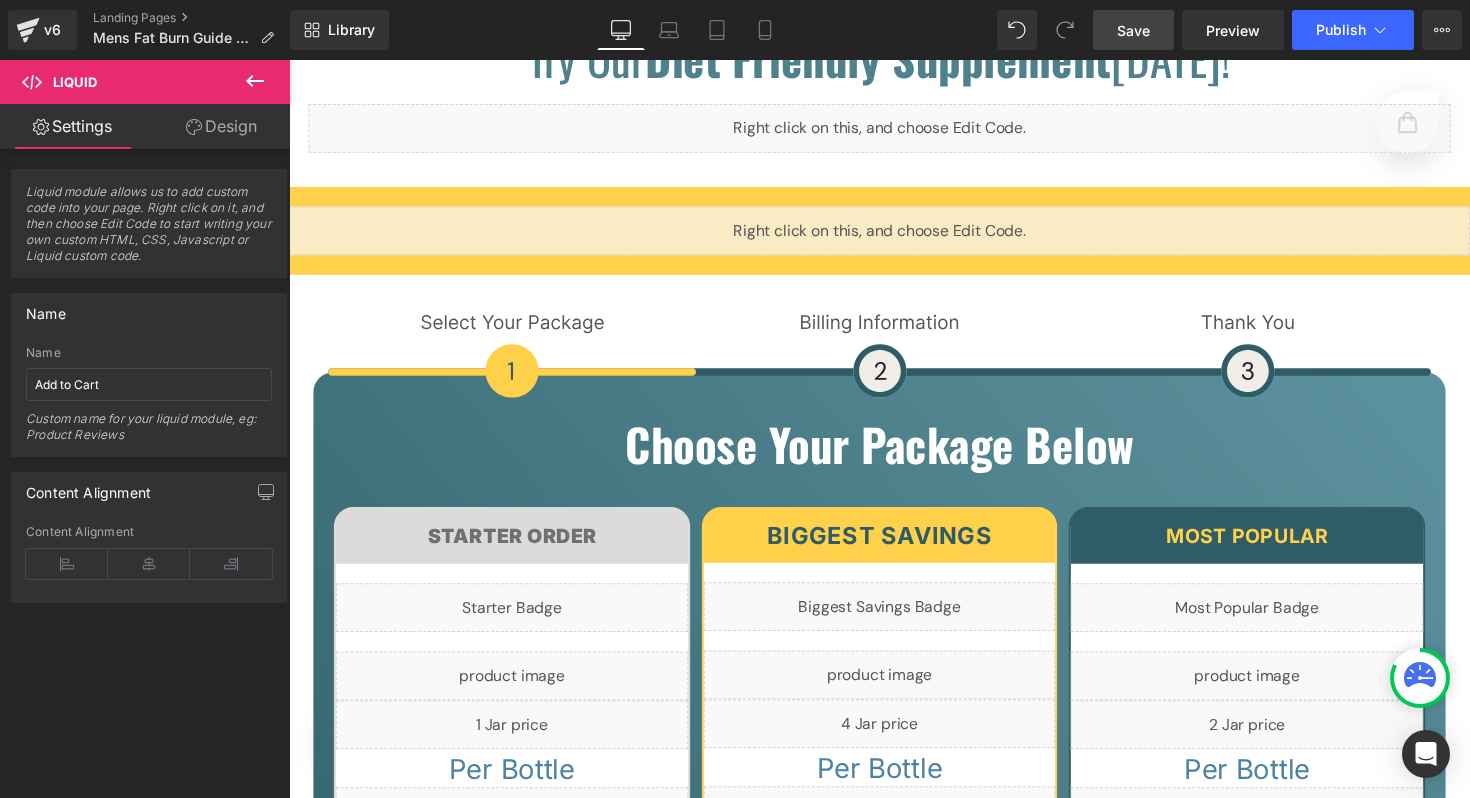 drag, startPoint x: 1139, startPoint y: 33, endPoint x: 809, endPoint y: 149, distance: 349.79422 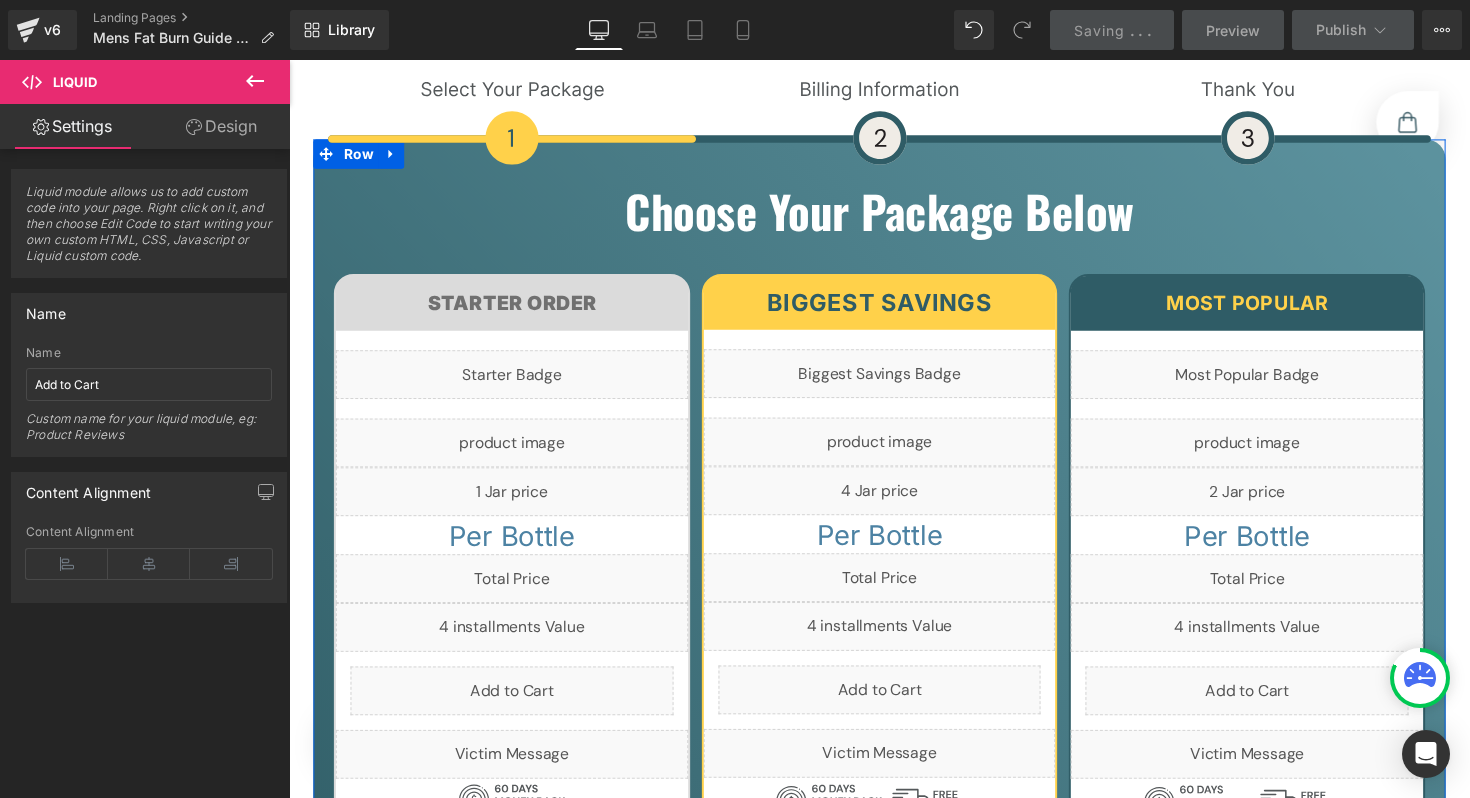 scroll, scrollTop: 9891, scrollLeft: 0, axis: vertical 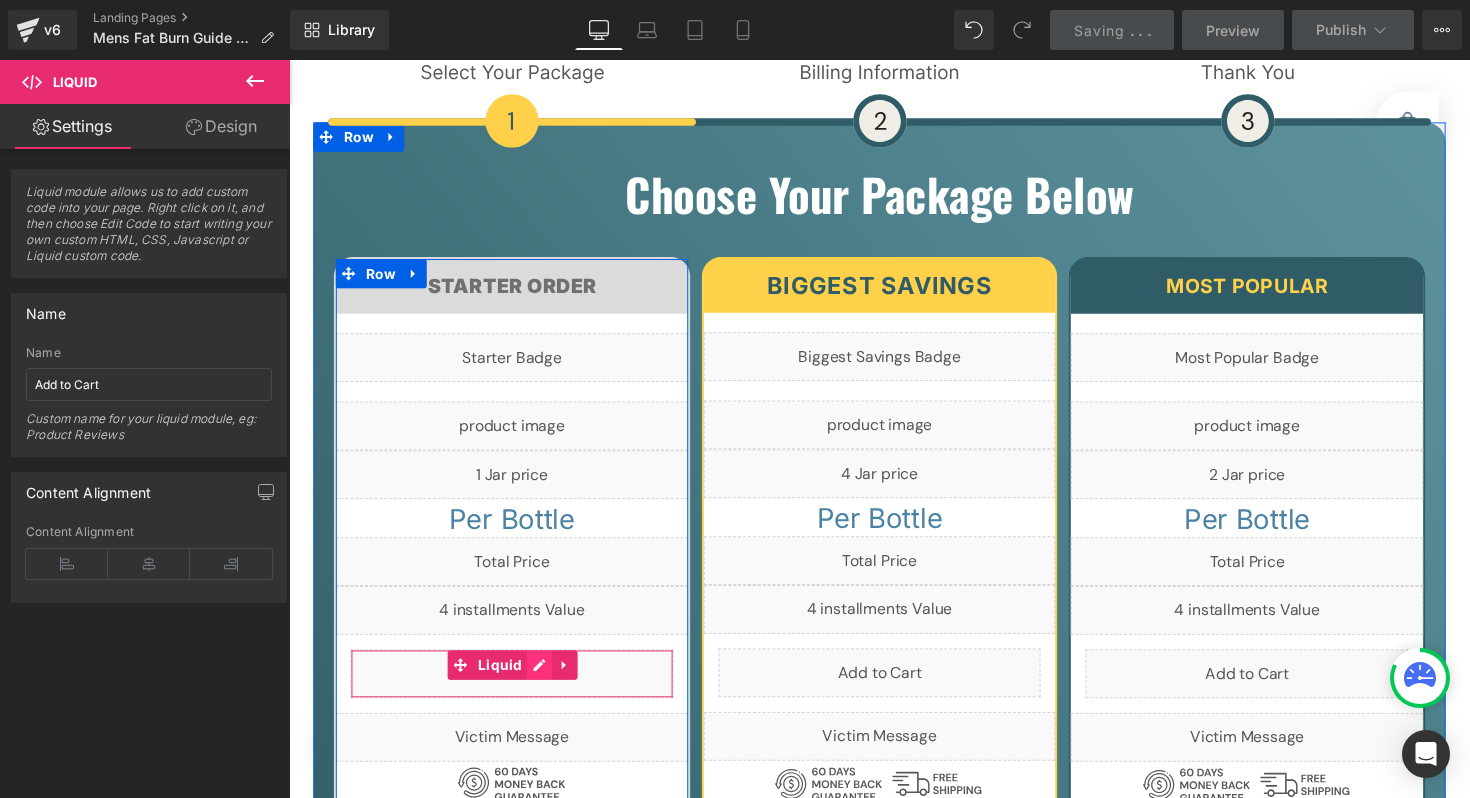 click on "Liquid" at bounding box center (517, 689) 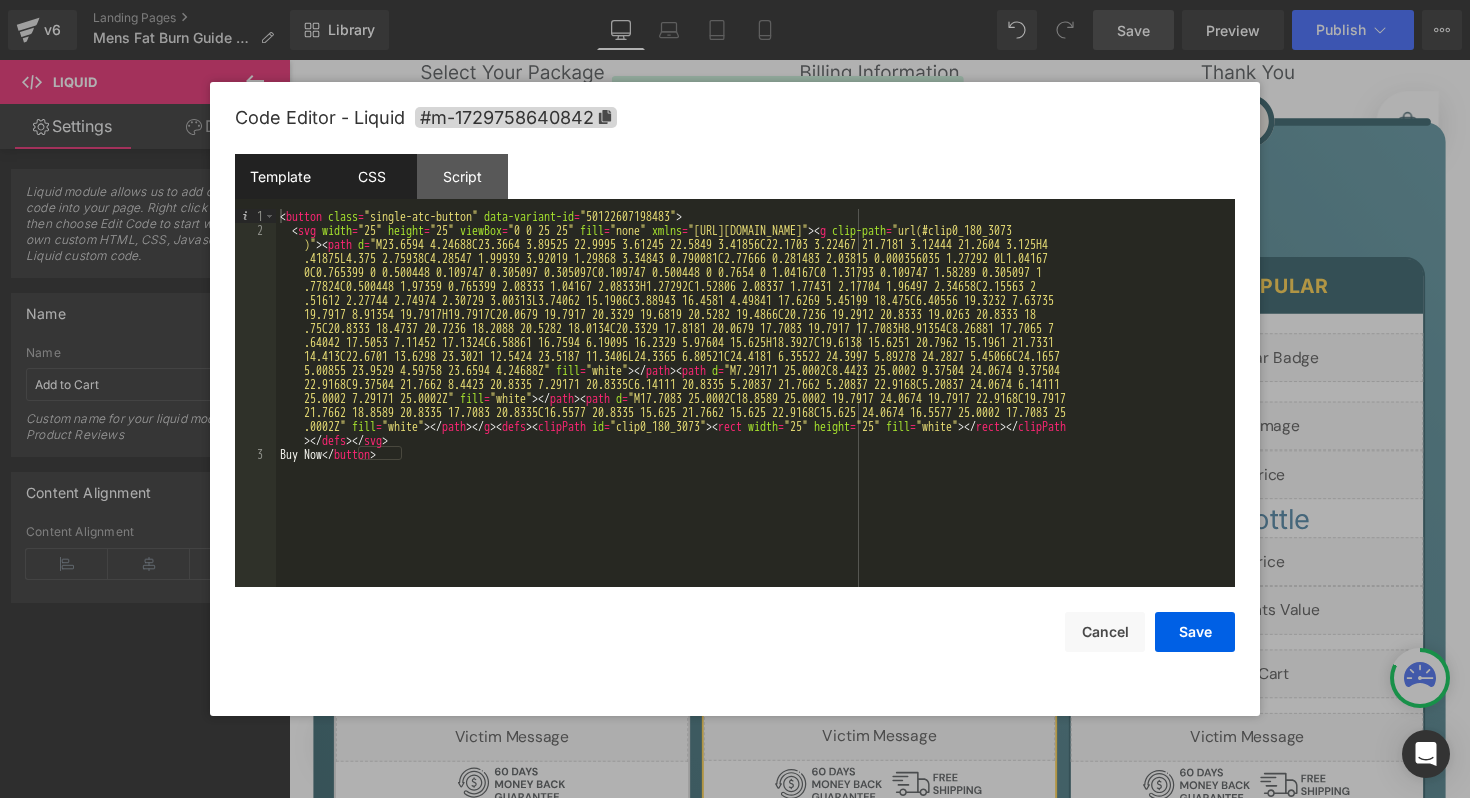 click on "CSS" at bounding box center [371, 176] 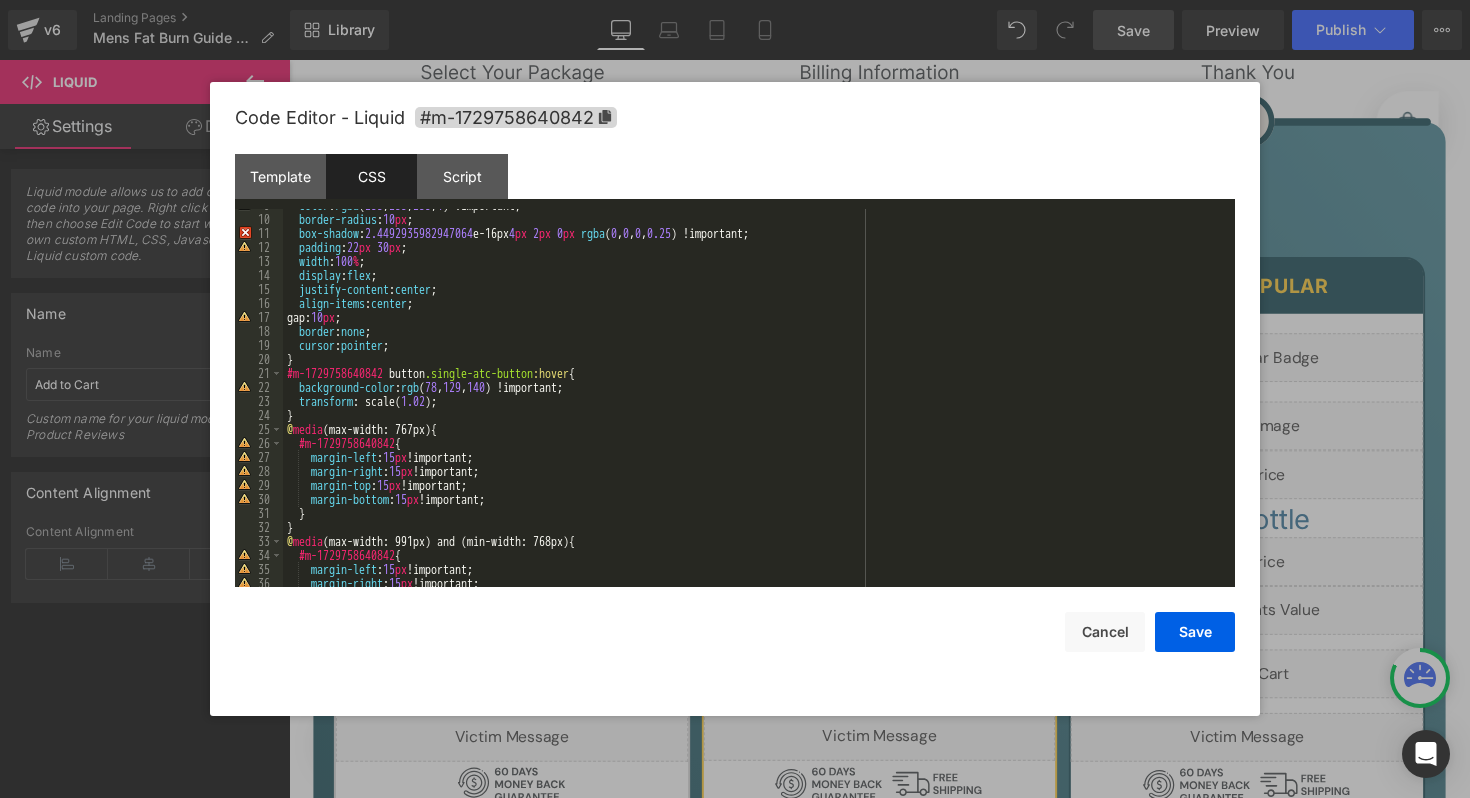 scroll, scrollTop: 532, scrollLeft: 0, axis: vertical 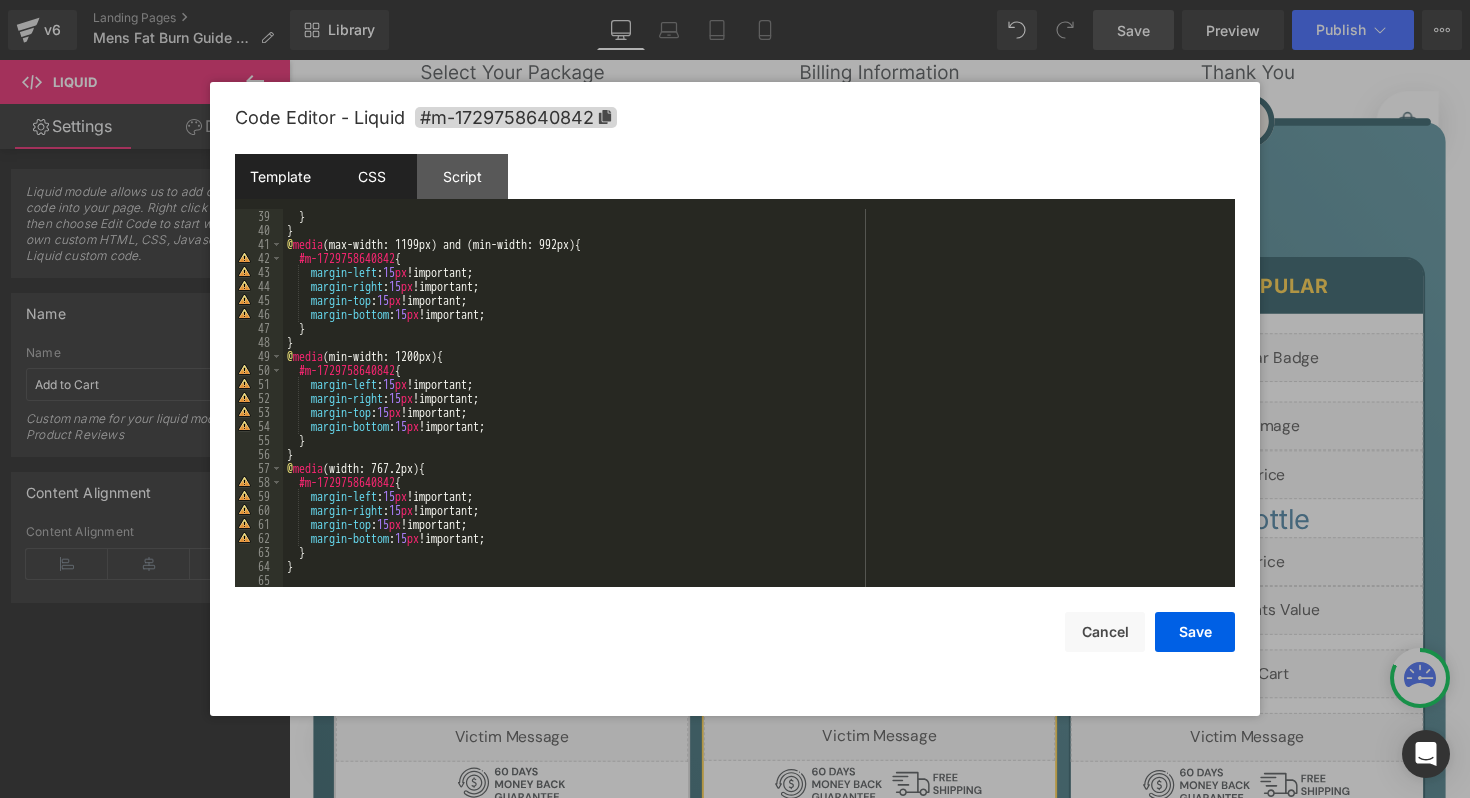 click on "Template" at bounding box center (280, 176) 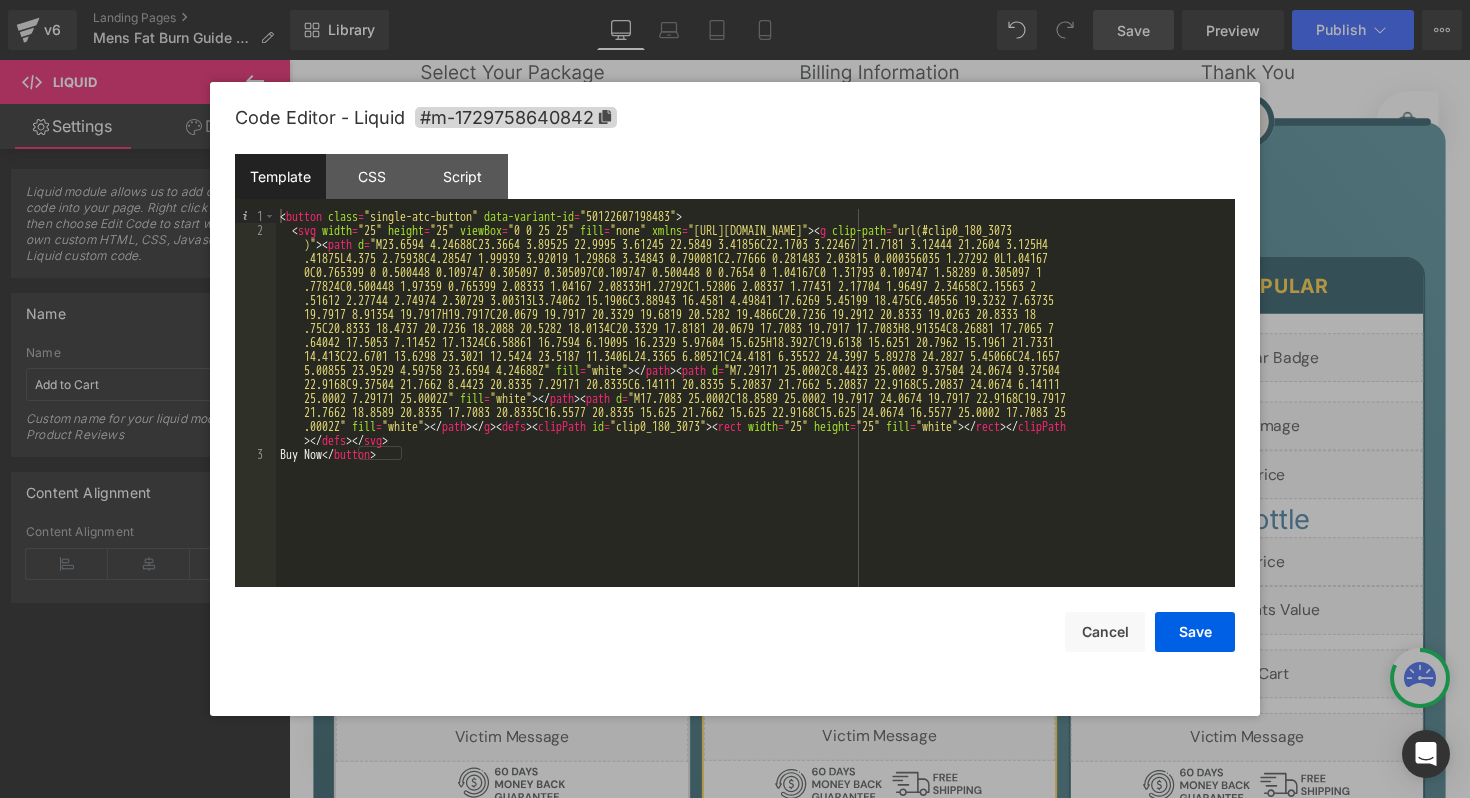 click on "< button   class = "single-atc-button"   data-variant-id = "50122607198483" >    < svg   width = "25"   height = "25"   viewBox = "0 0 25 25"   fill = "none"   xmlns = "[URL][DOMAIN_NAME]" > < g   clip-path = "url(#clip0_180_3073      )" > < path   d = "M23.6594 4.24688C23.3664 3.89525 22.9995 3.61245 22.5849 3.41856C22.1703 3.22467 21.7181 3.12444 21.2604 3.125H4      .41875L4.375 2.75938C4.28547 1.99939 3.92019 1.29868 3.34843 0.790081C2.77666 0.281483 2.03815 0.000356035 1.27292 0L1.04167       0C0.765399 0 0.500448 0.109747 0.305097 0.305097C0.109747 0.500448 0 0.7654 0 1.04167C0 1.31793 0.109747 1.58289 0.305097 1      .77824C0.500448 1.97359 0.765399 2.08333 1.04167 2.08333H1.27292C1.52806 2.08337 1.77431 2.17704 1.96497 2.34658C2.15563 2      .51612 2.27744 2.74974 2.30729 3.00313L3.74062 15.1906C3.88943 16.4581 4.49841 17.6269 5.45199 18.475C6.40556 19.3232 7.63735                           5.00855 23.9529 4.59758 23.6594 4.24688Z"   fill = "white" > </" at bounding box center (755, 412) 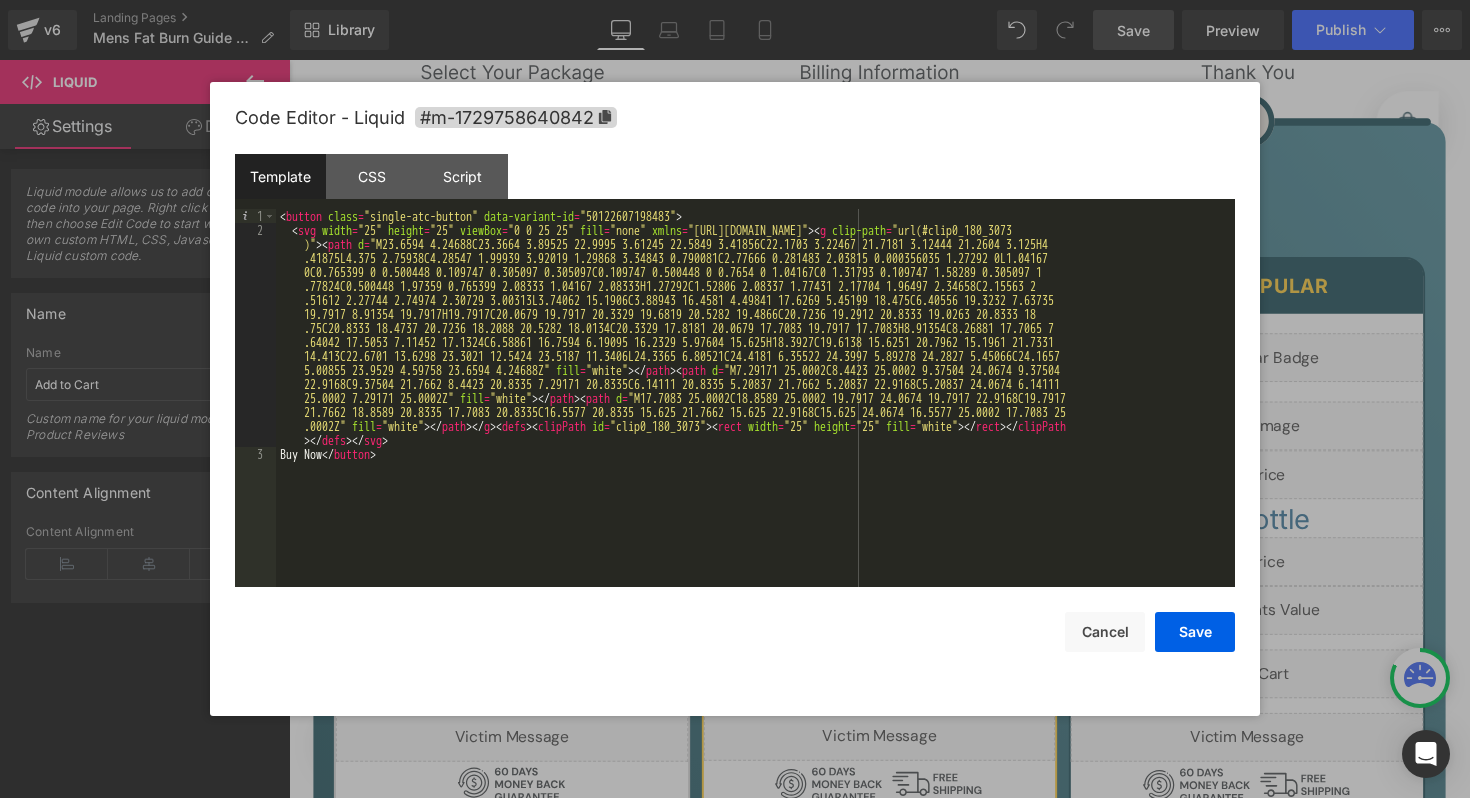 click on "< button   class = "single-atc-button"   data-variant-id = "50122607198483" >    < svg   width = "25"   height = "25"   viewBox = "0 0 25 25"   fill = "none"   xmlns = "[URL][DOMAIN_NAME]" > < g   clip-path = "url(#clip0_180_3073      )" > < path   d = "M23.6594 4.24688C23.3664 3.89525 22.9995 3.61245 22.5849 3.41856C22.1703 3.22467 21.7181 3.12444 21.2604 3.125H4      .41875L4.375 2.75938C4.28547 1.99939 3.92019 1.29868 3.34843 0.790081C2.77666 0.281483 2.03815 0.000356035 1.27292 0L1.04167       0C0.765399 0 0.500448 0.109747 0.305097 0.305097C0.109747 0.500448 0 0.7654 0 1.04167C0 1.31793 0.109747 1.58289 0.305097 1      .77824C0.500448 1.97359 0.765399 2.08333 1.04167 2.08333H1.27292C1.52806 2.08337 1.77431 2.17704 1.96497 2.34658C2.15563 2      .51612 2.27744 2.74974 2.30729 3.00313L3.74062 15.1906C3.88943 16.4581 4.49841 17.6269 5.45199 18.475C6.40556 19.3232 7.63735                           5.00855 23.9529 4.59758 23.6594 4.24688Z"   fill = "white" > </" at bounding box center (755, 412) 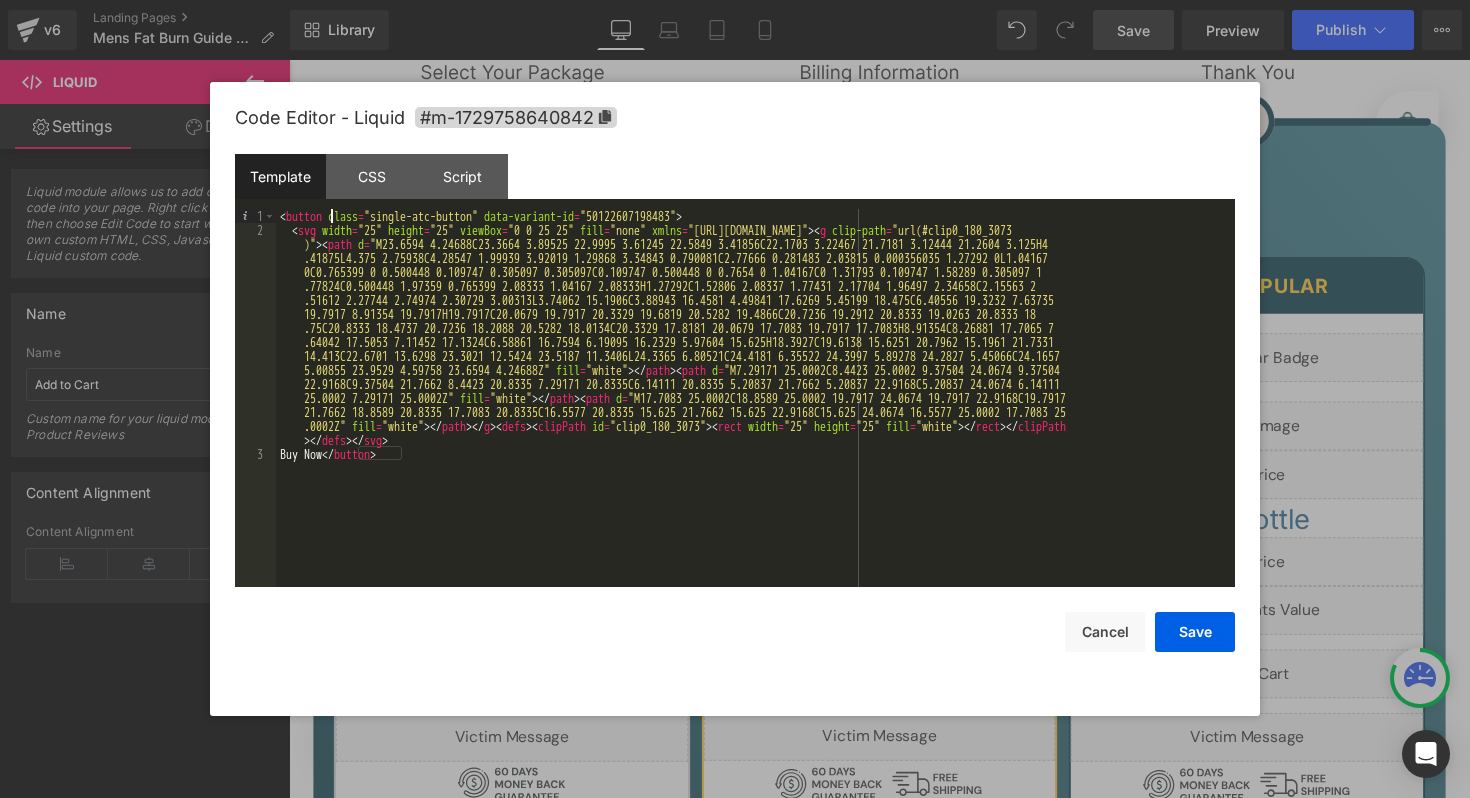 click on "< button   class = "single-atc-button"   data-variant-id = "50122607198483" >    < svg   width = "25"   height = "25"   viewBox = "0 0 25 25"   fill = "none"   xmlns = "[URL][DOMAIN_NAME]" > < g   clip-path = "url(#clip0_180_3073      )" > < path   d = "M23.6594 4.24688C23.3664 3.89525 22.9995 3.61245 22.5849 3.41856C22.1703 3.22467 21.7181 3.12444 21.2604 3.125H4      .41875L4.375 2.75938C4.28547 1.99939 3.92019 1.29868 3.34843 0.790081C2.77666 0.281483 2.03815 0.000356035 1.27292 0L1.04167       0C0.765399 0 0.500448 0.109747 0.305097 0.305097C0.109747 0.500448 0 0.7654 0 1.04167C0 1.31793 0.109747 1.58289 0.305097 1      .77824C0.500448 1.97359 0.765399 2.08333 1.04167 2.08333H1.27292C1.52806 2.08337 1.77431 2.17704 1.96497 2.34658C2.15563 2      .51612 2.27744 2.74974 2.30729 3.00313L3.74062 15.1906C3.88943 16.4581 4.49841 17.6269 5.45199 18.475C6.40556 19.3232 7.63735                           5.00855 23.9529 4.59758 23.6594 4.24688Z"   fill = "white" > </" at bounding box center (755, 412) 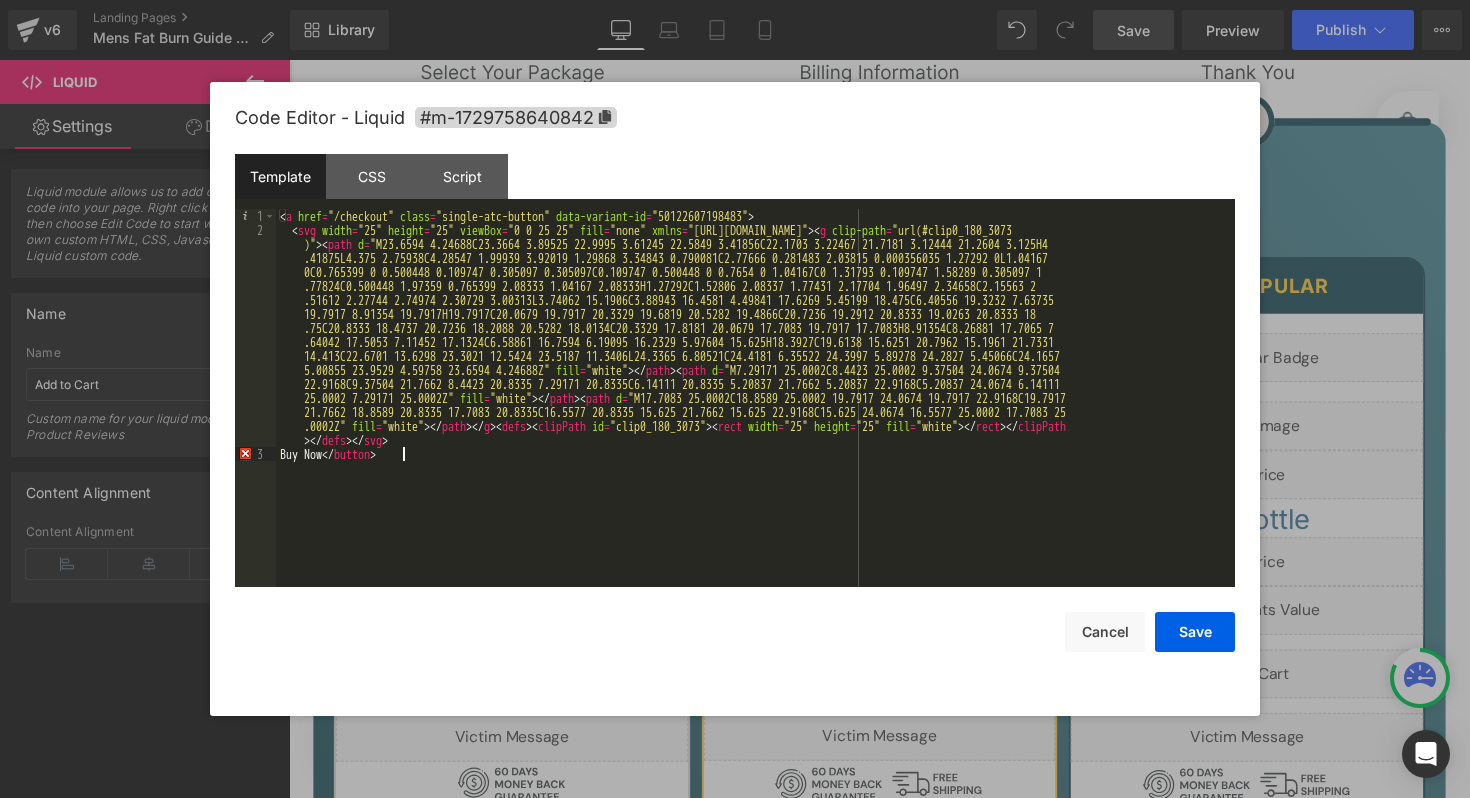 click on "< a   href = "/checkout"   class = "single-atc-button"   data-variant-id = "50122607198483" >    < svg   width = "25"   height = "25"   viewBox = "0 0 25 25"   fill = "none"   xmlns = "[URL][DOMAIN_NAME]" > < g   clip-path = "url(#clip0_180_3073      )" > < path   d = "M23.6594 4.24688C23.3664 3.89525 22.9995 3.61245 22.5849 3.41856C22.1703 3.22467 21.7181 3.12444 21.2604 3.125H4      .41875L4.375 2.75938C4.28547 1.99939 3.92019 1.29868 3.34843 0.790081C2.77666 0.281483 2.03815 0.000356035 1.27292 0L1.04167       0C0.765399 0 0.500448 0.109747 0.305097 0.305097C0.109747 0.500448 0 0.7654 0 1.04167C0 1.31793 0.109747 1.58289 0.305097 1      .77824C0.500448 1.97359 0.765399 2.08333 1.04167 2.08333H1.27292C1.52806 2.08337 1.77431 2.17704 1.96497 2.34658C2.15563 2      .51612 2.27744 2.74974 2.30729 3.00313L3.74062 15.1906C3.88943 16.4581 4.49841 17.6269 5.45199 18.475C6.40556 19.3232 7.63735                           5.00855 23.9529 4.59758 23.6594 4.24688Z"   fill" at bounding box center (755, 412) 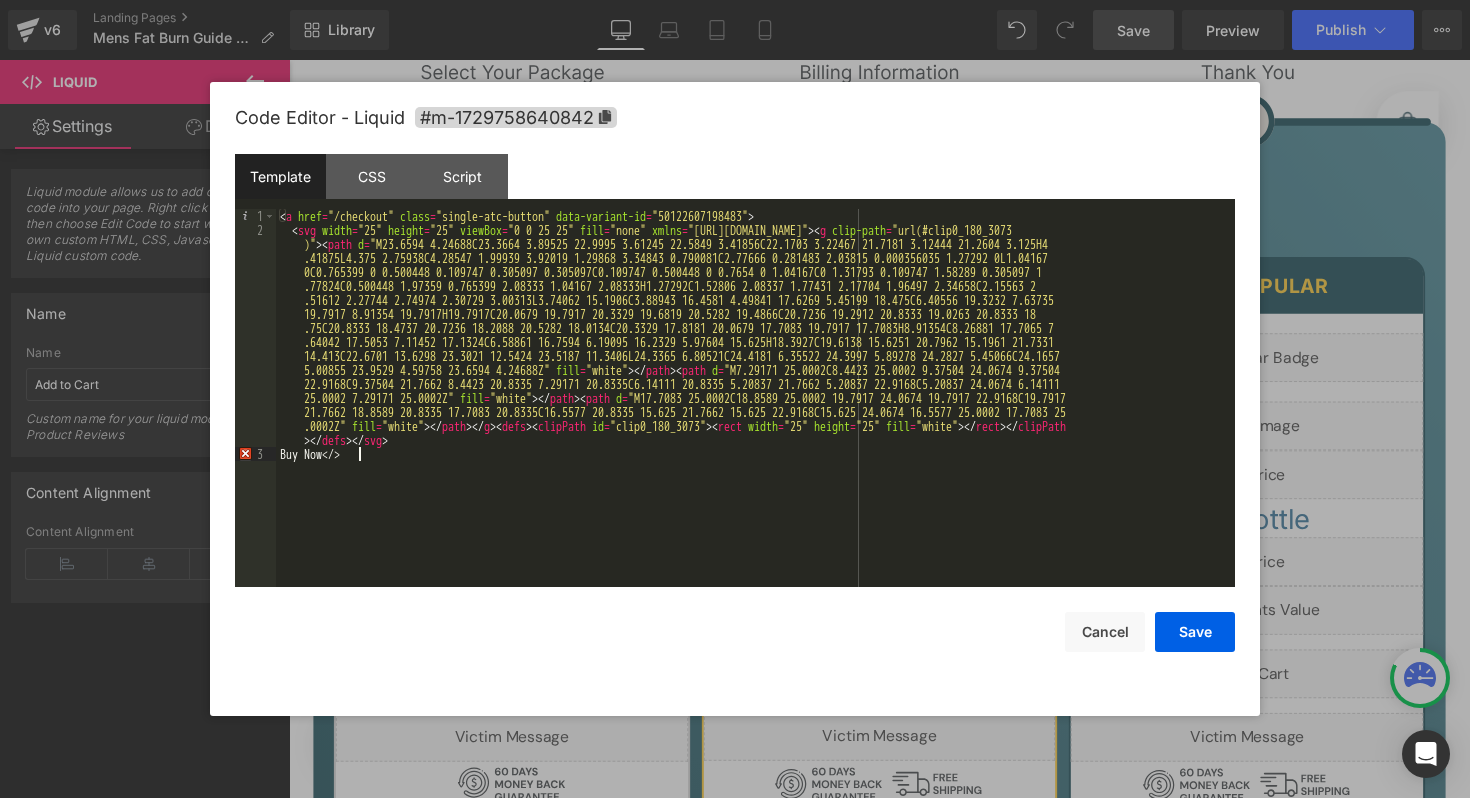 type 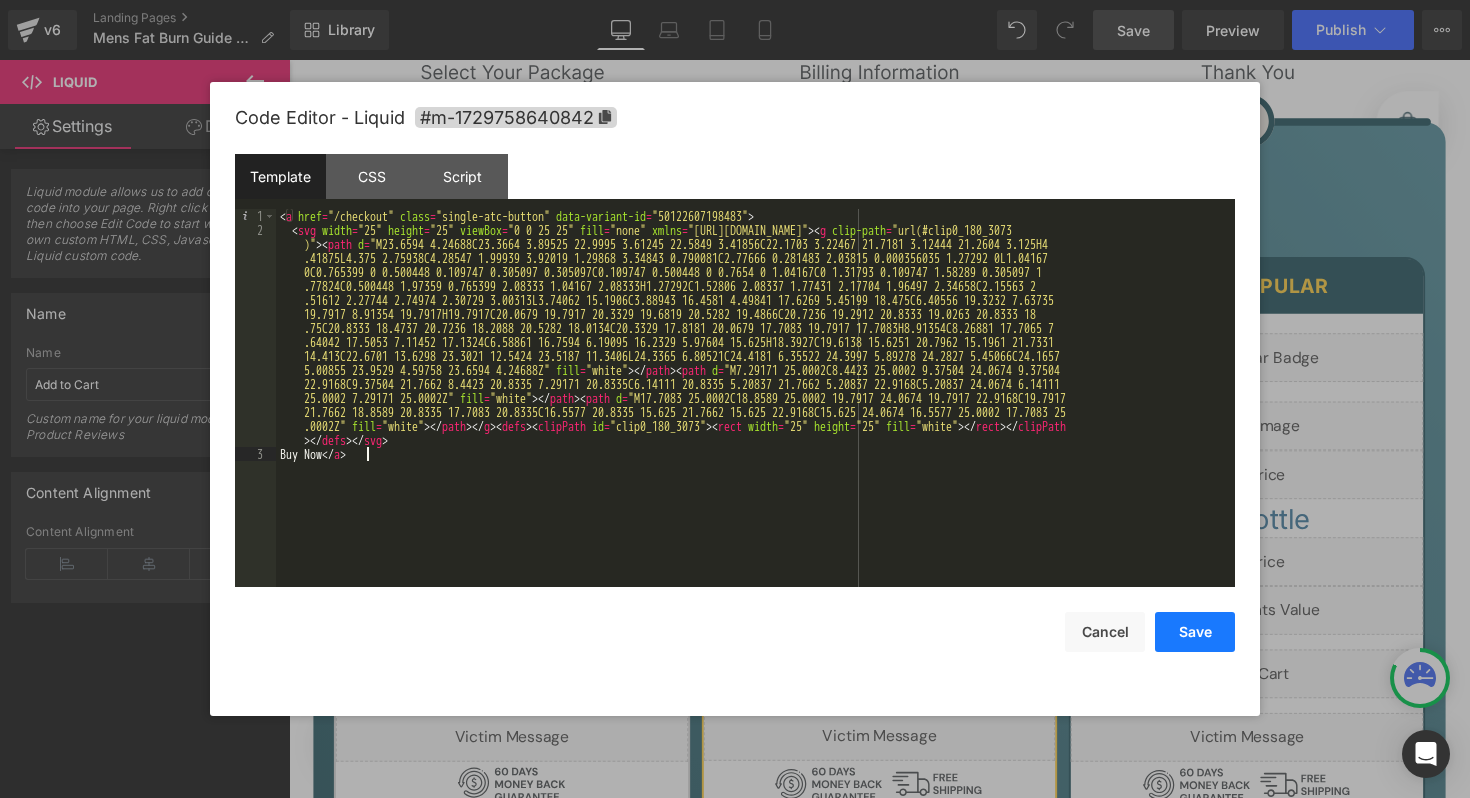 click on "Save" at bounding box center [1195, 632] 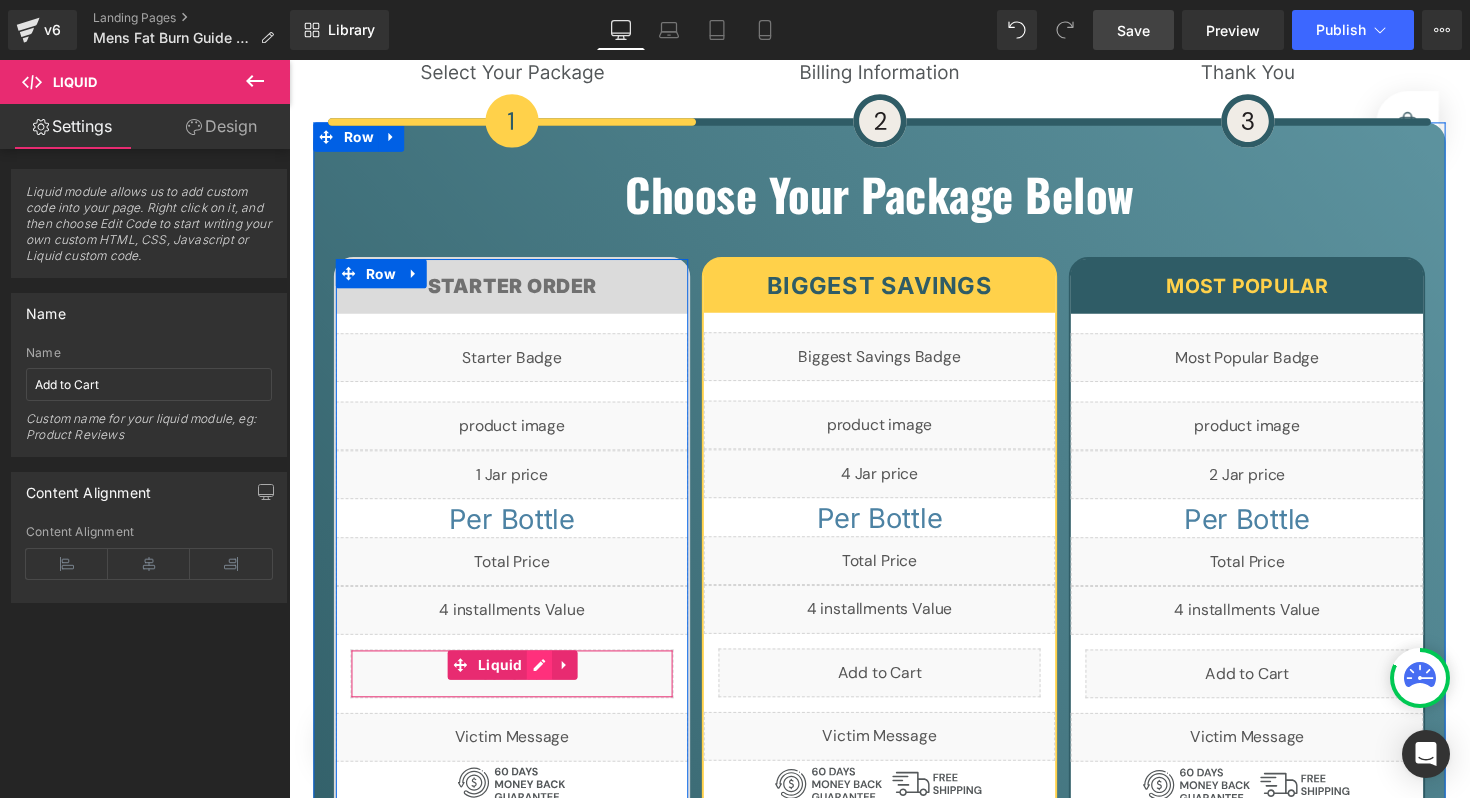 click on "Liquid" at bounding box center [517, 689] 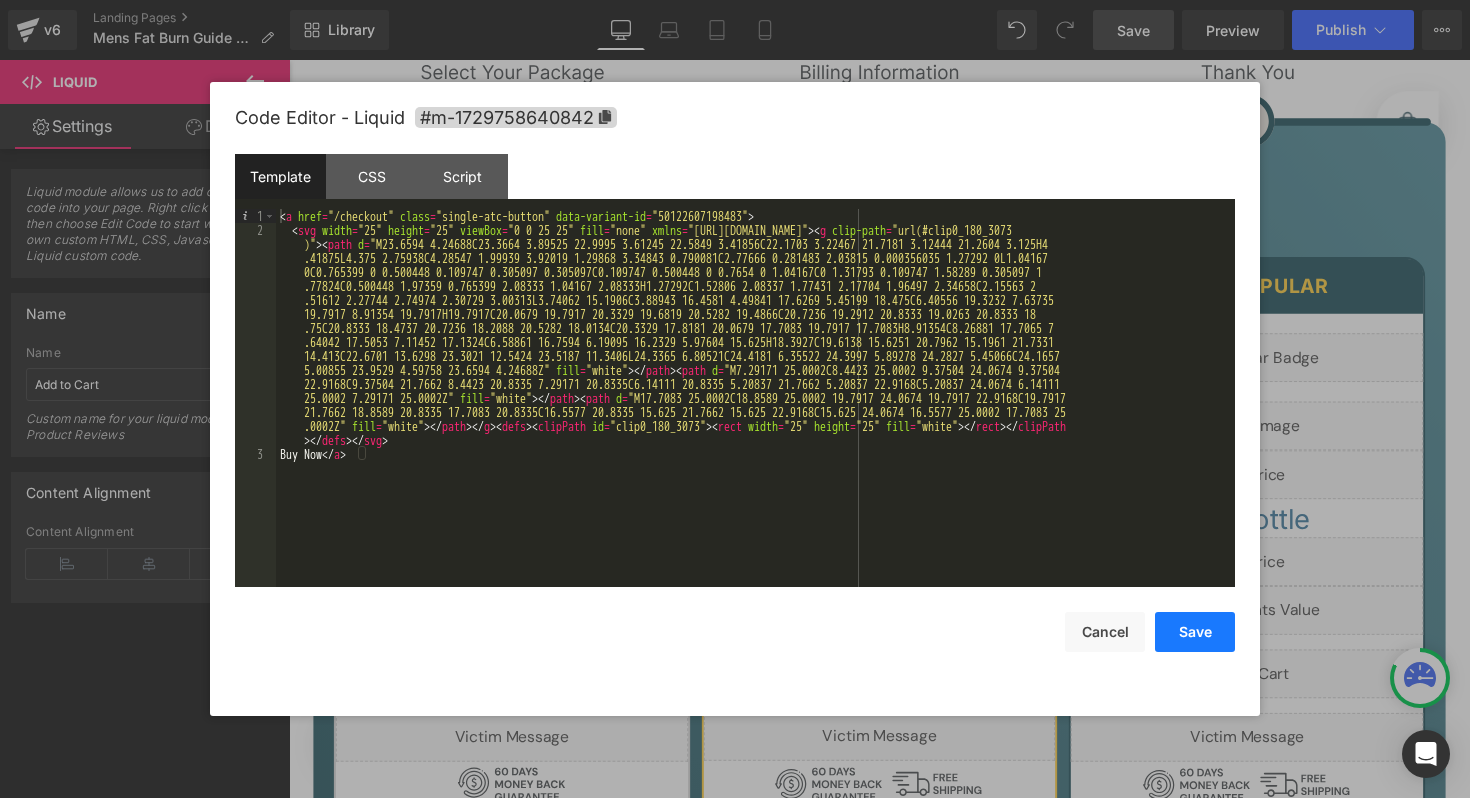 click on "Save" at bounding box center (1195, 632) 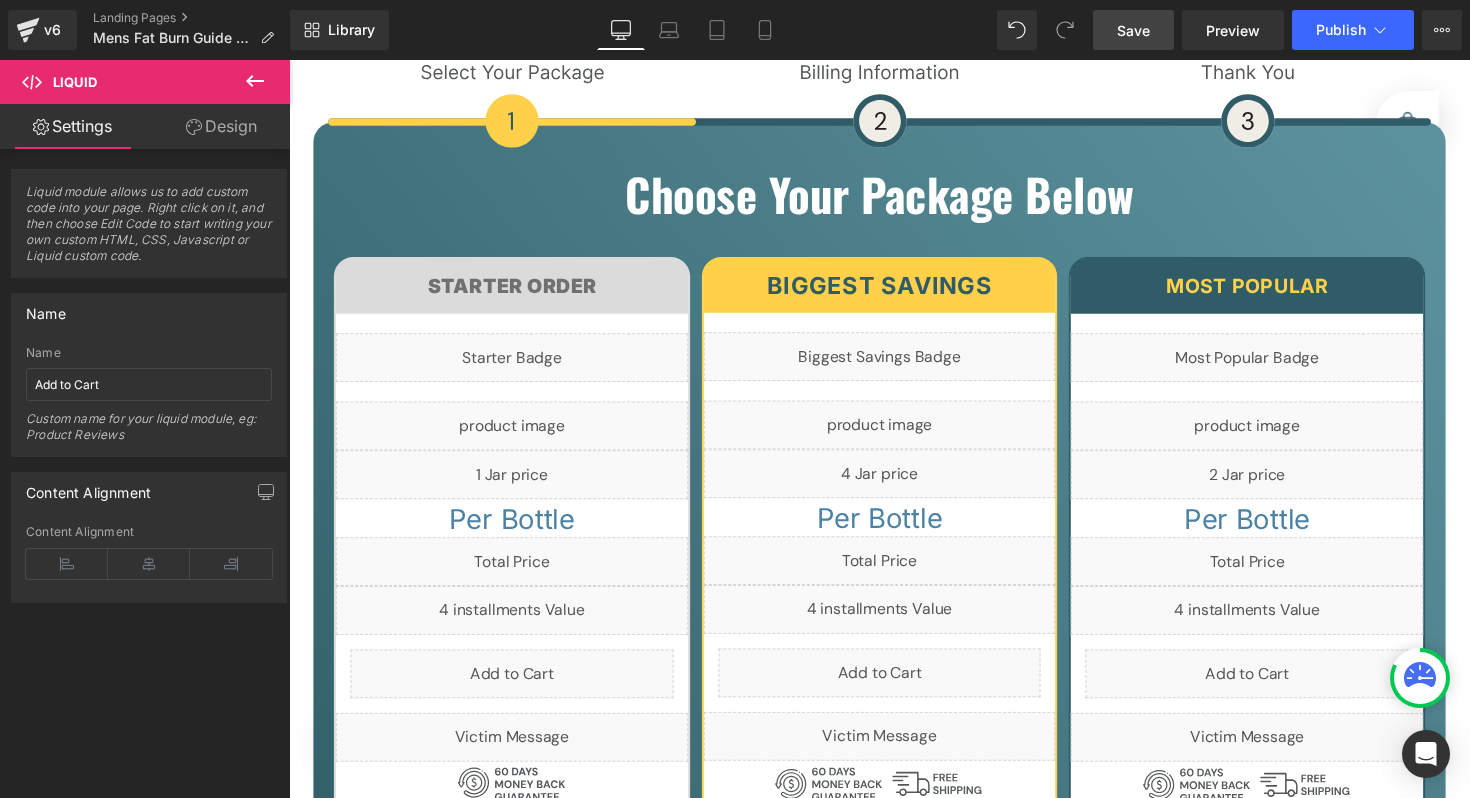 click on "Save" at bounding box center (1133, 30) 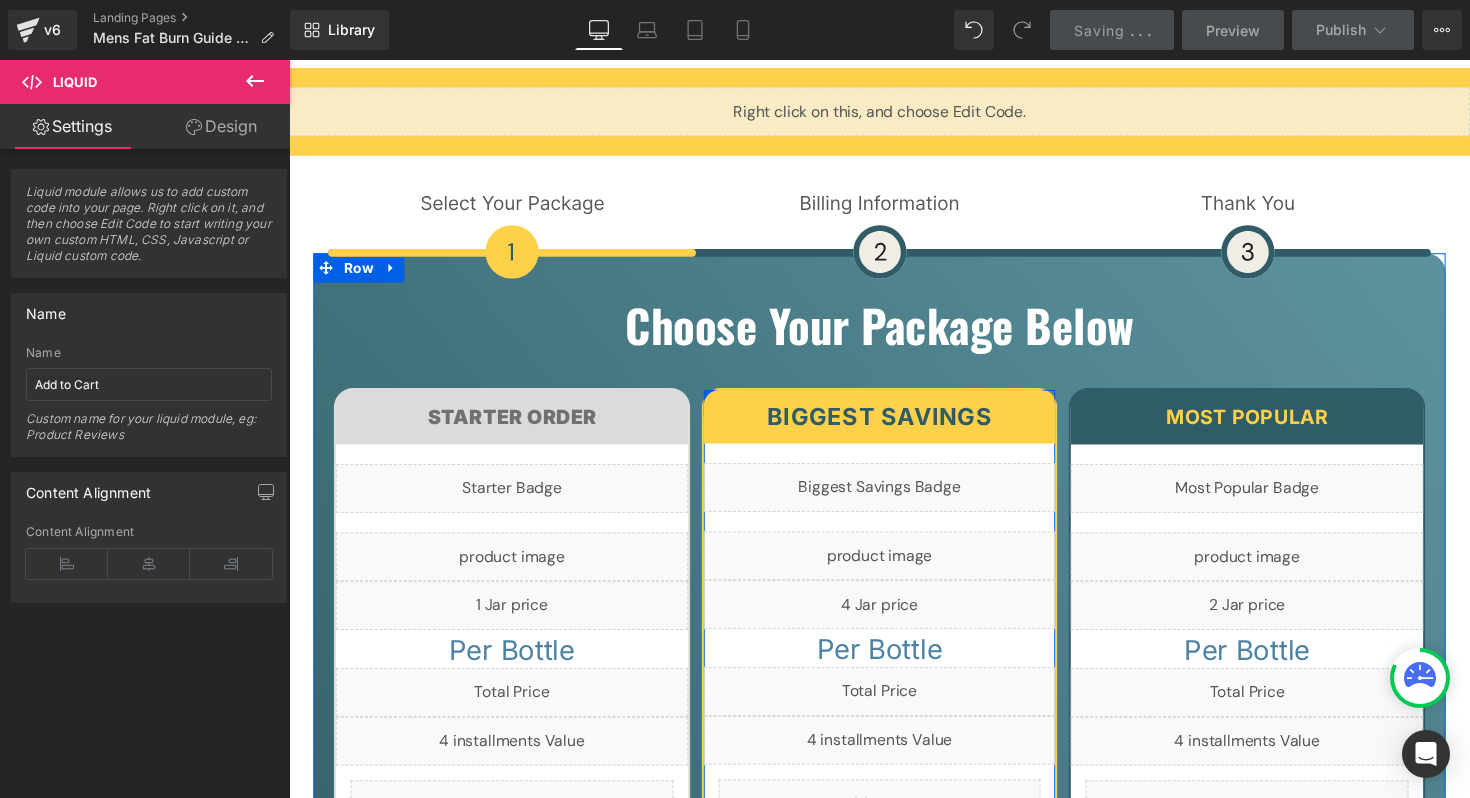 scroll, scrollTop: 0, scrollLeft: 0, axis: both 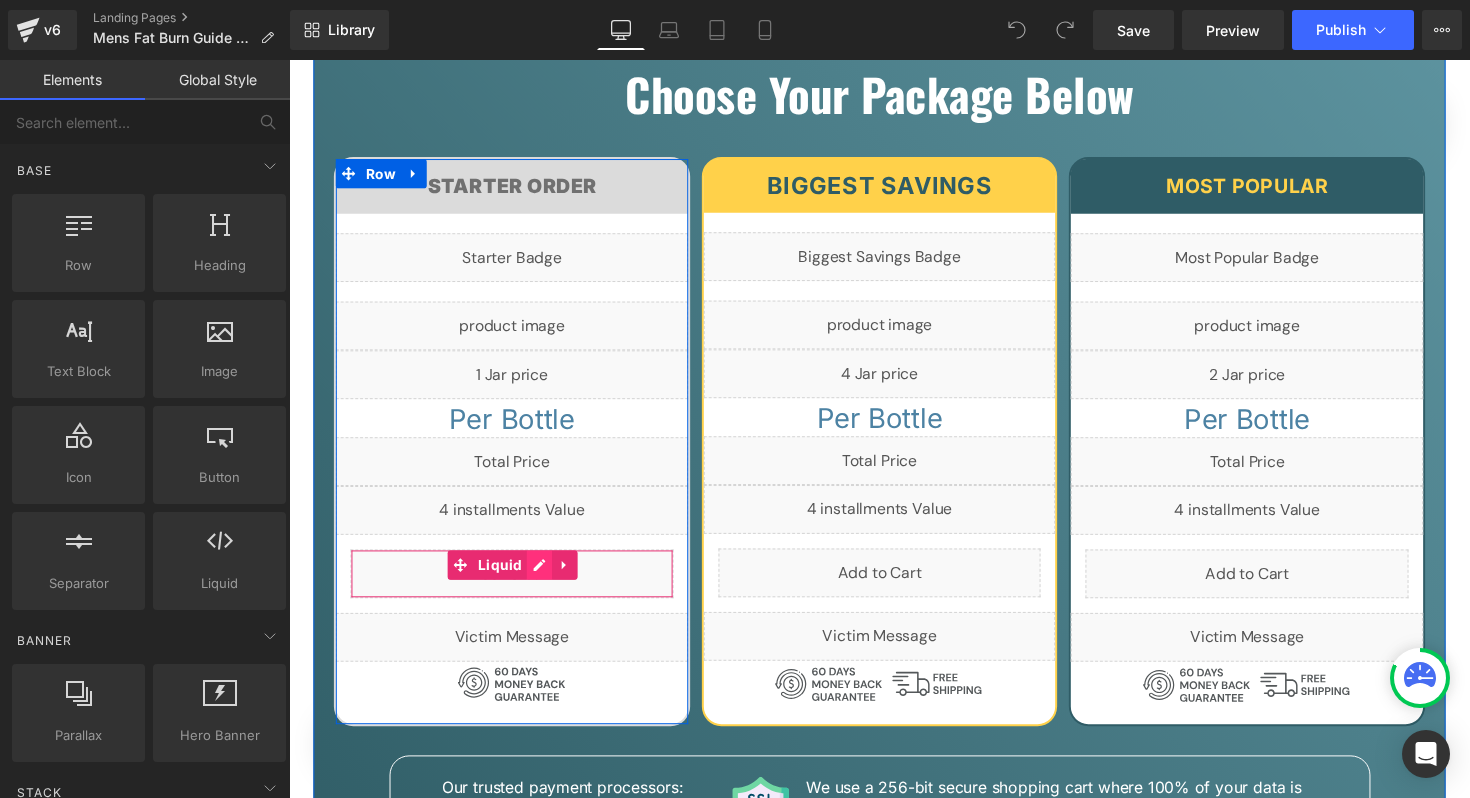 click on "Liquid" at bounding box center (517, 586) 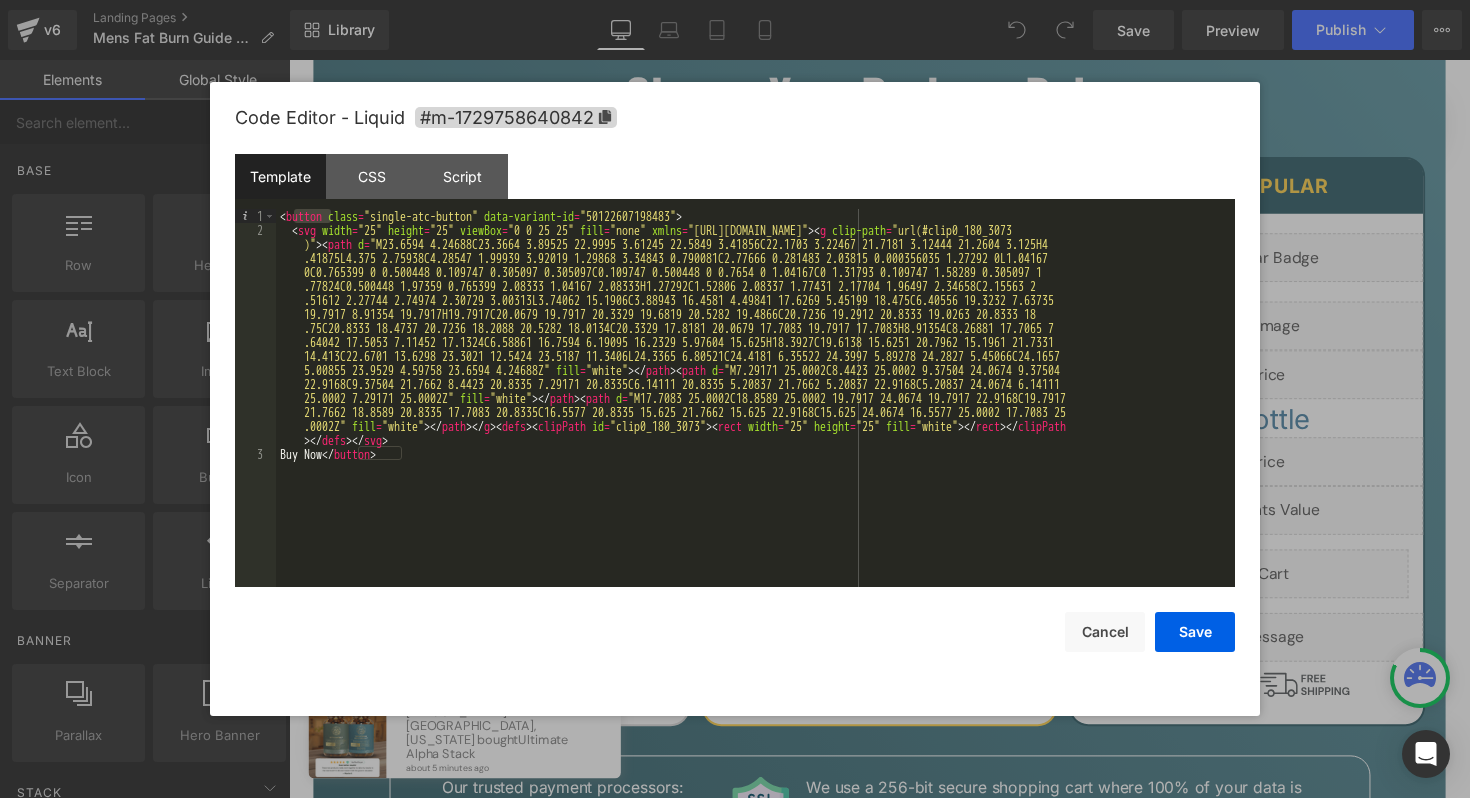 drag, startPoint x: 331, startPoint y: 211, endPoint x: 290, endPoint y: 211, distance: 41 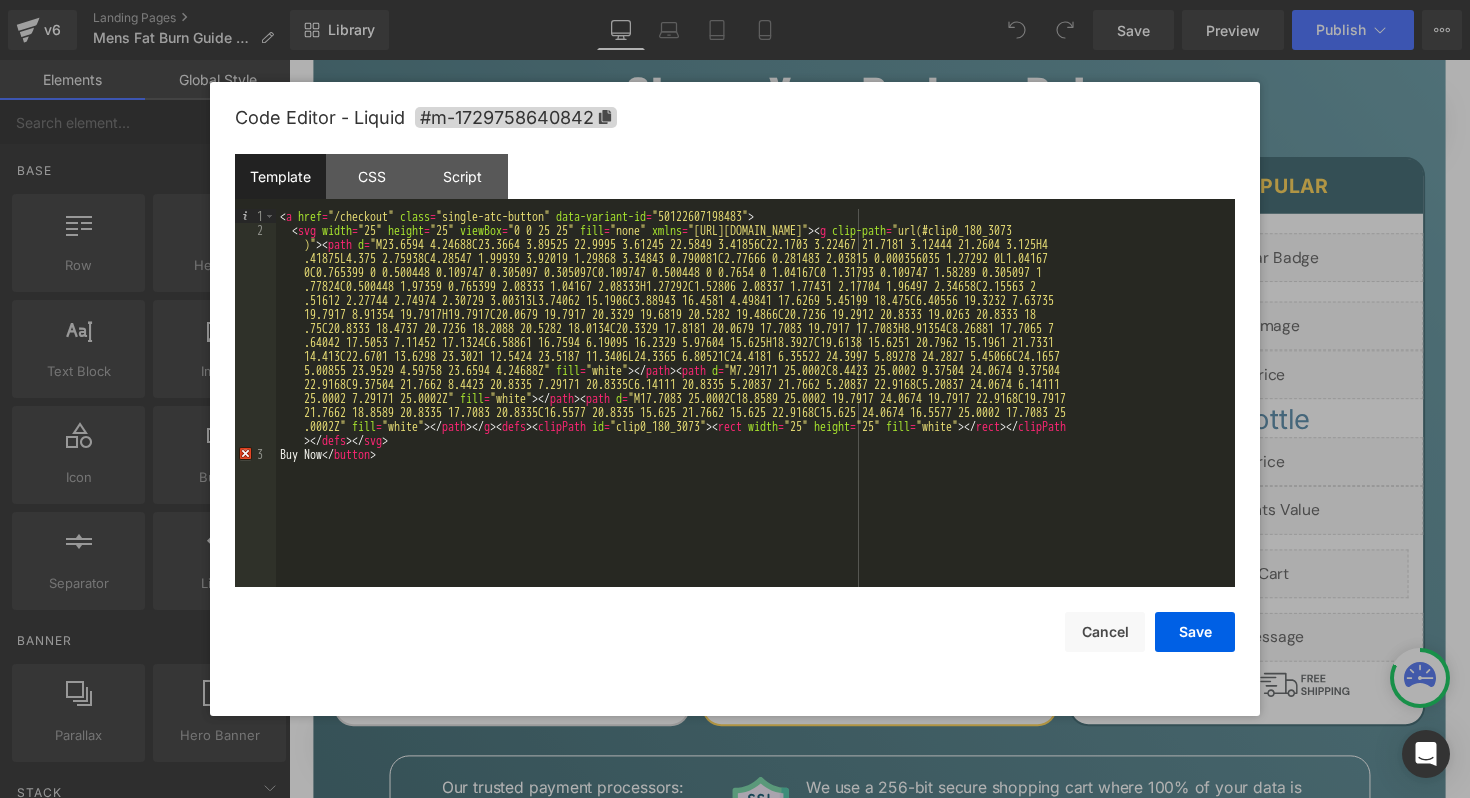 click on "< a   href = "/checkout"   class = "single-atc-button"   data-variant-id = "50122607198483" >    < svg   width = "25"   height = "25"   viewBox = "0 0 25 25"   fill = "none"   xmlns = "[URL][DOMAIN_NAME]" > < g   clip-path = "url(#clip0_180_3073      )" > < path   d = "M23.6594 4.24688C23.3664 3.89525 22.9995 3.61245 22.5849 3.41856C22.1703 3.22467 21.7181 3.12444 21.2604 3.125H4      .41875L4.375 2.75938C4.28547 1.99939 3.92019 1.29868 3.34843 0.790081C2.77666 0.281483 2.03815 0.000356035 1.27292 0L1.04167       0C0.765399 0 0.500448 0.109747 0.305097 0.305097C0.109747 0.500448 0 0.7654 0 1.04167C0 1.31793 0.109747 1.58289 0.305097 1      .77824C0.500448 1.97359 0.765399 2.08333 1.04167 2.08333H1.27292C1.52806 2.08337 1.77431 2.17704 1.96497 2.34658C2.15563 2      .51612 2.27744 2.74974 2.30729 3.00313L3.74062 15.1906C3.88943 16.4581 4.49841 17.6269 5.45199 18.475C6.40556 19.3232 7.63735                           5.00855 23.9529 4.59758 23.6594 4.24688Z"   fill" at bounding box center (755, 412) 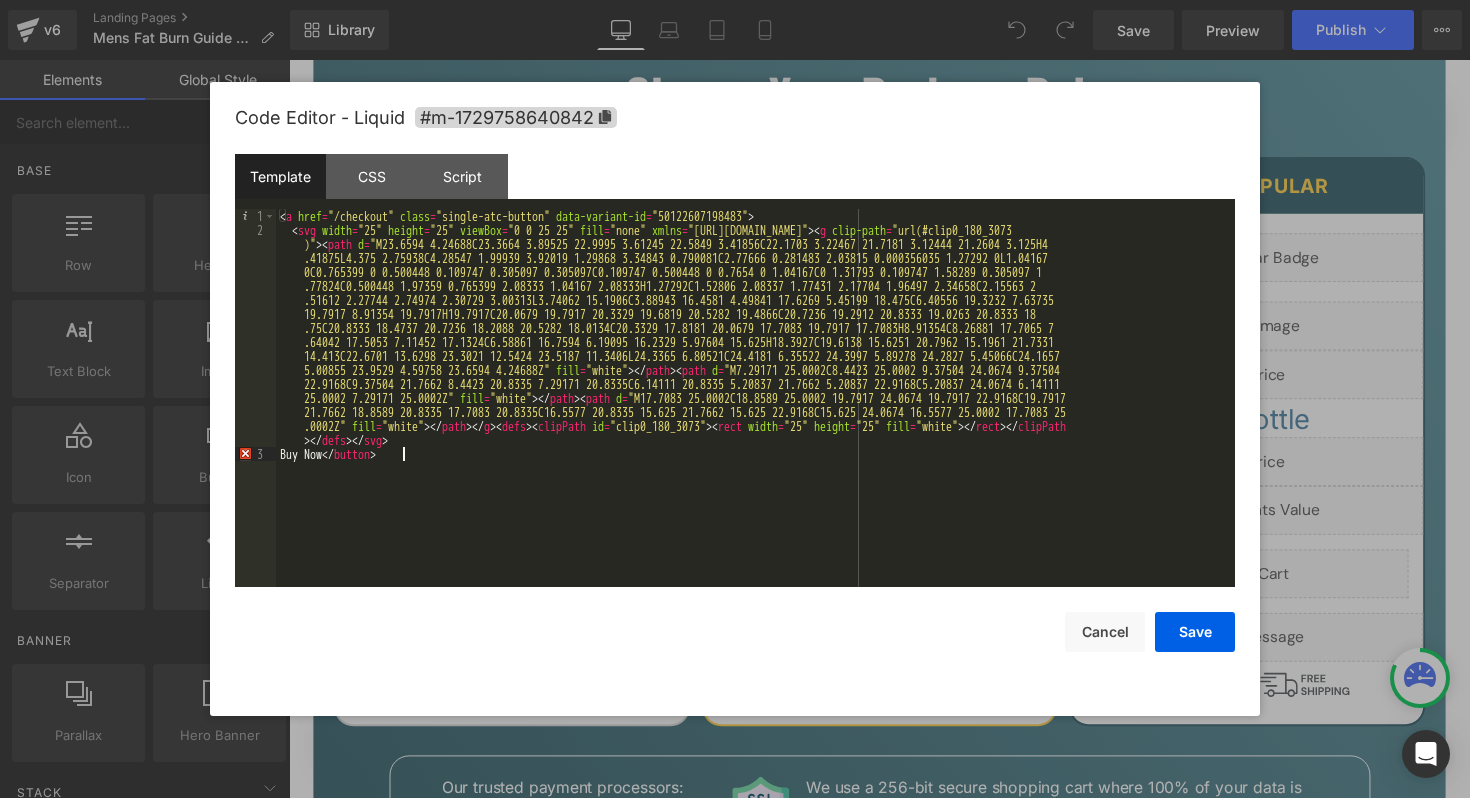 click on "< a   href = "/checkout"   class = "single-atc-button"   data-variant-id = "50122607198483" >    < svg   width = "25"   height = "25"   viewBox = "0 0 25 25"   fill = "none"   xmlns = "[URL][DOMAIN_NAME]" > < g   clip-path = "url(#clip0_180_3073      )" > < path   d = "M23.6594 4.24688C23.3664 3.89525 22.9995 3.61245 22.5849 3.41856C22.1703 3.22467 21.7181 3.12444 21.2604 3.125H4      .41875L4.375 2.75938C4.28547 1.99939 3.92019 1.29868 3.34843 0.790081C2.77666 0.281483 2.03815 0.000356035 1.27292 0L1.04167       0C0.765399 0 0.500448 0.109747 0.305097 0.305097C0.109747 0.500448 0 0.7654 0 1.04167C0 1.31793 0.109747 1.58289 0.305097 1      .77824C0.500448 1.97359 0.765399 2.08333 1.04167 2.08333H1.27292C1.52806 2.08337 1.77431 2.17704 1.96497 2.34658C2.15563 2      .51612 2.27744 2.74974 2.30729 3.00313L3.74062 15.1906C3.88943 16.4581 4.49841 17.6269 5.45199 18.475C6.40556 19.3232 7.63735                           5.00855 23.9529 4.59758 23.6594 4.24688Z"   fill" at bounding box center [755, 412] 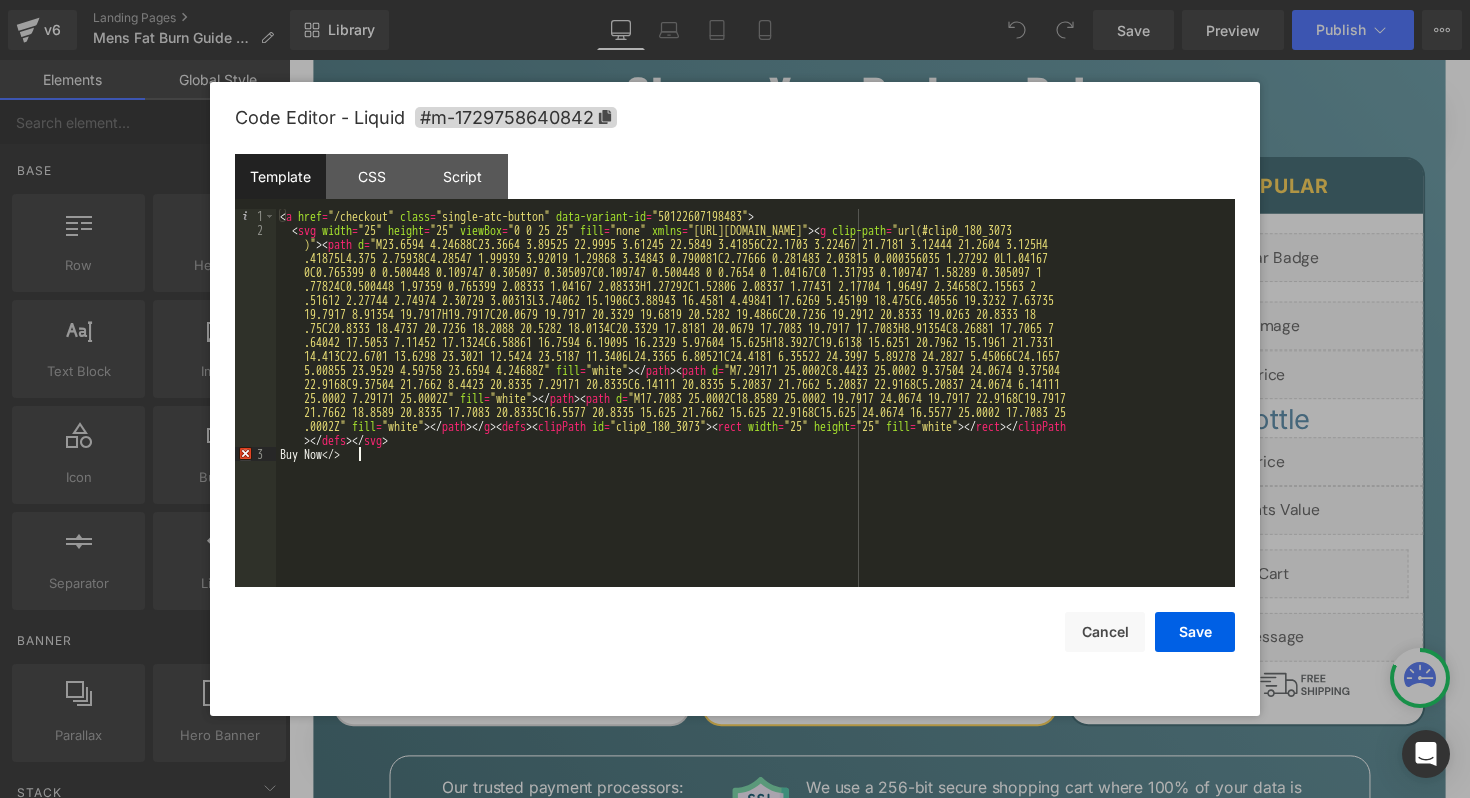 type 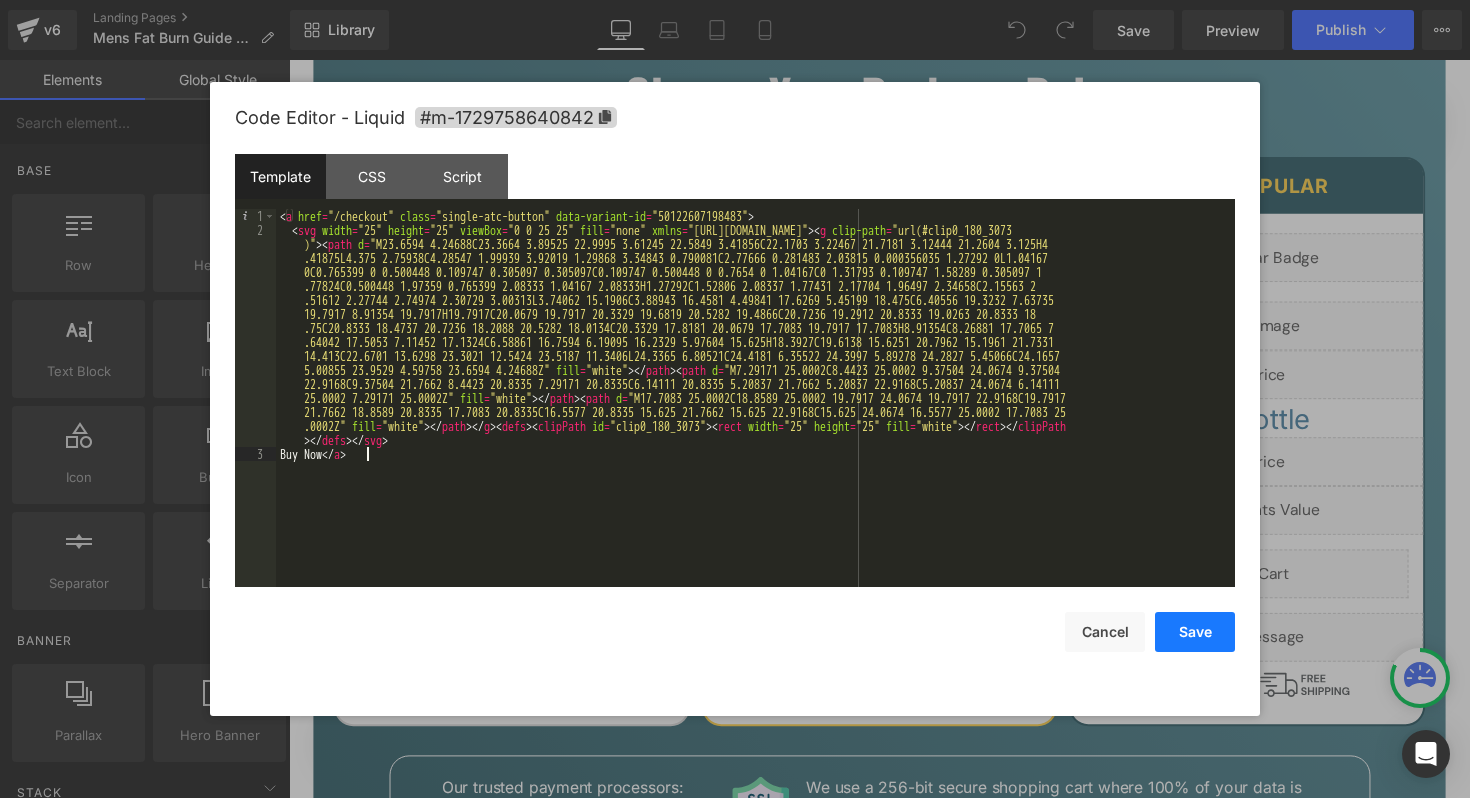 click on "Save" at bounding box center [1195, 632] 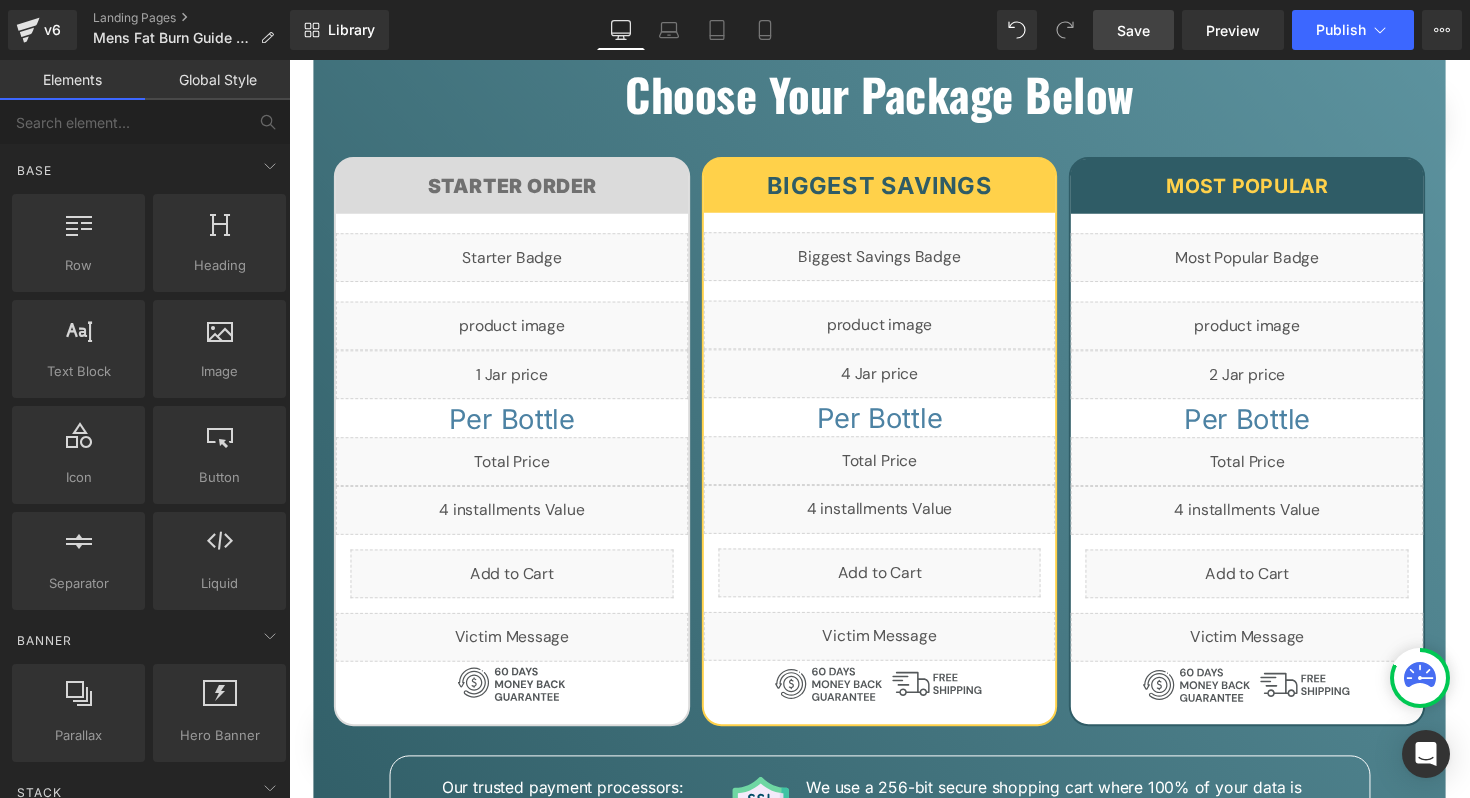 click on "Save" at bounding box center (1133, 30) 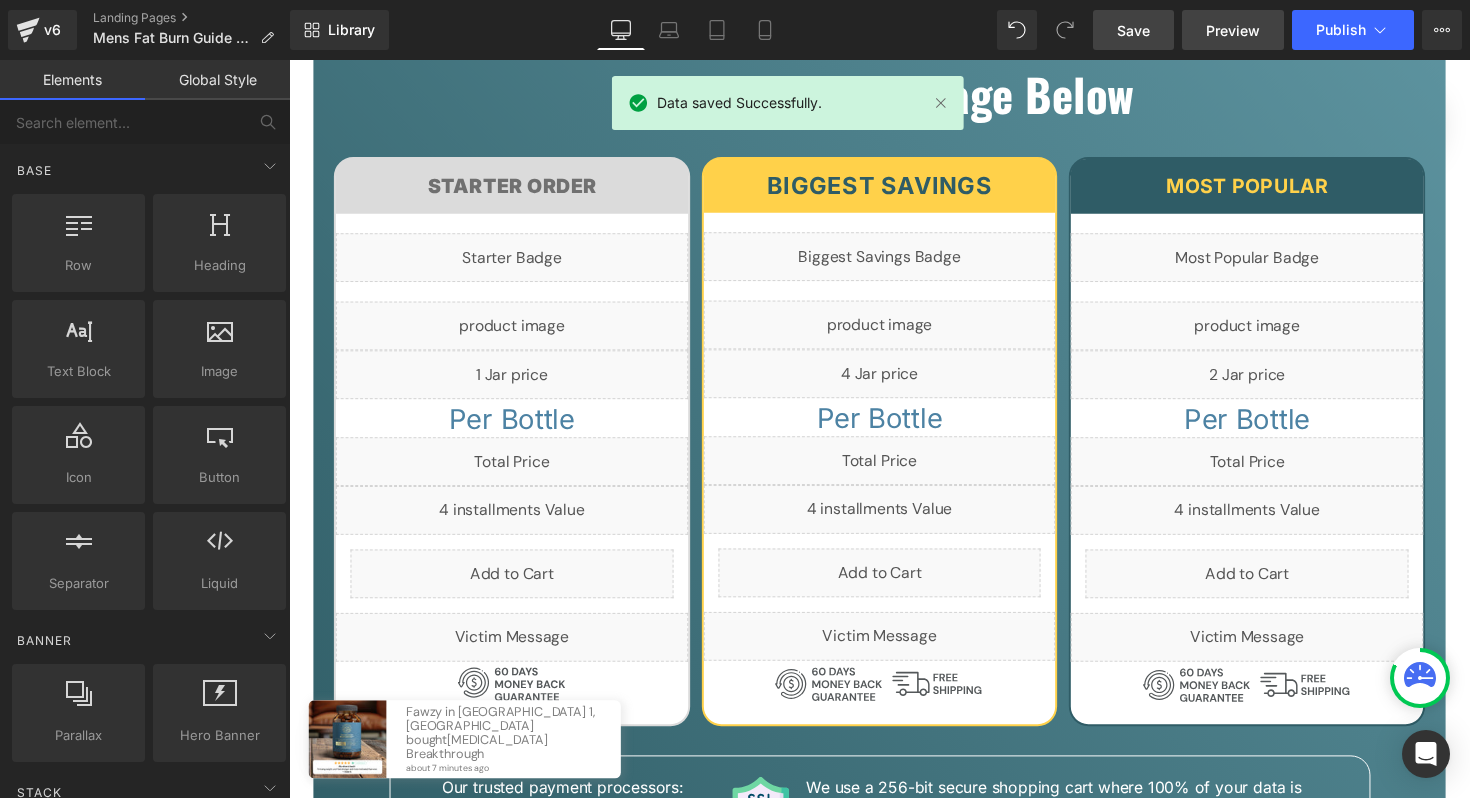 click on "Preview" at bounding box center [1233, 30] 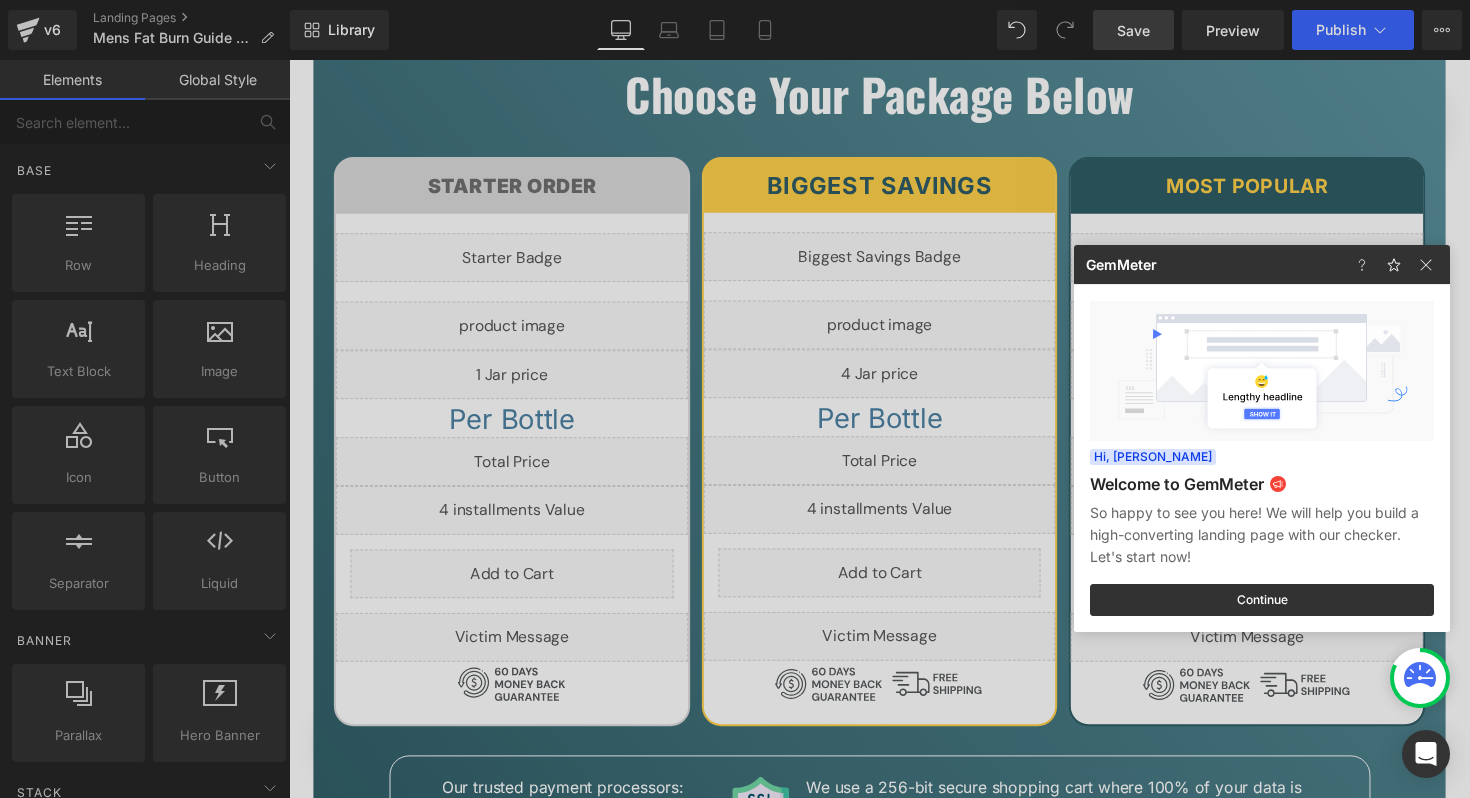 click at bounding box center (735, 399) 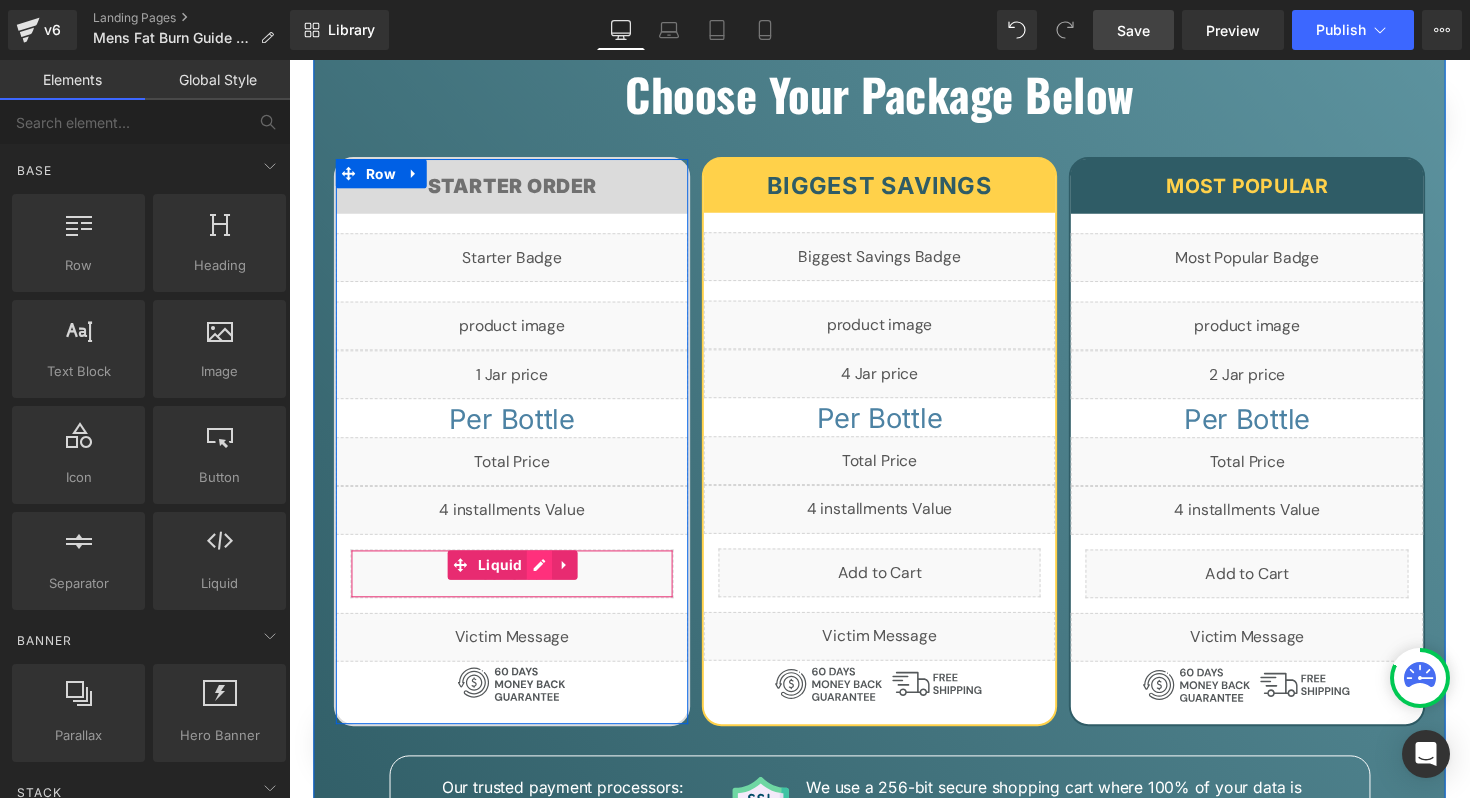 click on "Liquid" at bounding box center [517, 586] 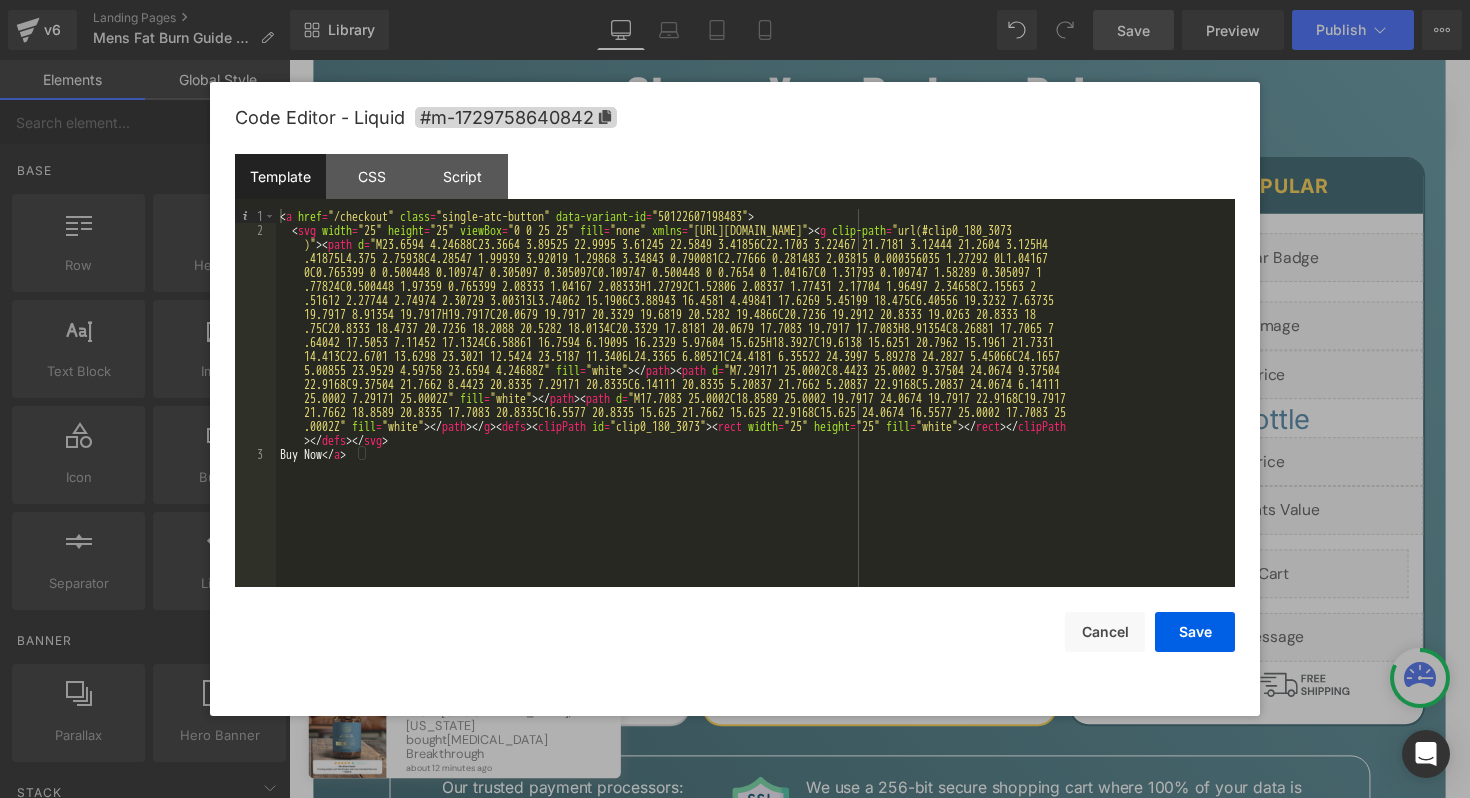 click on "< a   href = "/checkout"   class = "single-atc-button"   data-variant-id = "50122607198483" >    < svg   width = "25"   height = "25"   viewBox = "0 0 25 25"   fill = "none"   xmlns = "[URL][DOMAIN_NAME]" > < g   clip-path = "url(#clip0_180_3073      )" > < path   d = "M23.6594 4.24688C23.3664 3.89525 22.9995 3.61245 22.5849 3.41856C22.1703 3.22467 21.7181 3.12444 21.2604 3.125H4      .41875L4.375 2.75938C4.28547 1.99939 3.92019 1.29868 3.34843 0.790081C2.77666 0.281483 2.03815 0.000356035 1.27292 0L1.04167       0C0.765399 0 0.500448 0.109747 0.305097 0.305097C0.109747 0.500448 0 0.7654 0 1.04167C0 1.31793 0.109747 1.58289 0.305097 1      .77824C0.500448 1.97359 0.765399 2.08333 1.04167 2.08333H1.27292C1.52806 2.08337 1.77431 2.17704 1.96497 2.34658C2.15563 2      .51612 2.27744 2.74974 2.30729 3.00313L3.74062 15.1906C3.88943 16.4581 4.49841 17.6269 5.45199 18.475C6.40556 19.3232 7.63735                           5.00855 23.9529 4.59758 23.6594 4.24688Z"   fill" at bounding box center [755, 412] 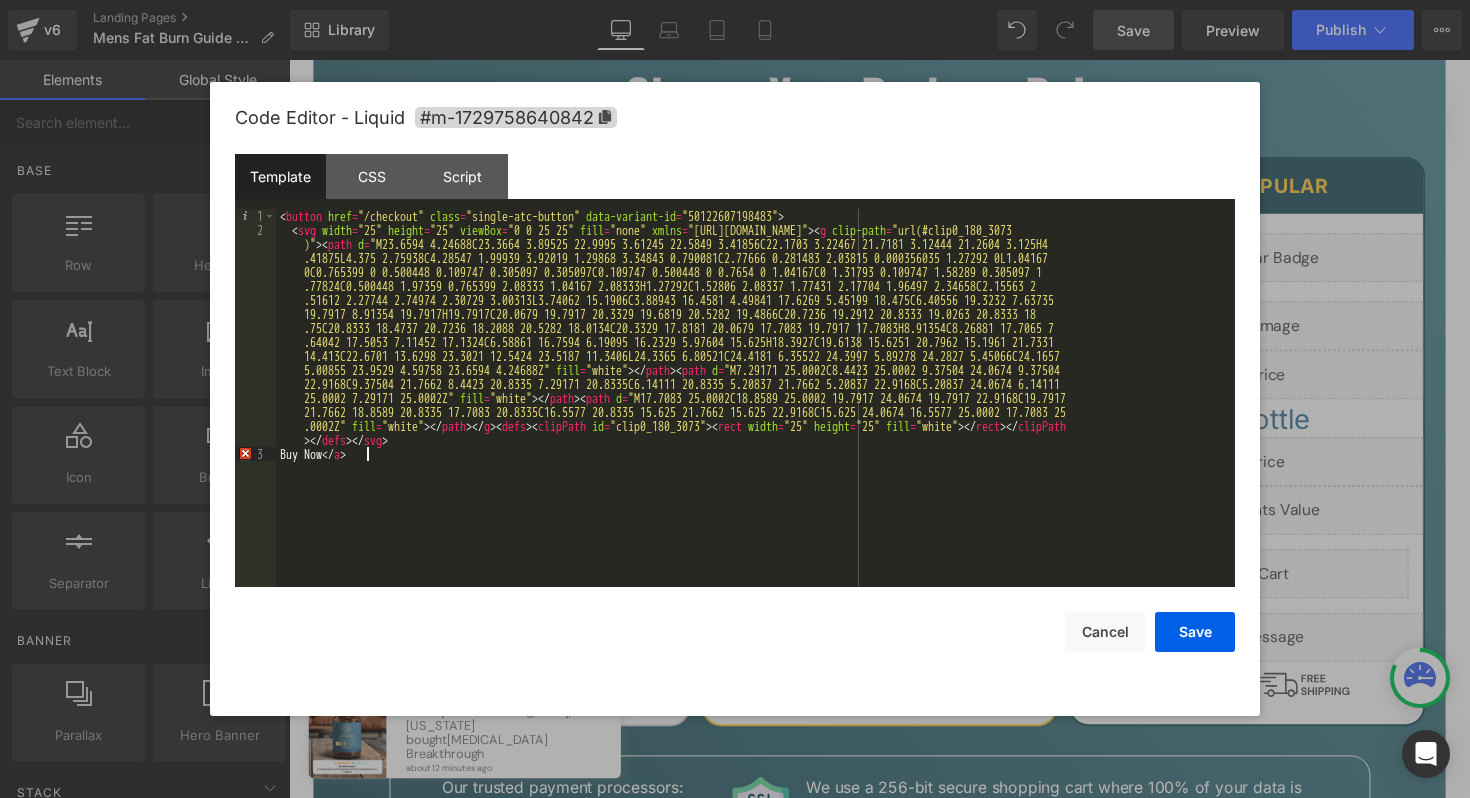 click on "< button   href = "/checkout"   class = "single-atc-button"   data-variant-id = "50122607198483" >    < svg   width = "25"   height = "25"   viewBox = "0 0 25 25"   fill = "none"   xmlns = "http://www.w3.org/2000/svg" > < g   clip-path = "url(#clip0_180_3073      )" > < path   d = "M23.6594 4.24688C23.3664 3.89525 22.9995 3.61245 22.5849 3.41856C22.1703 3.22467 21.7181 3.12444 21.2604 3.125H4      .41875L4.375 2.75938C4.28547 1.99939 3.92019 1.29868 3.34843 0.790081C2.77666 0.281483 2.03815 0.000356035 1.27292 0L1.04167       0C0.765399 0 0.500448 0.109747 0.305097 0.305097C0.109747 0.500448 0 0.7654 0 1.04167C0 1.31793 0.109747 1.58289 0.305097 1      .77824C0.500448 1.97359 0.765399 2.08333 1.04167 2.08333H1.27292C1.52806 2.08337 1.77431 2.17704 1.96497 2.34658C2.15563 2      .51612 2.27744 2.74974 2.30729 3.00313L3.74062 15.1906C3.88943 16.4581 4.49841 17.6269 5.45199 18.475C6.40556 19.3232 7.63735                           5.00855 23.9529 4.59758 23.6594 4.24688Z"" at bounding box center (755, 412) 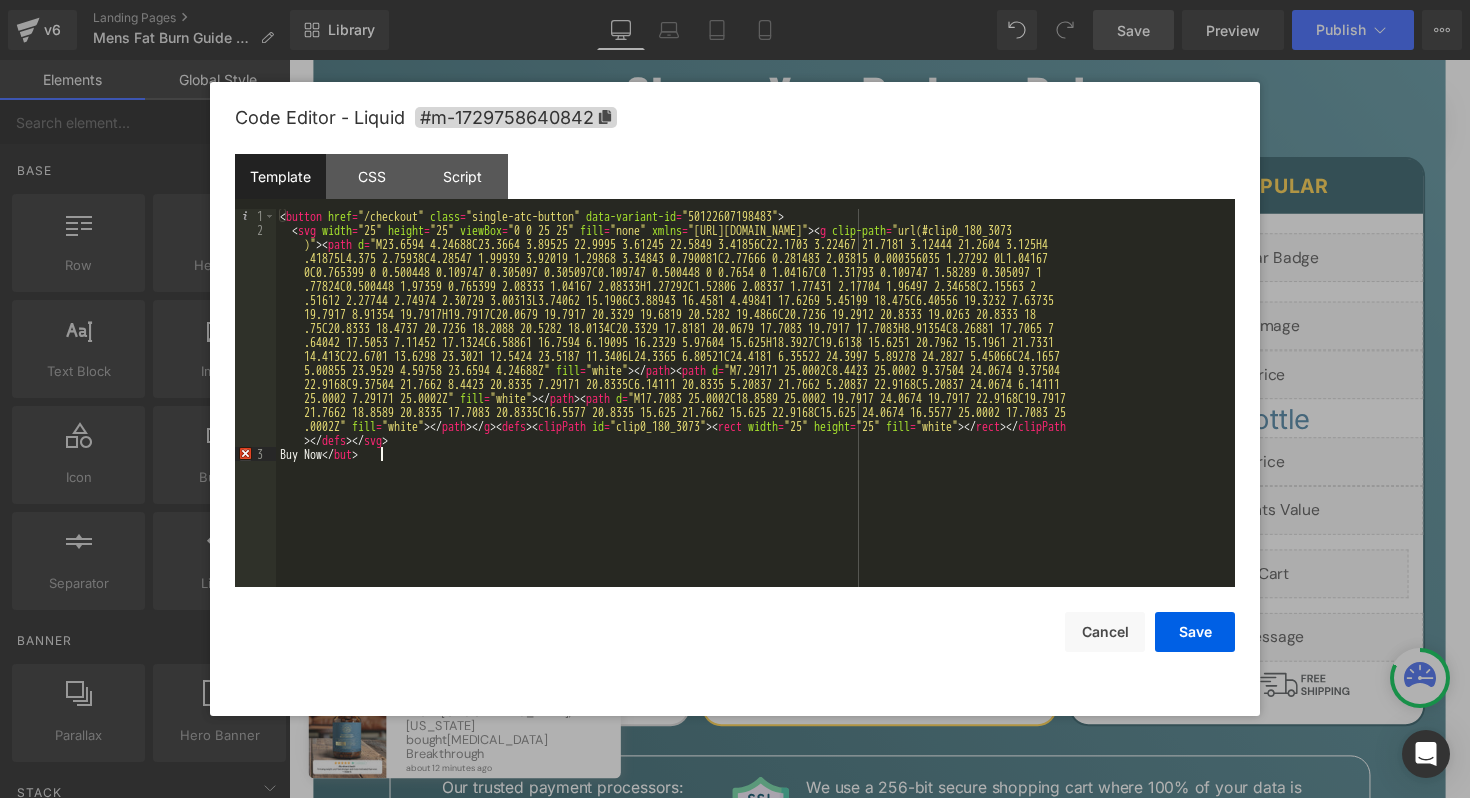 type 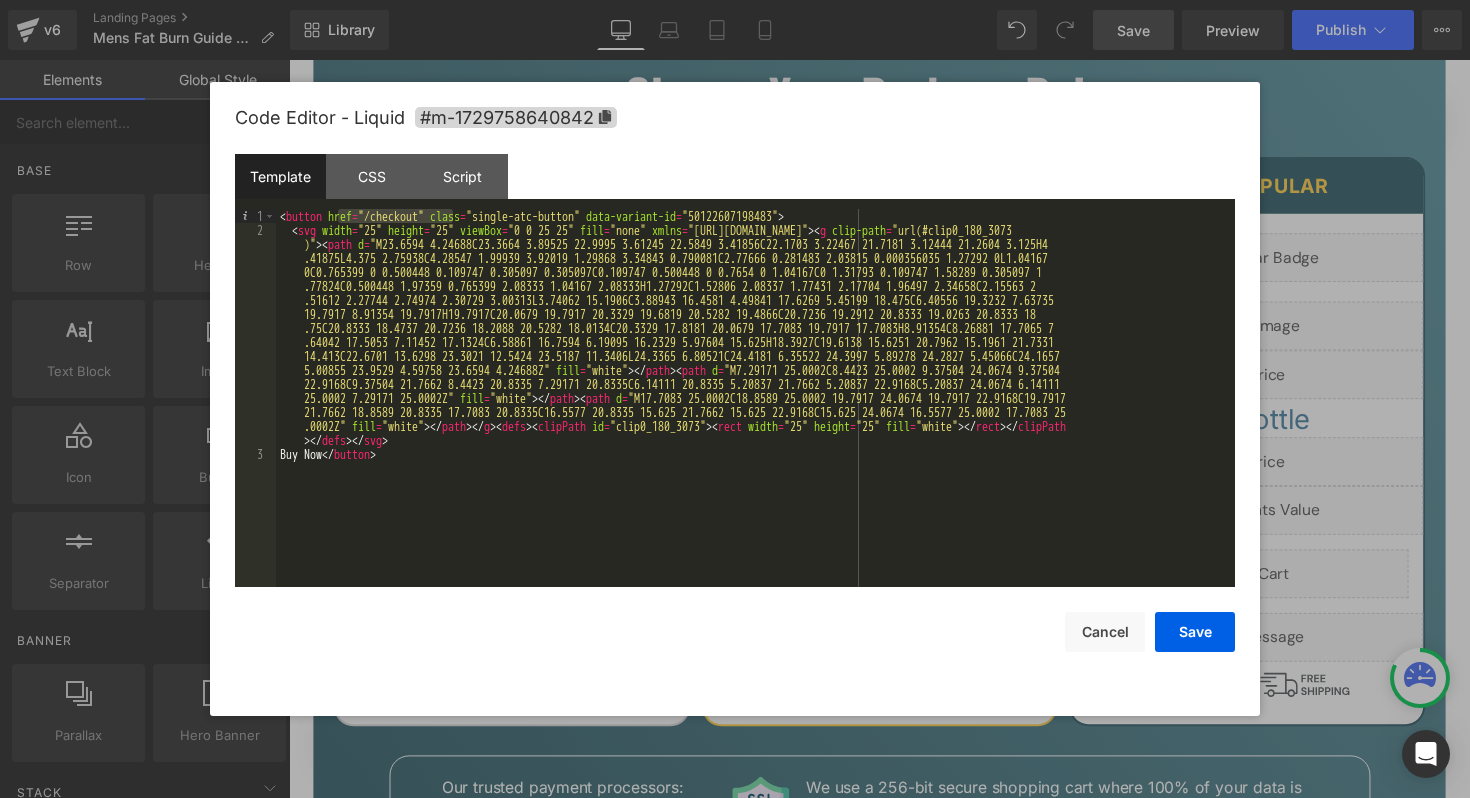 drag, startPoint x: 453, startPoint y: 218, endPoint x: 340, endPoint y: 216, distance: 113.0177 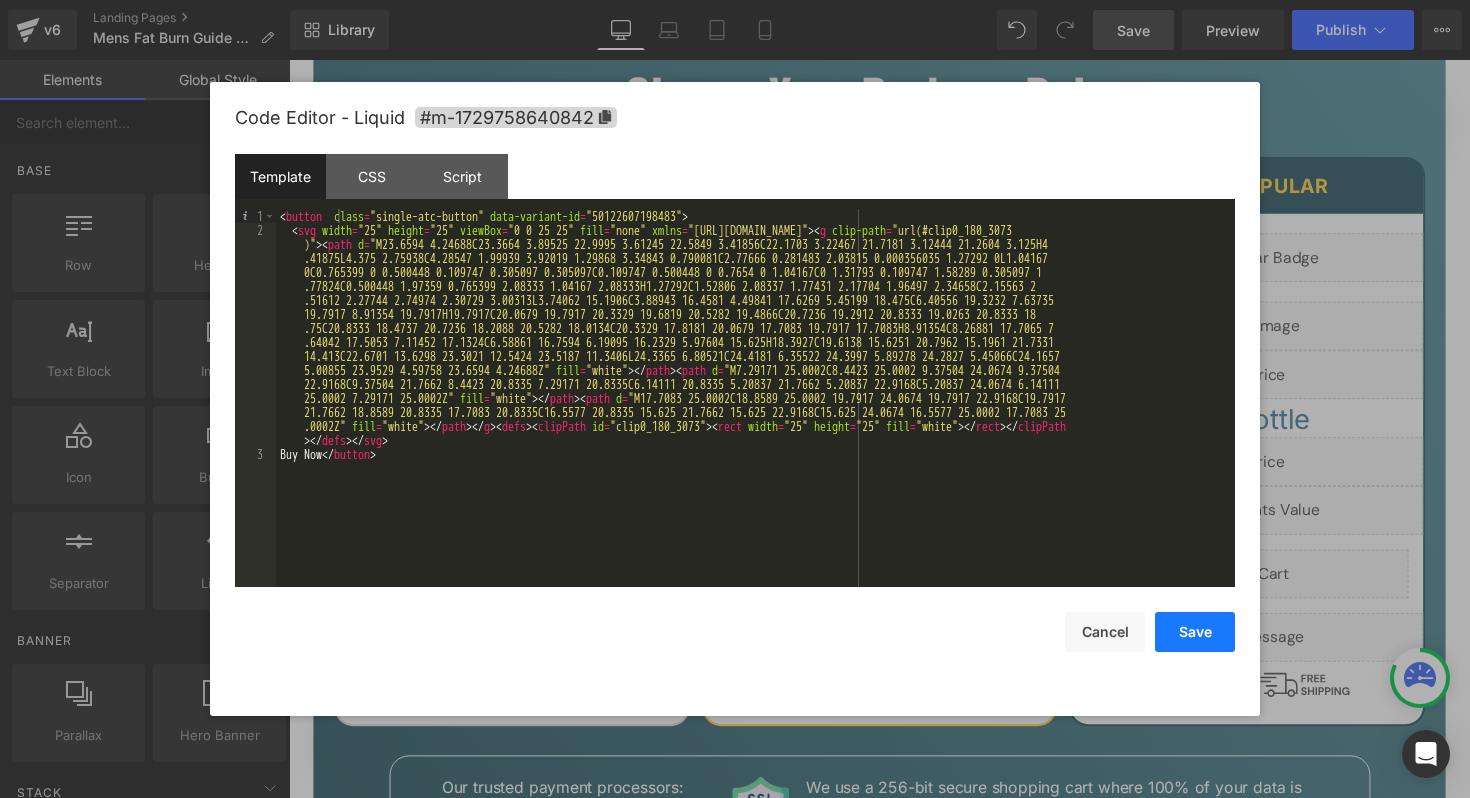click on "Save" at bounding box center (1195, 632) 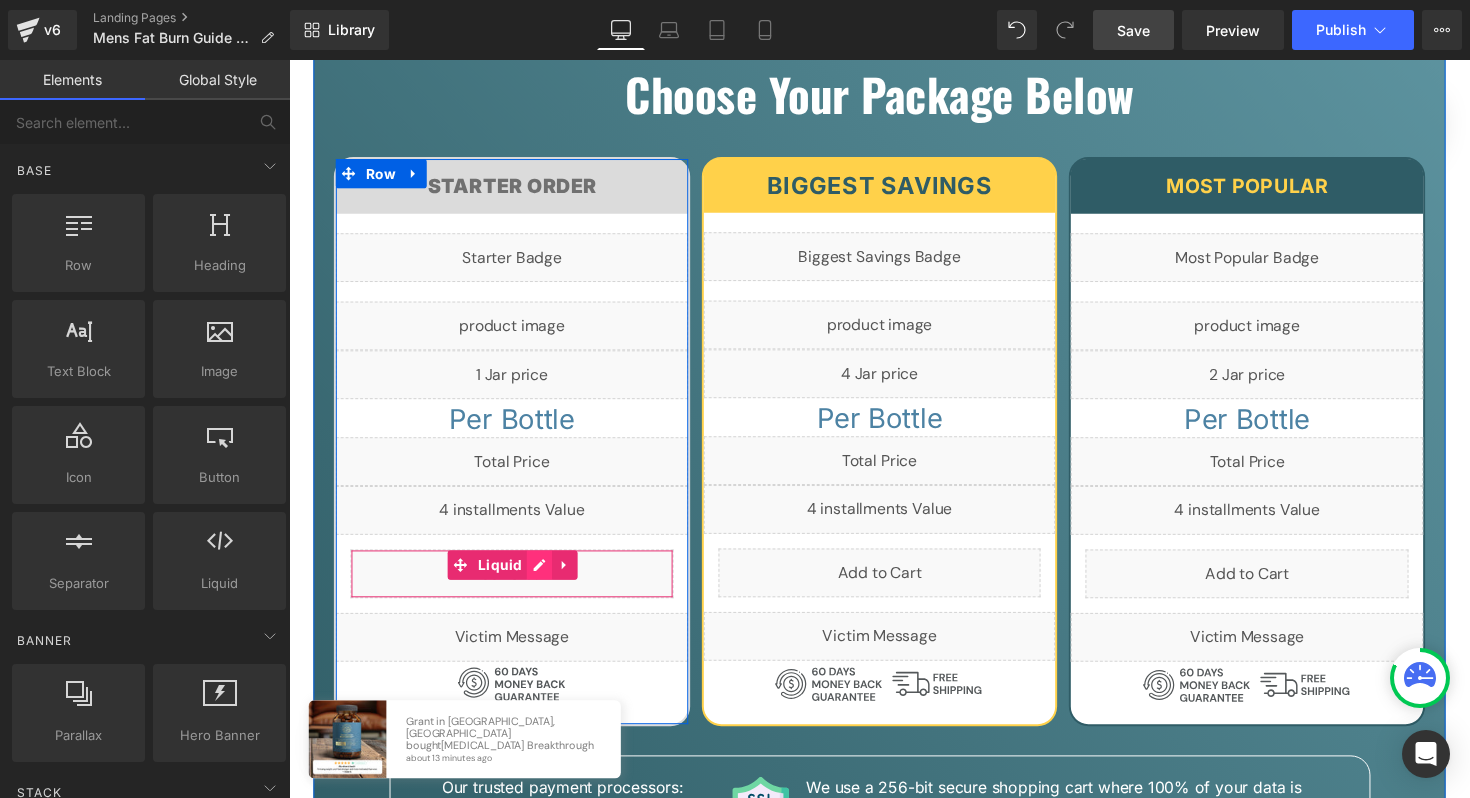 click on "Liquid" at bounding box center [517, 586] 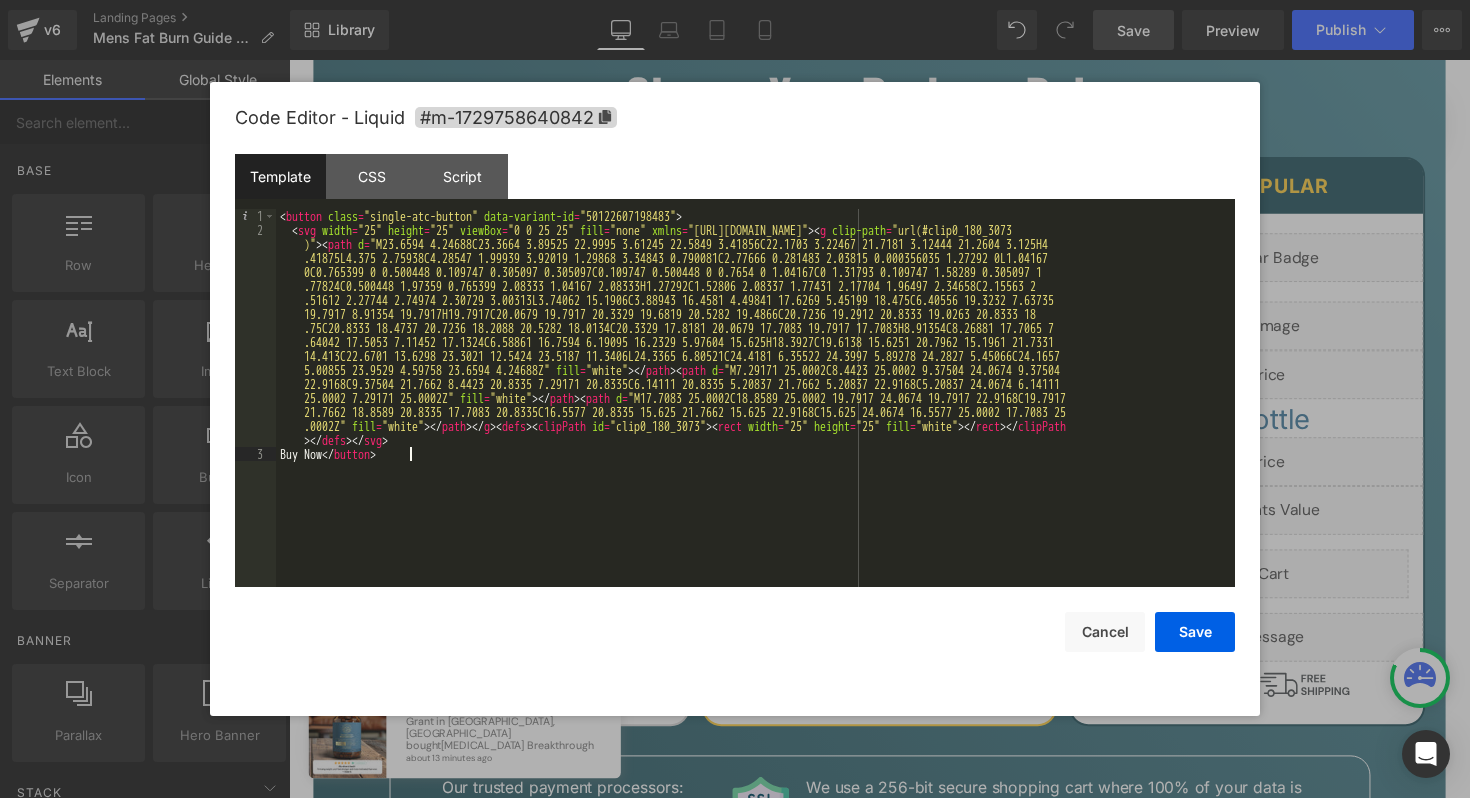 click on "< button   class = "single-atc-button"   data-variant-id = "50122607198483" >    < svg   width = "25"   height = "25"   viewBox = "0 0 25 25"   fill = "none"   xmlns = "[URL][DOMAIN_NAME]" > < g   clip-path = "url(#clip0_180_3073      )" > < path   d = "M23.6594 4.24688C23.3664 3.89525 22.9995 3.61245 22.5849 3.41856C22.1703 3.22467 21.7181 3.12444 21.2604 3.125H4      .41875L4.375 2.75938C4.28547 1.99939 3.92019 1.29868 3.34843 0.790081C2.77666 0.281483 2.03815 0.000356035 1.27292 0L1.04167       0C0.765399 0 0.500448 0.109747 0.305097 0.305097C0.109747 0.500448 0 0.7654 0 1.04167C0 1.31793 0.109747 1.58289 0.305097 1      .77824C0.500448 1.97359 0.765399 2.08333 1.04167 2.08333H1.27292C1.52806 2.08337 1.77431 2.17704 1.96497 2.34658C2.15563 2      .51612 2.27744 2.74974 2.30729 3.00313L3.74062 15.1906C3.88943 16.4581 4.49841 17.6269 5.45199 18.475C6.40556 19.3232 7.63735                           5.00855 23.9529 4.59758 23.6594 4.24688Z"   fill = "white" > </" at bounding box center [755, 412] 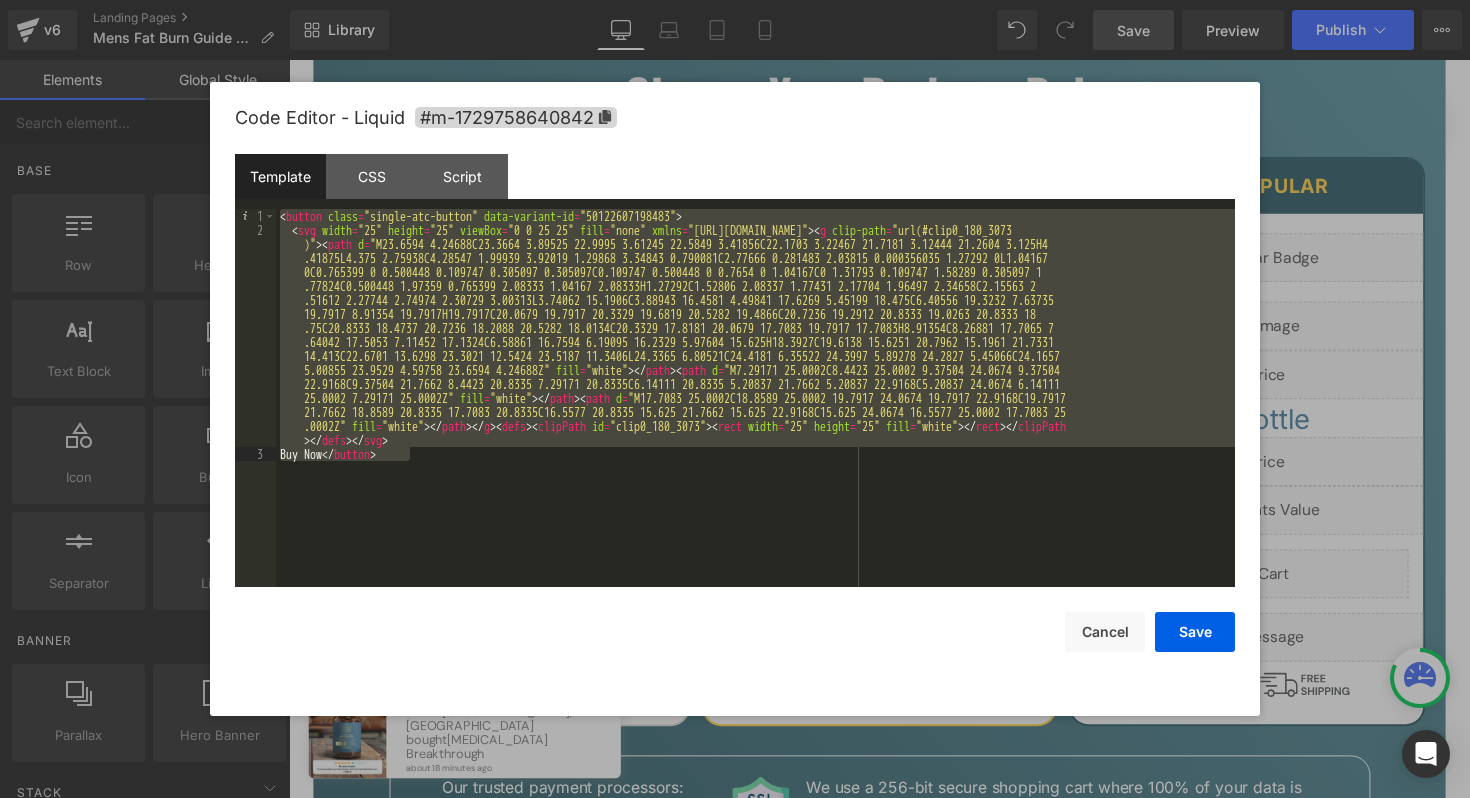 click on "< button   class = "single-atc-button"   data-variant-id = "50122607198483" >    < svg   width = "25"   height = "25"   viewBox = "0 0 25 25"   fill = "none"   xmlns = "[URL][DOMAIN_NAME]" > < g   clip-path = "url(#clip0_180_3073      )" > < path   d = "M23.6594 4.24688C23.3664 3.89525 22.9995 3.61245 22.5849 3.41856C22.1703 3.22467 21.7181 3.12444 21.2604 3.125H4      .41875L4.375 2.75938C4.28547 1.99939 3.92019 1.29868 3.34843 0.790081C2.77666 0.281483 2.03815 0.000356035 1.27292 0L1.04167       0C0.765399 0 0.500448 0.109747 0.305097 0.305097C0.109747 0.500448 0 0.7654 0 1.04167C0 1.31793 0.109747 1.58289 0.305097 1      .77824C0.500448 1.97359 0.765399 2.08333 1.04167 2.08333H1.27292C1.52806 2.08337 1.77431 2.17704 1.96497 2.34658C2.15563 2      .51612 2.27744 2.74974 2.30729 3.00313L3.74062 15.1906C3.88943 16.4581 4.49841 17.6269 5.45199 18.475C6.40556 19.3232 7.63735                           5.00855 23.9529 4.59758 23.6594 4.24688Z"   fill = "white" > </" at bounding box center [755, 412] 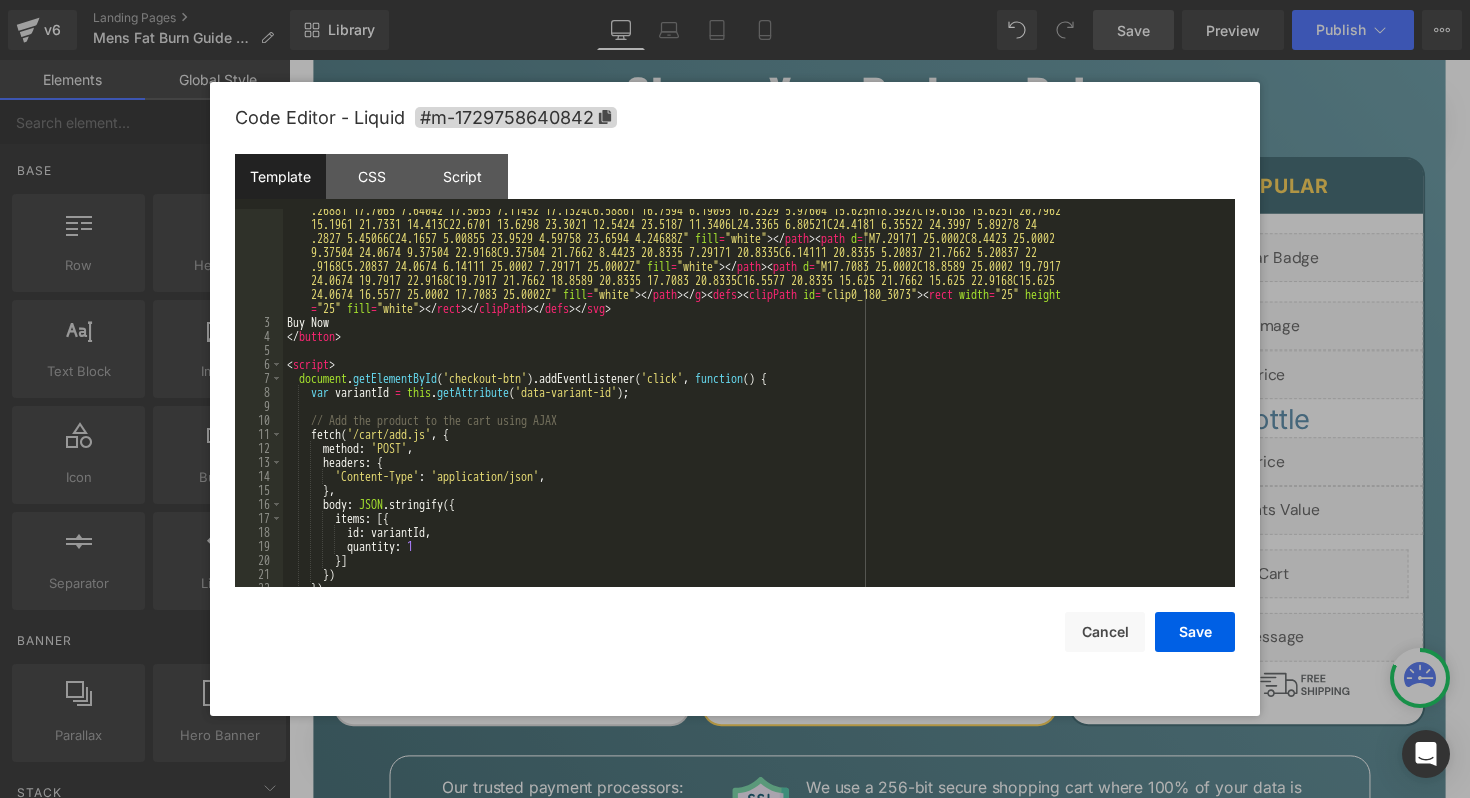 scroll, scrollTop: 0, scrollLeft: 0, axis: both 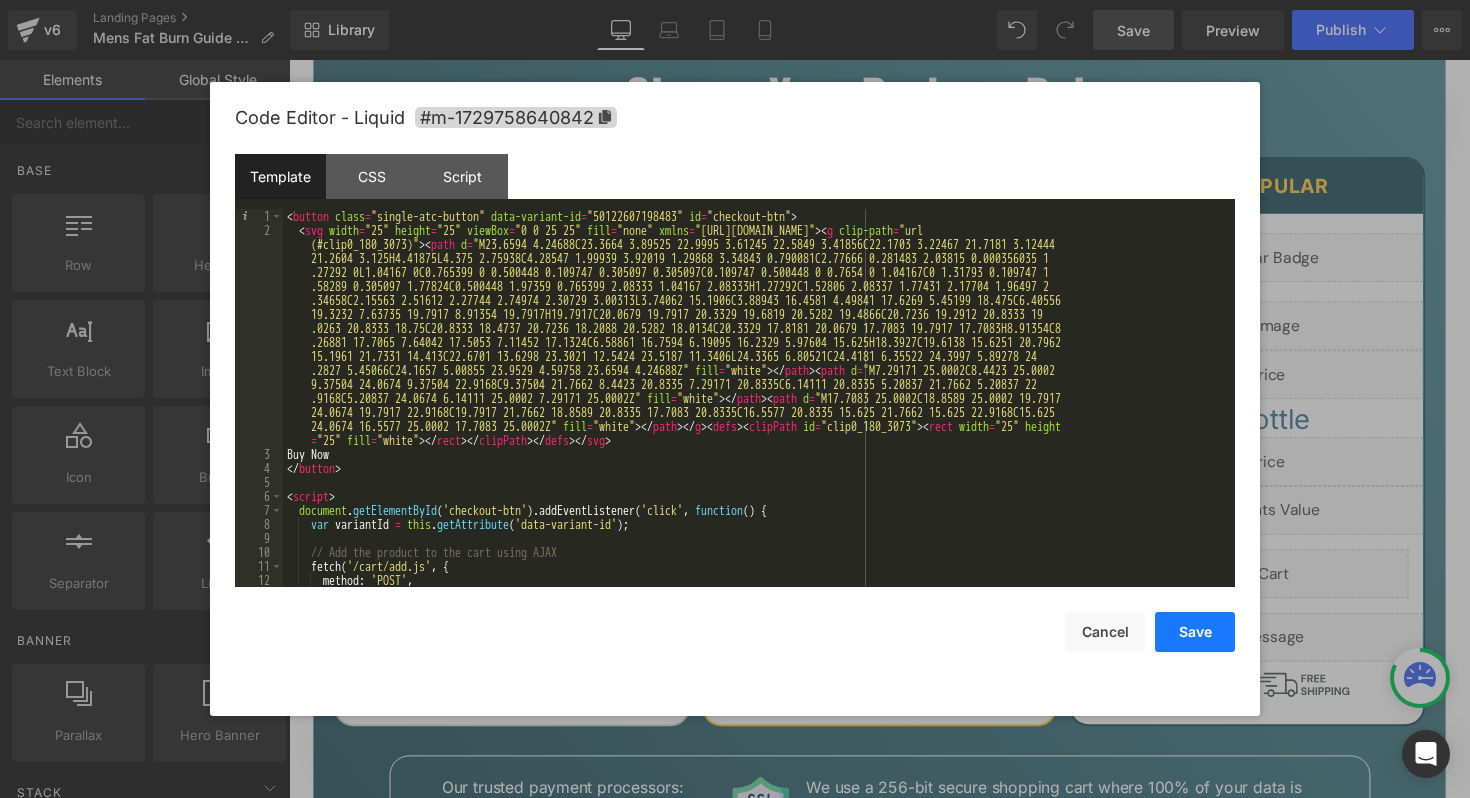 click on "Save" at bounding box center (1195, 632) 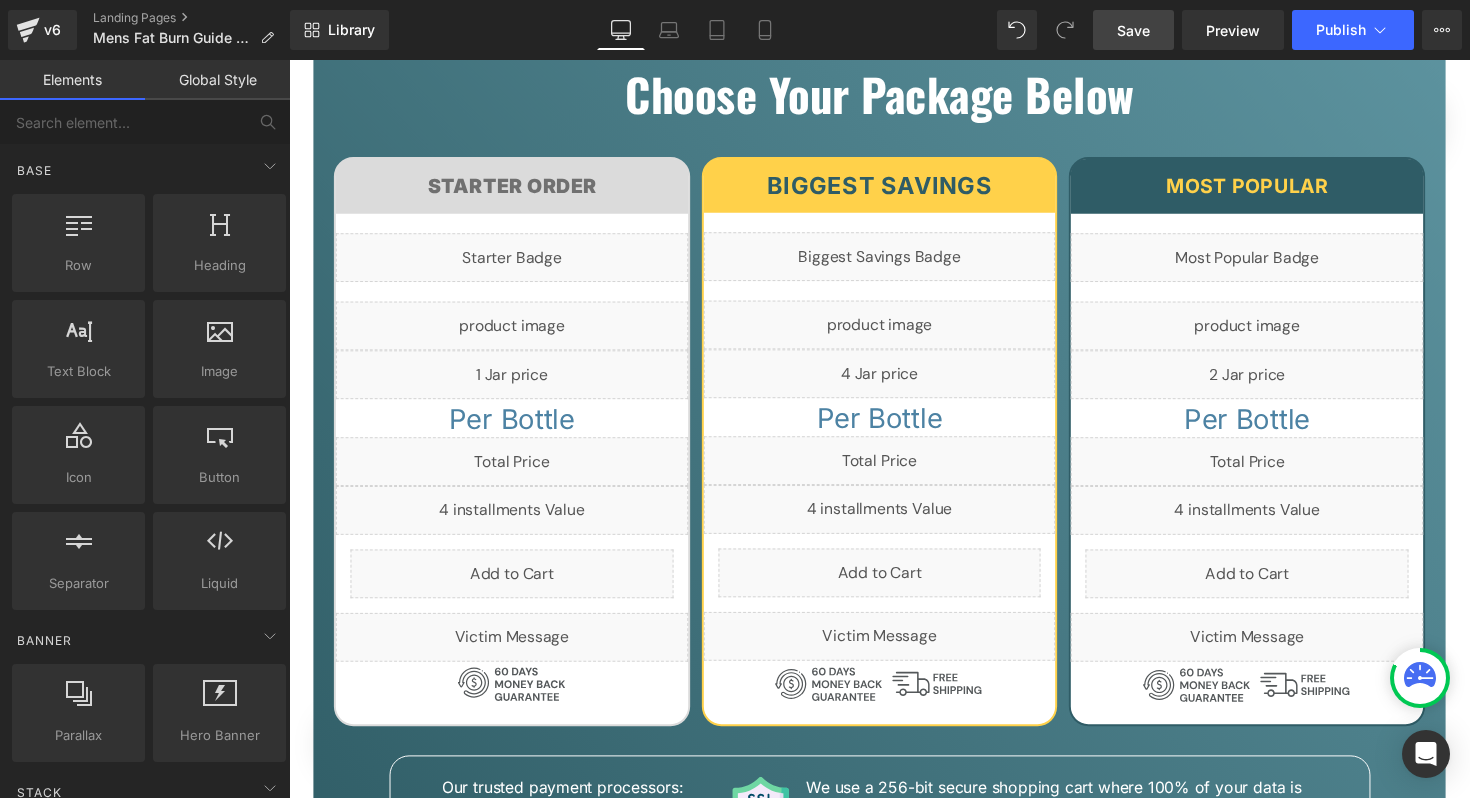 click on "Save" at bounding box center (1133, 30) 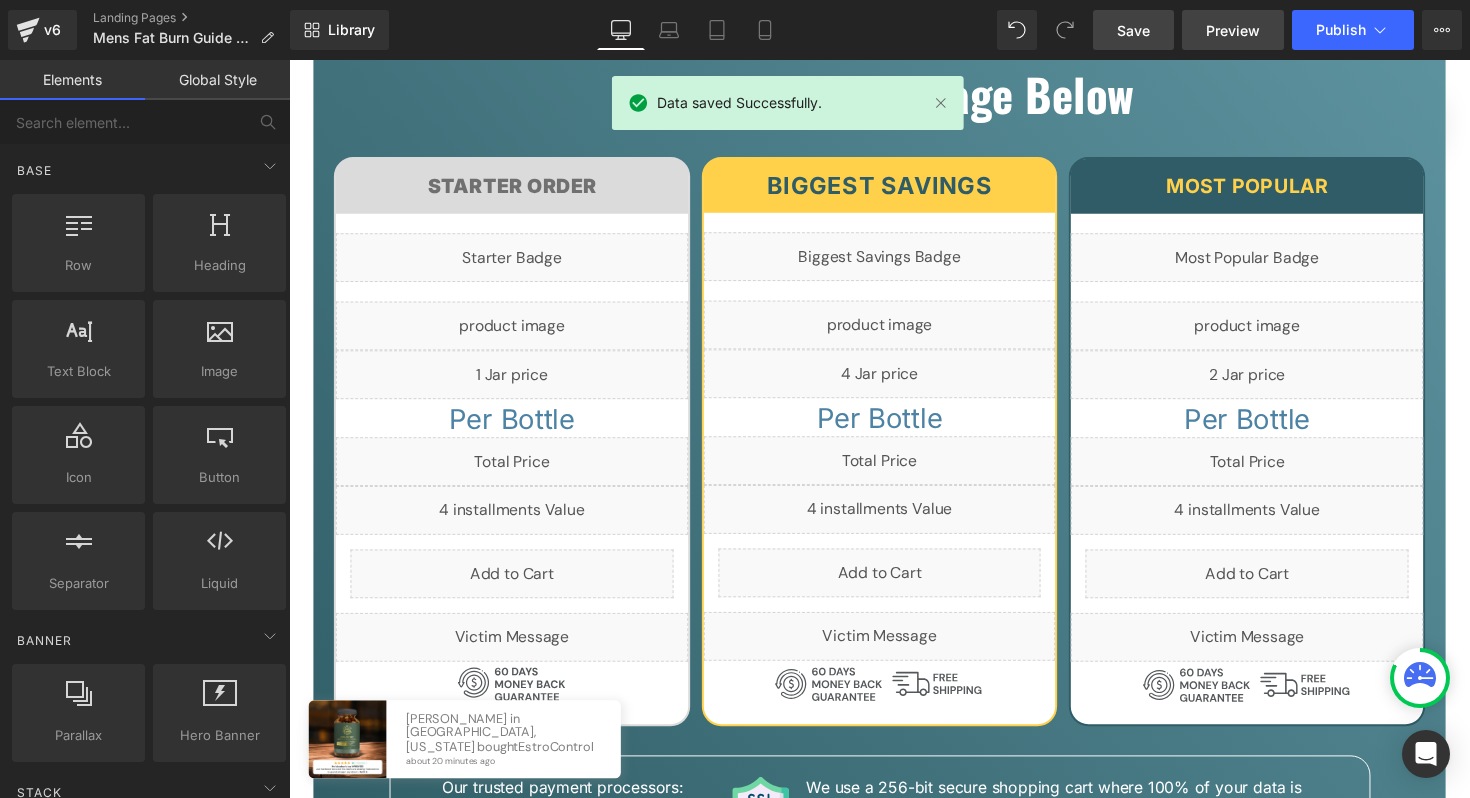 click on "Preview" at bounding box center (1233, 30) 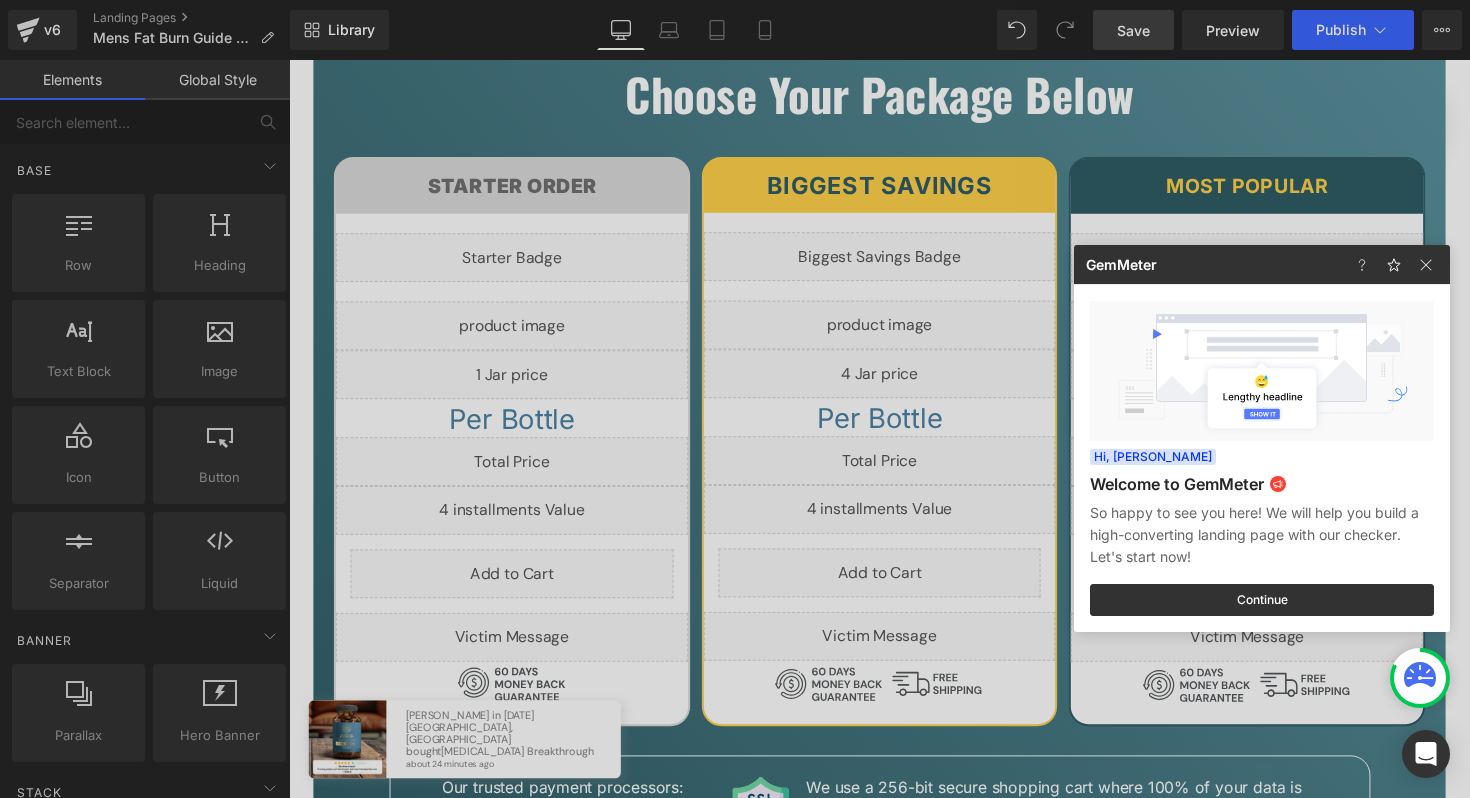 click at bounding box center (735, 399) 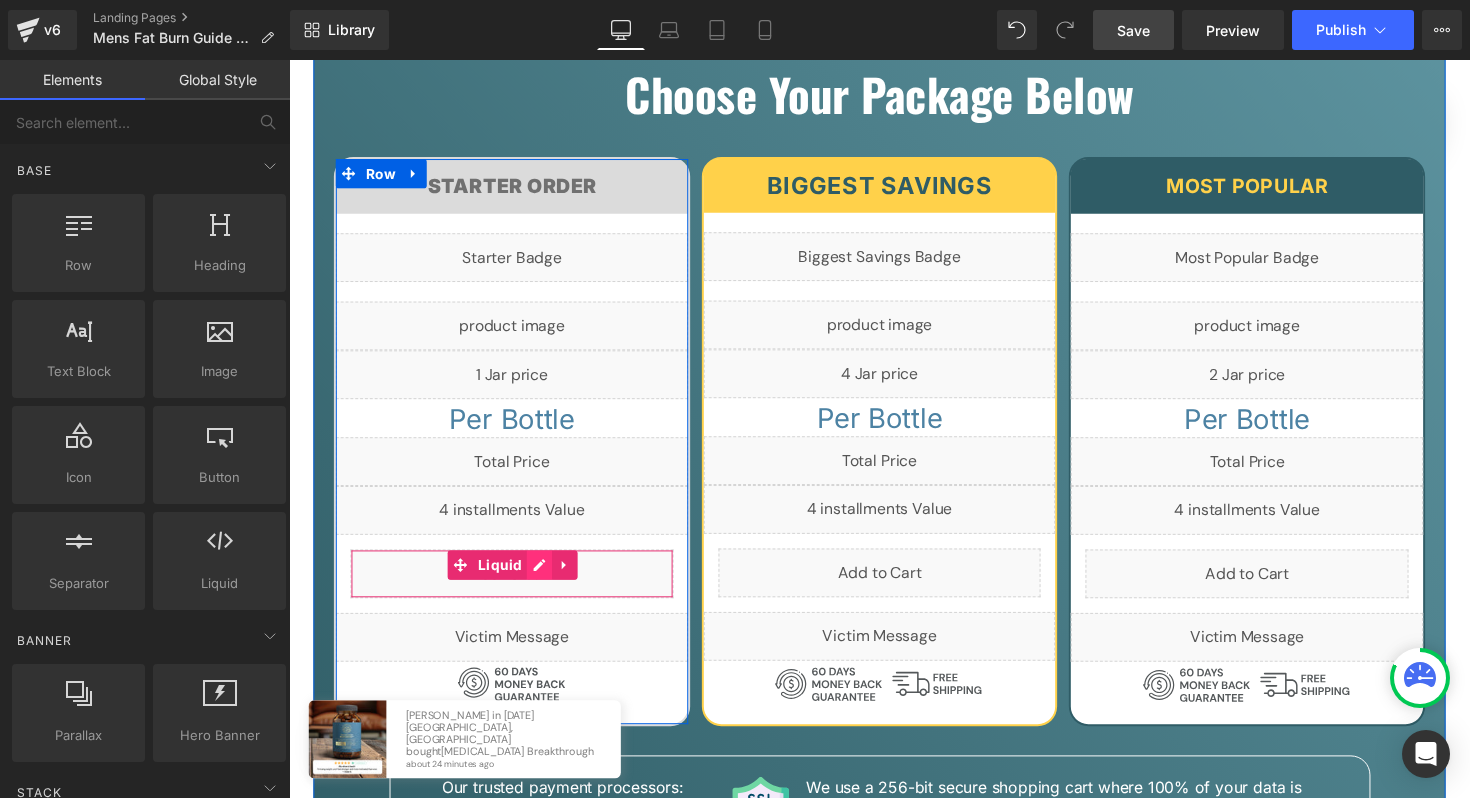 click on "Liquid" at bounding box center [517, 586] 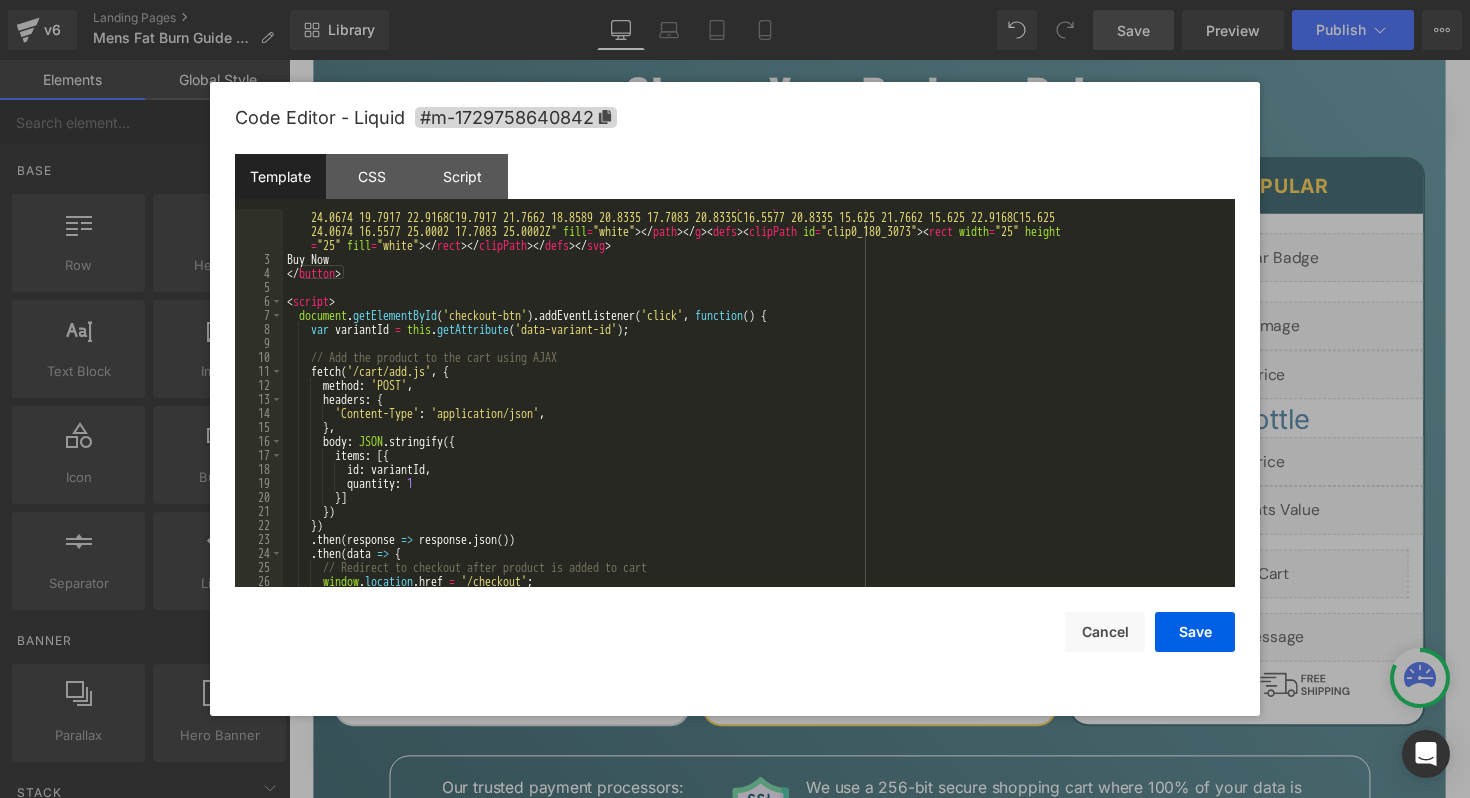 scroll, scrollTop: 294, scrollLeft: 0, axis: vertical 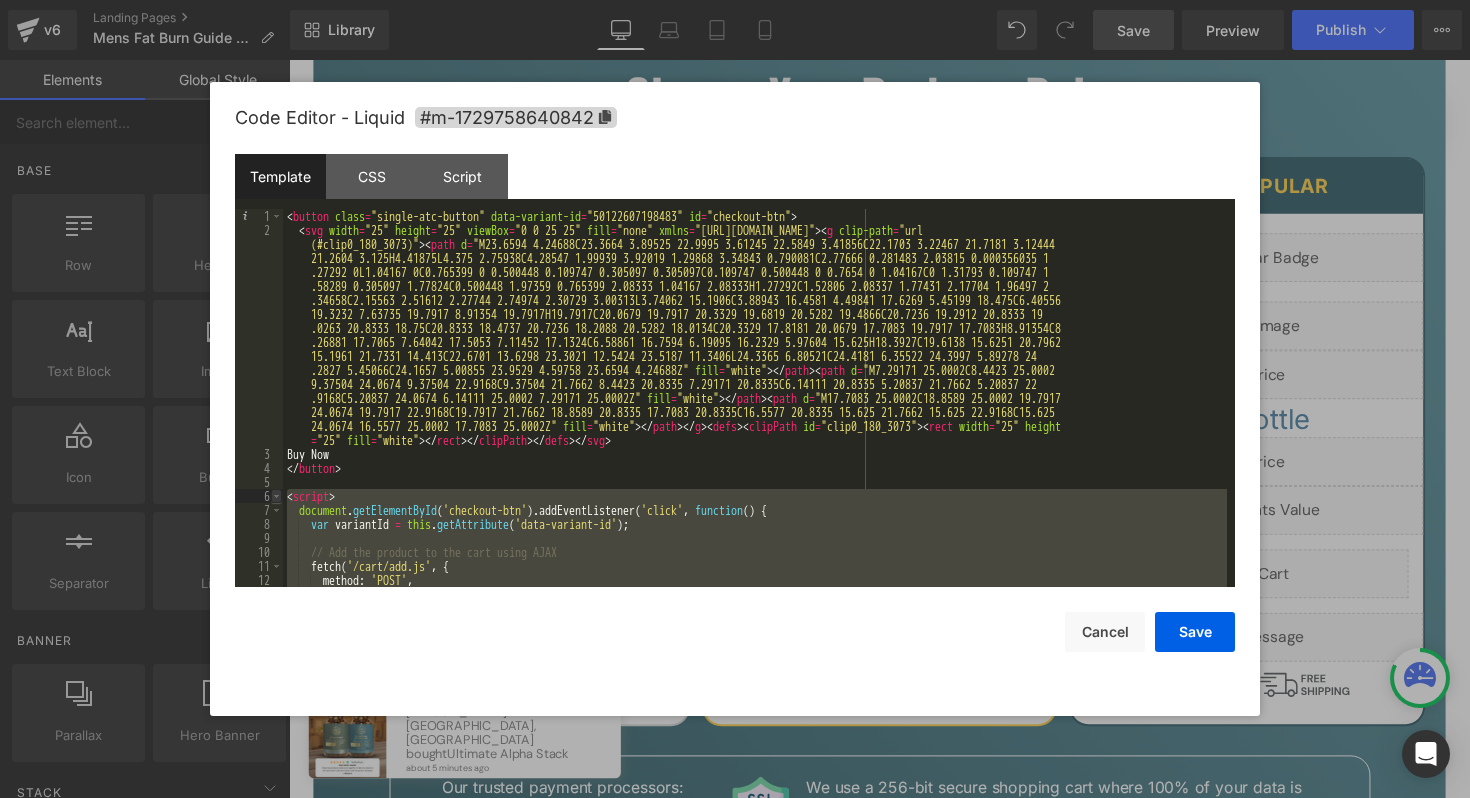 drag, startPoint x: 383, startPoint y: 560, endPoint x: 279, endPoint y: 497, distance: 121.59358 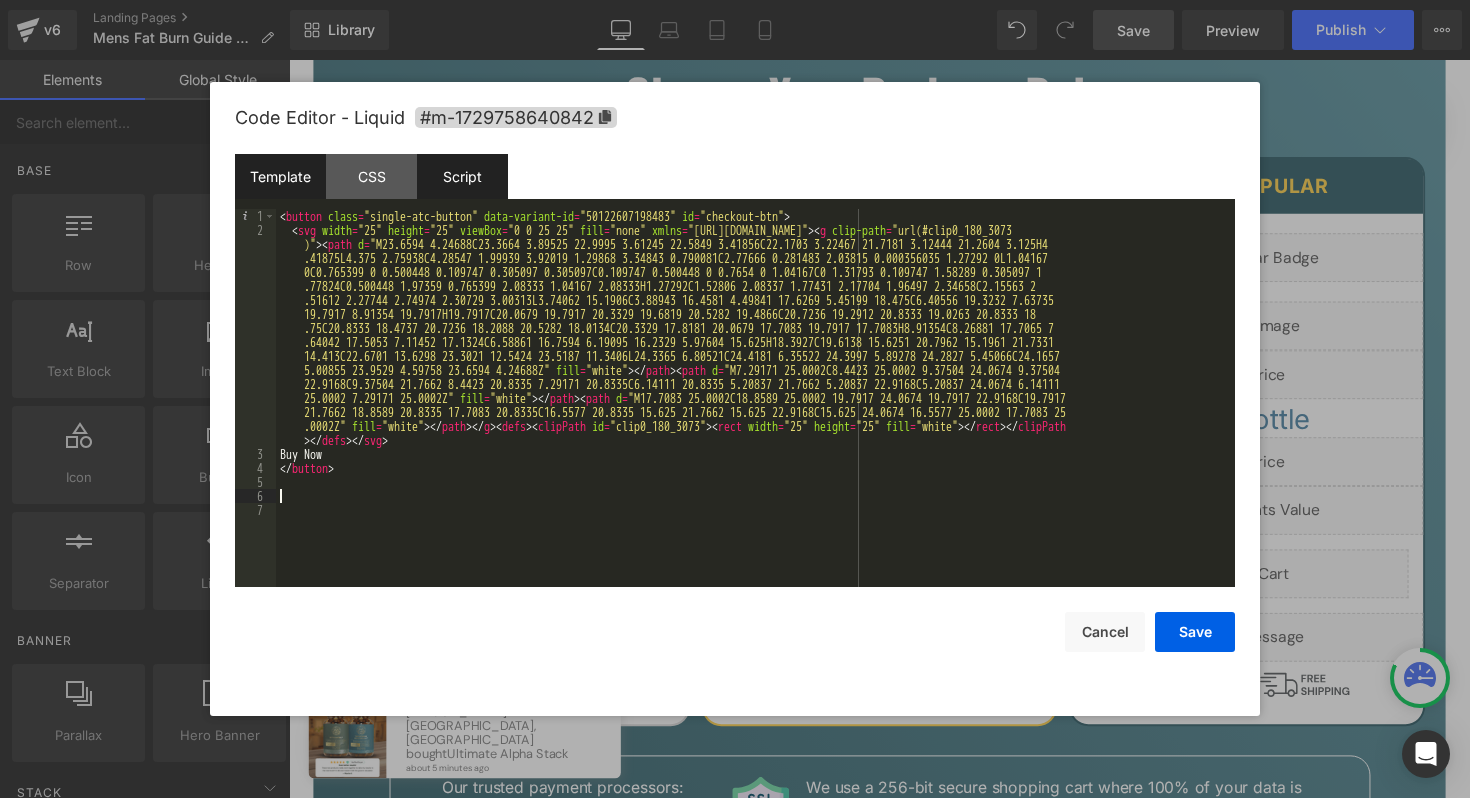 click on "Script" at bounding box center [462, 176] 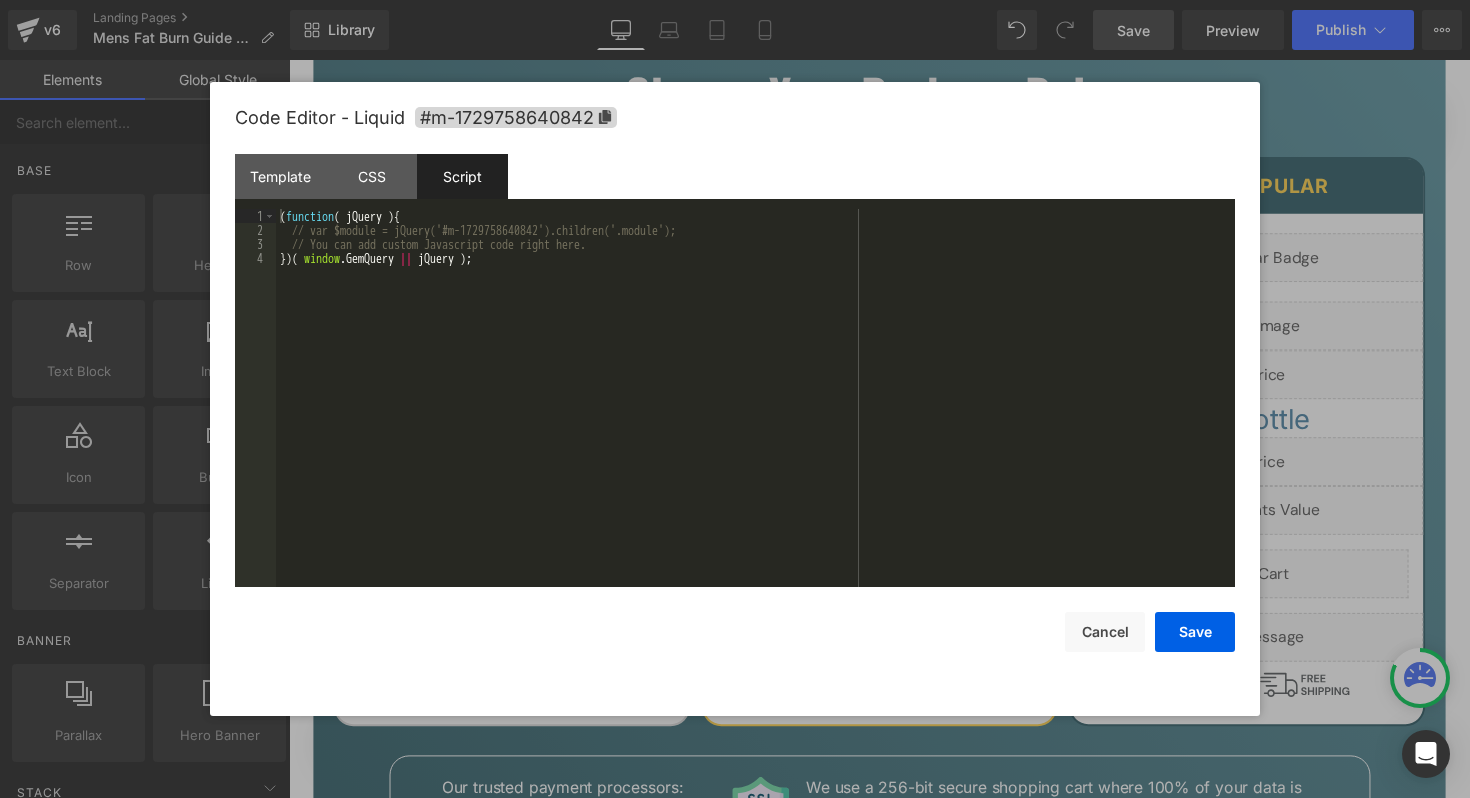 click on "( function (   jQuery   ) {    // var $module = jQuery('#m-1729758640842').children('.module');    // You can add custom Javascript code right here. }) (   window . GemQuery   ||   jQuery   ) ;" at bounding box center (755, 412) 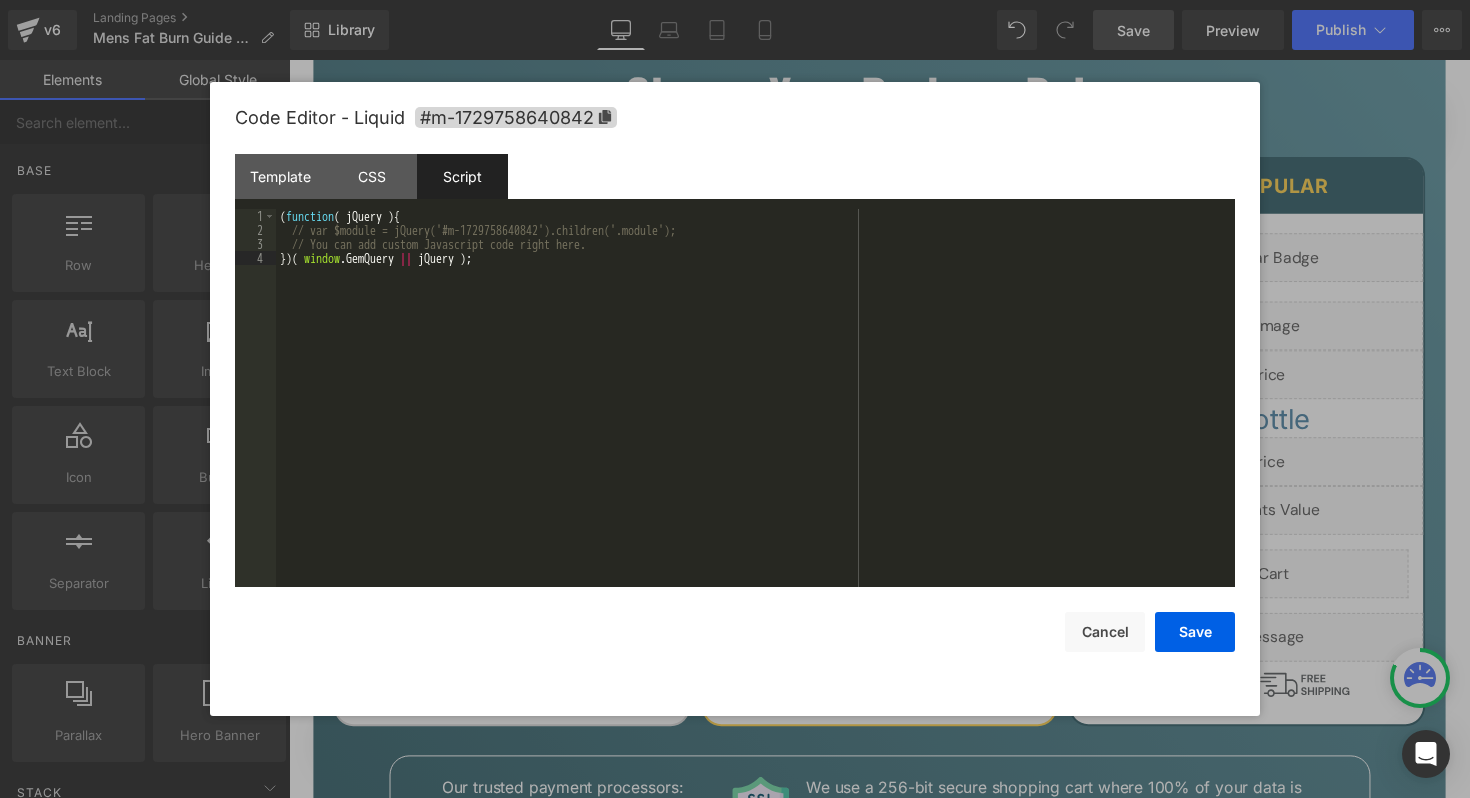 type 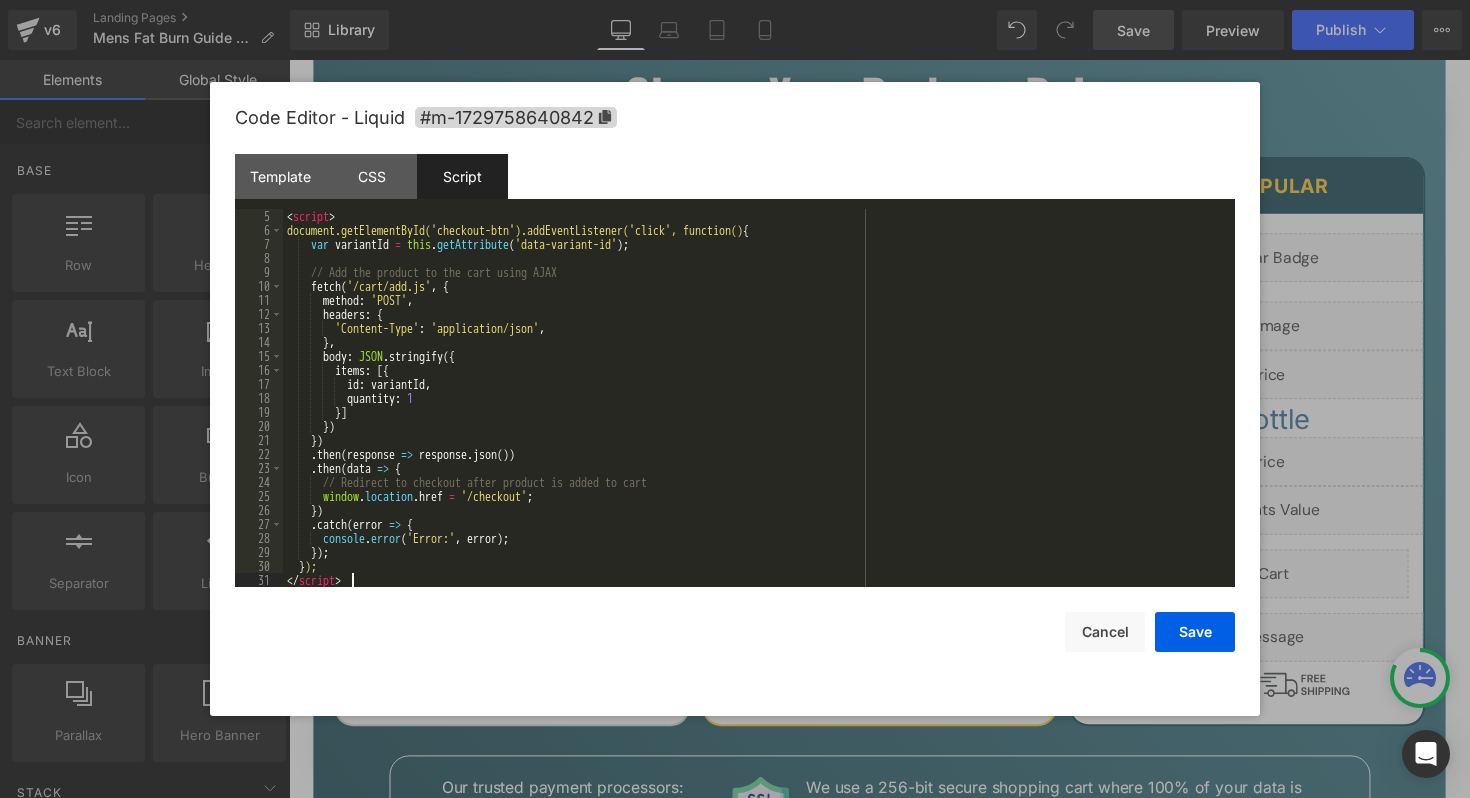 scroll, scrollTop: 56, scrollLeft: 0, axis: vertical 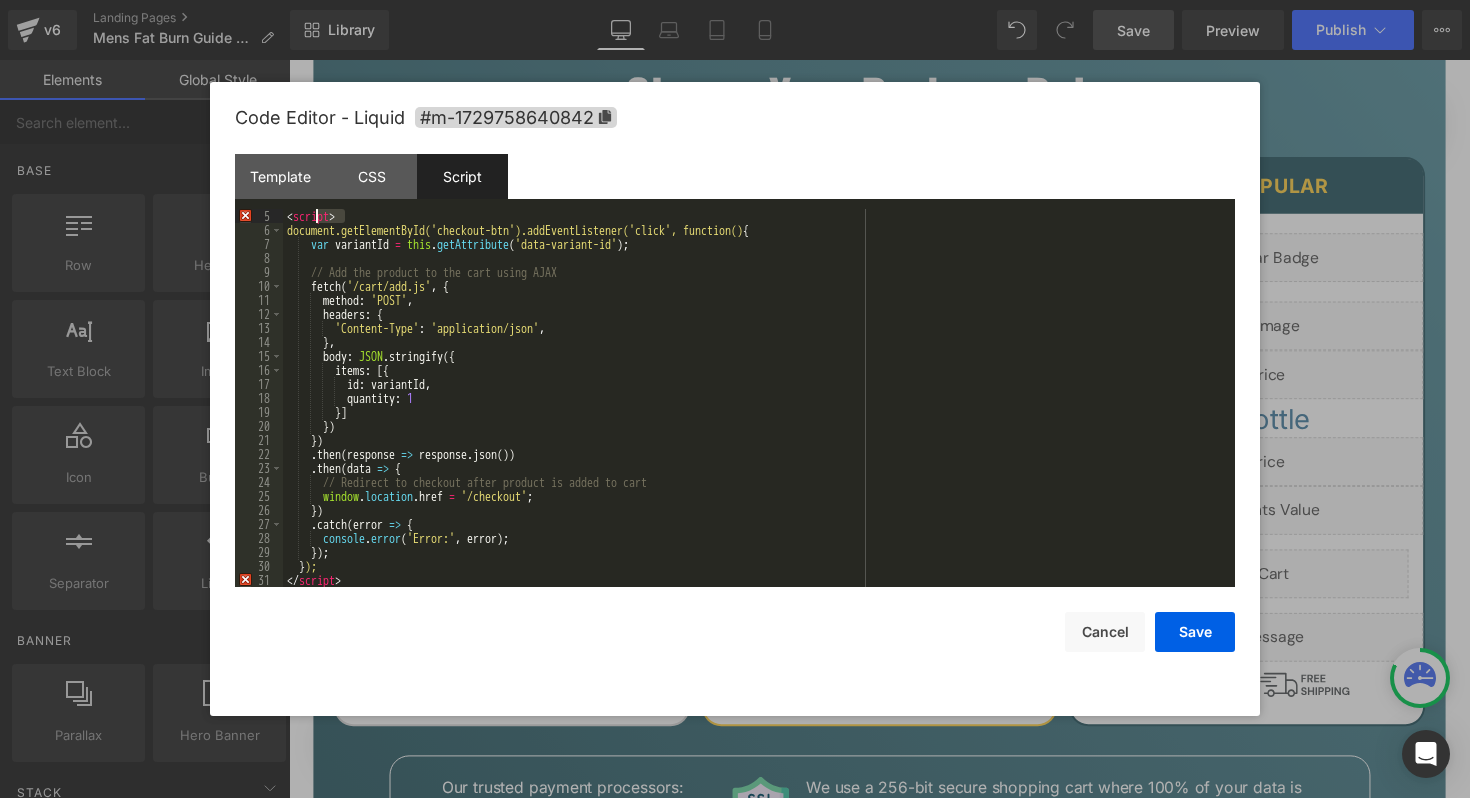drag, startPoint x: 363, startPoint y: 222, endPoint x: 281, endPoint y: 224, distance: 82.02438 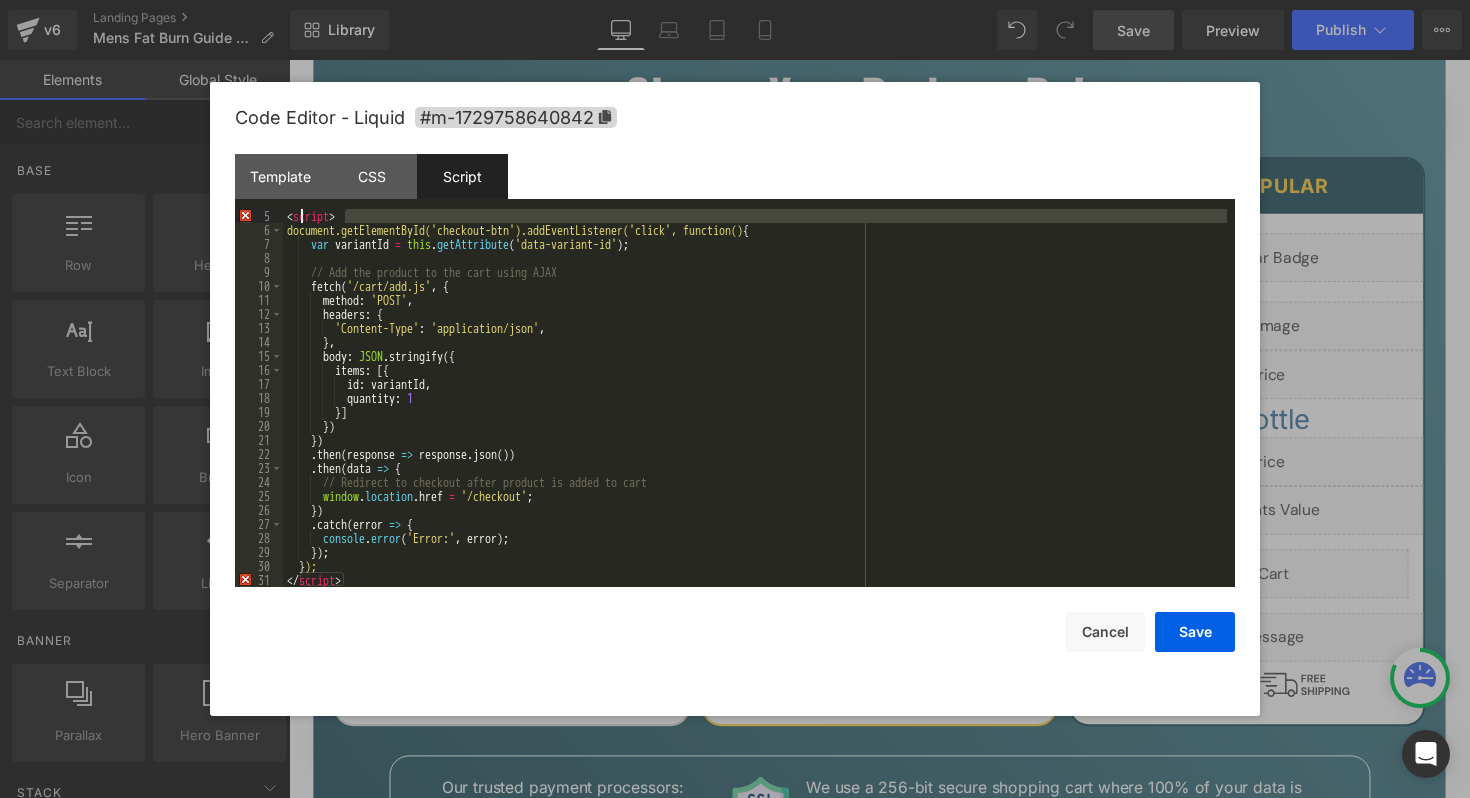 scroll, scrollTop: 0, scrollLeft: 0, axis: both 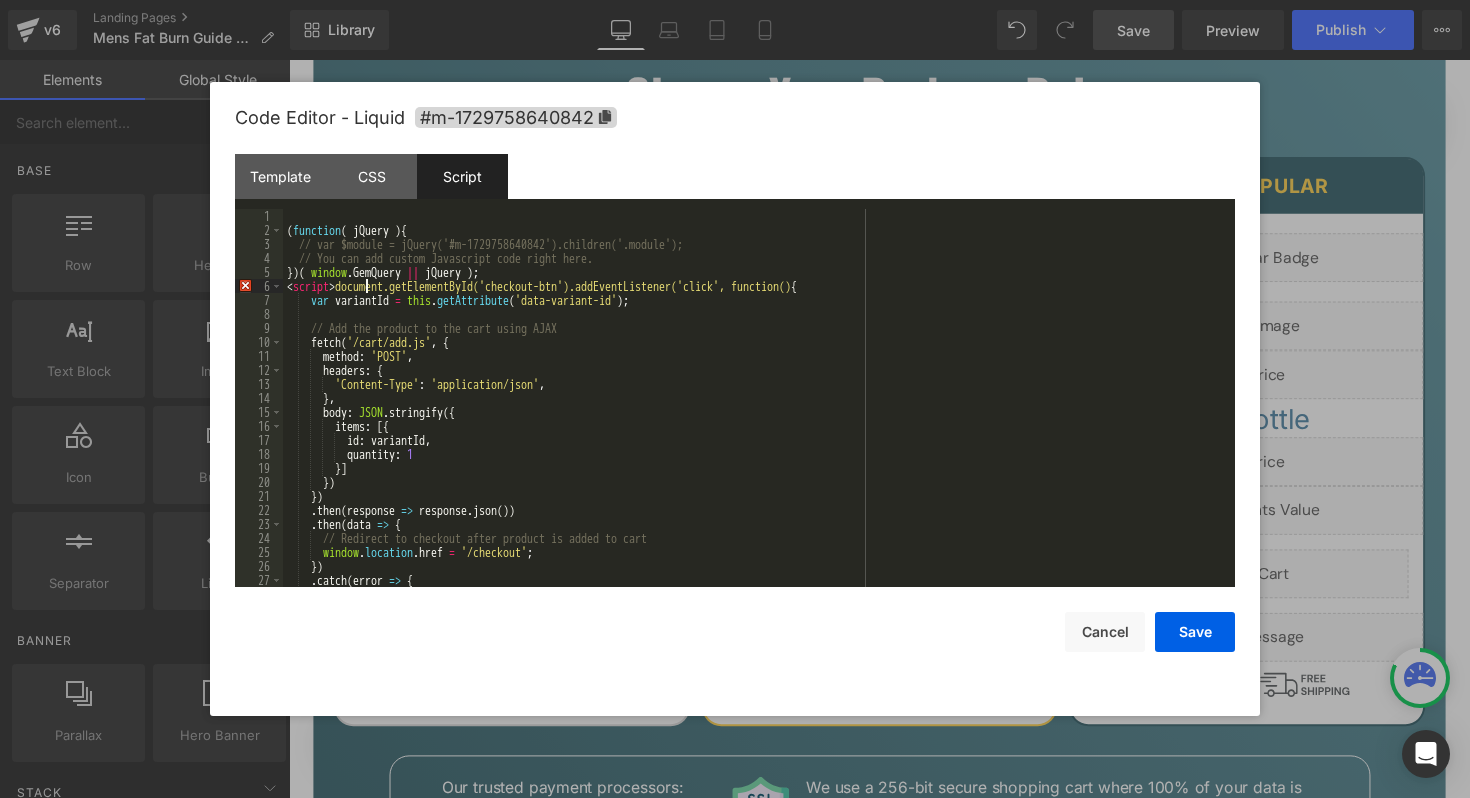 click on "( function (   jQuery   ) {    // var $module = jQuery('#m-1729758640842').children('.module');    // You can add custom Javascript code right here. }) (   window . GemQuery   ||   jQuery   ) ; < script >   document.getElementById('checkout-btn').addEventListener('click', function()  {       var   variantId   =   this . getAttribute ( 'data-variant-id' ) ;             // Add the product to the cart using AJAX       fetch ( '/cart/add.js' ,   {          method :   'POST' ,          headers :   {             'Content-Type' :   'application/json' ,          } ,          body :   JSON . stringify ({             items :   [{                id :   variantId ,                quantity :   1             }]          })       })       . then ( response   =>   response . json ( ))       . then ( data   =>   {          // Redirect to checkout after product is added to cart          window . location . href   =   '/checkout' ;       })       . catch ( error   =>   {          console . error ( 'Error:' ,   error ) ;" at bounding box center (755, 412) 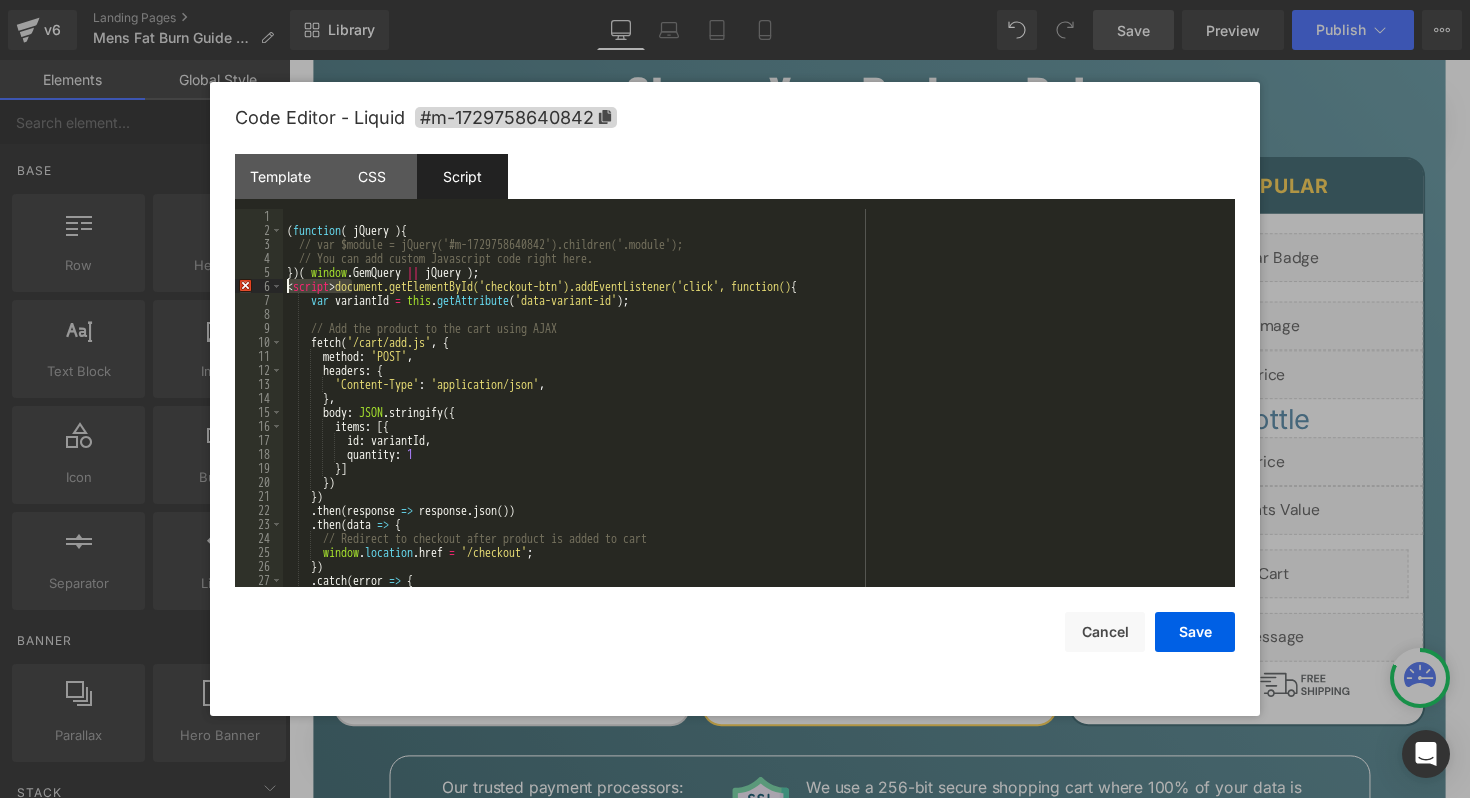 drag, startPoint x: 352, startPoint y: 284, endPoint x: 289, endPoint y: 287, distance: 63.07139 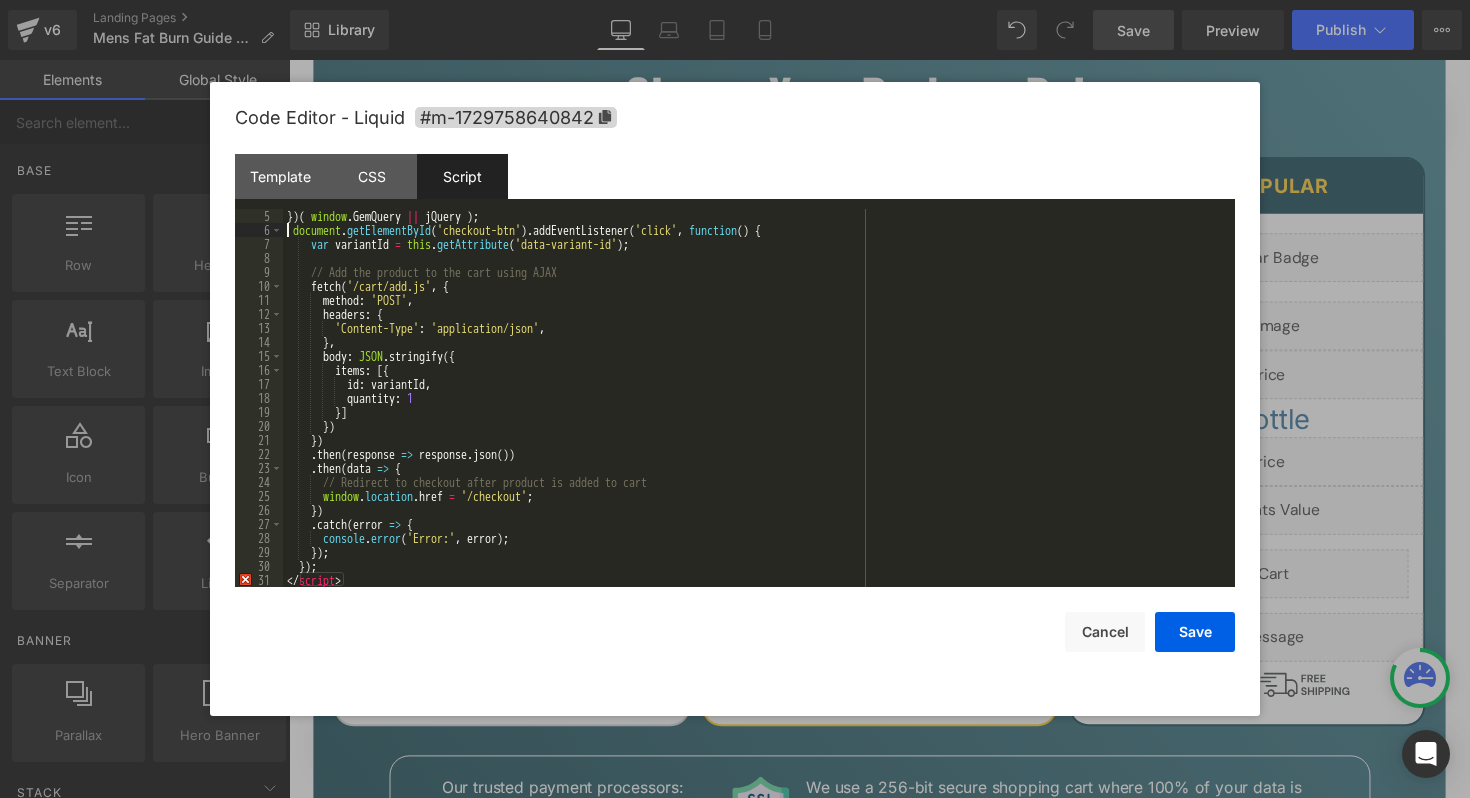 scroll, scrollTop: 56, scrollLeft: 0, axis: vertical 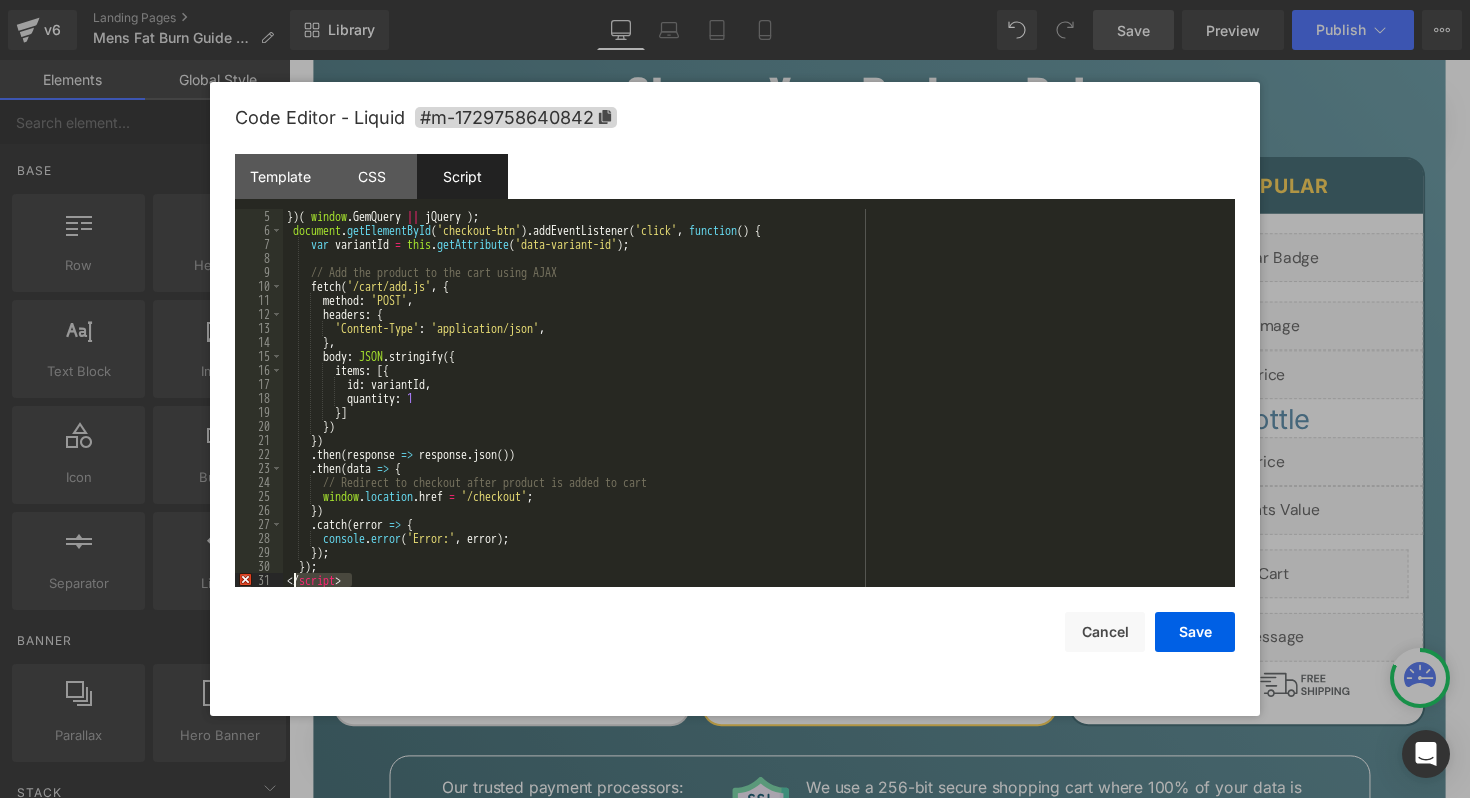 drag, startPoint x: 380, startPoint y: 577, endPoint x: 293, endPoint y: 581, distance: 87.0919 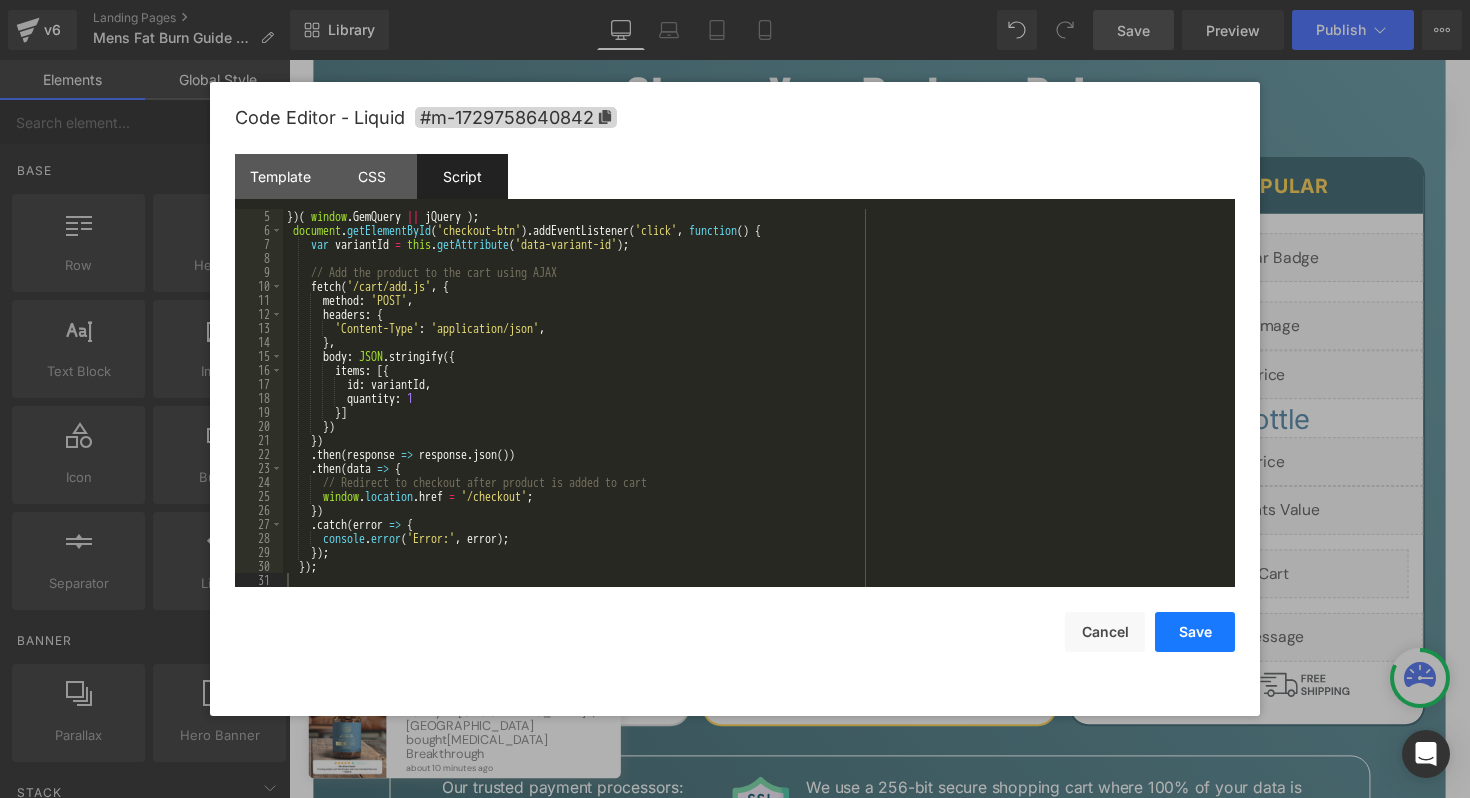 click on "Save" at bounding box center [1195, 632] 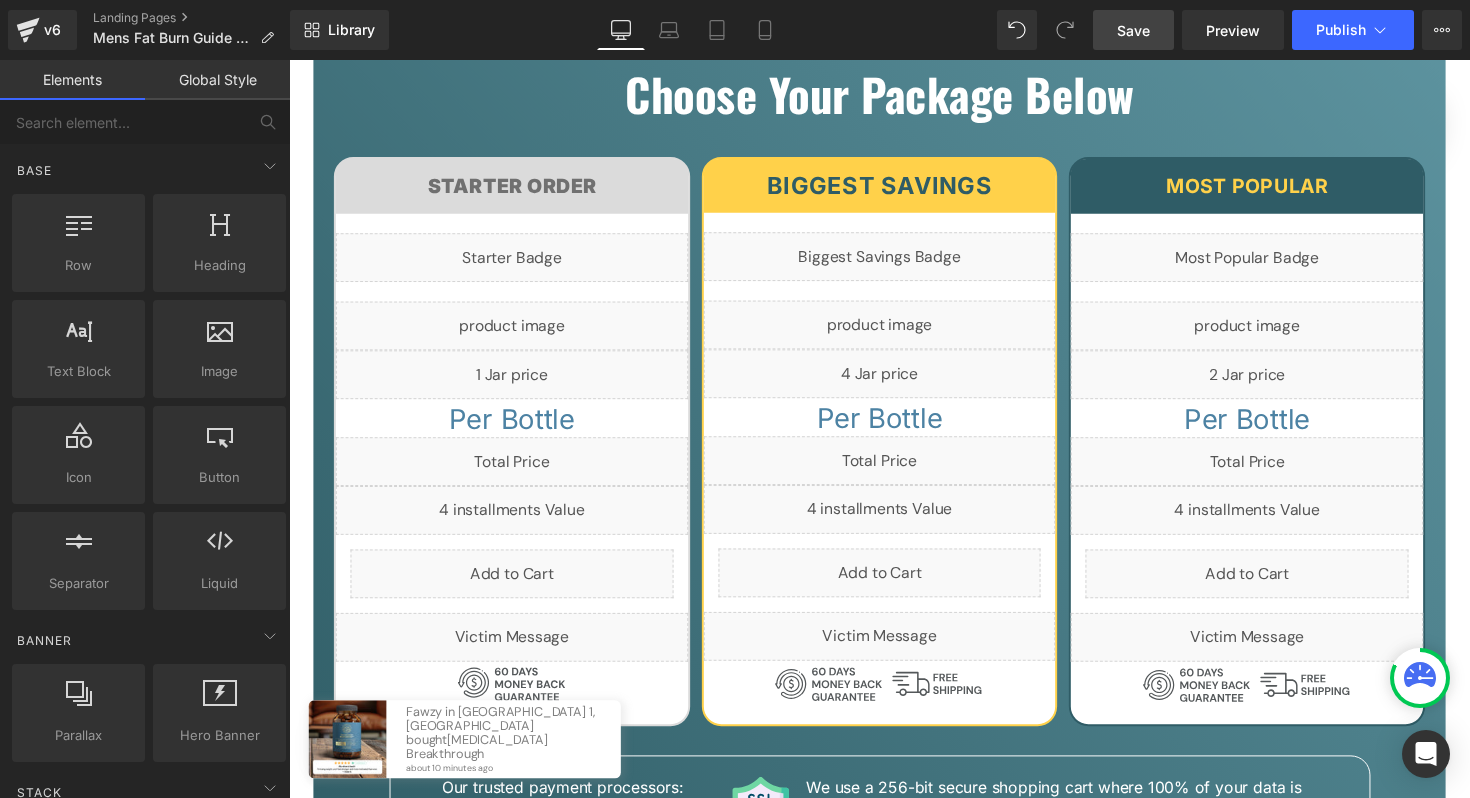 click on "Save" at bounding box center [1133, 30] 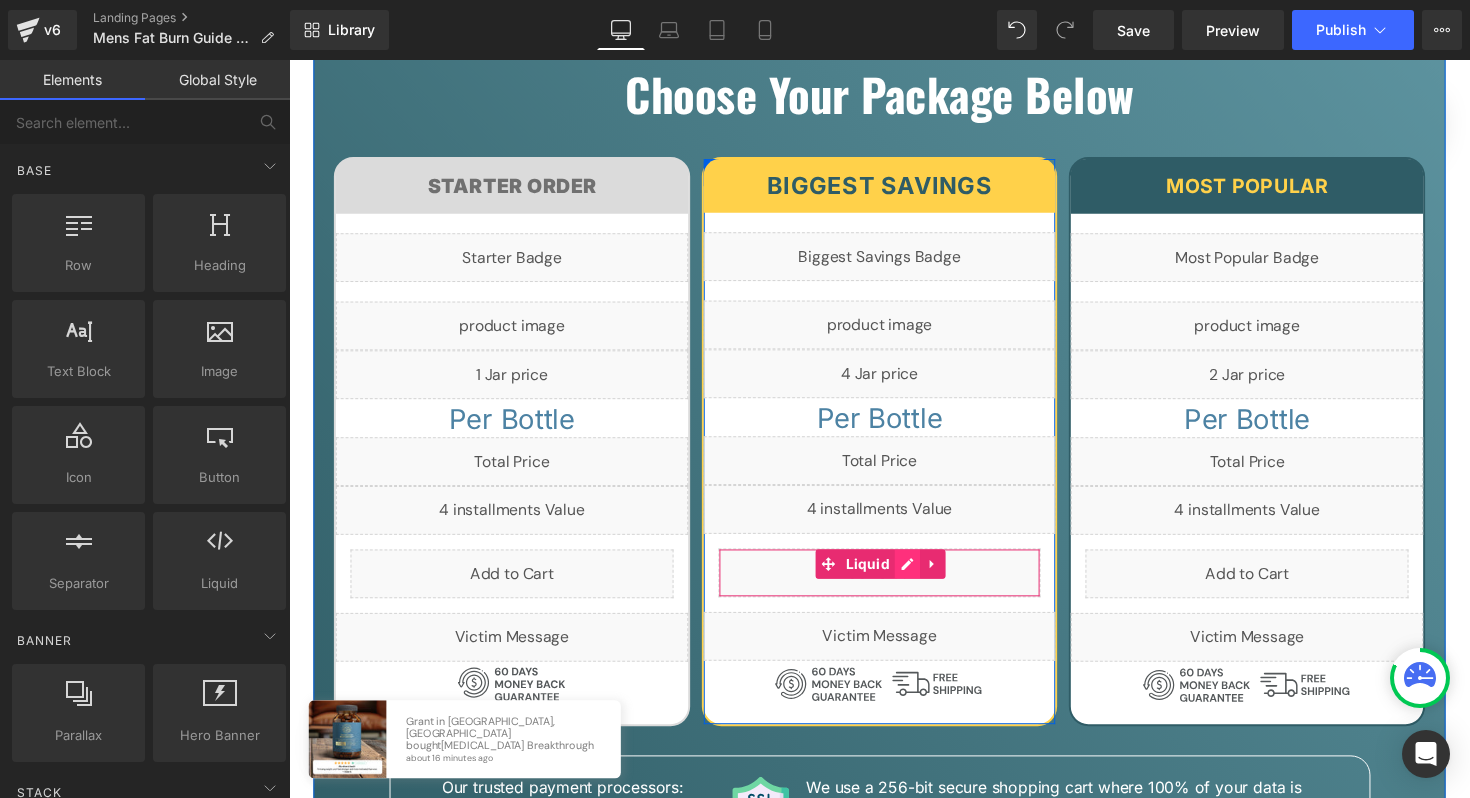 click on "Liquid" at bounding box center [894, 585] 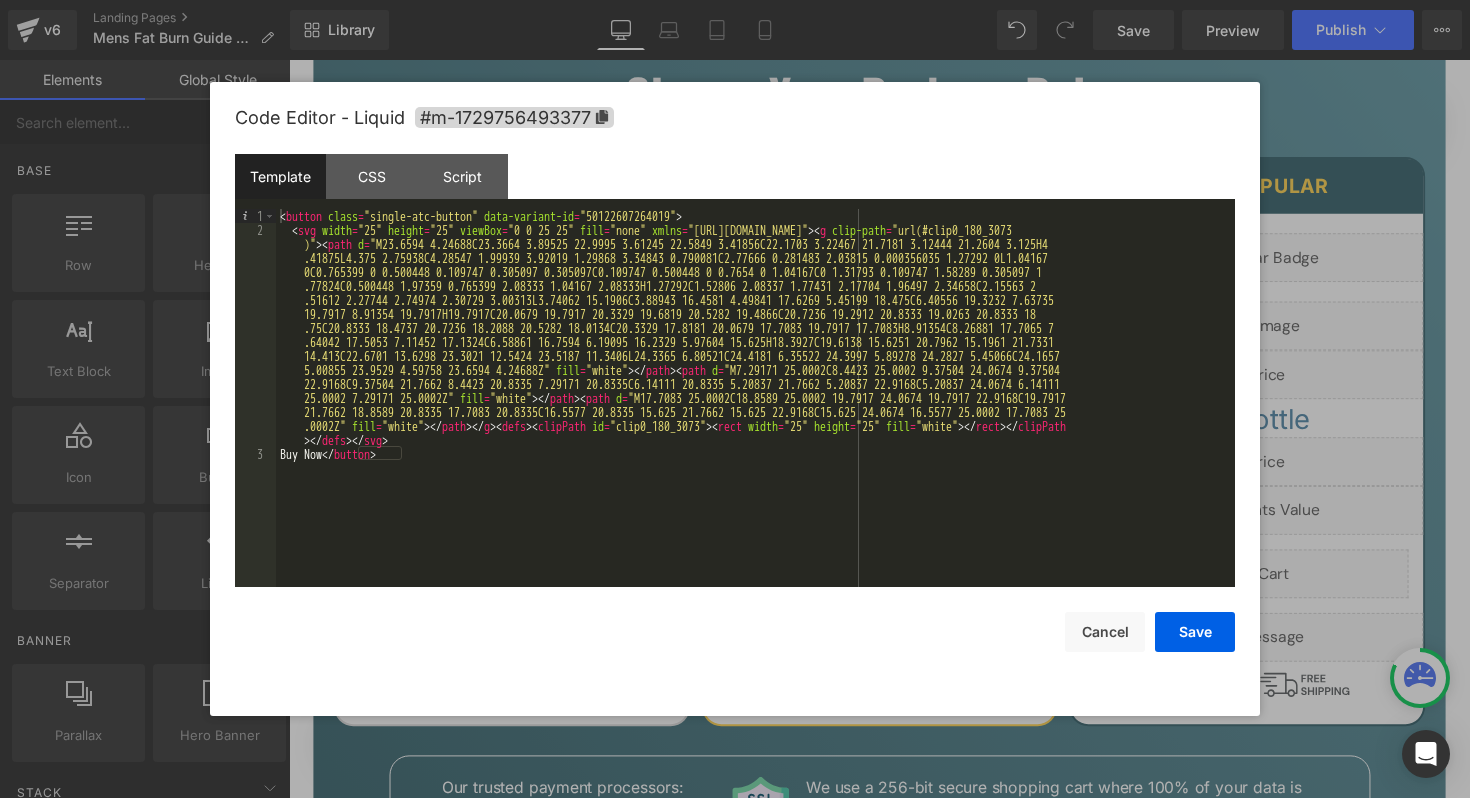 click on "< button   class = "single-atc-button"   data-variant-id = "50122607264019" >    < svg   width = "25"   height = "25"   viewBox = "0 0 25 25"   fill = "none"   xmlns = "http://www.w3.org/2000/svg" > < g   clip-path = "url(#clip0_180_3073      )" > < path   d = "M23.6594 4.24688C23.3664 3.89525 22.9995 3.61245 22.5849 3.41856C22.1703 3.22467 21.7181 3.12444 21.2604 3.125H4      .41875L4.375 2.75938C4.28547 1.99939 3.92019 1.29868 3.34843 0.790081C2.77666 0.281483 2.03815 0.000356035 1.27292 0L1.04167       0C0.765399 0 0.500448 0.109747 0.305097 0.305097C0.109747 0.500448 0 0.7654 0 1.04167C0 1.31793 0.109747 1.58289 0.305097 1      .77824C0.500448 1.97359 0.765399 2.08333 1.04167 2.08333H1.27292C1.52806 2.08337 1.77431 2.17704 1.96497 2.34658C2.15563 2      .51612 2.27744 2.74974 2.30729 3.00313L3.74062 15.1906C3.88943 16.4581 4.49841 17.6269 5.45199 18.475C6.40556 19.3232 7.63735                           5.00855 23.9529 4.59758 23.6594 4.24688Z"   fill = "white" > </" at bounding box center [755, 412] 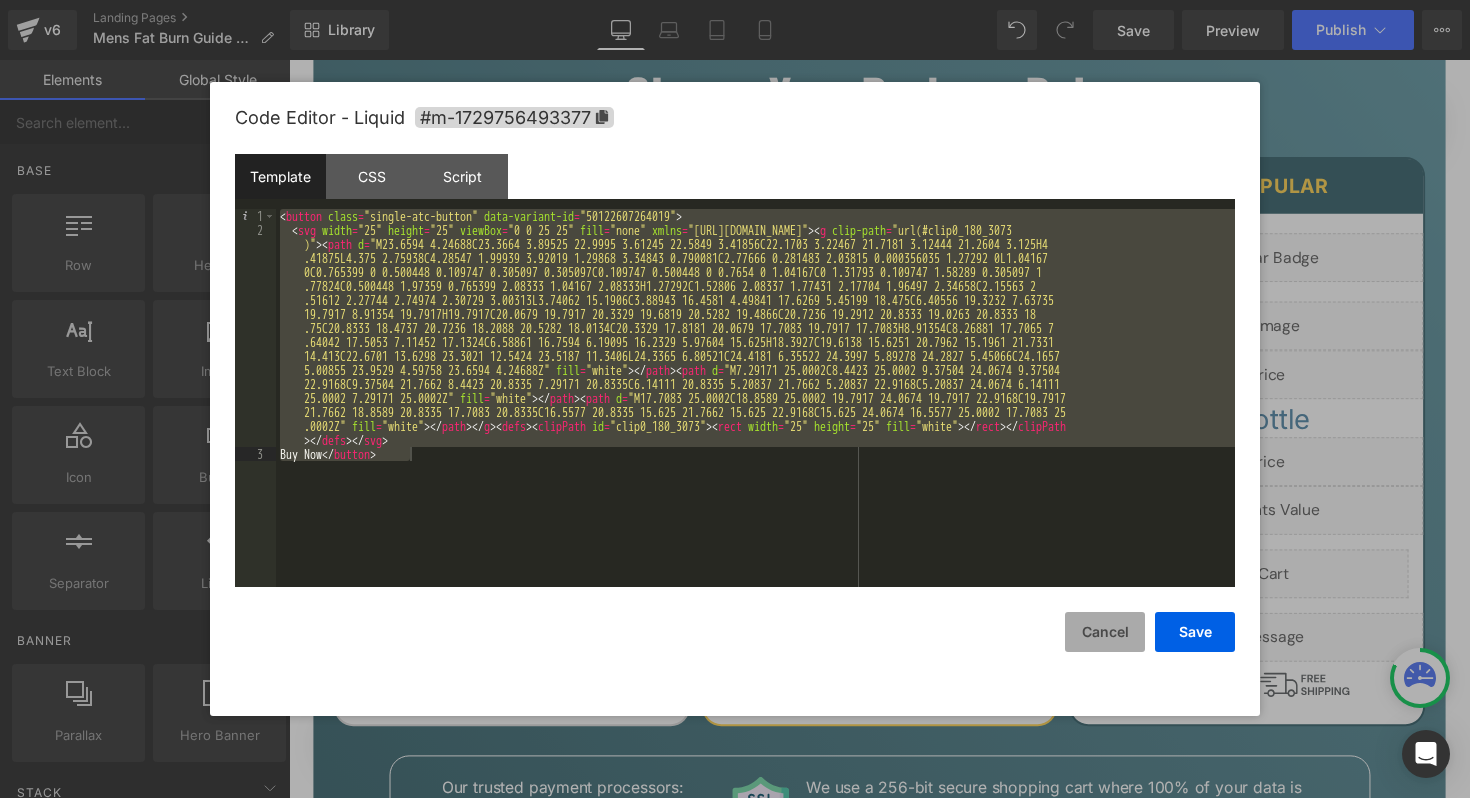 click on "Cancel" at bounding box center (1105, 632) 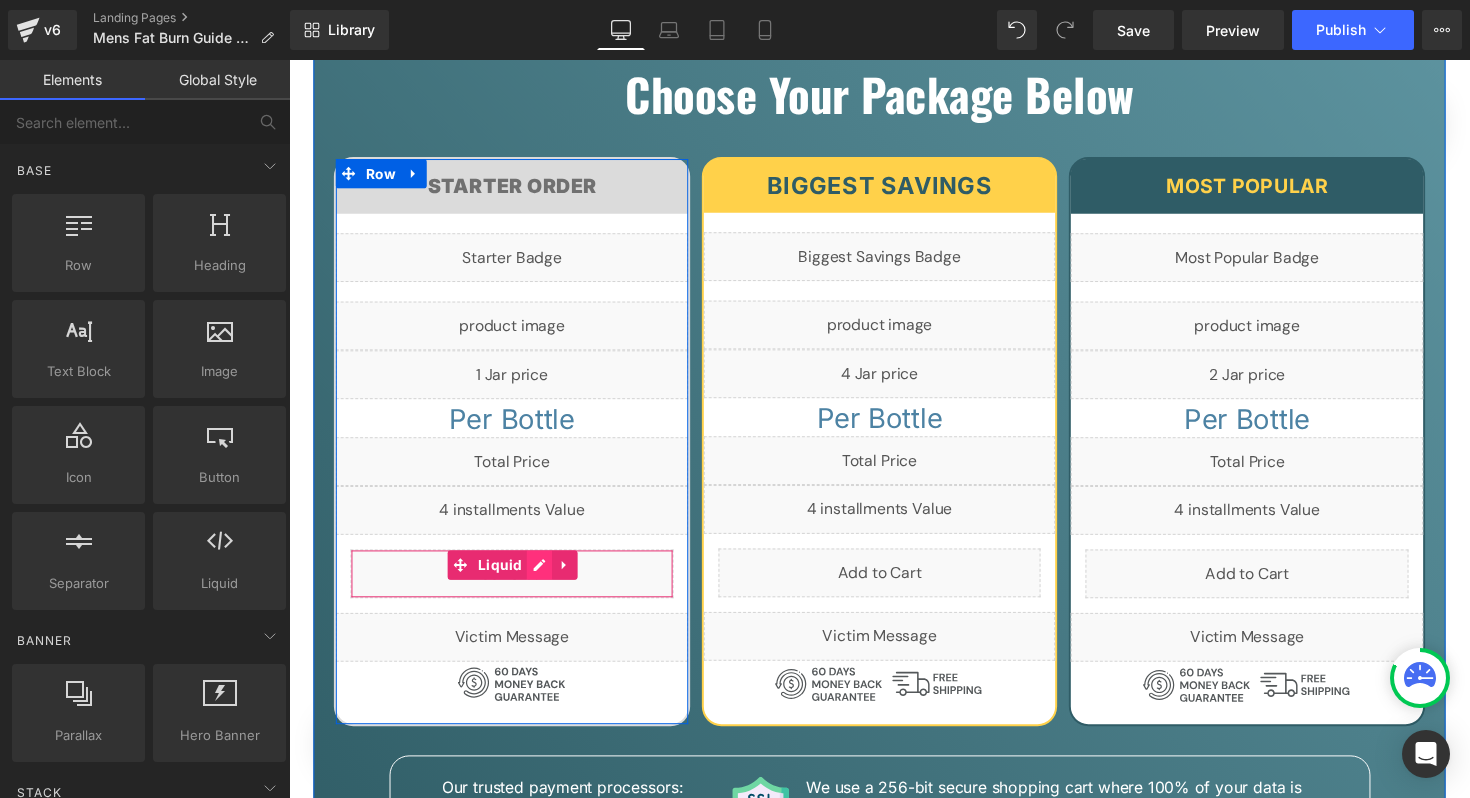 click on "Liquid" at bounding box center (517, 586) 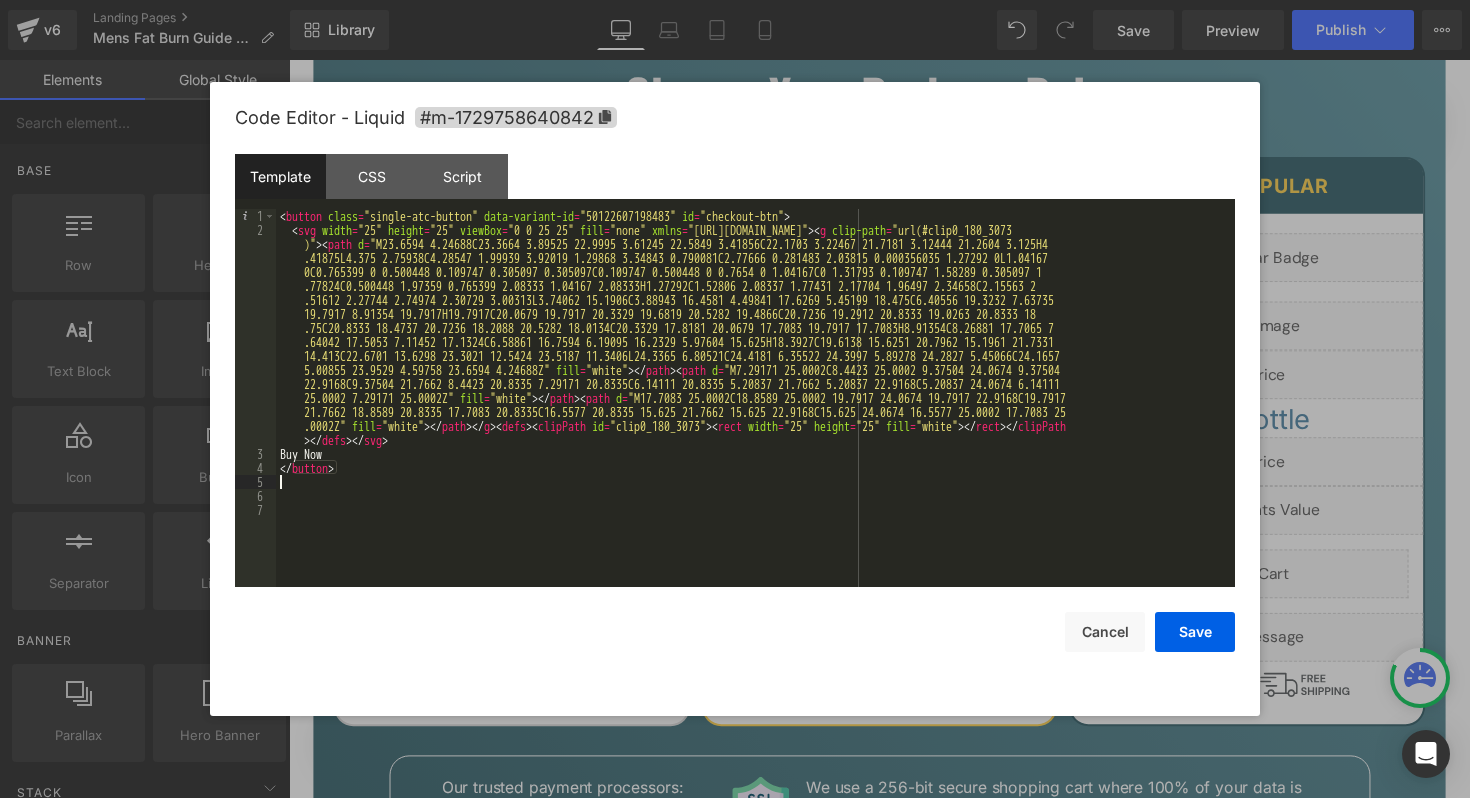 click on "< button   class = "single-atc-button"   data-variant-id = "50122607198483"   id = "checkout-btn" >    < svg   width = "25"   height = "25"   viewBox = "0 0 25 25"   fill = "none"   xmlns = "http://www.w3.org/2000/svg" > < g   clip-path = "url(#clip0_180_3073      )" > < path   d = "M23.6594 4.24688C23.3664 3.89525 22.9995 3.61245 22.5849 3.41856C22.1703 3.22467 21.7181 3.12444 21.2604 3.125H4      .41875L4.375 2.75938C4.28547 1.99939 3.92019 1.29868 3.34843 0.790081C2.77666 0.281483 2.03815 0.000356035 1.27292 0L1.04167       0C0.765399 0 0.500448 0.109747 0.305097 0.305097C0.109747 0.500448 0 0.7654 0 1.04167C0 1.31793 0.109747 1.58289 0.305097 1      .77824C0.500448 1.97359 0.765399 2.08333 1.04167 2.08333H1.27292C1.52806 2.08337 1.77431 2.17704 1.96497 2.34658C2.15563 2      .51612 2.27744 2.74974 2.30729 3.00313L3.74062 15.1906C3.88943 16.4581 4.49841 17.6269 5.45199 18.475C6.40556 19.3232 7.63735                           5.00855 23.9529 4.59758 23.6594 4.24688Z"" at bounding box center (755, 412) 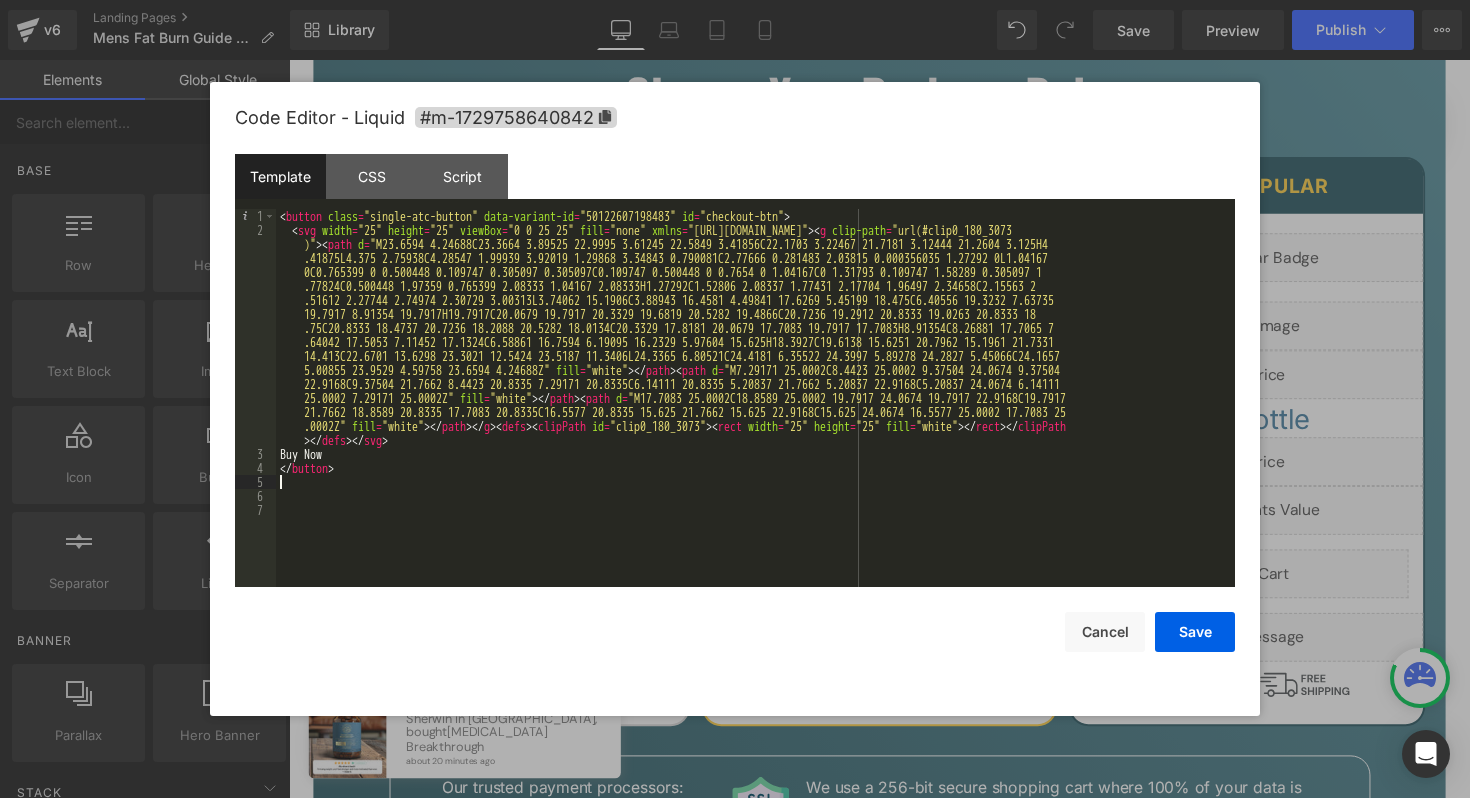 click on "< button   class = "single-atc-button"   data-variant-id = "50122607198483"   id = "checkout-btn" >    < svg   width = "25"   height = "25"   viewBox = "0 0 25 25"   fill = "none"   xmlns = "http://www.w3.org/2000/svg" > < g   clip-path = "url(#clip0_180_3073      )" > < path   d = "M23.6594 4.24688C23.3664 3.89525 22.9995 3.61245 22.5849 3.41856C22.1703 3.22467 21.7181 3.12444 21.2604 3.125H4      .41875L4.375 2.75938C4.28547 1.99939 3.92019 1.29868 3.34843 0.790081C2.77666 0.281483 2.03815 0.000356035 1.27292 0L1.04167       0C0.765399 0 0.500448 0.109747 0.305097 0.305097C0.109747 0.500448 0 0.7654 0 1.04167C0 1.31793 0.109747 1.58289 0.305097 1      .77824C0.500448 1.97359 0.765399 2.08333 1.04167 2.08333H1.27292C1.52806 2.08337 1.77431 2.17704 1.96497 2.34658C2.15563 2      .51612 2.27744 2.74974 2.30729 3.00313L3.74062 15.1906C3.88943 16.4581 4.49841 17.6269 5.45199 18.475C6.40556 19.3232 7.63735                           5.00855 23.9529 4.59758 23.6594 4.24688Z"" at bounding box center [755, 412] 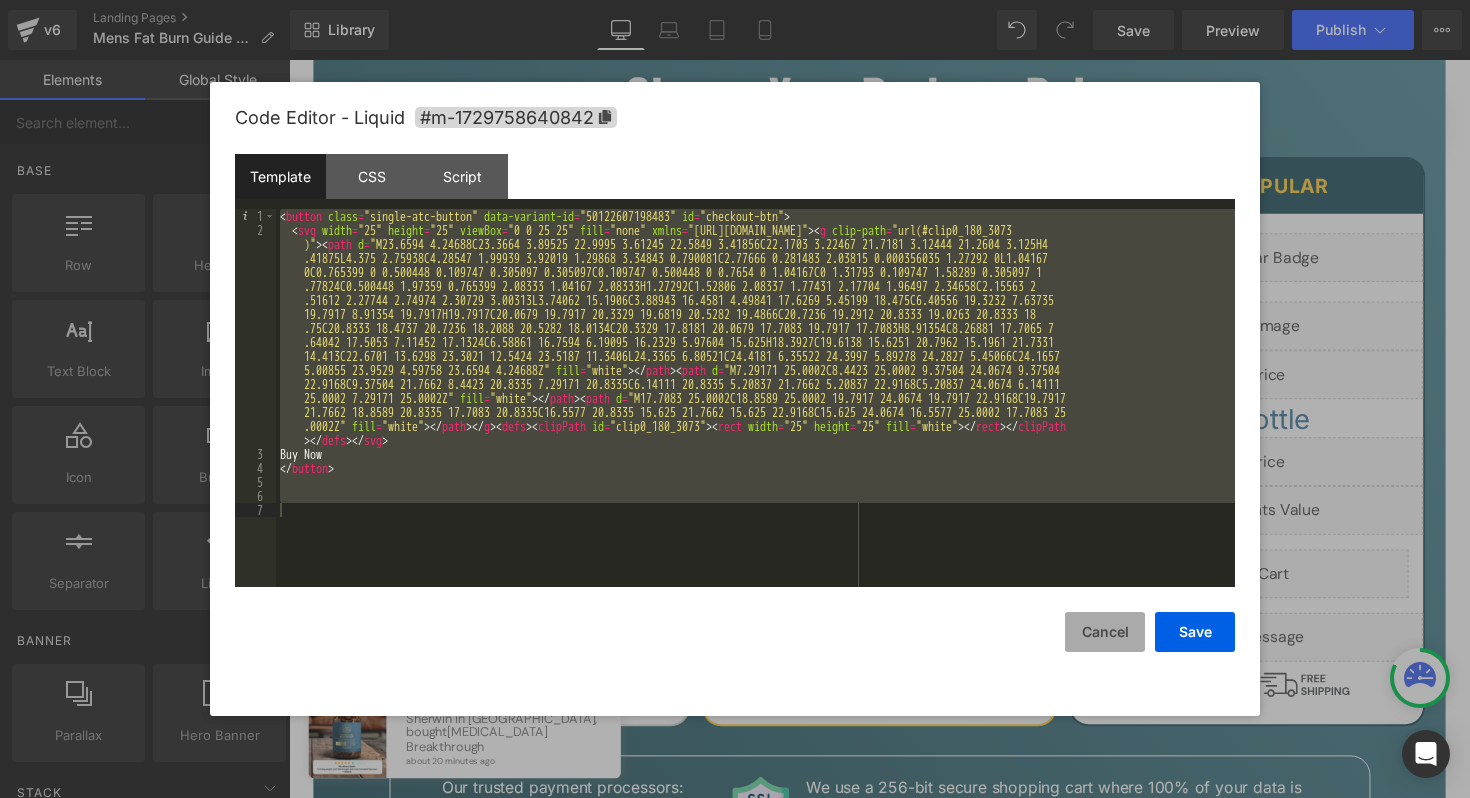 click on "Cancel" at bounding box center (1105, 632) 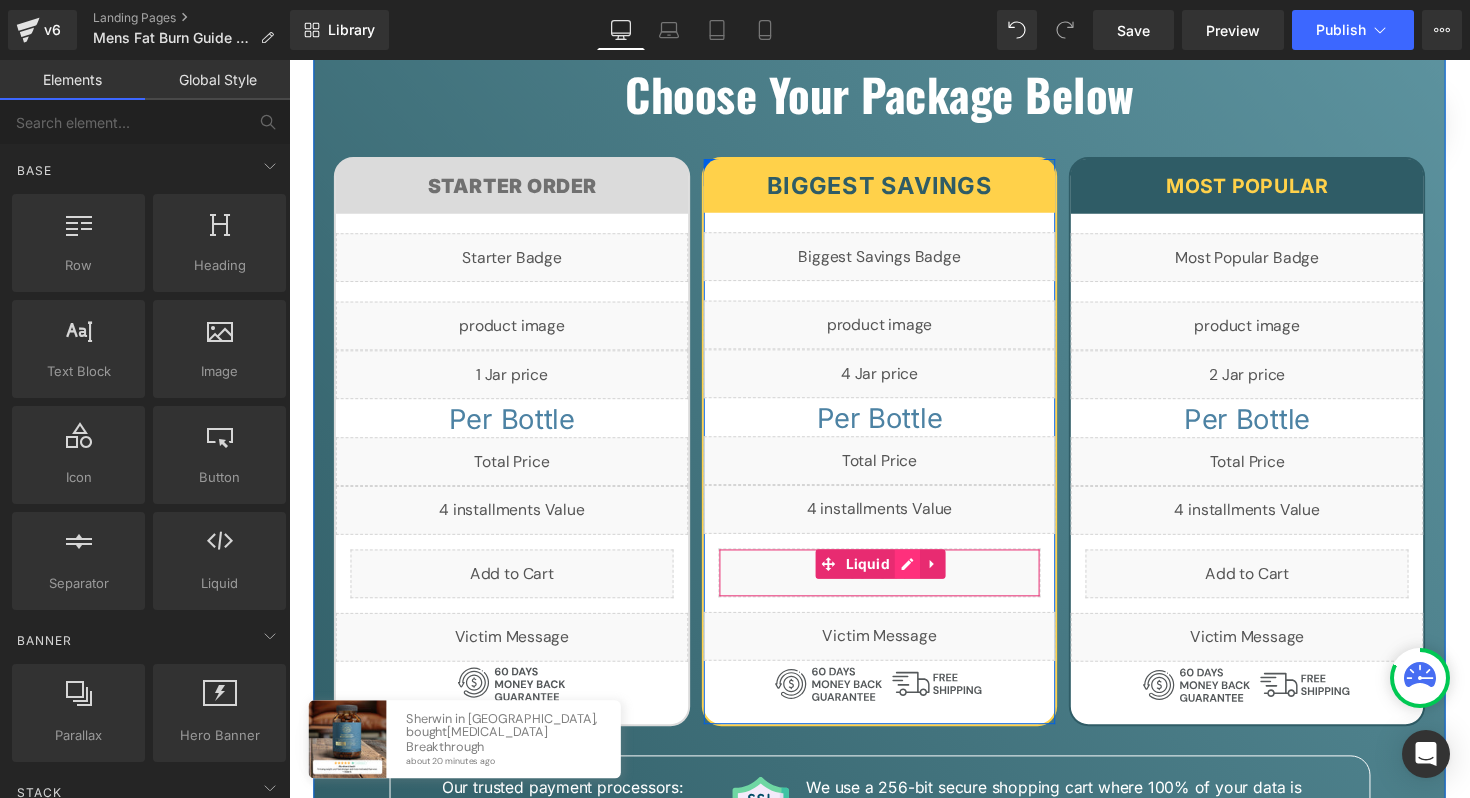 click on "Liquid" at bounding box center (894, 585) 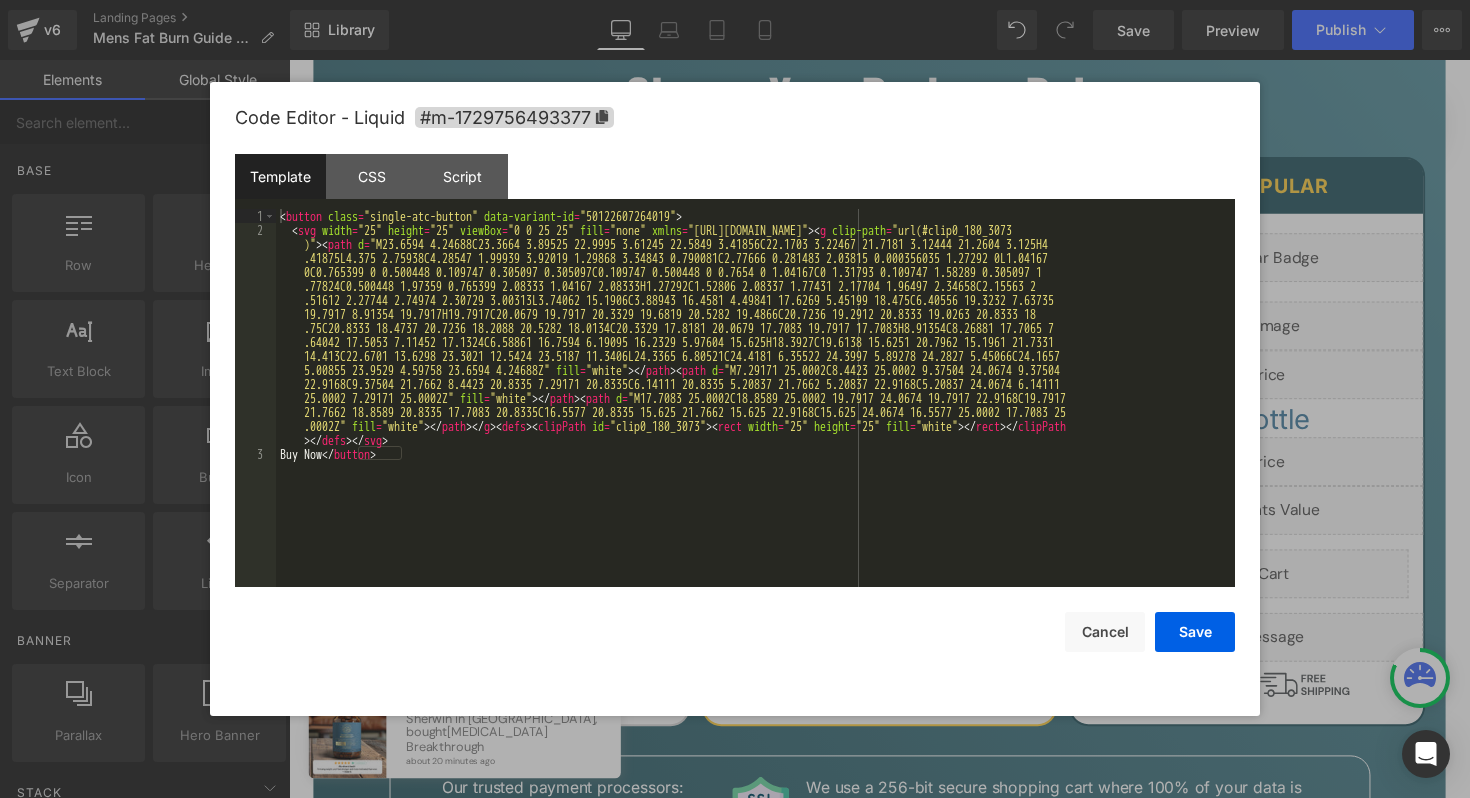 click on "< button   class = "single-atc-button"   data-variant-id = "50122607264019" >    < svg   width = "25"   height = "25"   viewBox = "0 0 25 25"   fill = "none"   xmlns = "http://www.w3.org/2000/svg" > < g   clip-path = "url(#clip0_180_3073      )" > < path   d = "M23.6594 4.24688C23.3664 3.89525 22.9995 3.61245 22.5849 3.41856C22.1703 3.22467 21.7181 3.12444 21.2604 3.125H4      .41875L4.375 2.75938C4.28547 1.99939 3.92019 1.29868 3.34843 0.790081C2.77666 0.281483 2.03815 0.000356035 1.27292 0L1.04167       0C0.765399 0 0.500448 0.109747 0.305097 0.305097C0.109747 0.500448 0 0.7654 0 1.04167C0 1.31793 0.109747 1.58289 0.305097 1      .77824C0.500448 1.97359 0.765399 2.08333 1.04167 2.08333H1.27292C1.52806 2.08337 1.77431 2.17704 1.96497 2.34658C2.15563 2      .51612 2.27744 2.74974 2.30729 3.00313L3.74062 15.1906C3.88943 16.4581 4.49841 17.6269 5.45199 18.475C6.40556 19.3232 7.63735                           5.00855 23.9529 4.59758 23.6594 4.24688Z"   fill = "white" > </" at bounding box center (755, 412) 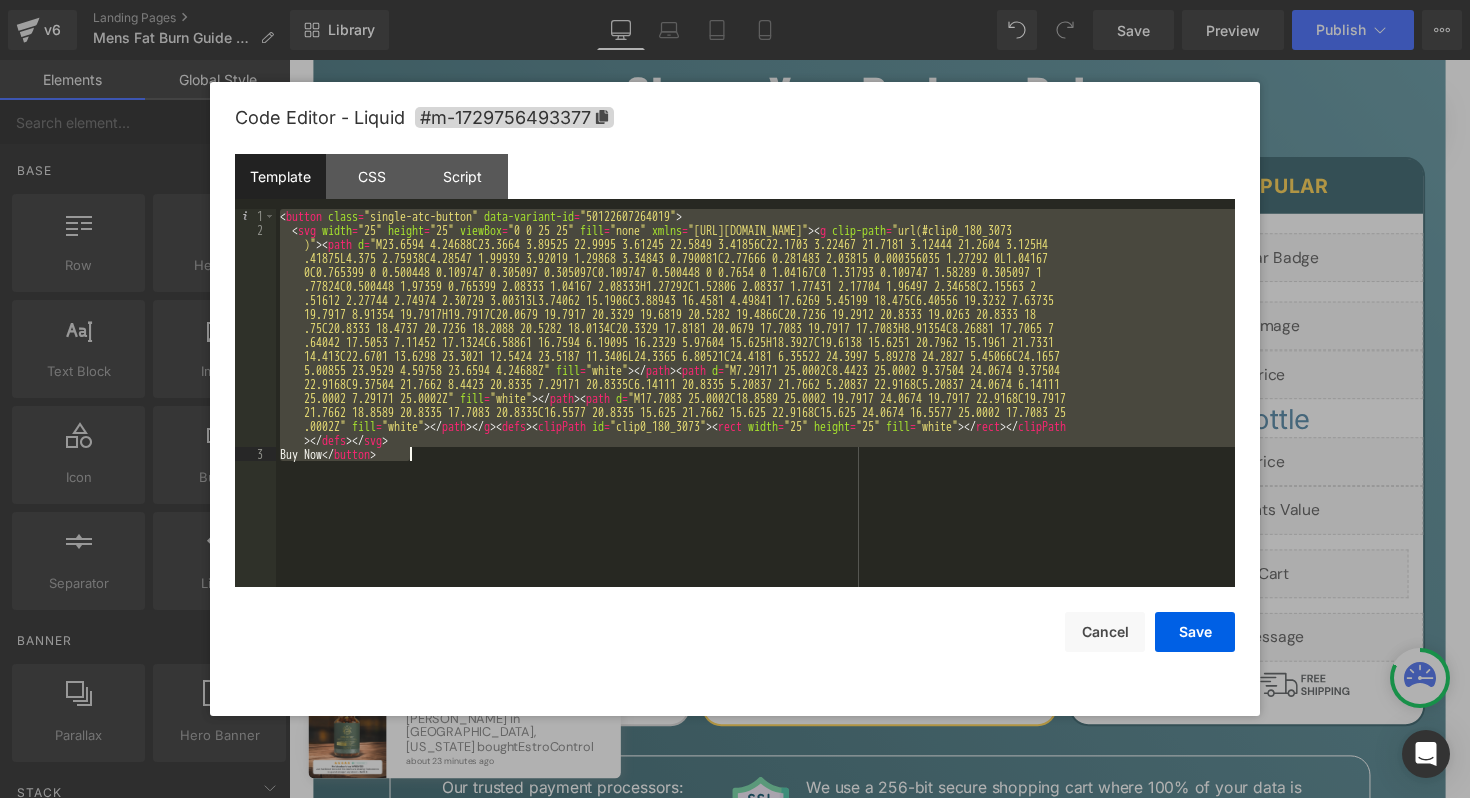 click on "< button   class = "single-atc-button"   data-variant-id = "50122607264019" >    < svg   width = "25"   height = "25"   viewBox = "0 0 25 25"   fill = "none"   xmlns = "http://www.w3.org/2000/svg" > < g   clip-path = "url(#clip0_180_3073      )" > < path   d = "M23.6594 4.24688C23.3664 3.89525 22.9995 3.61245 22.5849 3.41856C22.1703 3.22467 21.7181 3.12444 21.2604 3.125H4      .41875L4.375 2.75938C4.28547 1.99939 3.92019 1.29868 3.34843 0.790081C2.77666 0.281483 2.03815 0.000356035 1.27292 0L1.04167       0C0.765399 0 0.500448 0.109747 0.305097 0.305097C0.109747 0.500448 0 0.7654 0 1.04167C0 1.31793 0.109747 1.58289 0.305097 1      .77824C0.500448 1.97359 0.765399 2.08333 1.04167 2.08333H1.27292C1.52806 2.08337 1.77431 2.17704 1.96497 2.34658C2.15563 2      .51612 2.27744 2.74974 2.30729 3.00313L3.74062 15.1906C3.88943 16.4581 4.49841 17.6269 5.45199 18.475C6.40556 19.3232 7.63735                           5.00855 23.9529 4.59758 23.6594 4.24688Z"   fill = "white" > </" at bounding box center (755, 412) 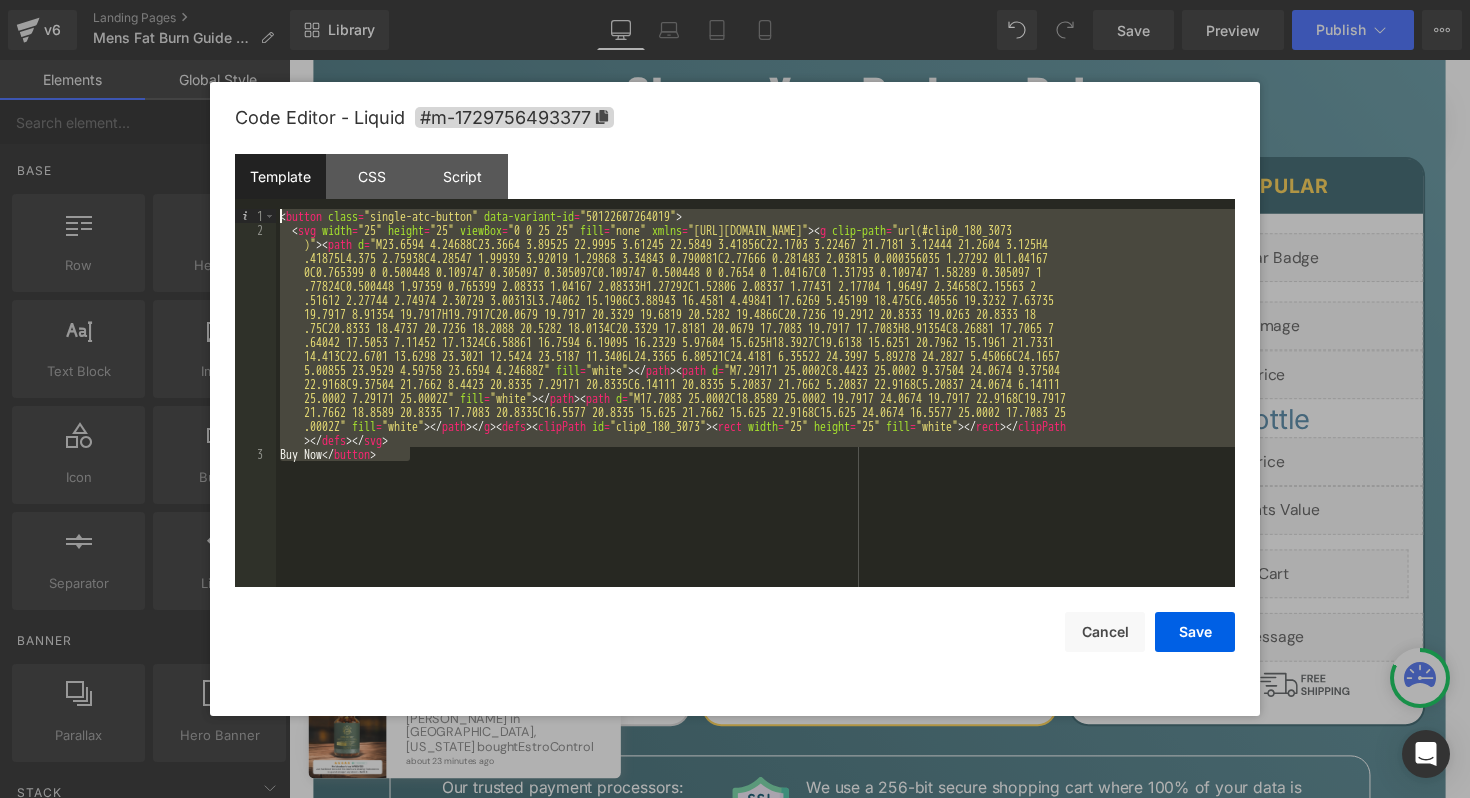 drag, startPoint x: 460, startPoint y: 455, endPoint x: 278, endPoint y: 224, distance: 294.0833 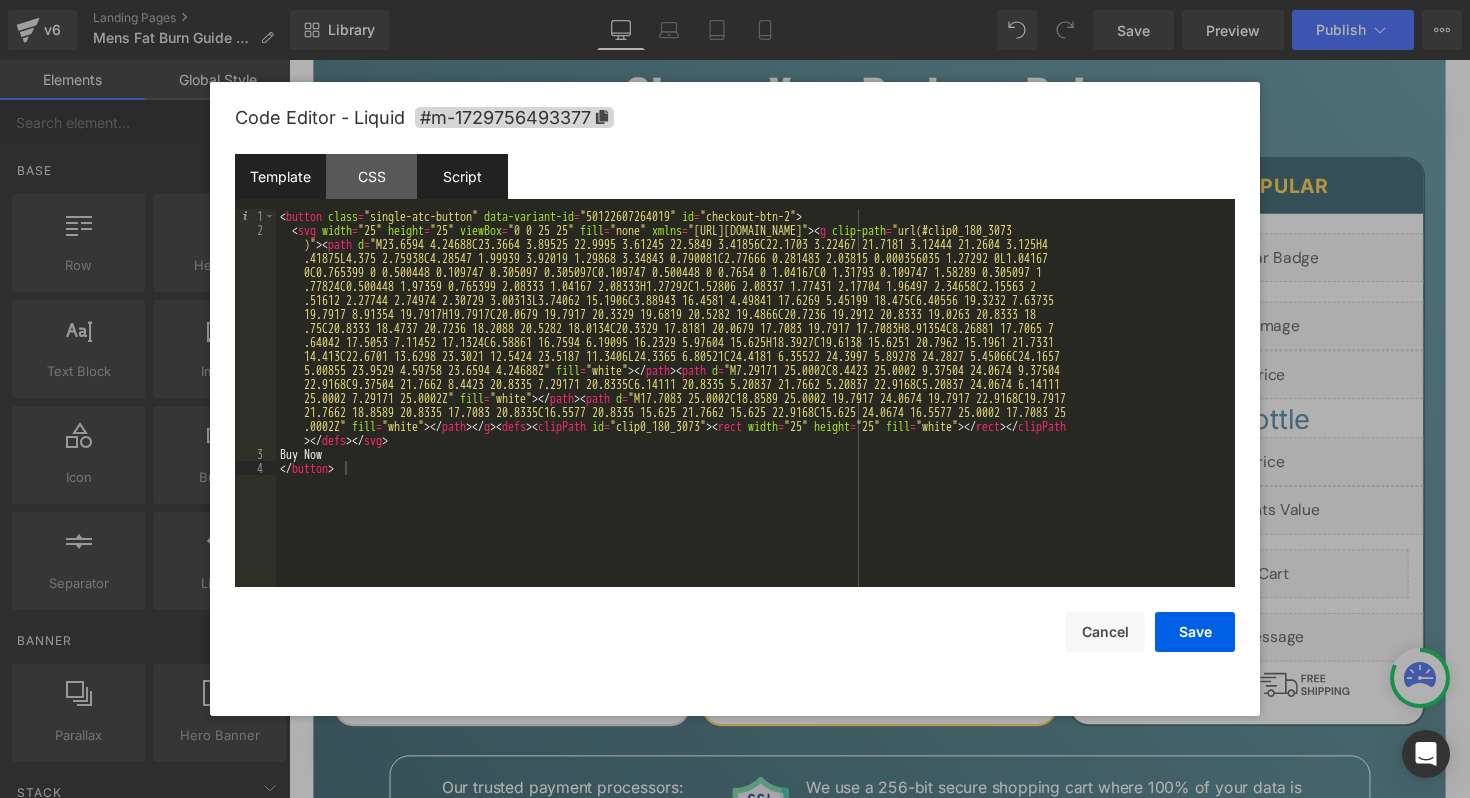 click on "Script" at bounding box center [462, 176] 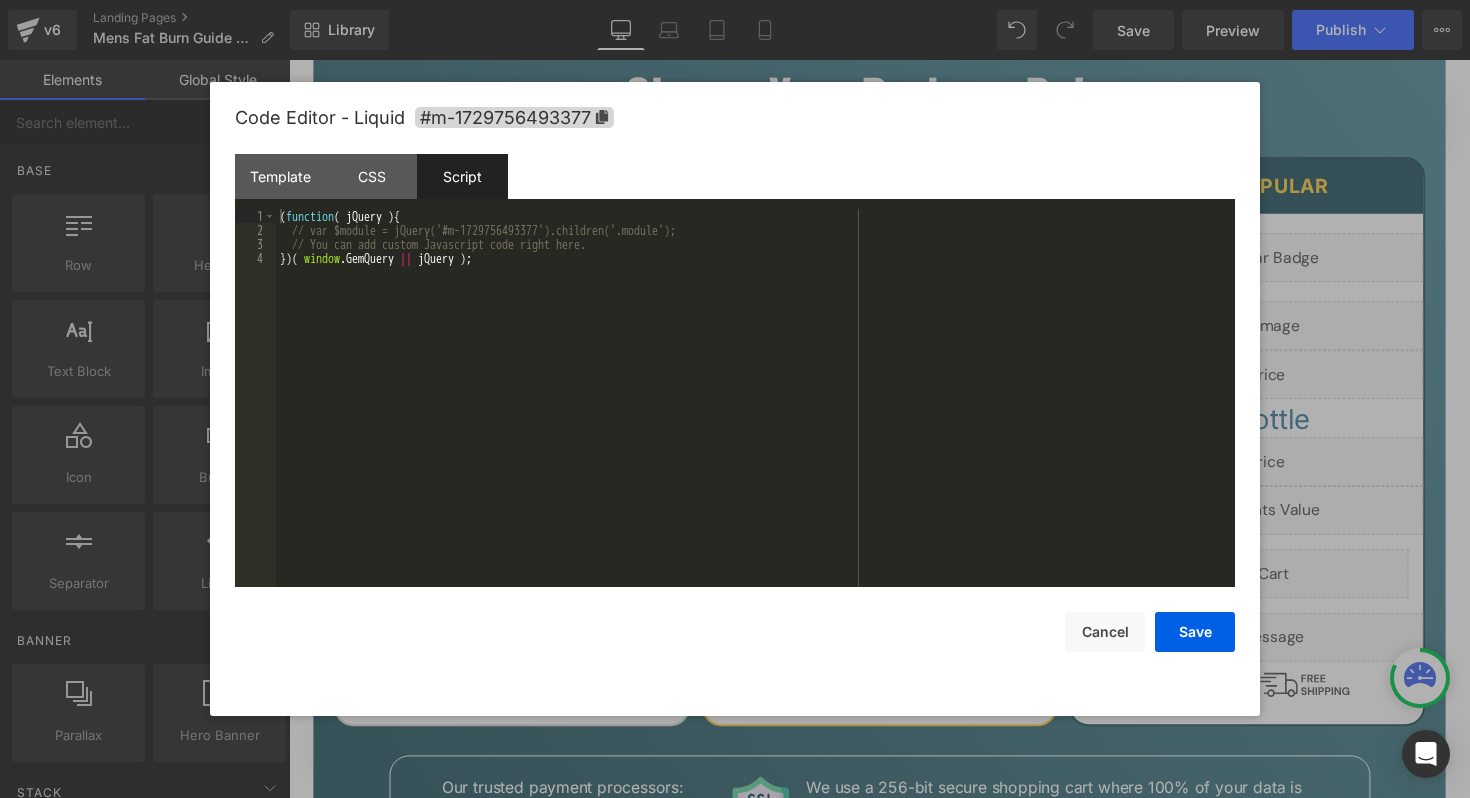 click on "( function (   jQuery   ) {    // var $module = jQuery('#m-1729756493377').children('.module');    // You can add custom Javascript code right here. }) (   window . GemQuery   ||   jQuery   ) ;" at bounding box center (755, 412) 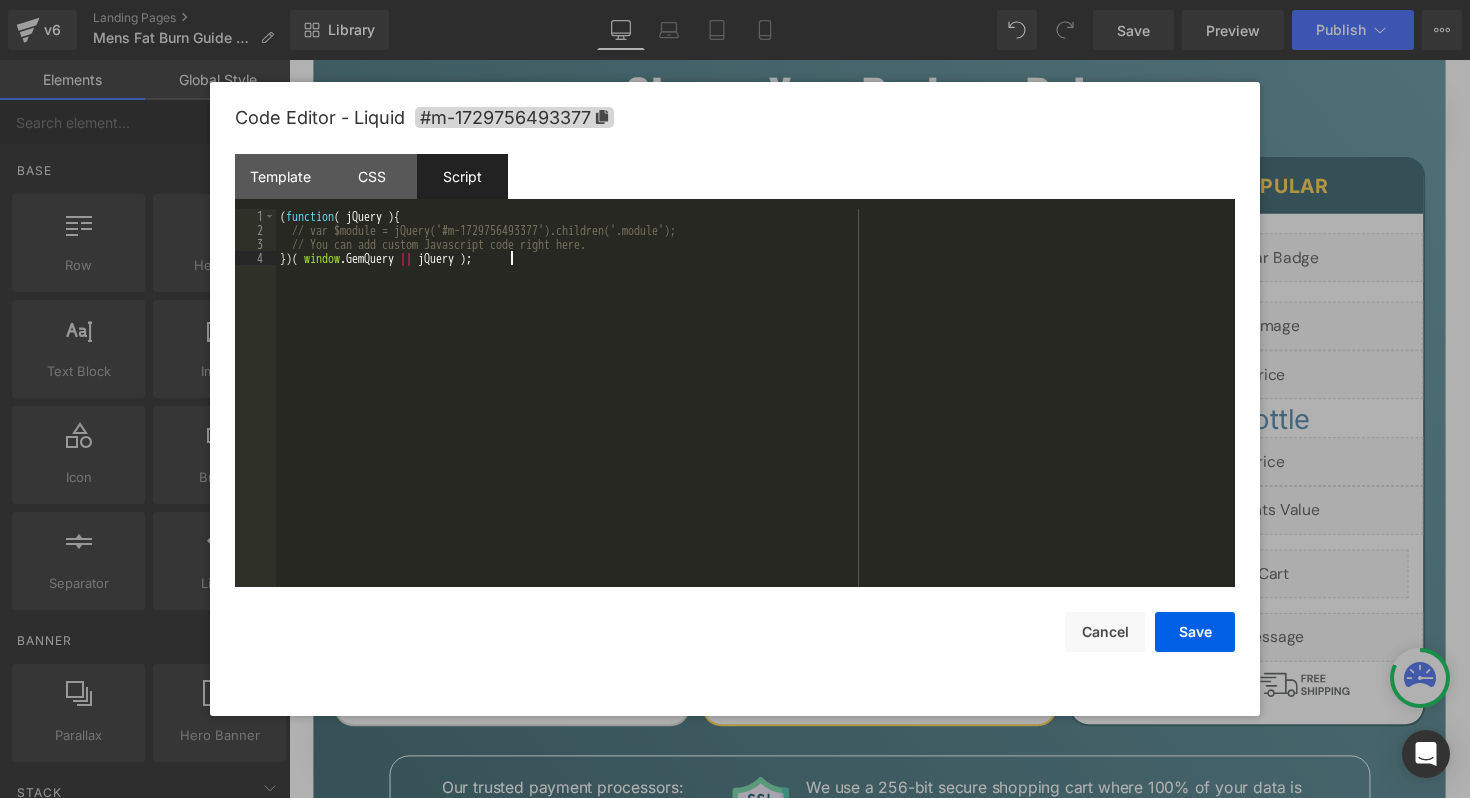 type 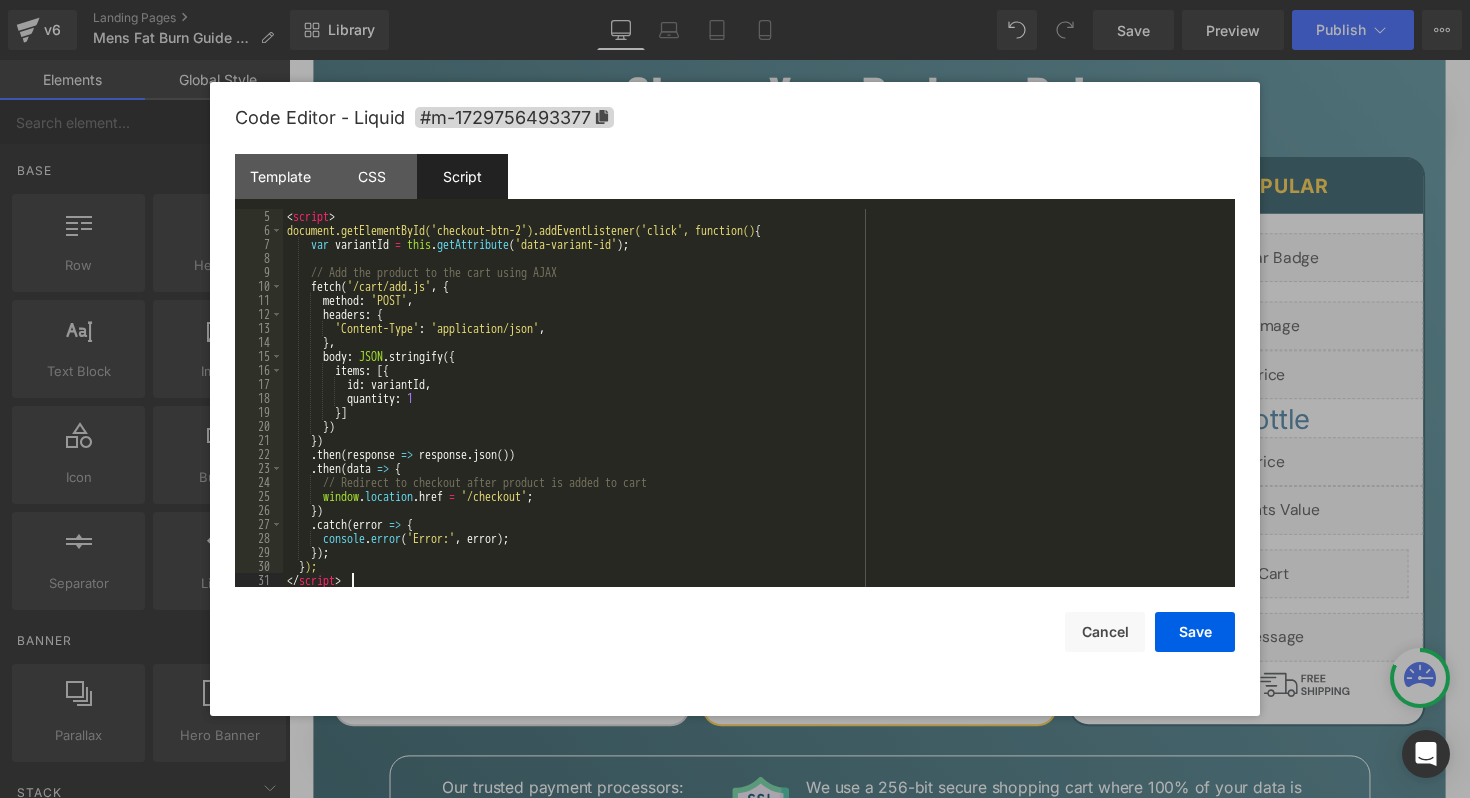 scroll, scrollTop: 56, scrollLeft: 0, axis: vertical 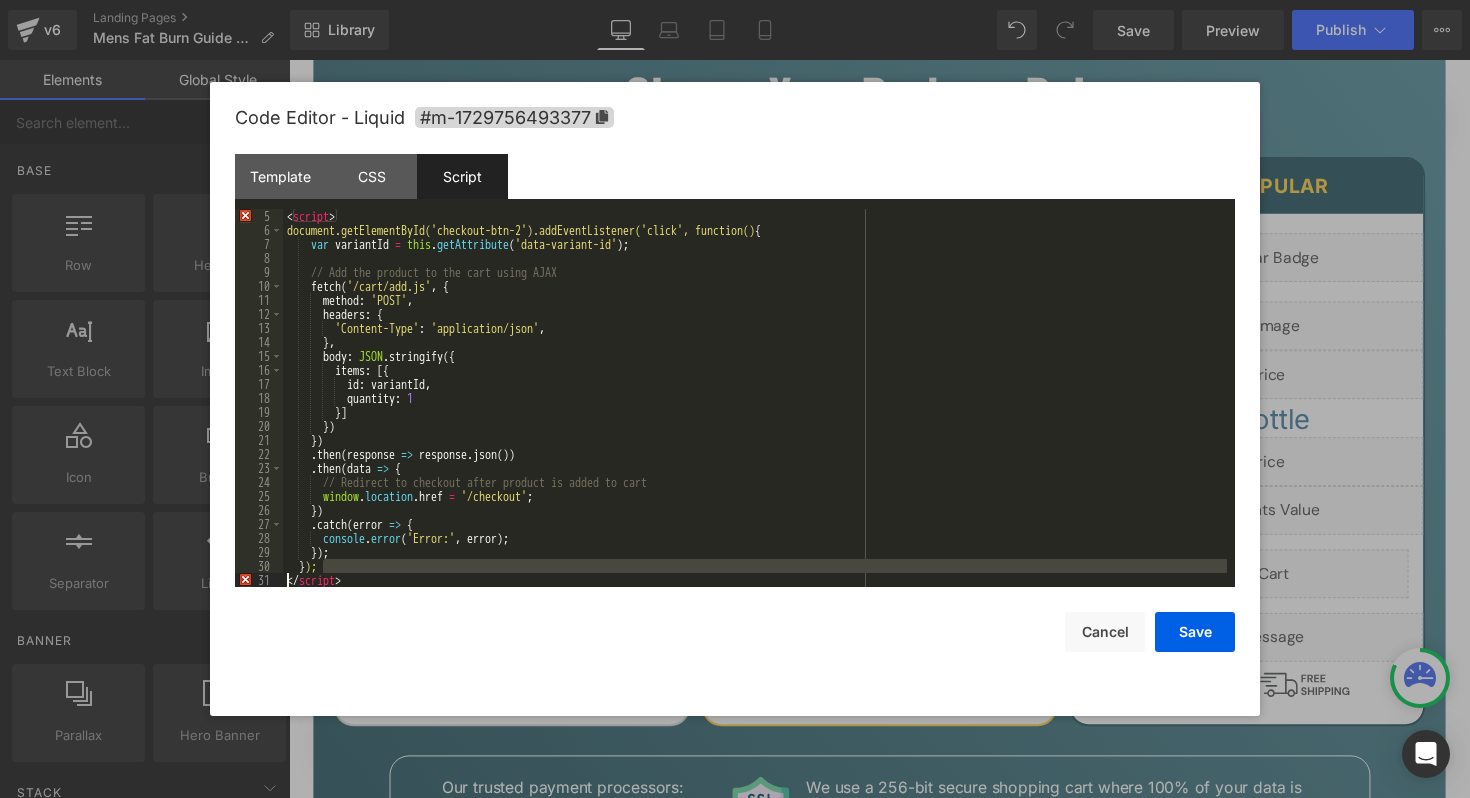 drag, startPoint x: 387, startPoint y: 573, endPoint x: 284, endPoint y: 576, distance: 103.04368 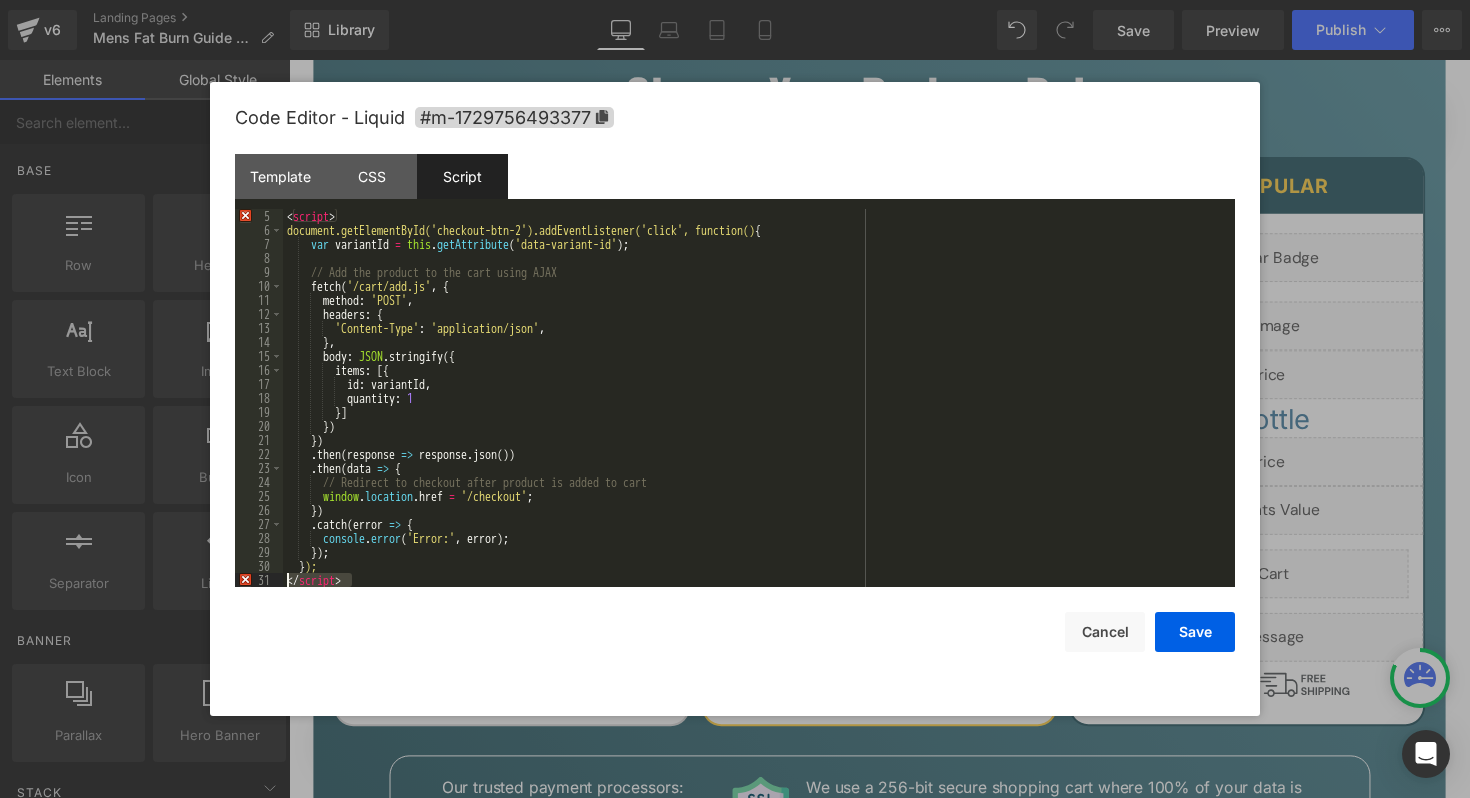 drag, startPoint x: 353, startPoint y: 579, endPoint x: 263, endPoint y: 578, distance: 90.005554 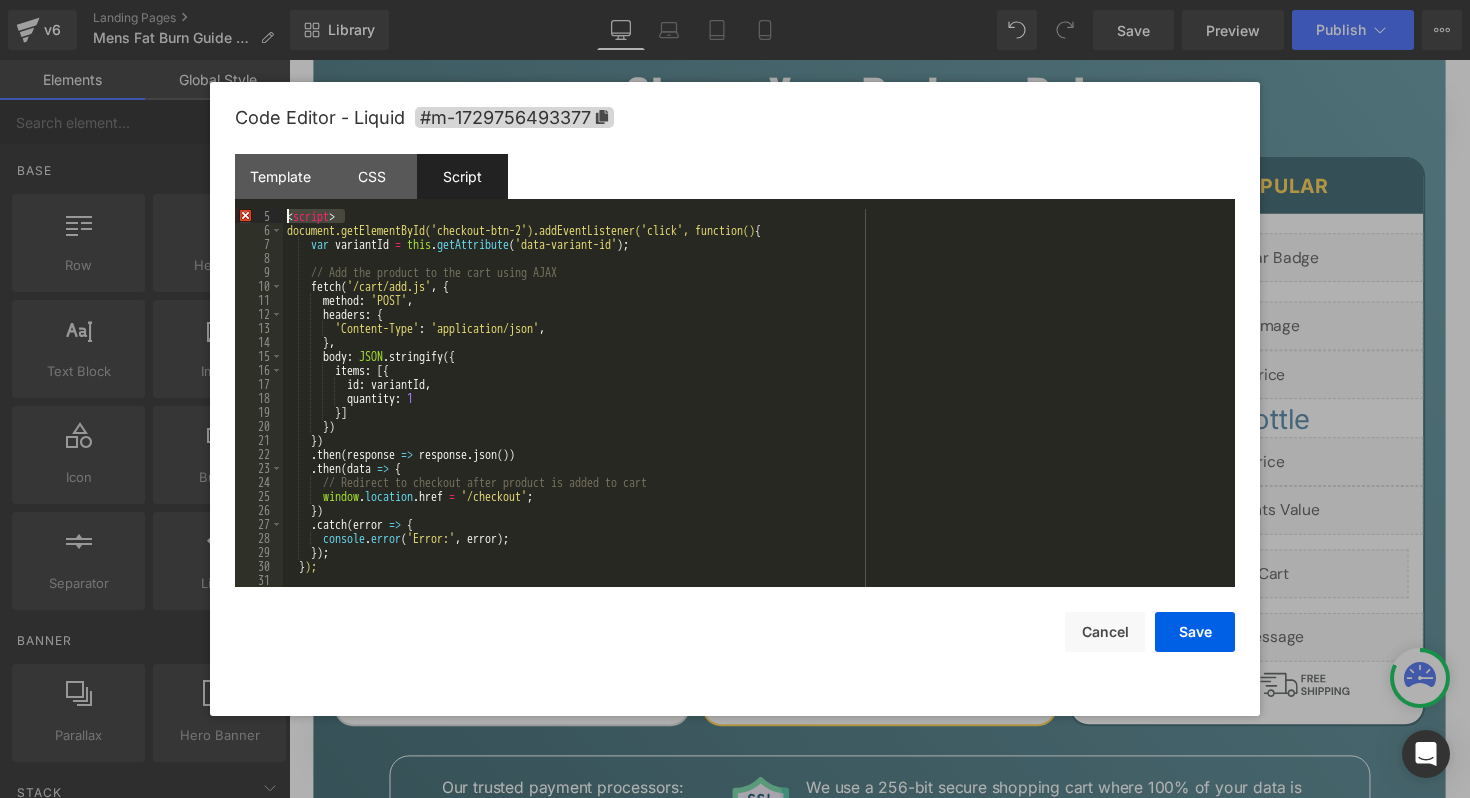 drag, startPoint x: 372, startPoint y: 218, endPoint x: 275, endPoint y: 219, distance: 97.00516 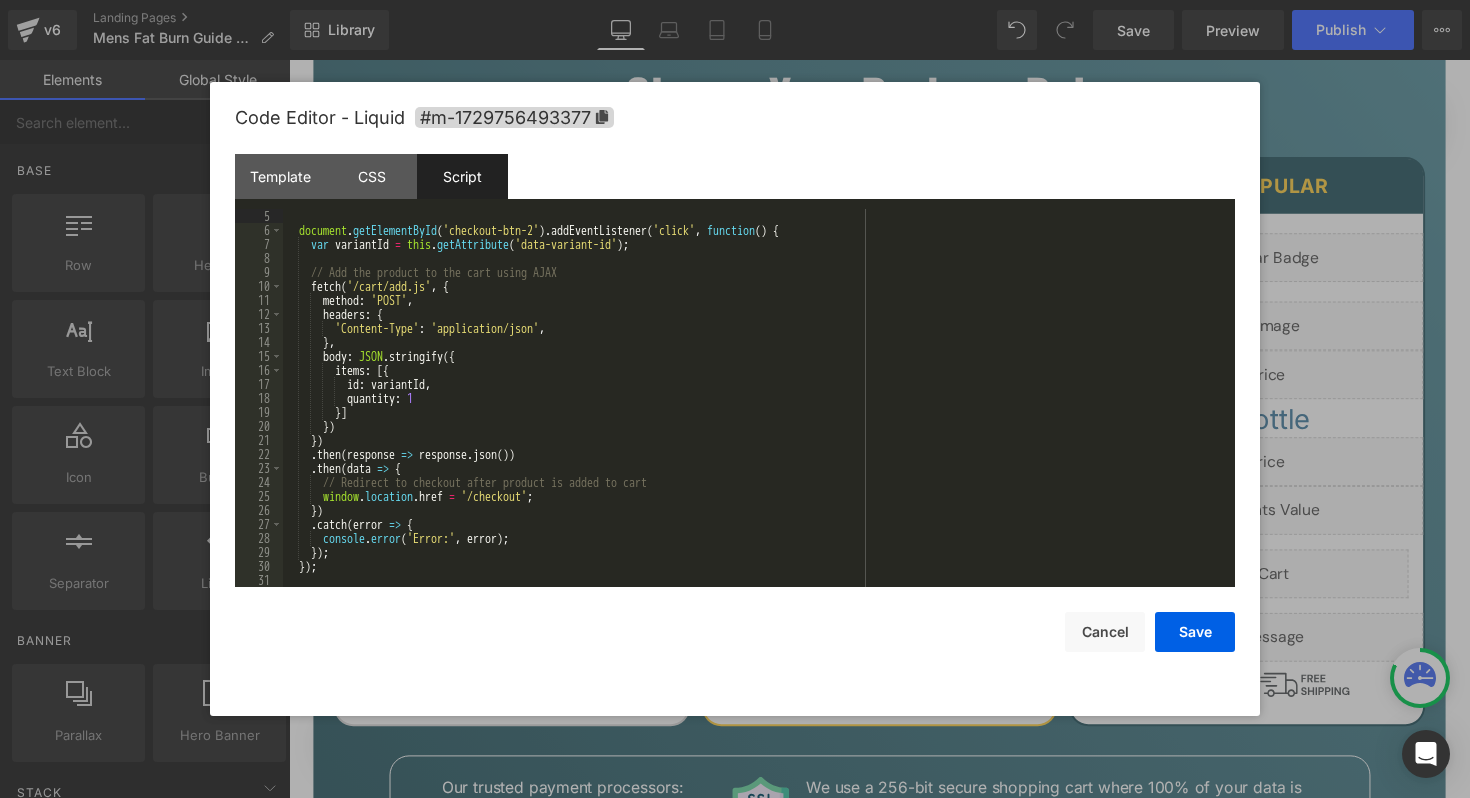 scroll, scrollTop: 0, scrollLeft: 0, axis: both 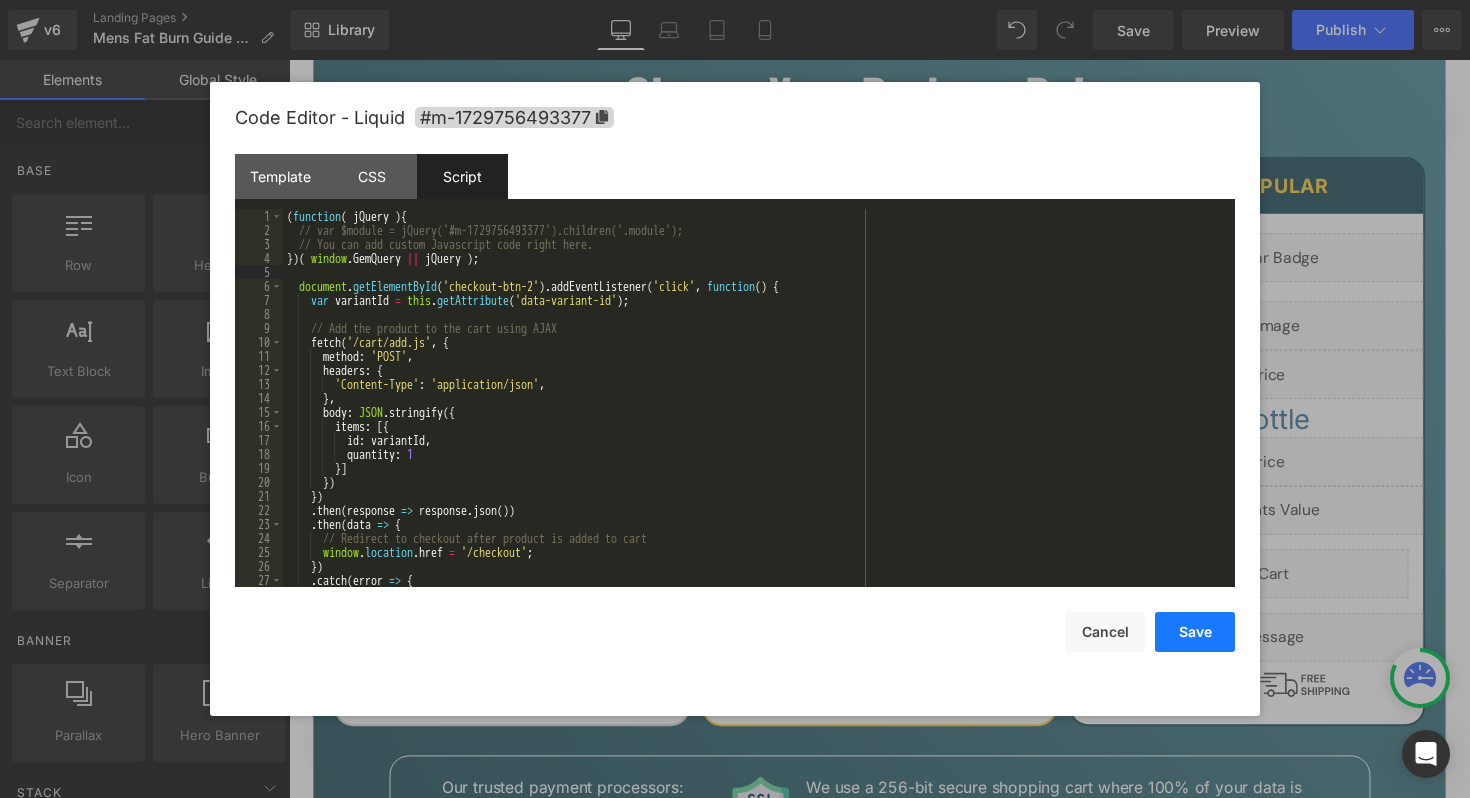click on "Save" at bounding box center (1195, 632) 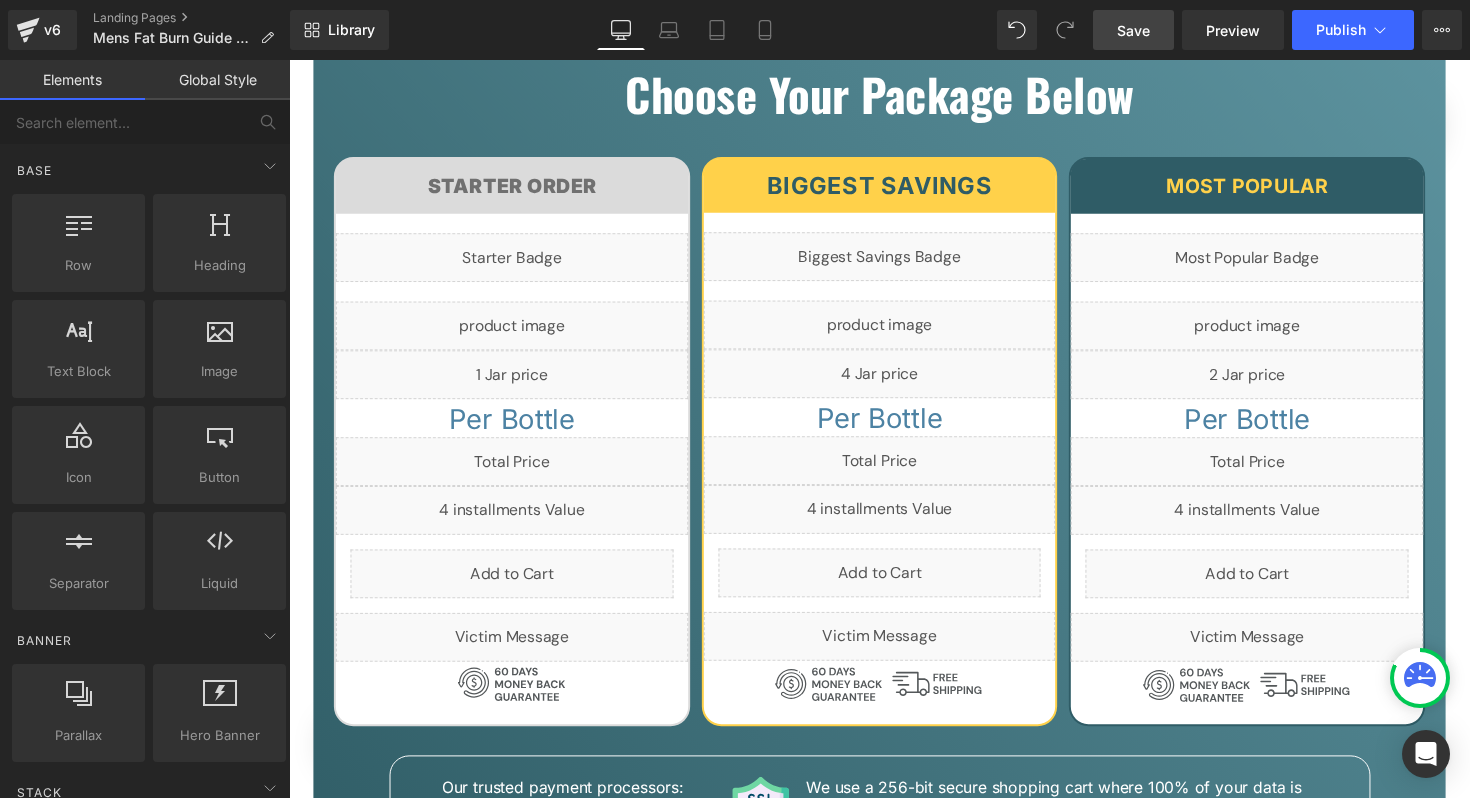click on "Save" at bounding box center (1133, 30) 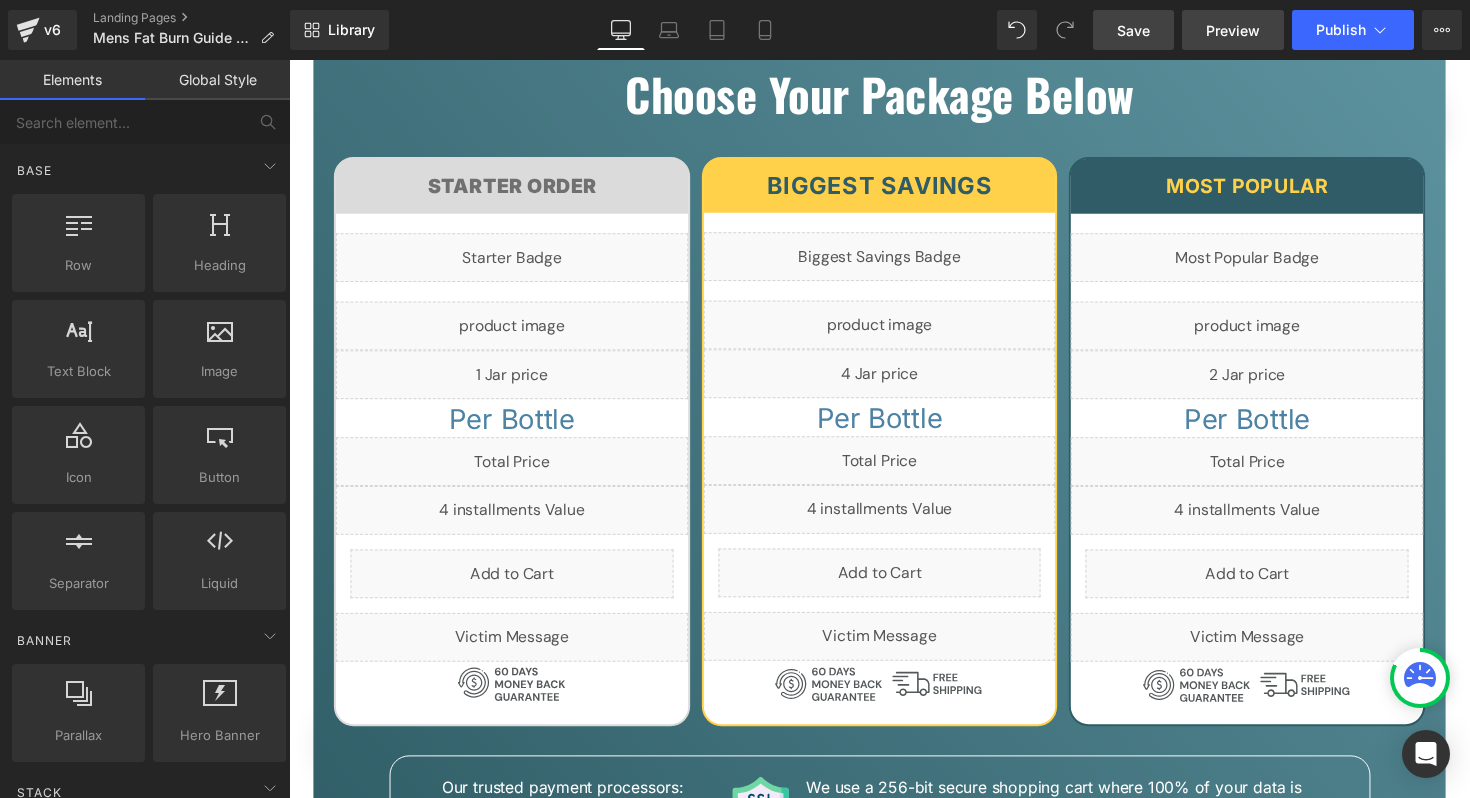 click on "Preview" at bounding box center [1233, 30] 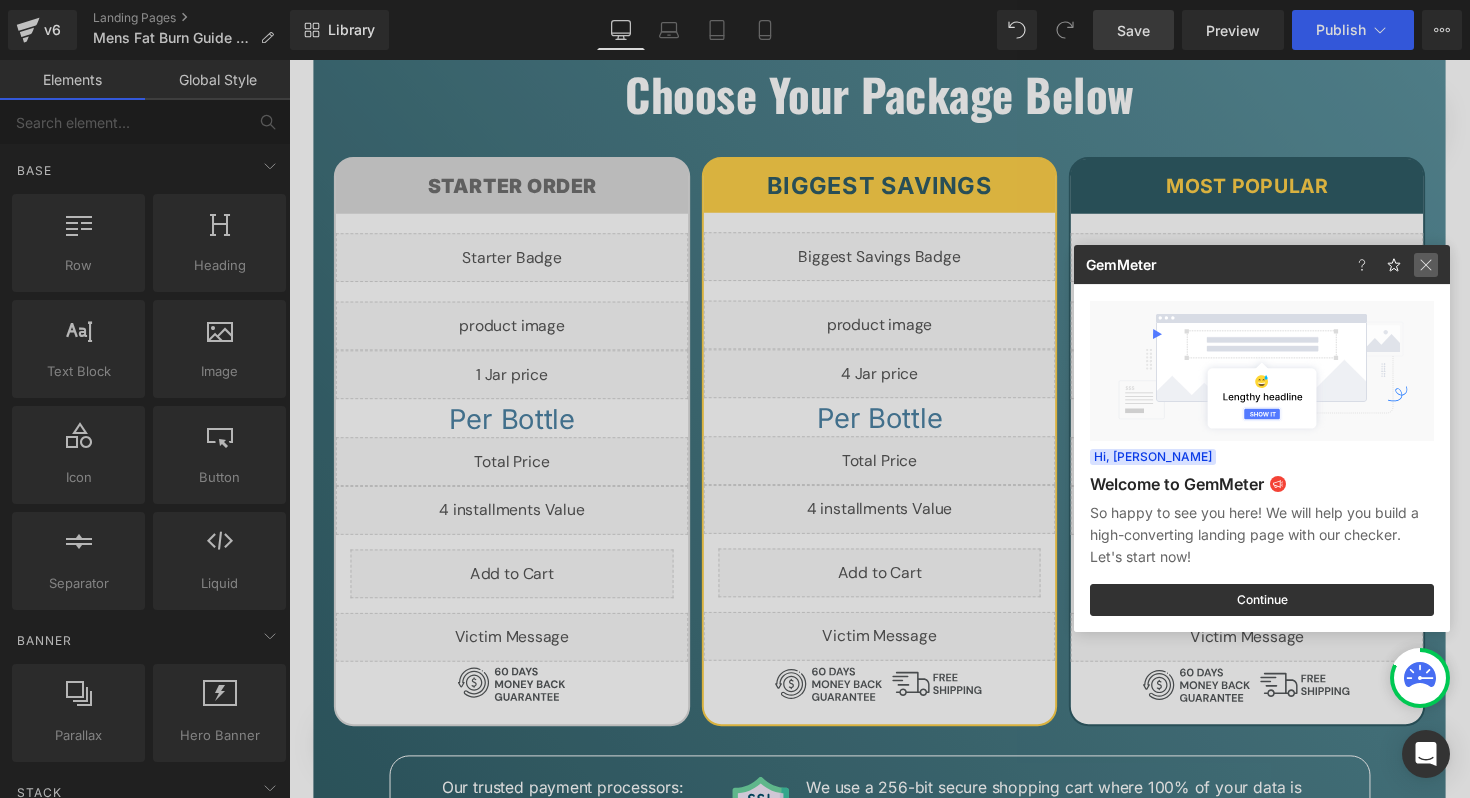 click 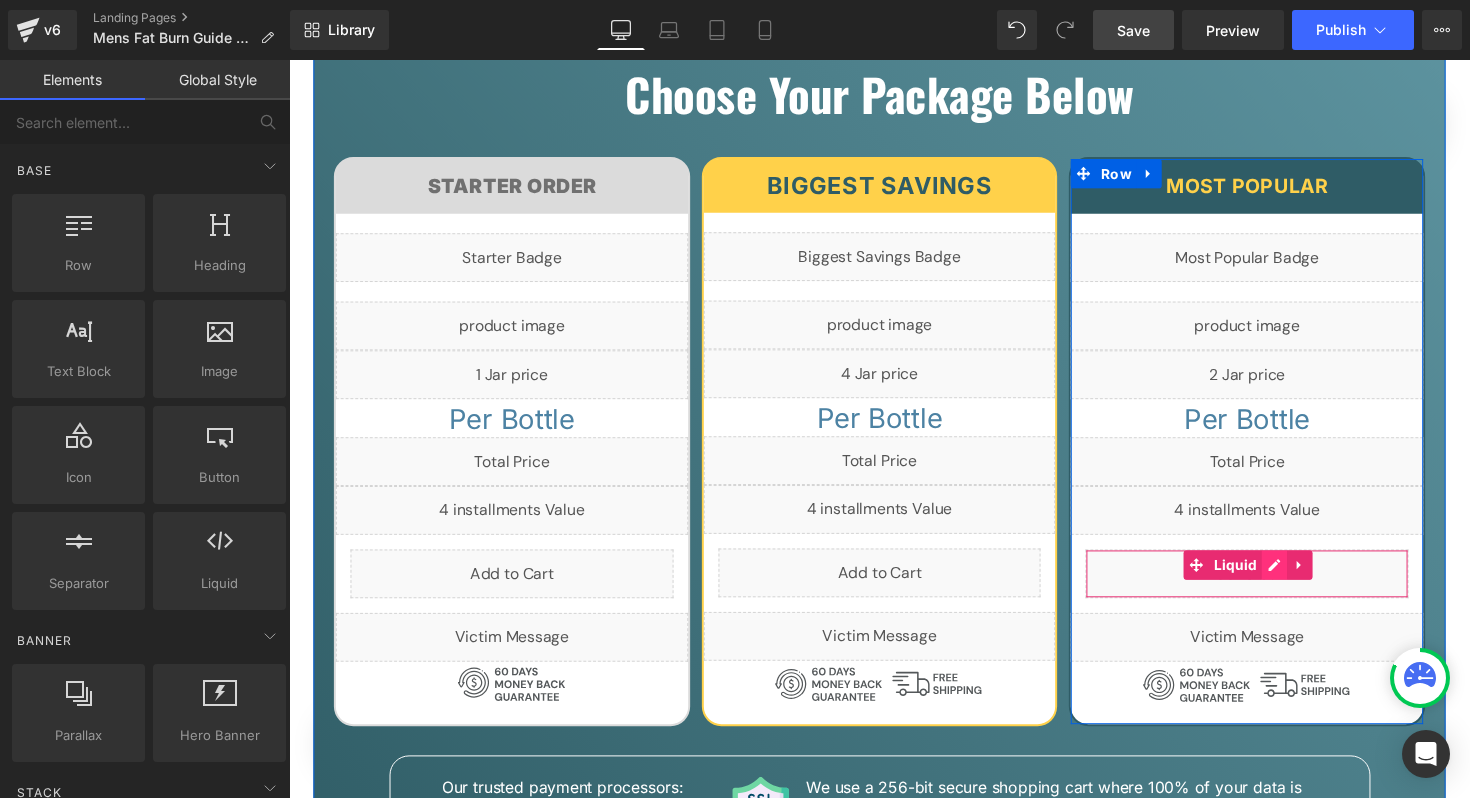 click on "Liquid" at bounding box center (1270, 586) 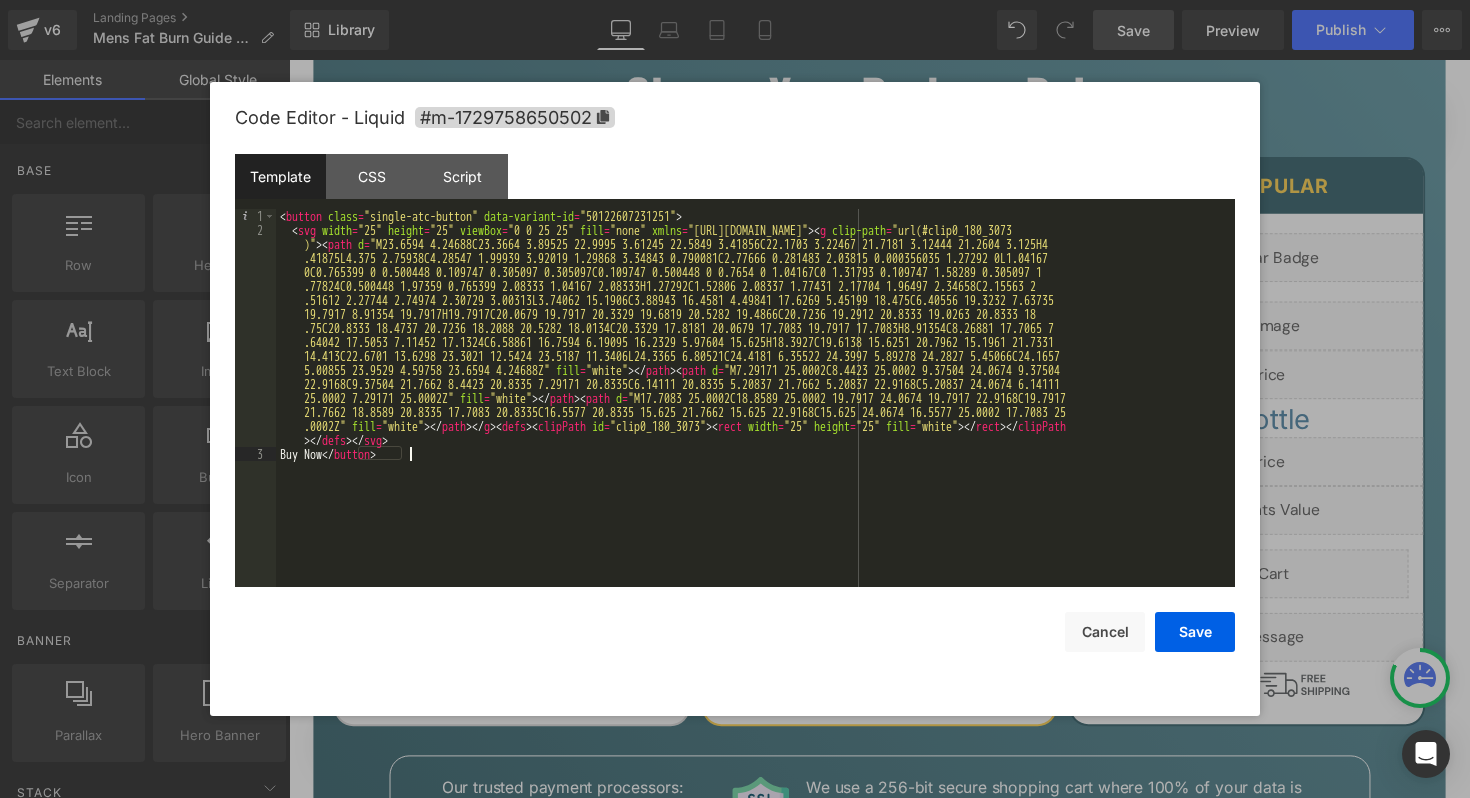 click on "< button   class = "single-atc-button"   data-variant-id = "50122607231251" >    < svg   width = "25"   height = "25"   viewBox = "0 0 25 25"   fill = "none"   xmlns = "http://www.w3.org/2000/svg" > < g   clip-path = "url(#clip0_180_3073      )" > < path   d = "M23.6594 4.24688C23.3664 3.89525 22.9995 3.61245 22.5849 3.41856C22.1703 3.22467 21.7181 3.12444 21.2604 3.125H4      .41875L4.375 2.75938C4.28547 1.99939 3.92019 1.29868 3.34843 0.790081C2.77666 0.281483 2.03815 0.000356035 1.27292 0L1.04167       0C0.765399 0 0.500448 0.109747 0.305097 0.305097C0.109747 0.500448 0 0.7654 0 1.04167C0 1.31793 0.109747 1.58289 0.305097 1      .77824C0.500448 1.97359 0.765399 2.08333 1.04167 2.08333H1.27292C1.52806 2.08337 1.77431 2.17704 1.96497 2.34658C2.15563 2      .51612 2.27744 2.74974 2.30729 3.00313L3.74062 15.1906C3.88943 16.4581 4.49841 17.6269 5.45199 18.475C6.40556 19.3232 7.63735                           5.00855 23.9529 4.59758 23.6594 4.24688Z"   fill = "white" > </" at bounding box center [755, 412] 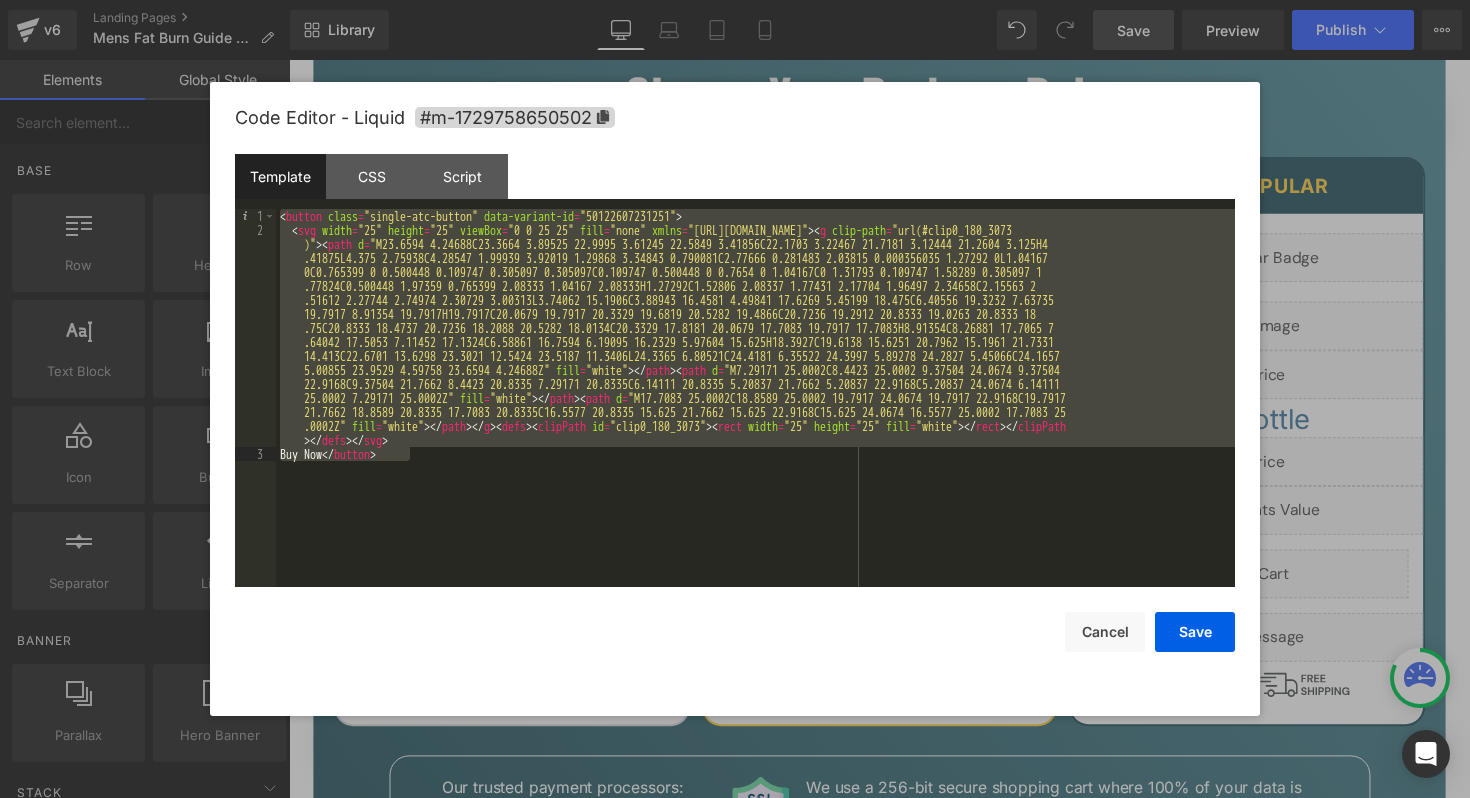 click on "< button   class = "single-atc-button"   data-variant-id = "50122607231251" >    < svg   width = "25"   height = "25"   viewBox = "0 0 25 25"   fill = "none"   xmlns = "http://www.w3.org/2000/svg" > < g   clip-path = "url(#clip0_180_3073      )" > < path   d = "M23.6594 4.24688C23.3664 3.89525 22.9995 3.61245 22.5849 3.41856C22.1703 3.22467 21.7181 3.12444 21.2604 3.125H4      .41875L4.375 2.75938C4.28547 1.99939 3.92019 1.29868 3.34843 0.790081C2.77666 0.281483 2.03815 0.000356035 1.27292 0L1.04167       0C0.765399 0 0.500448 0.109747 0.305097 0.305097C0.109747 0.500448 0 0.7654 0 1.04167C0 1.31793 0.109747 1.58289 0.305097 1      .77824C0.500448 1.97359 0.765399 2.08333 1.04167 2.08333H1.27292C1.52806 2.08337 1.77431 2.17704 1.96497 2.34658C2.15563 2      .51612 2.27744 2.74974 2.30729 3.00313L3.74062 15.1906C3.88943 16.4581 4.49841 17.6269 5.45199 18.475C6.40556 19.3232 7.63735                           5.00855 23.9529 4.59758 23.6594 4.24688Z"   fill = "white" > </" at bounding box center (755, 412) 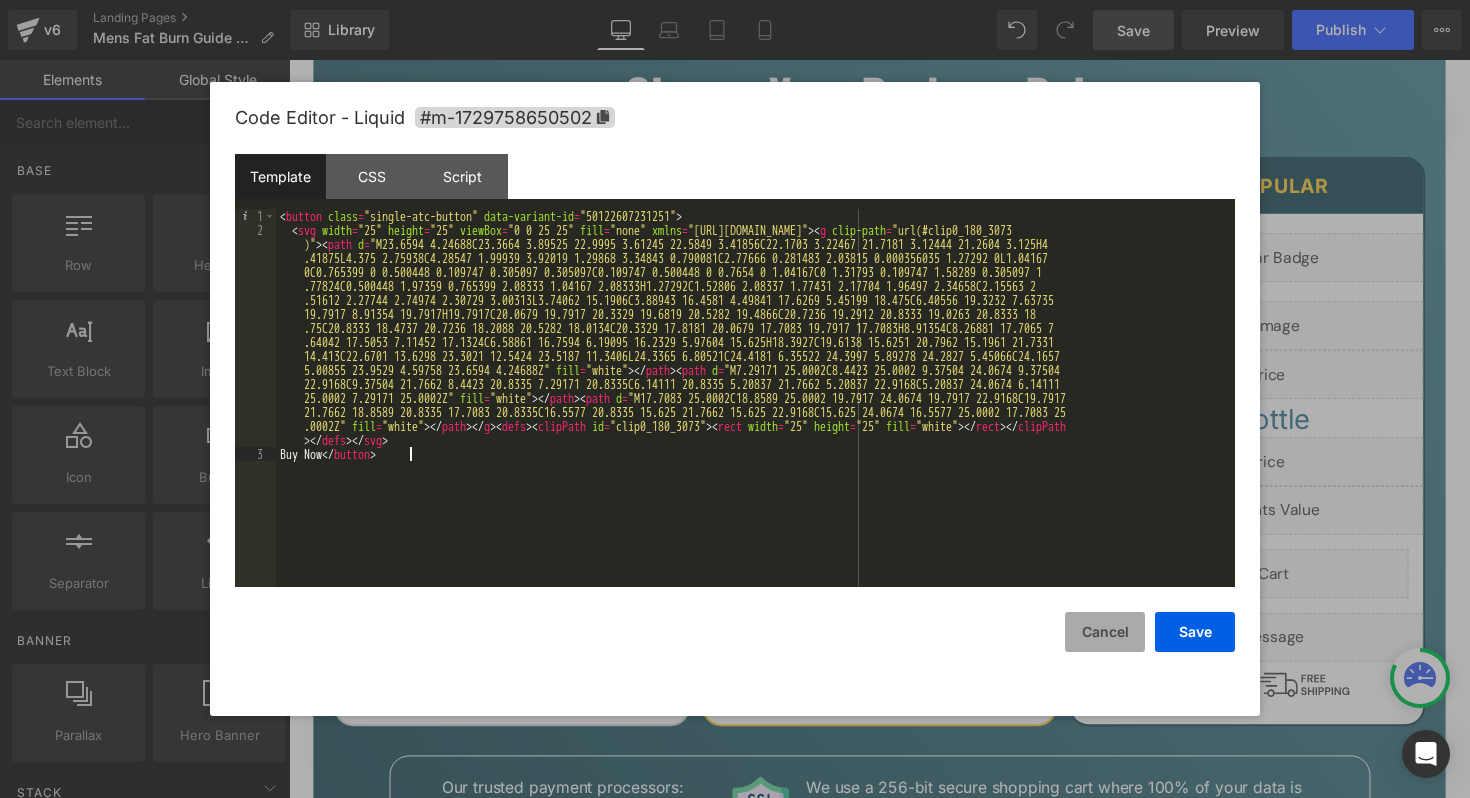 click on "Cancel" at bounding box center [1105, 632] 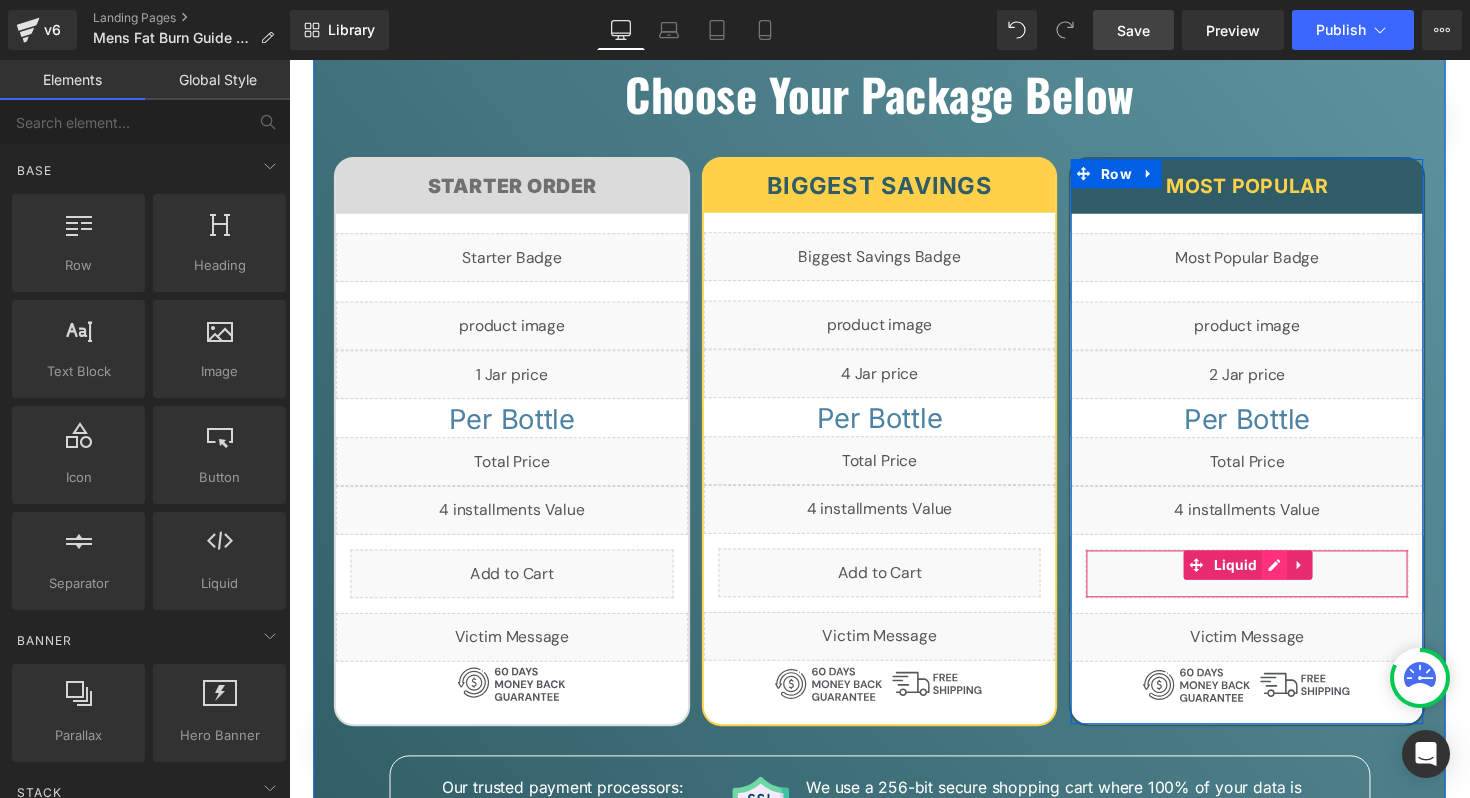 click on "Liquid" at bounding box center (1270, 586) 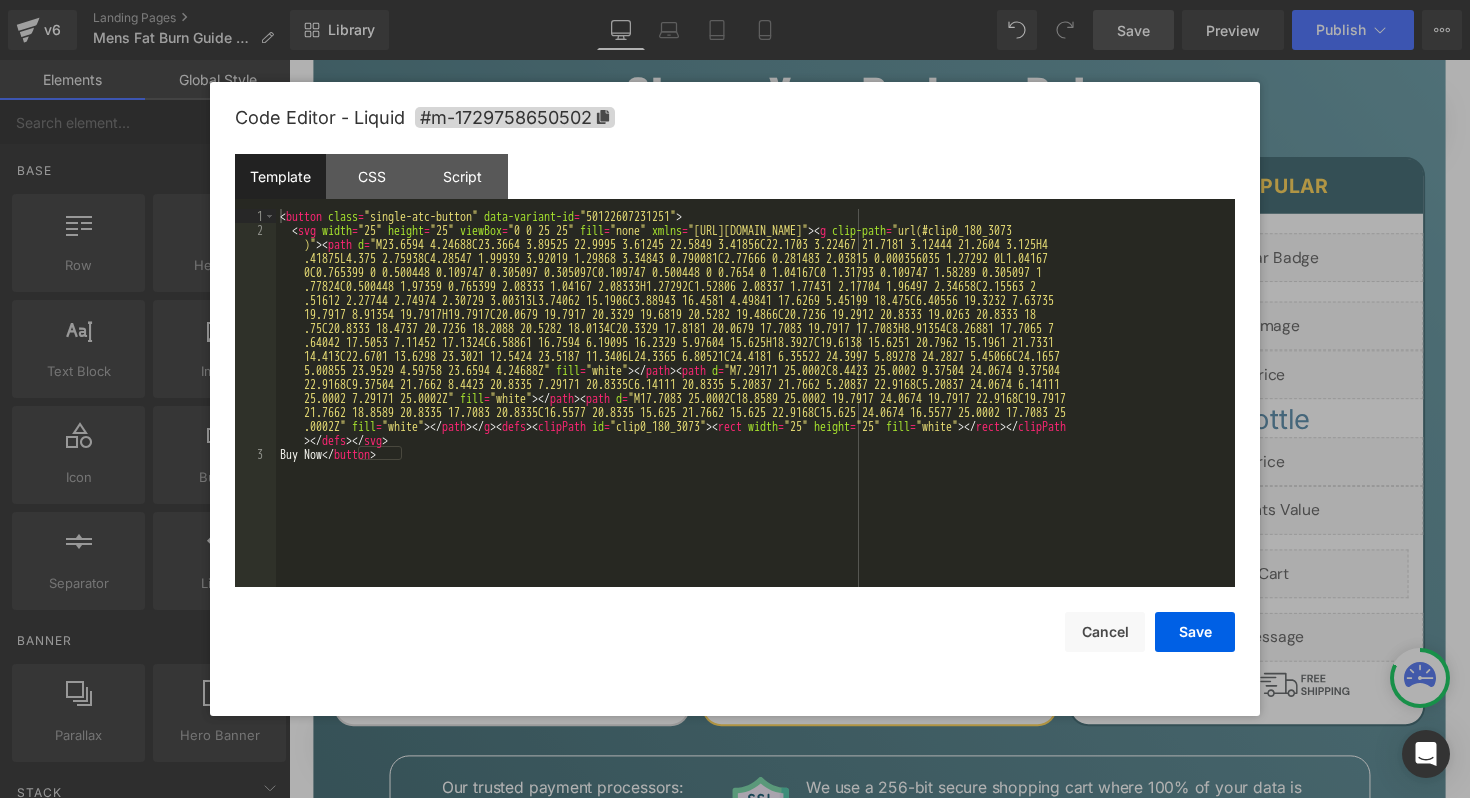 click on "< button   class = "single-atc-button"   data-variant-id = "50122607231251" >    < svg   width = "25"   height = "25"   viewBox = "0 0 25 25"   fill = "none"   xmlns = "http://www.w3.org/2000/svg" > < g   clip-path = "url(#clip0_180_3073      )" > < path   d = "M23.6594 4.24688C23.3664 3.89525 22.9995 3.61245 22.5849 3.41856C22.1703 3.22467 21.7181 3.12444 21.2604 3.125H4      .41875L4.375 2.75938C4.28547 1.99939 3.92019 1.29868 3.34843 0.790081C2.77666 0.281483 2.03815 0.000356035 1.27292 0L1.04167       0C0.765399 0 0.500448 0.109747 0.305097 0.305097C0.109747 0.500448 0 0.7654 0 1.04167C0 1.31793 0.109747 1.58289 0.305097 1      .77824C0.500448 1.97359 0.765399 2.08333 1.04167 2.08333H1.27292C1.52806 2.08337 1.77431 2.17704 1.96497 2.34658C2.15563 2      .51612 2.27744 2.74974 2.30729 3.00313L3.74062 15.1906C3.88943 16.4581 4.49841 17.6269 5.45199 18.475C6.40556 19.3232 7.63735                           5.00855 23.9529 4.59758 23.6594 4.24688Z"   fill = "white" > </" at bounding box center [755, 412] 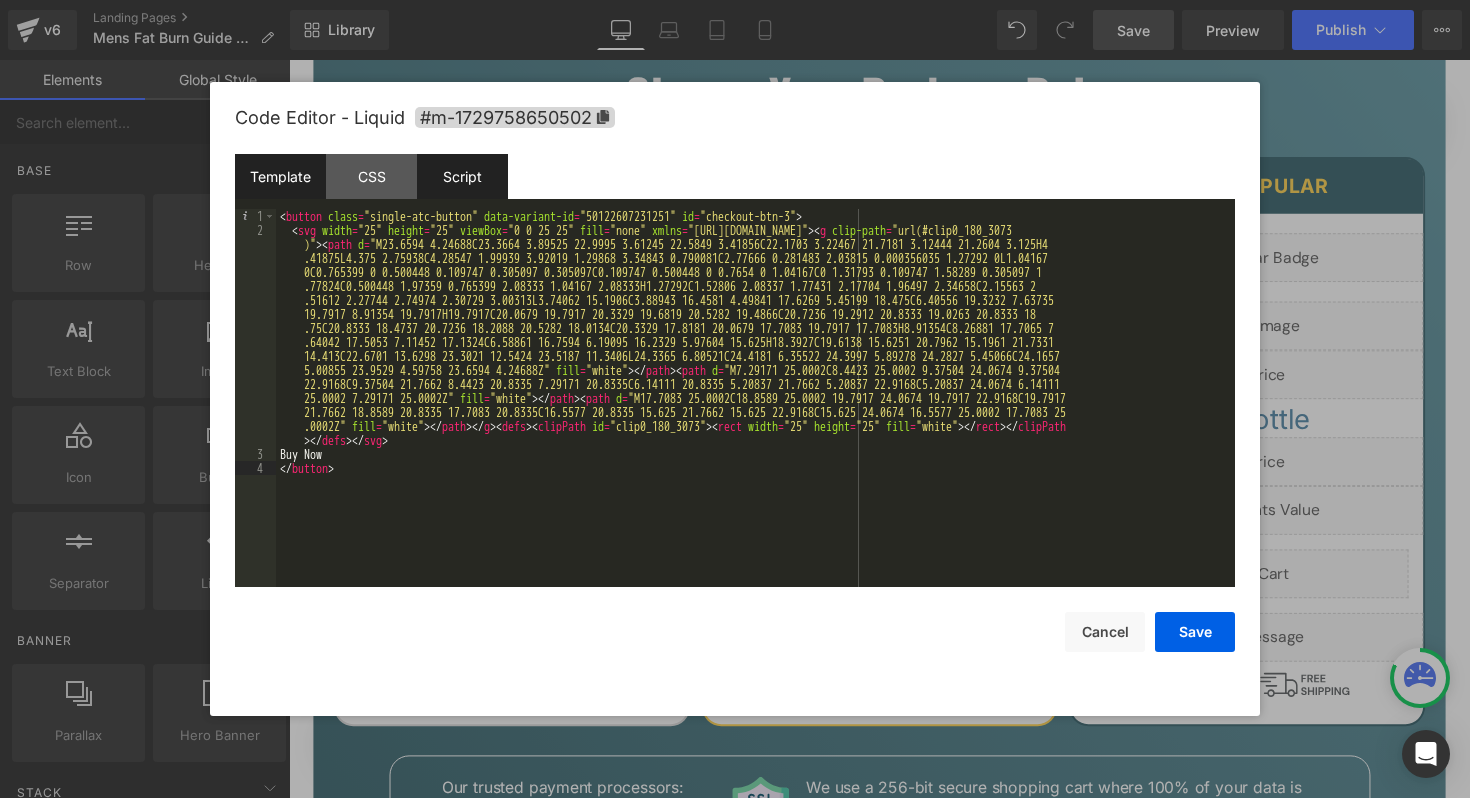 click on "Script" at bounding box center [462, 176] 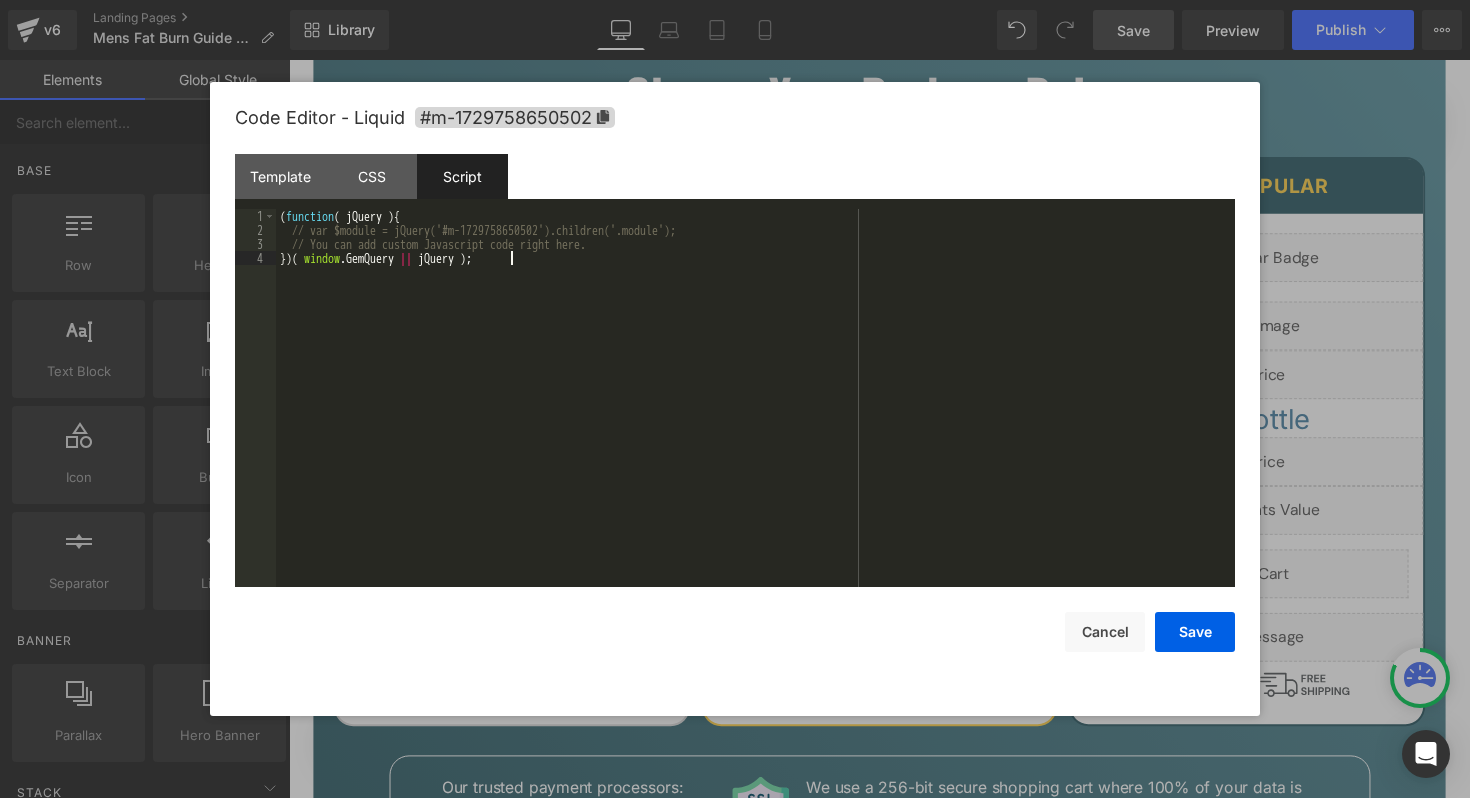 click on "( function (   jQuery   ) {    // var $module = jQuery('#m-1729758650502').children('.module');    // You can add custom Javascript code right here. }) (   window . GemQuery   ||   jQuery   ) ;" at bounding box center [755, 412] 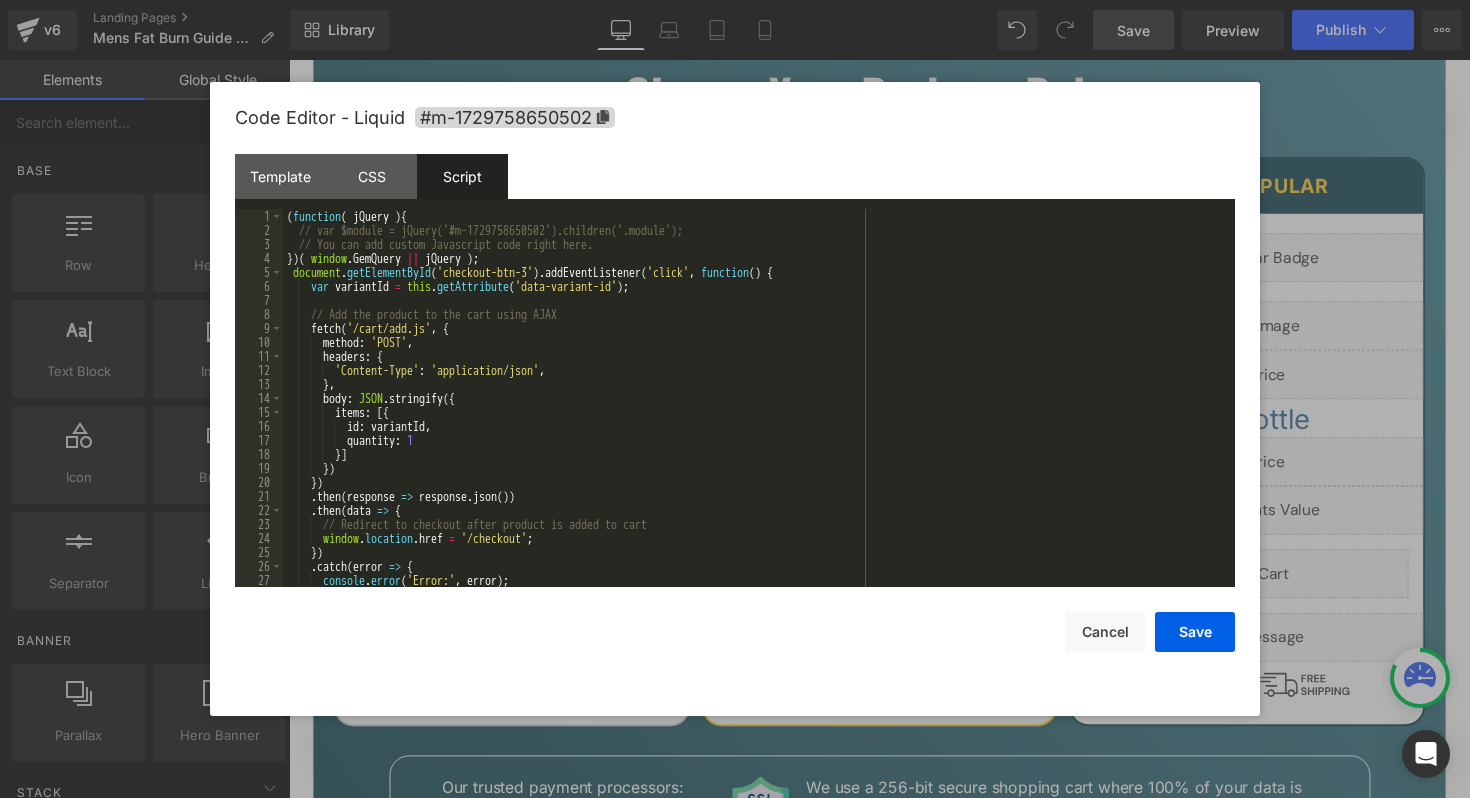 scroll, scrollTop: 0, scrollLeft: 0, axis: both 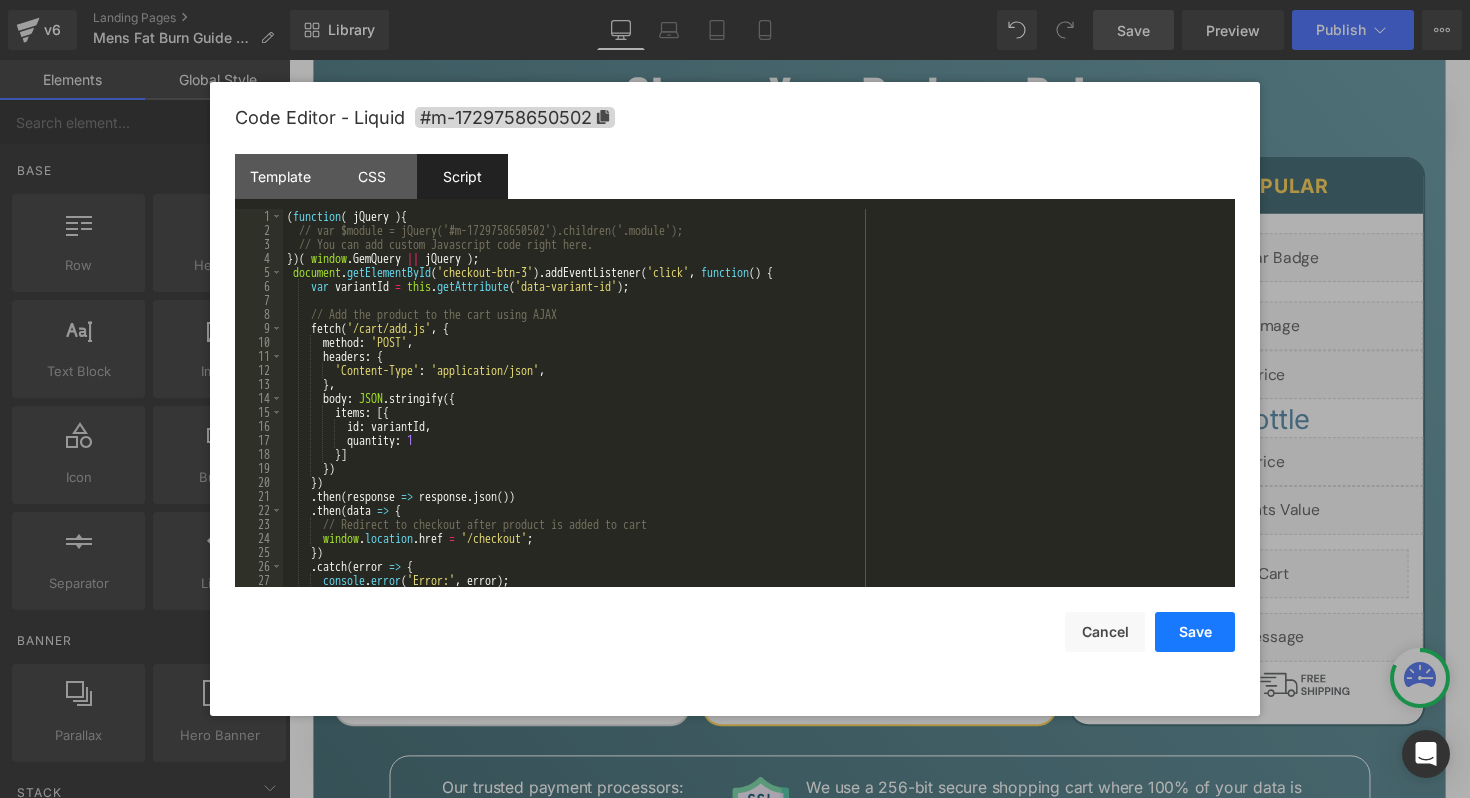 click on "Save" at bounding box center (1195, 632) 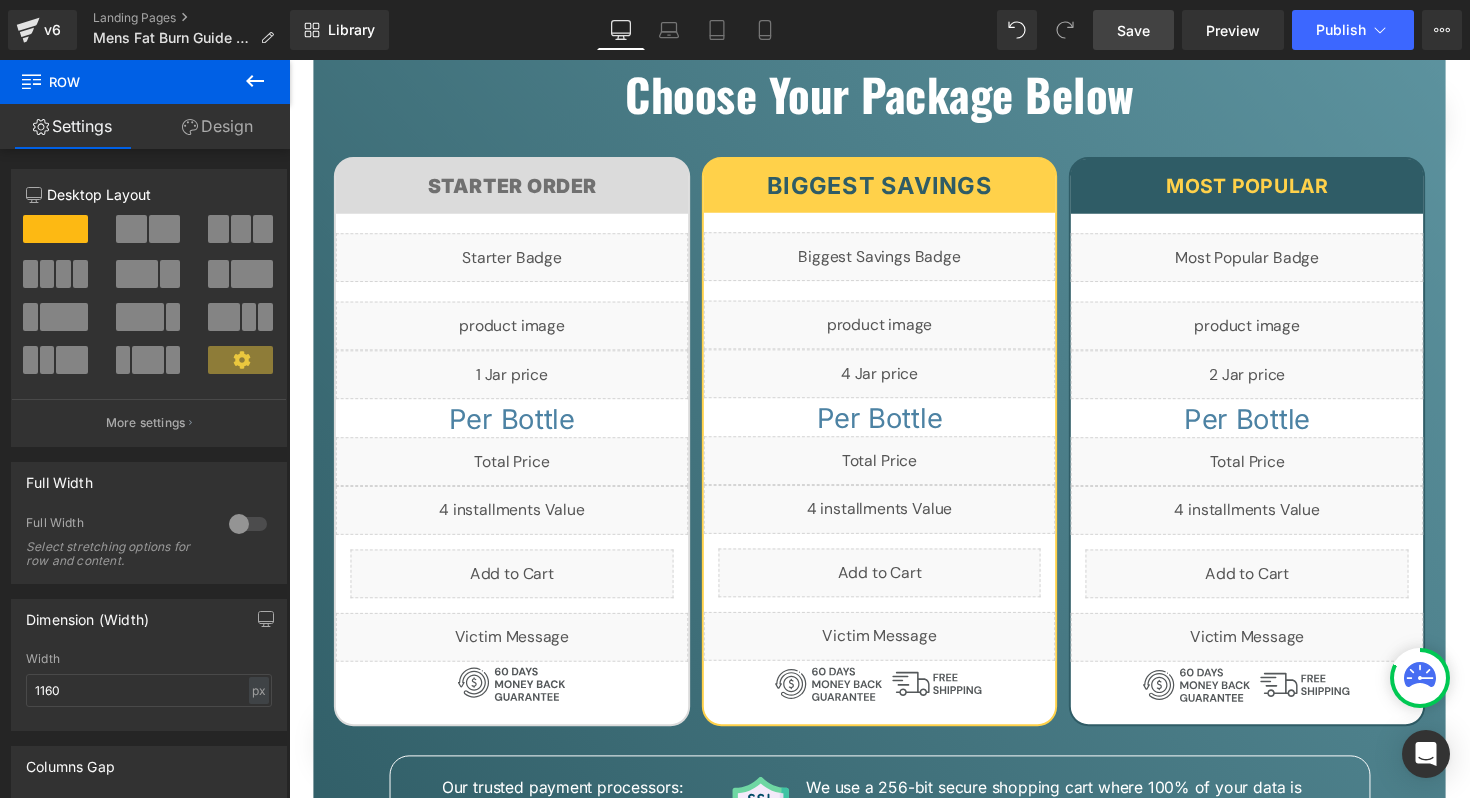 click on "Save" at bounding box center [1133, 30] 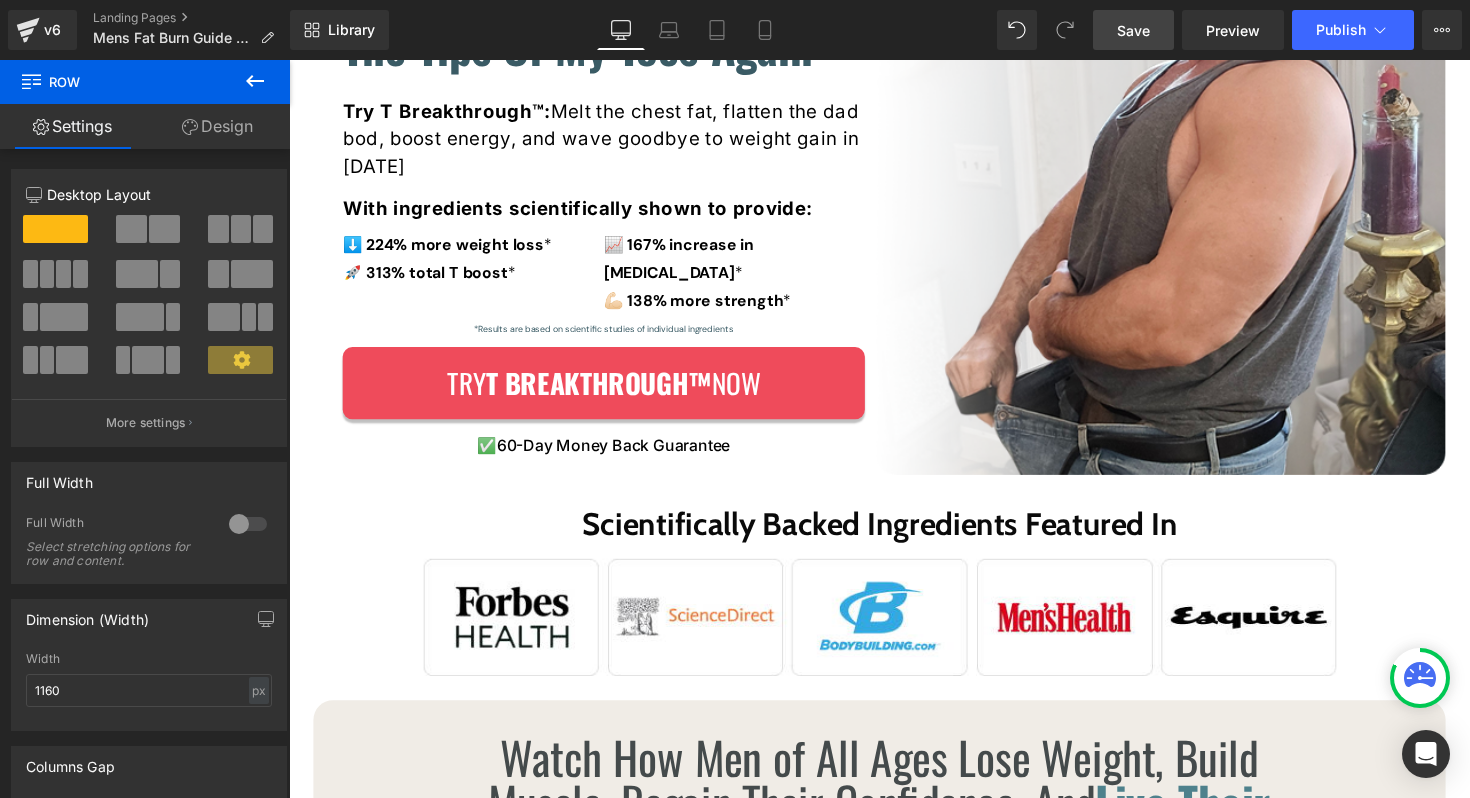scroll, scrollTop: 52, scrollLeft: 0, axis: vertical 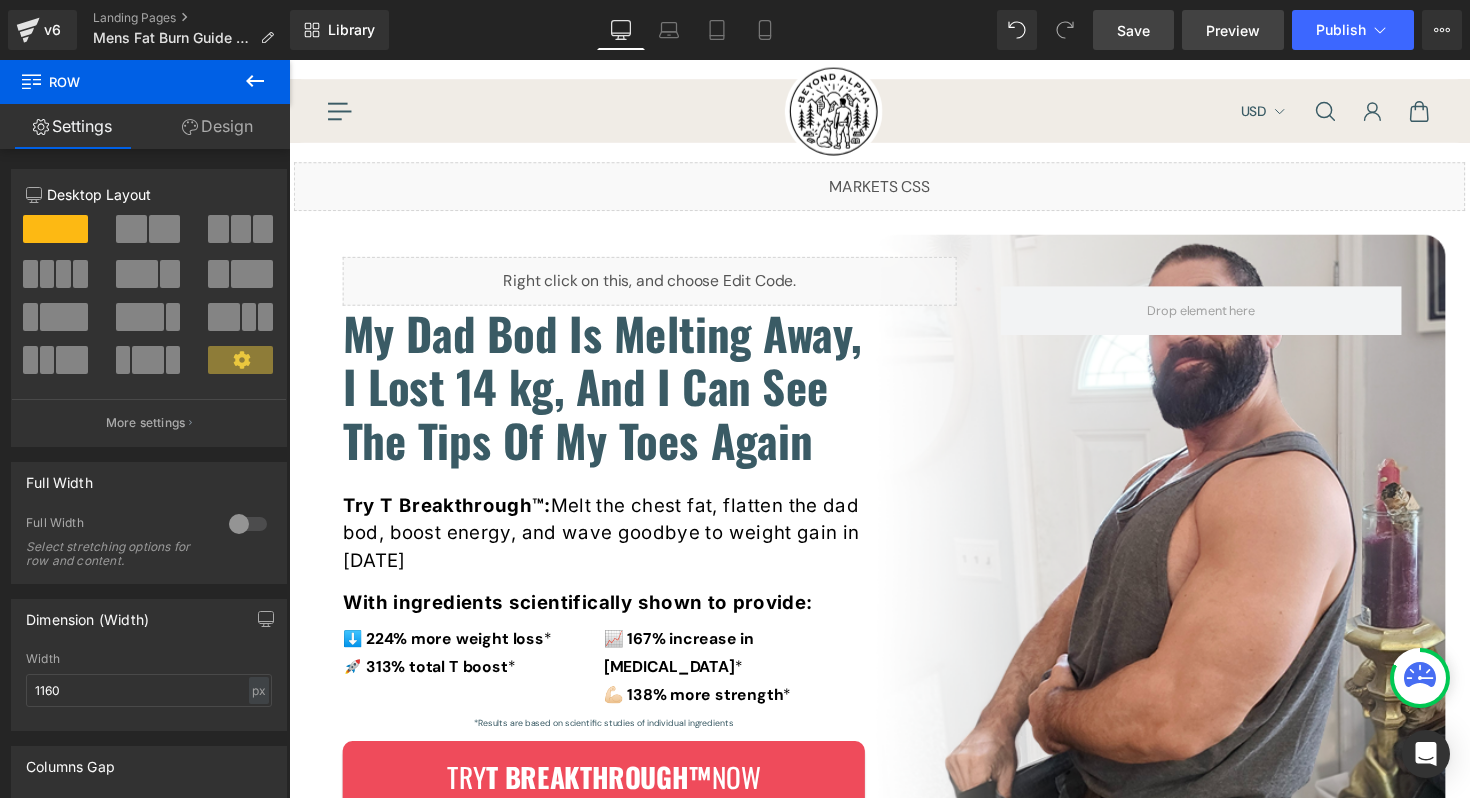 click on "Preview" at bounding box center [1233, 30] 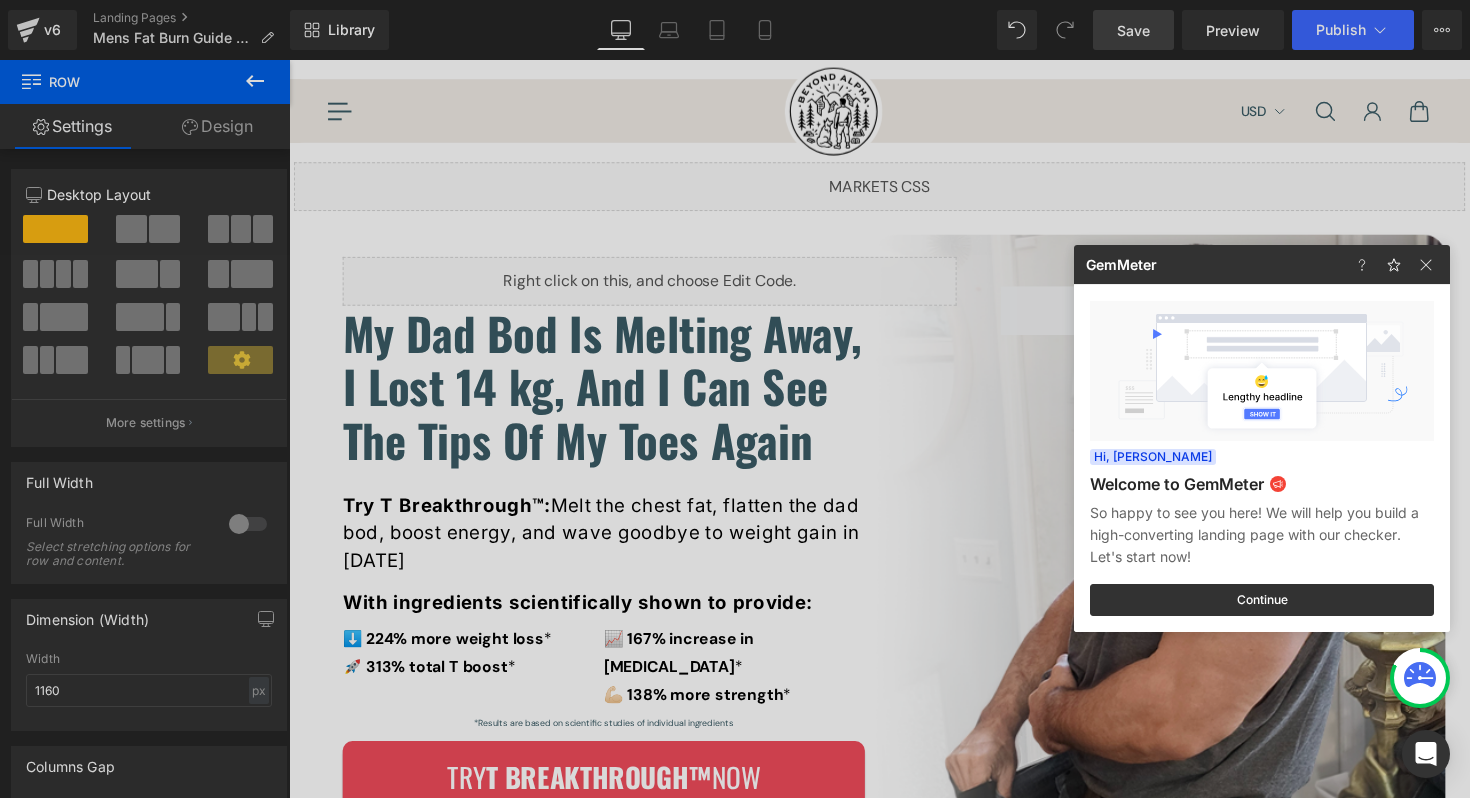 click at bounding box center [735, 399] 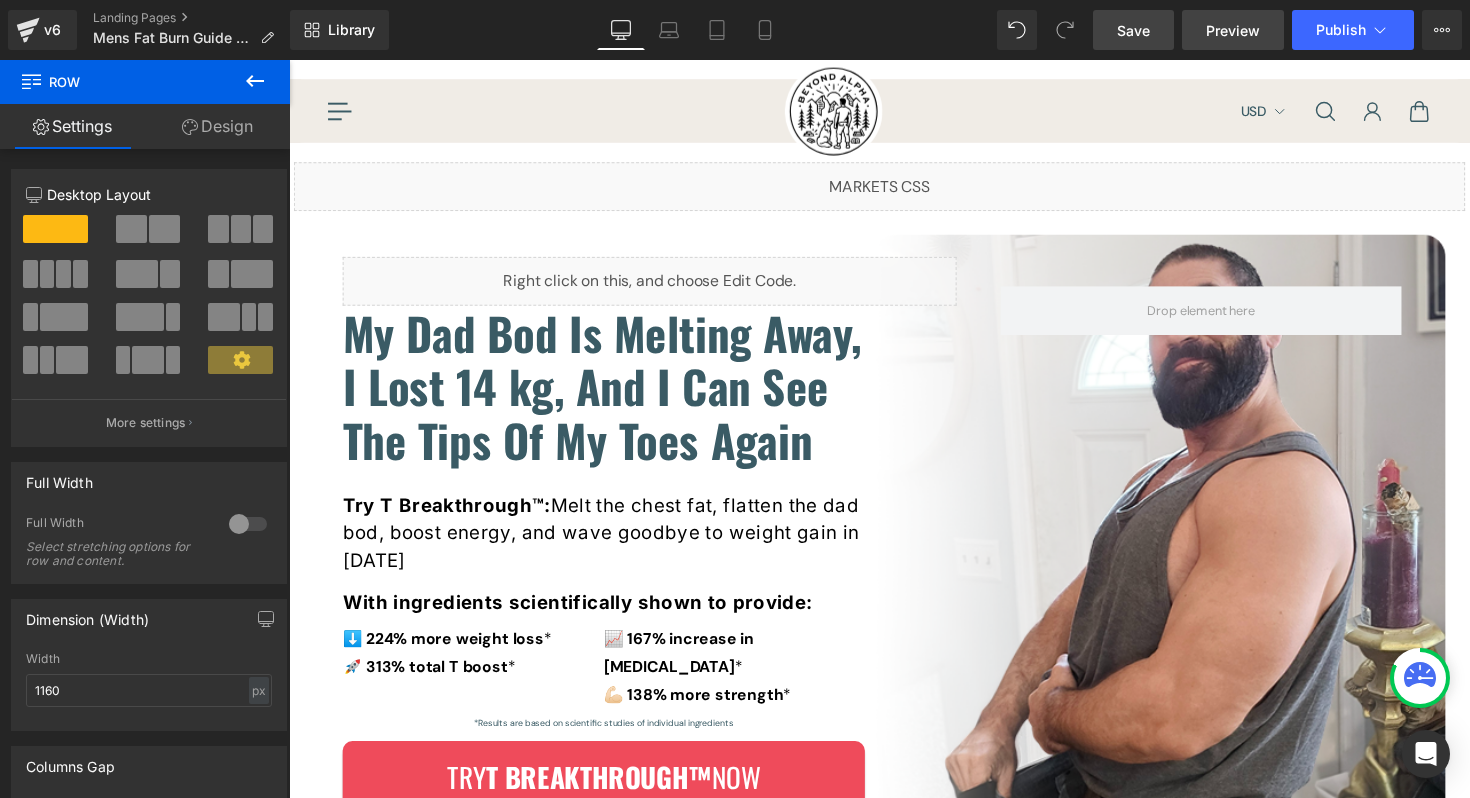 click on "Preview" at bounding box center (1233, 30) 